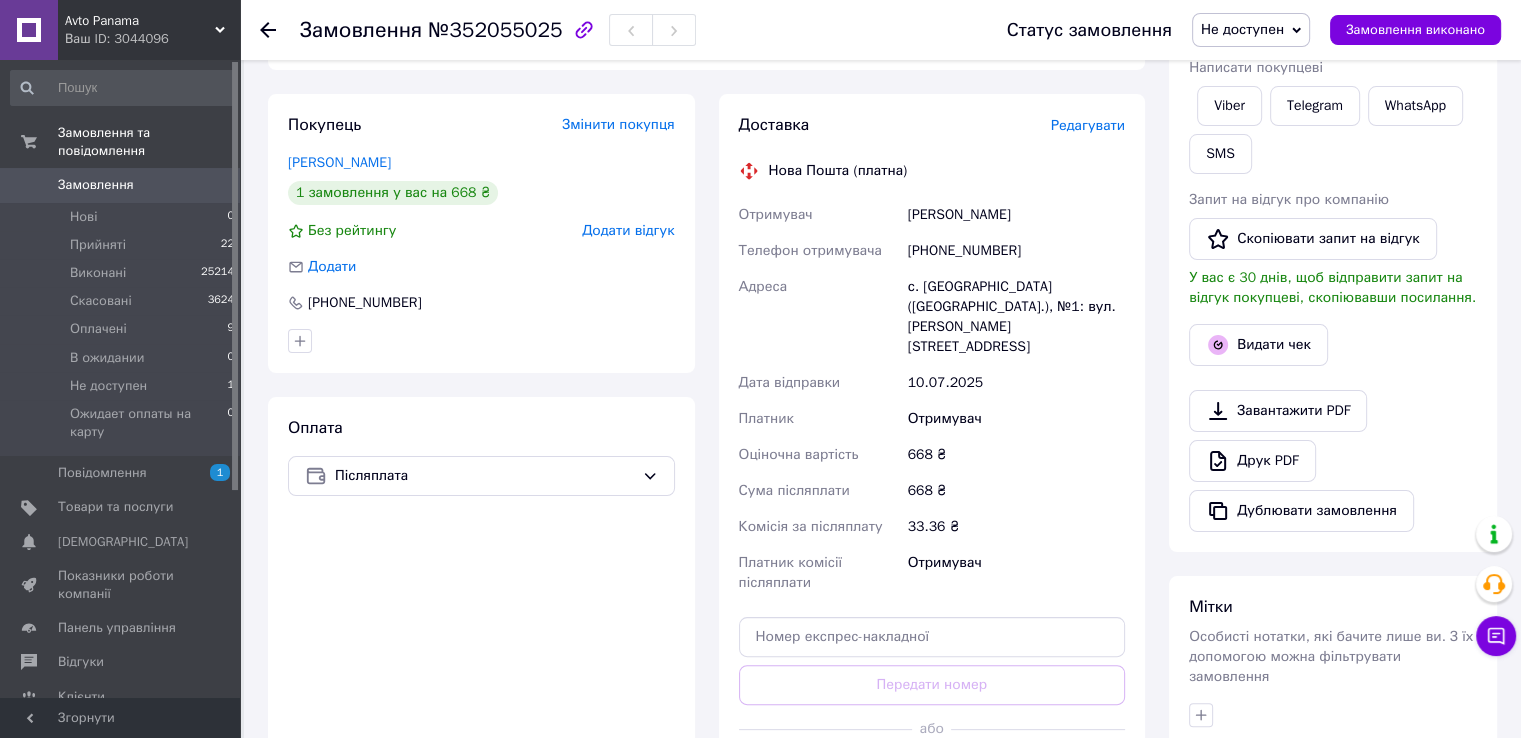 scroll, scrollTop: 333, scrollLeft: 0, axis: vertical 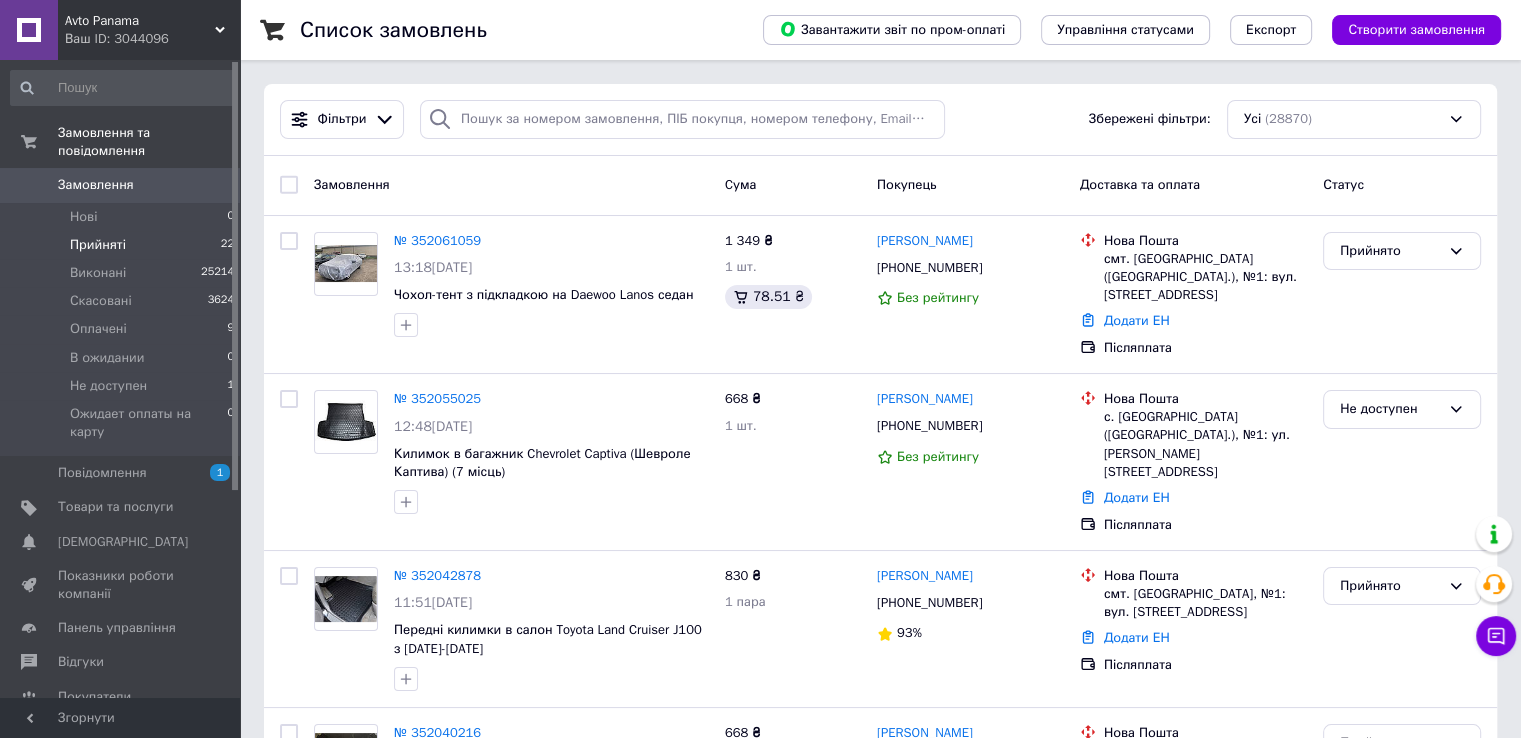 click on "Прийняті 22" at bounding box center (123, 245) 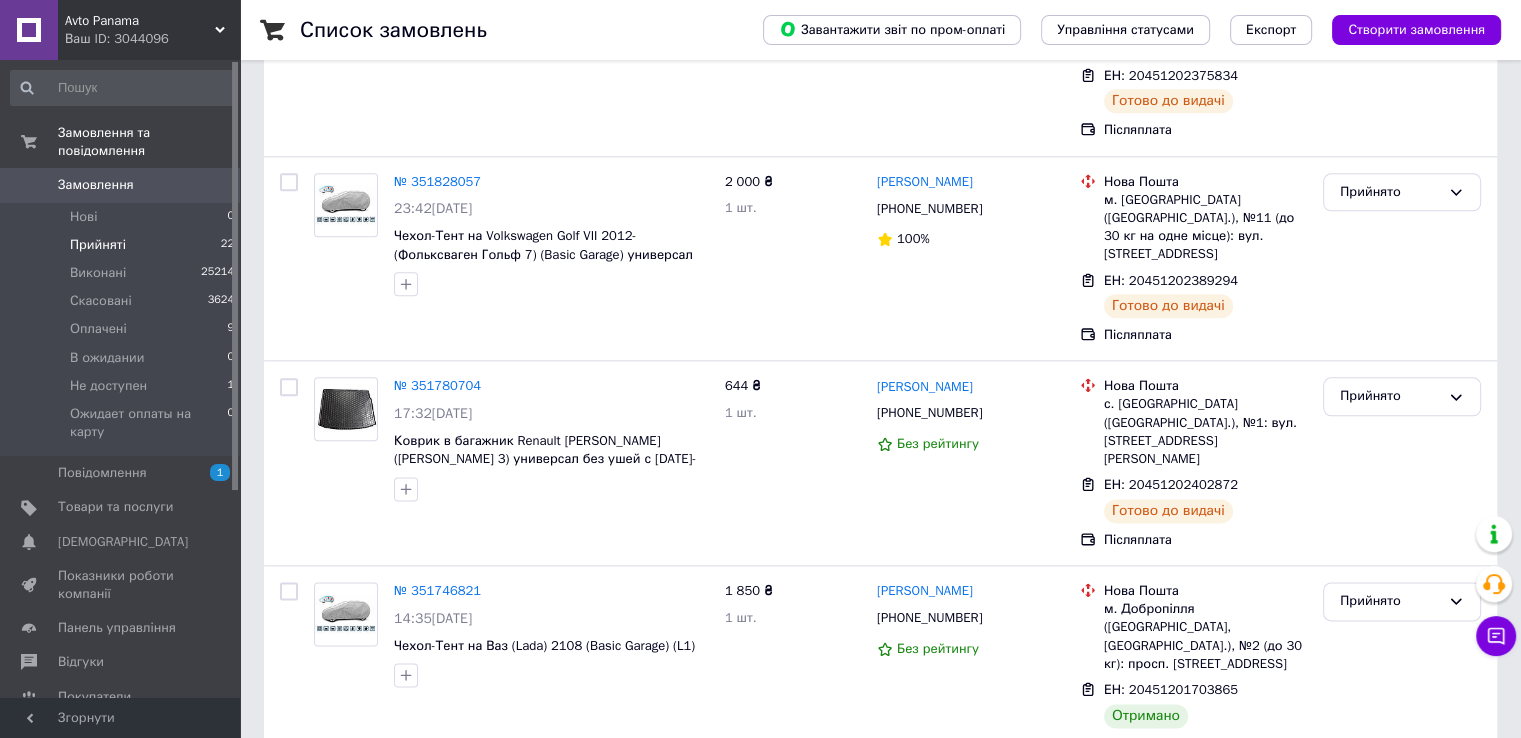 scroll, scrollTop: 2446, scrollLeft: 0, axis: vertical 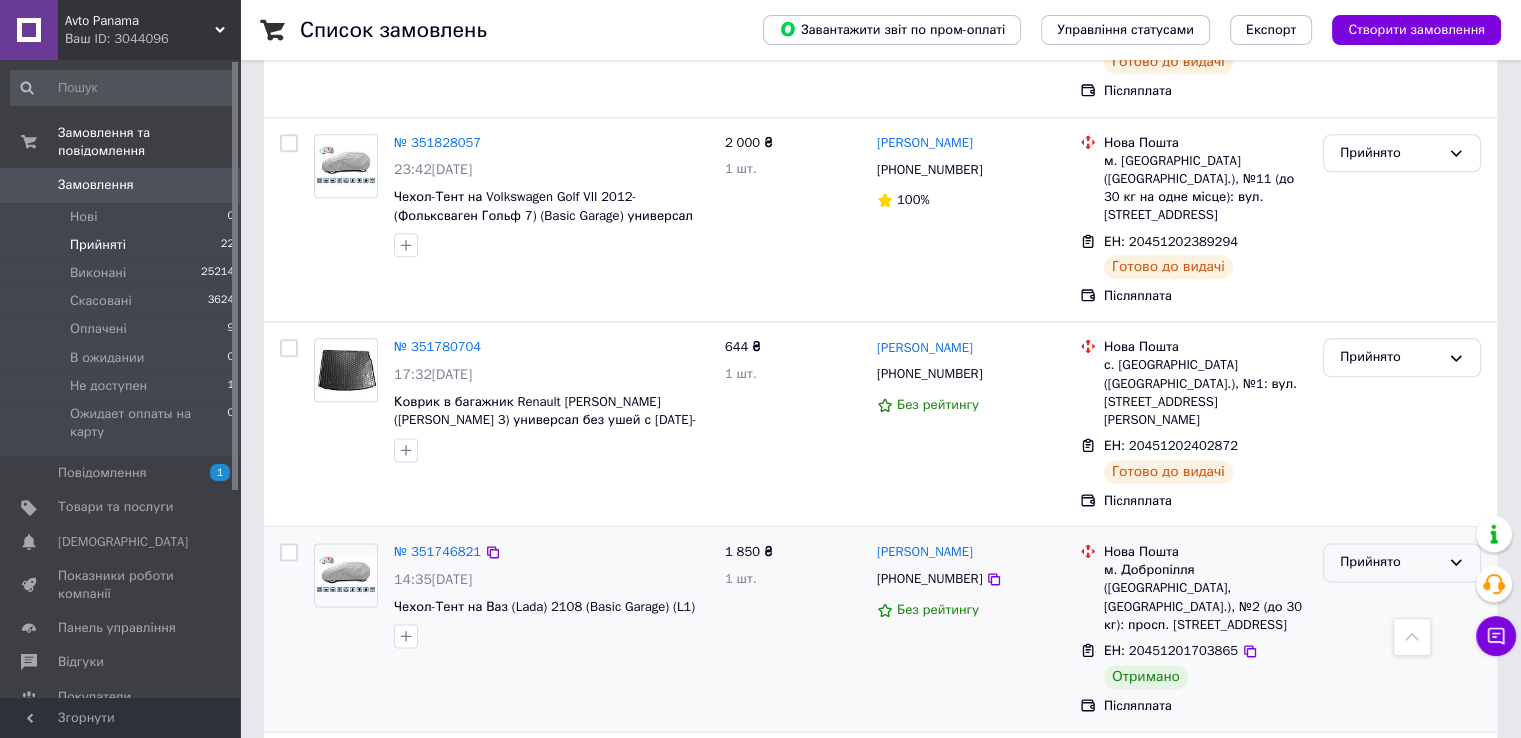 click on "Прийнято" at bounding box center (1402, 562) 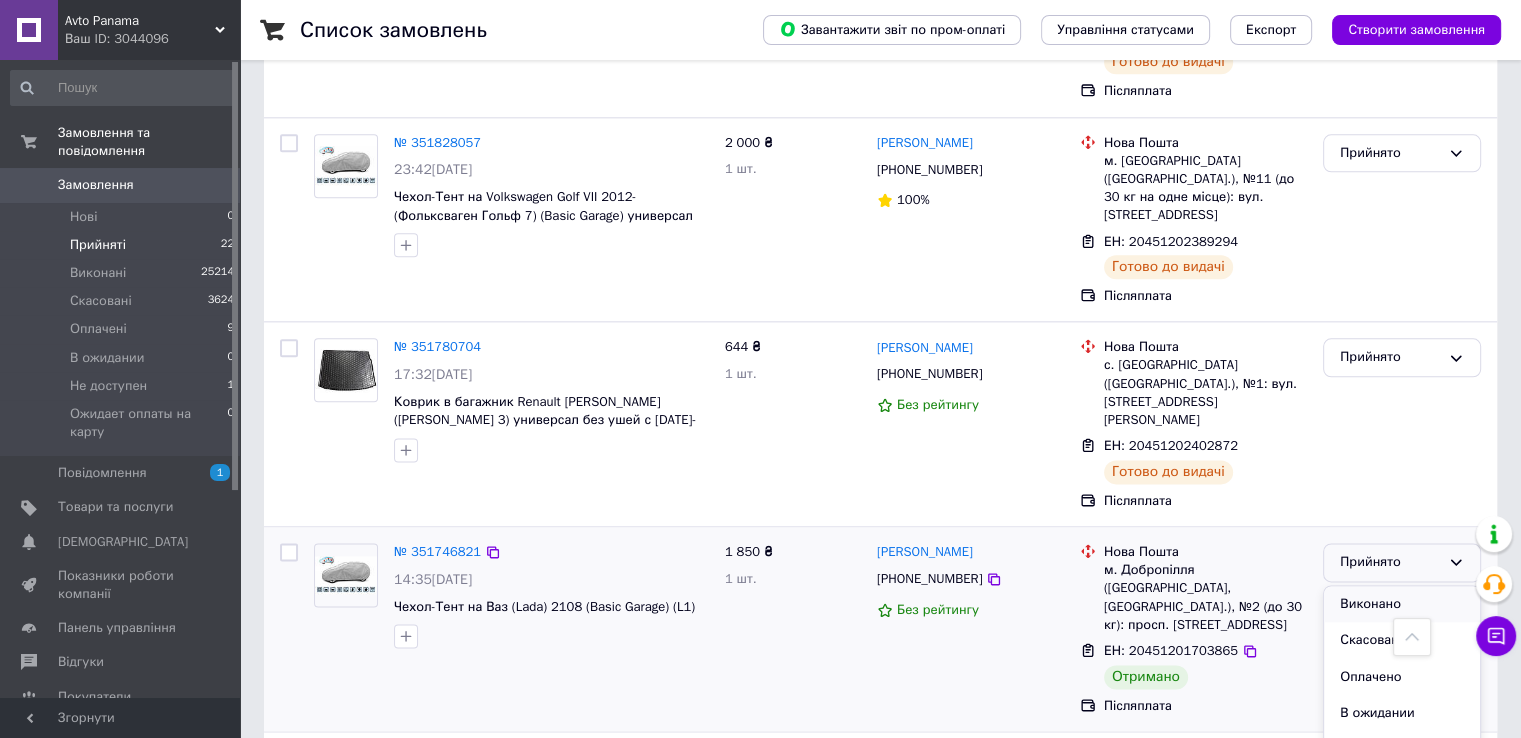 click on "Виконано" at bounding box center [1402, 604] 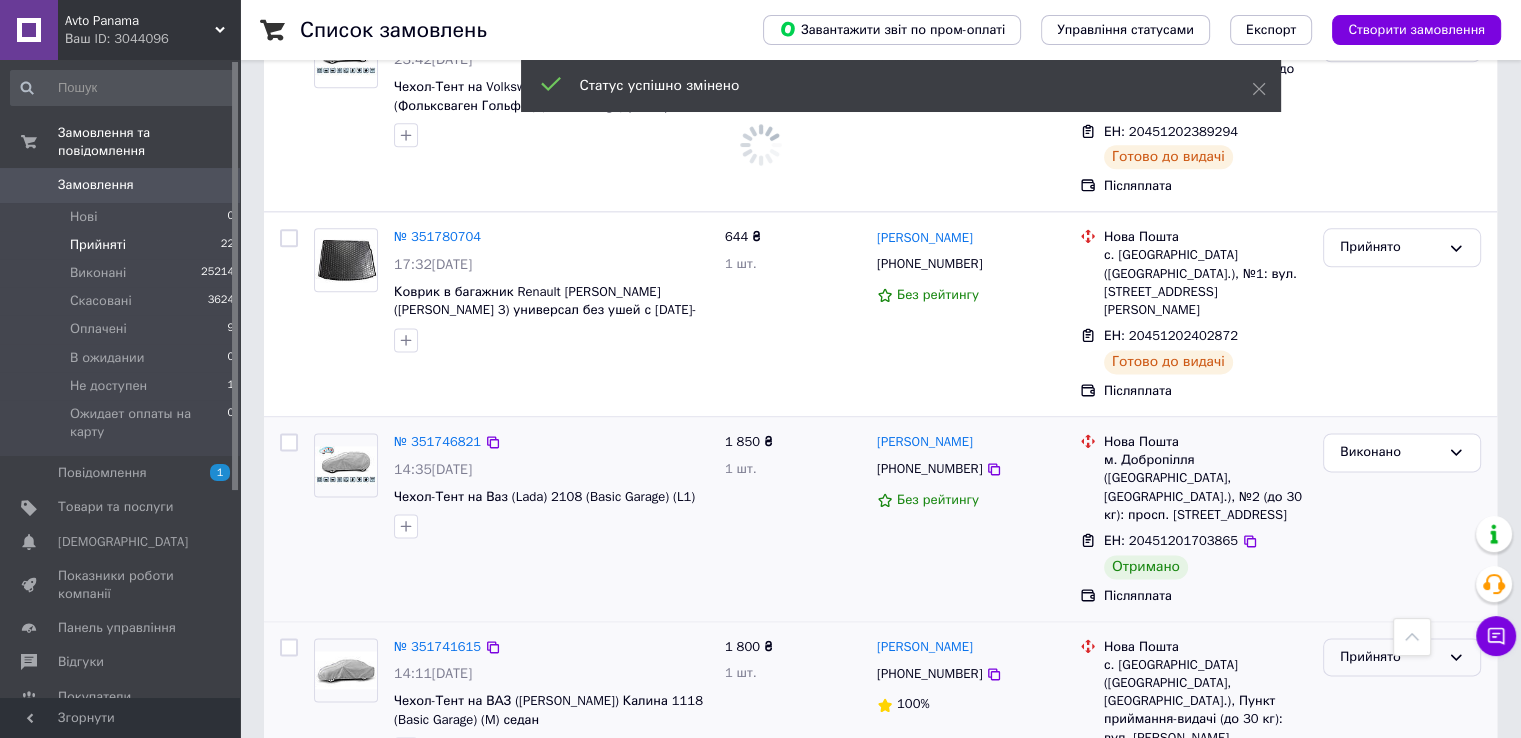 scroll, scrollTop: 2646, scrollLeft: 0, axis: vertical 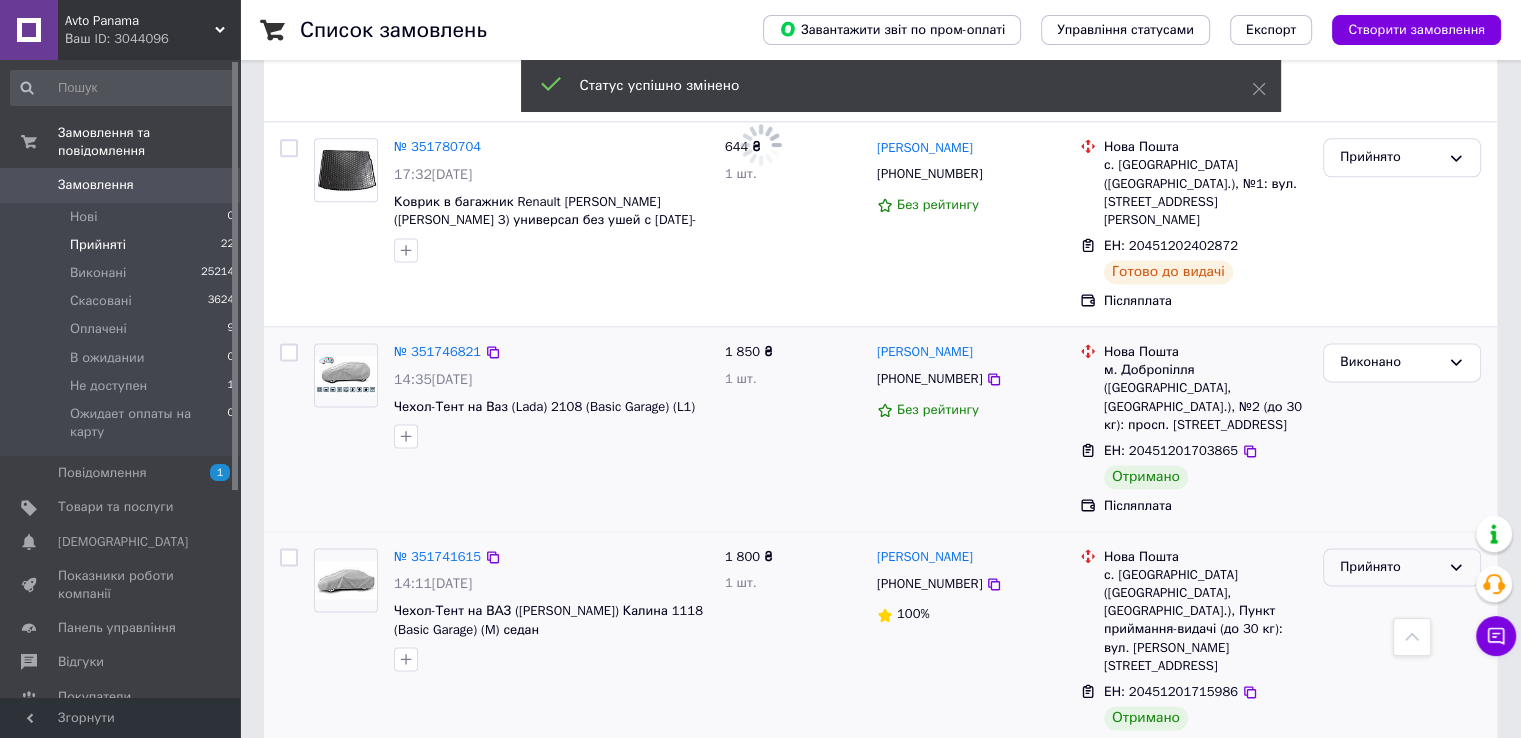 click on "Прийнято" at bounding box center (1390, 567) 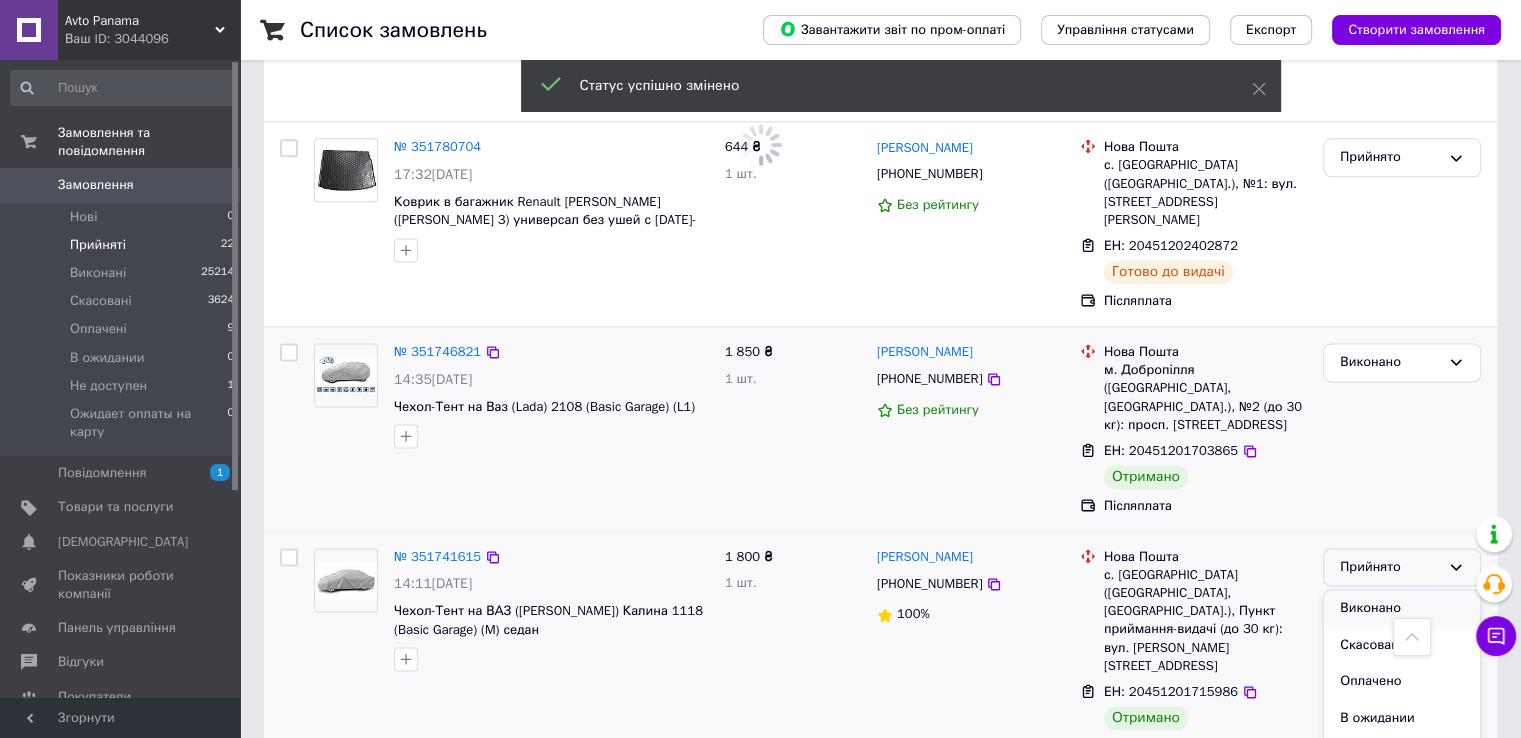 click on "Виконано" at bounding box center (1402, 608) 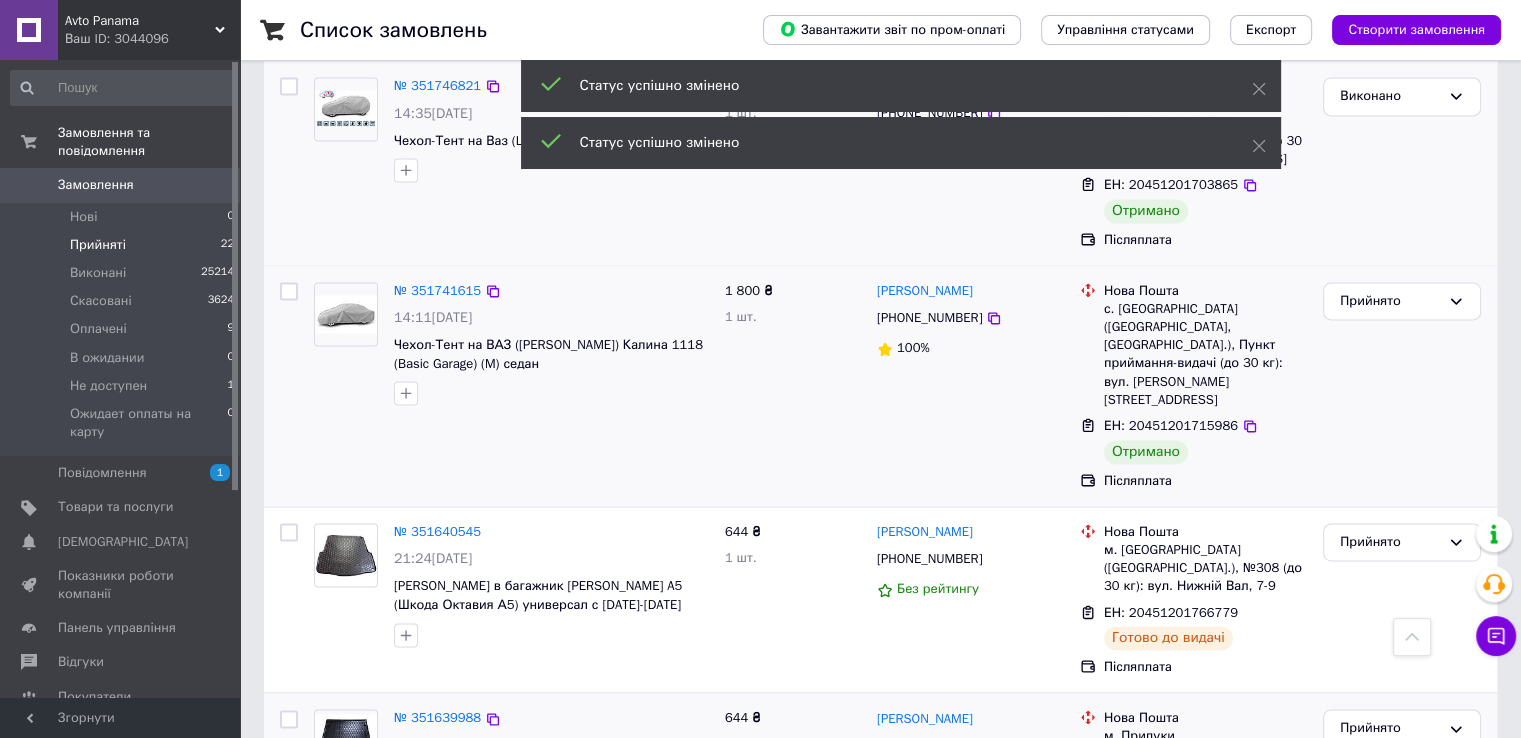 scroll, scrollTop: 3052, scrollLeft: 0, axis: vertical 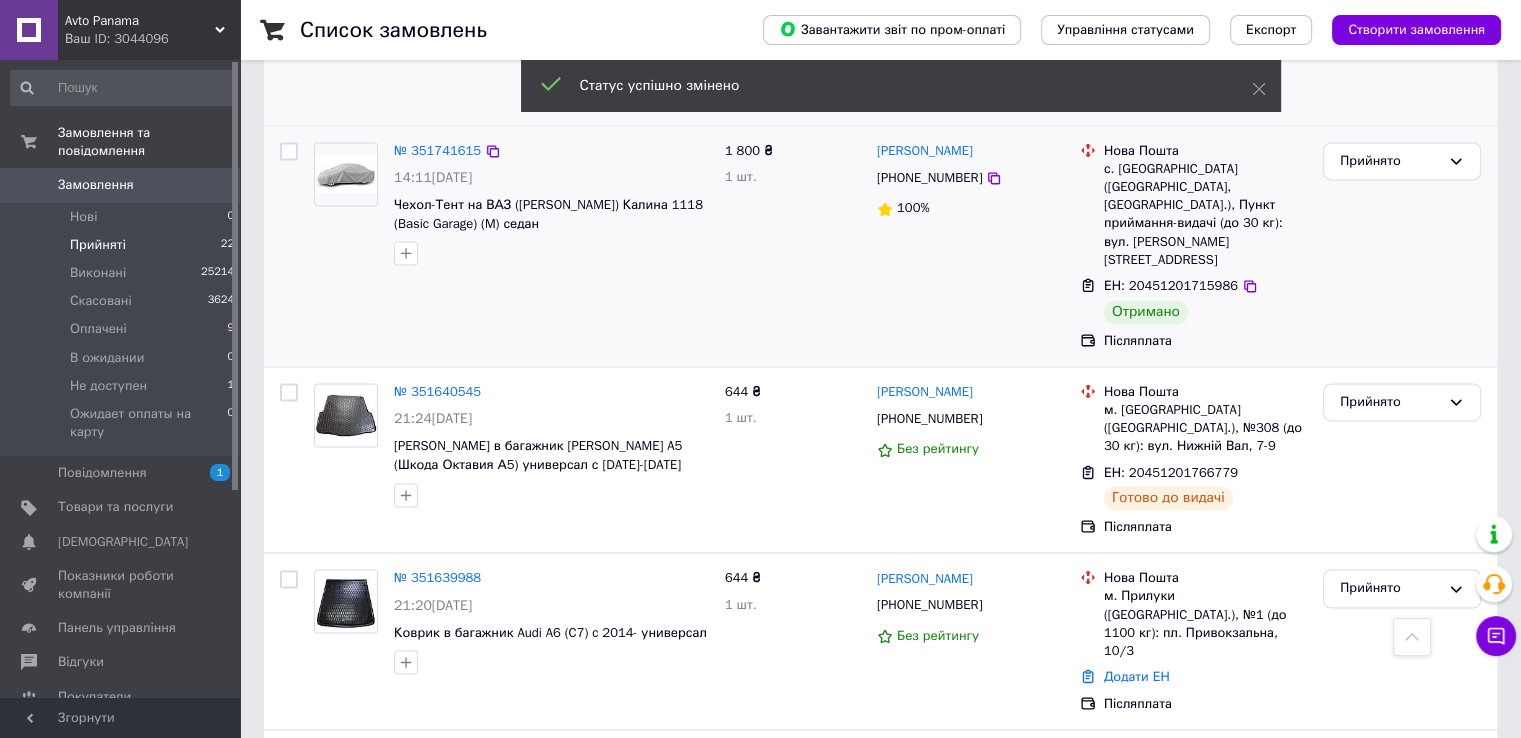 click on "2" at bounding box center (327, 979) 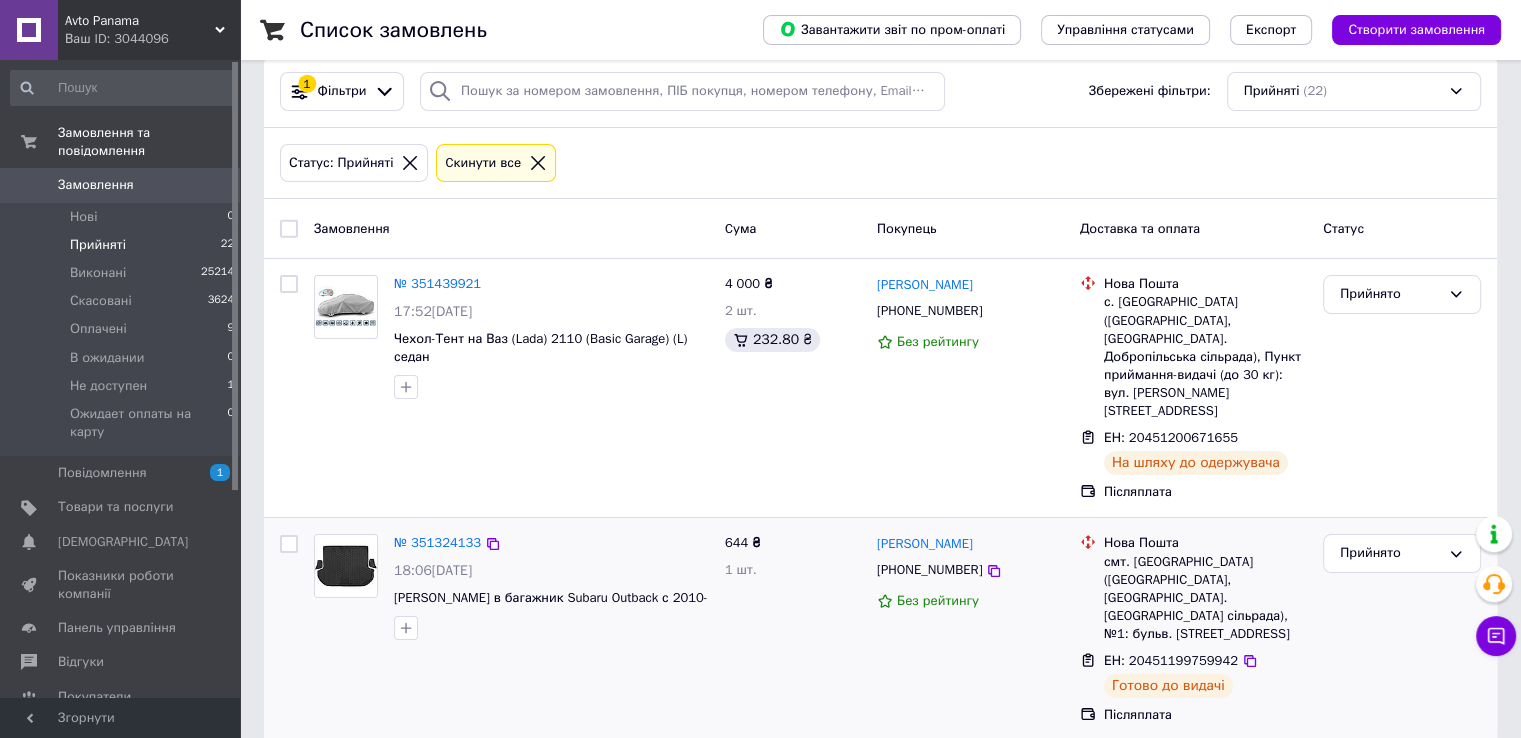 scroll, scrollTop: 43, scrollLeft: 0, axis: vertical 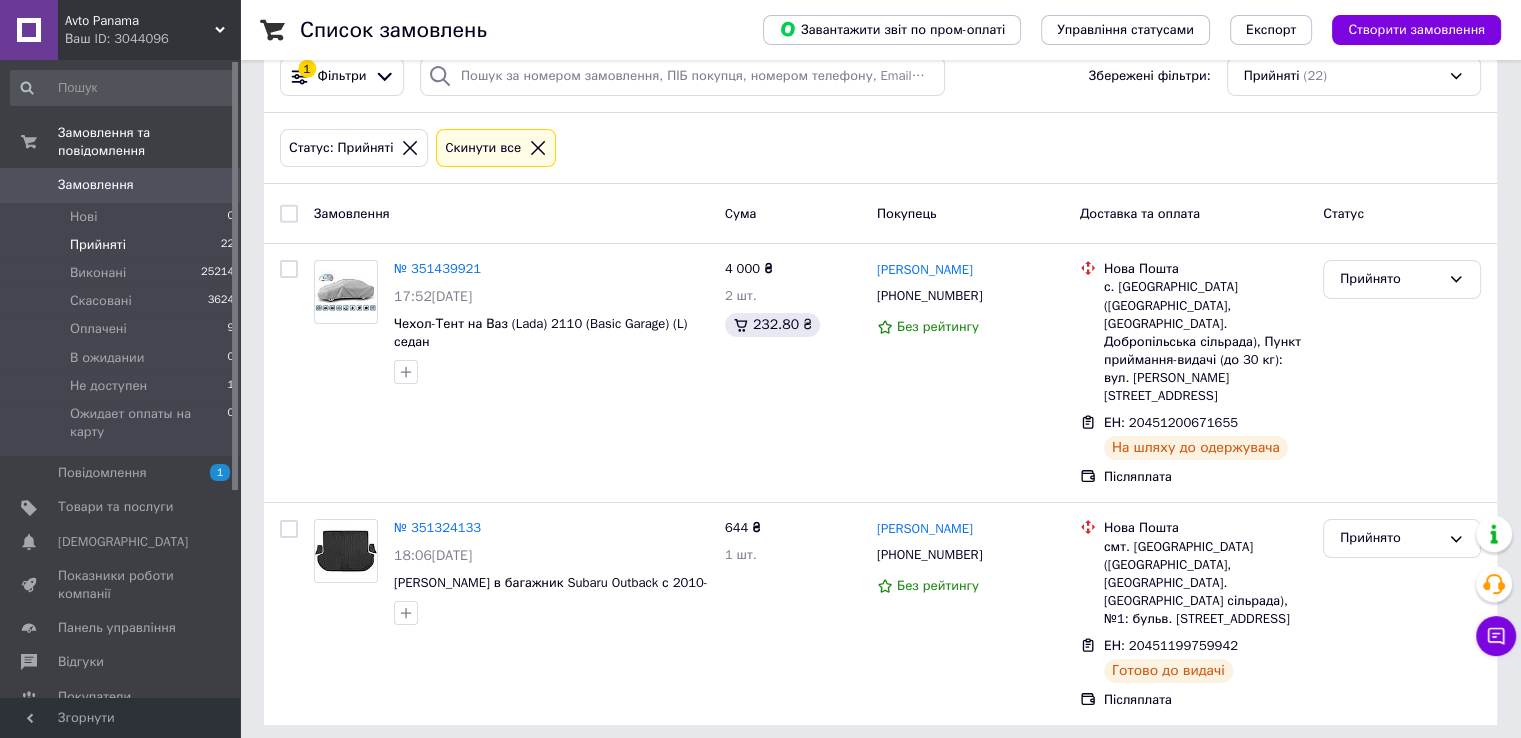 click on "1" at bounding box center [404, 770] 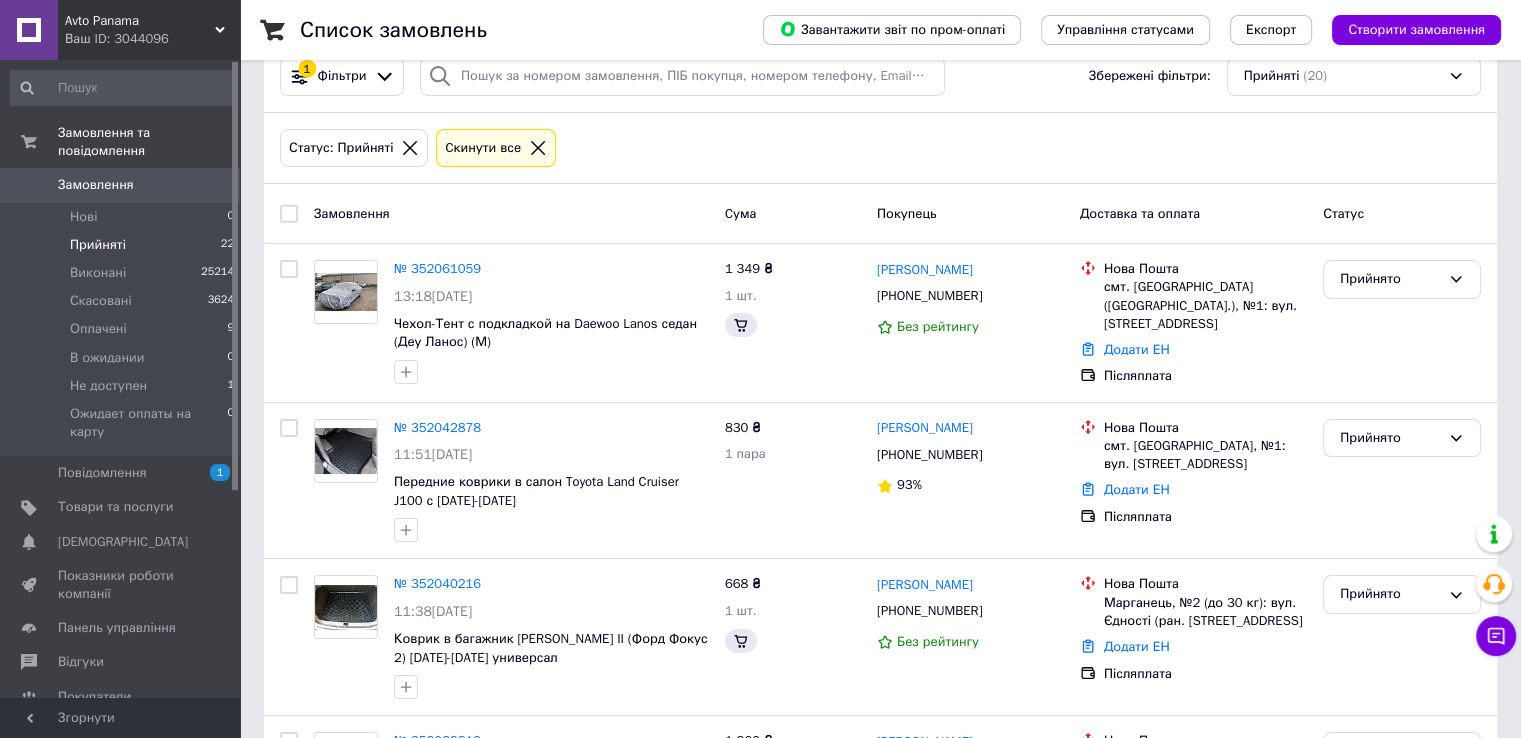 scroll, scrollTop: 0, scrollLeft: 0, axis: both 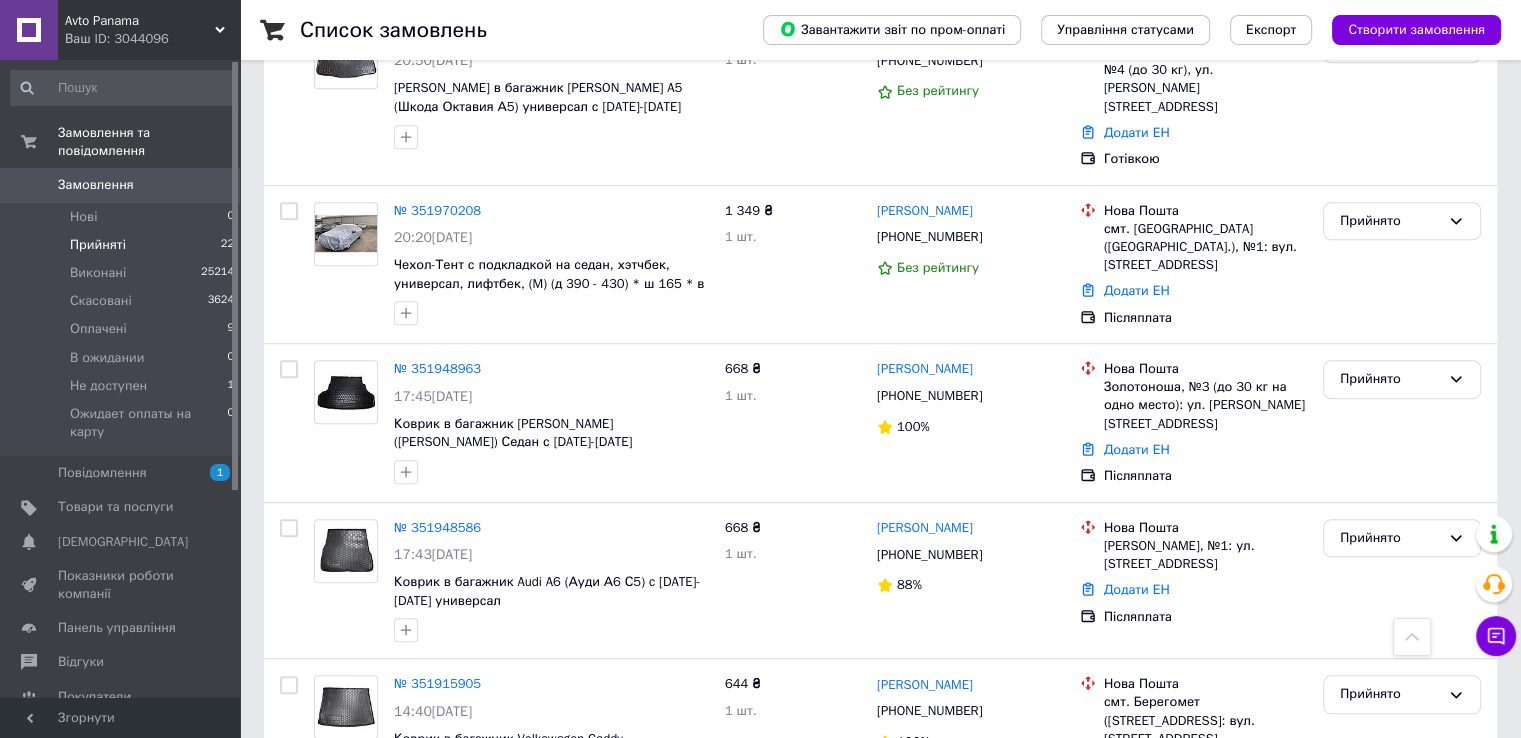 click on "Замовлення 0" at bounding box center [123, 185] 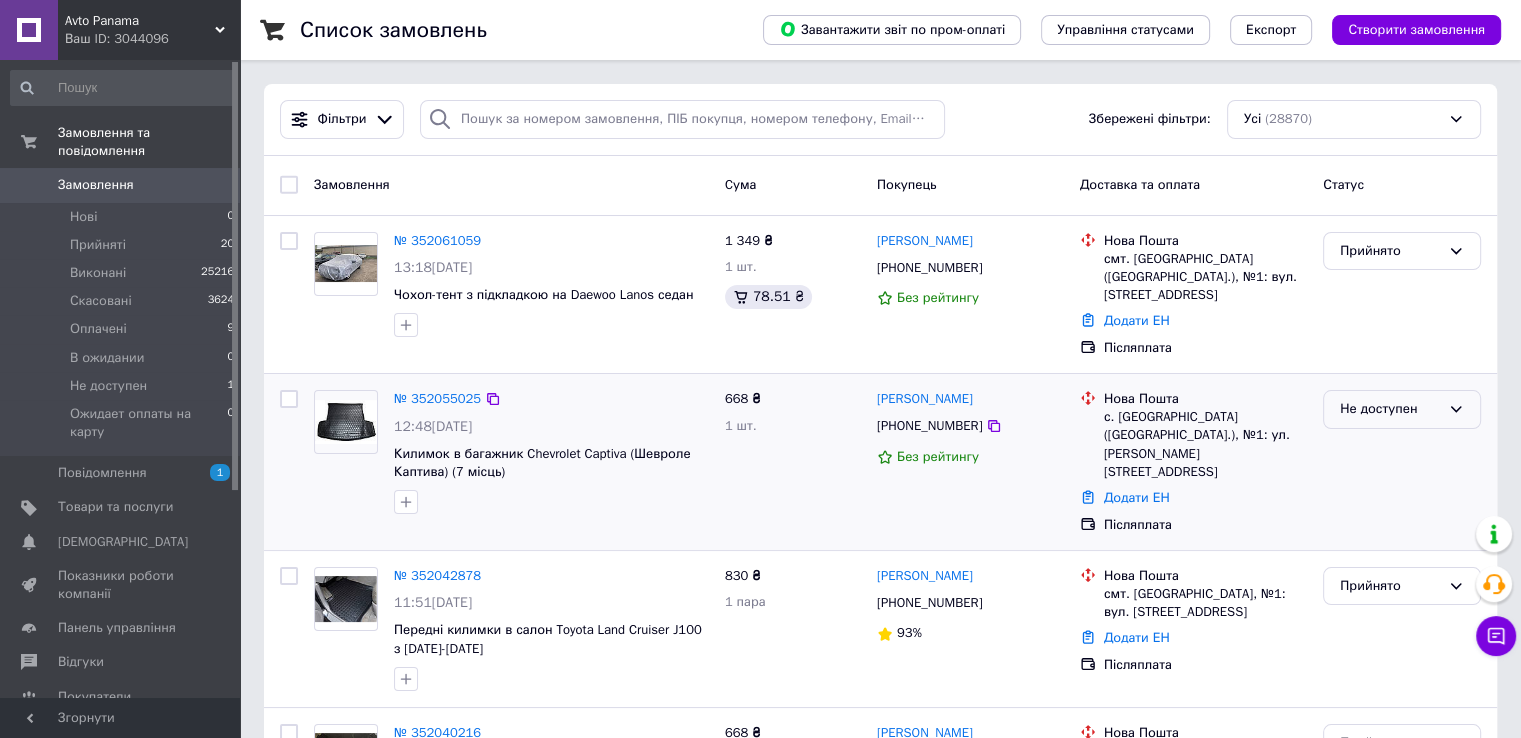 click on "Не доступен" at bounding box center (1390, 409) 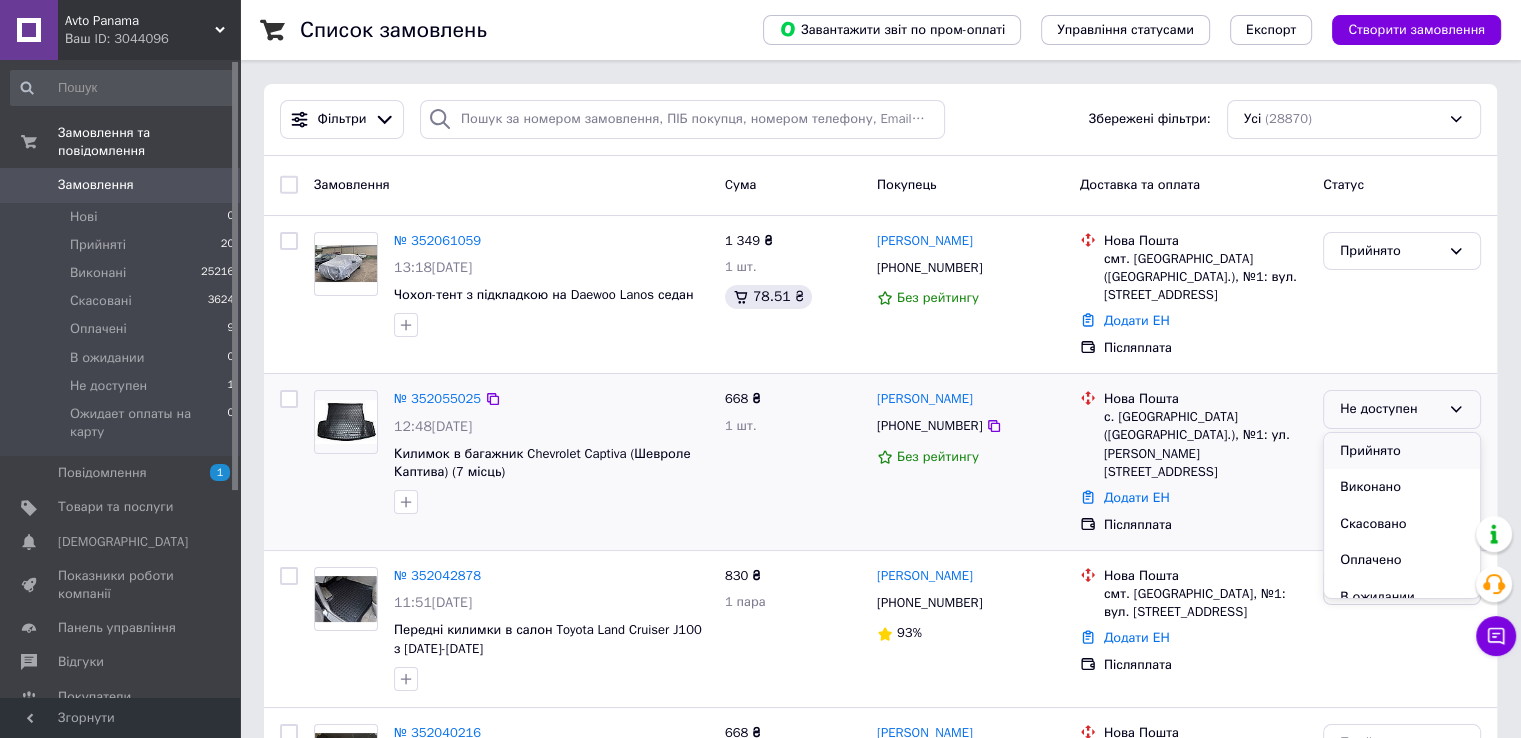 click on "Прийнято" at bounding box center [1402, 451] 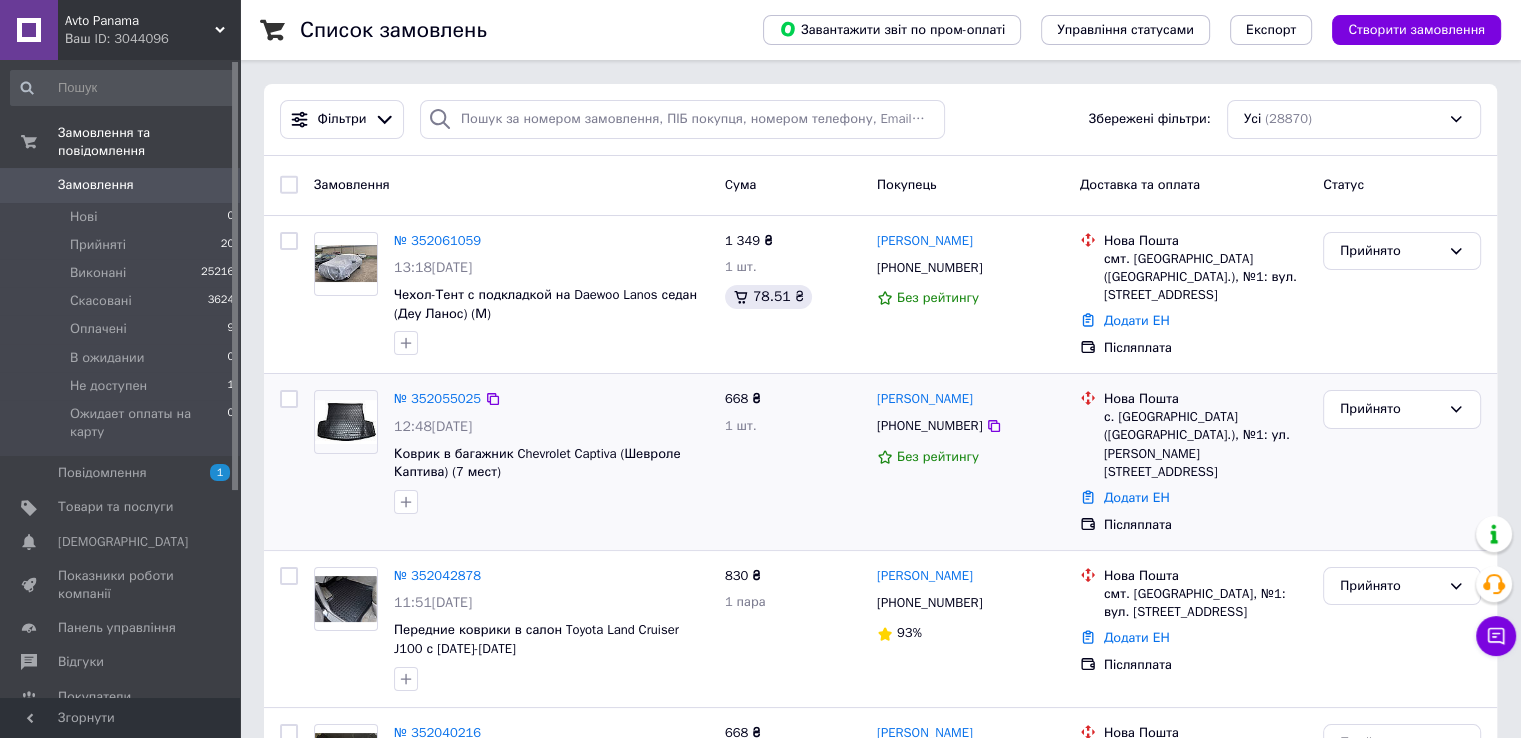 click on "Замовлення" at bounding box center [121, 185] 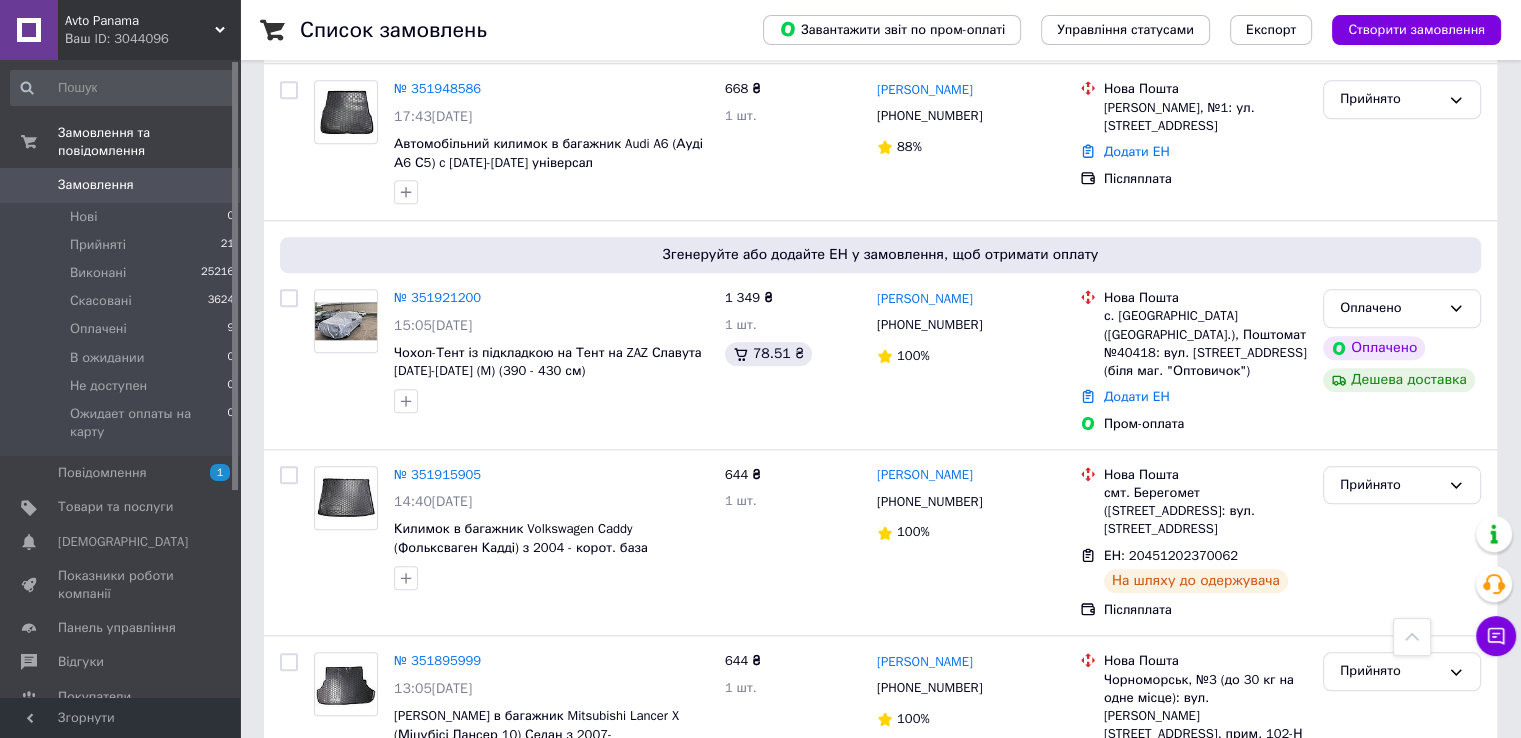 scroll, scrollTop: 2000, scrollLeft: 0, axis: vertical 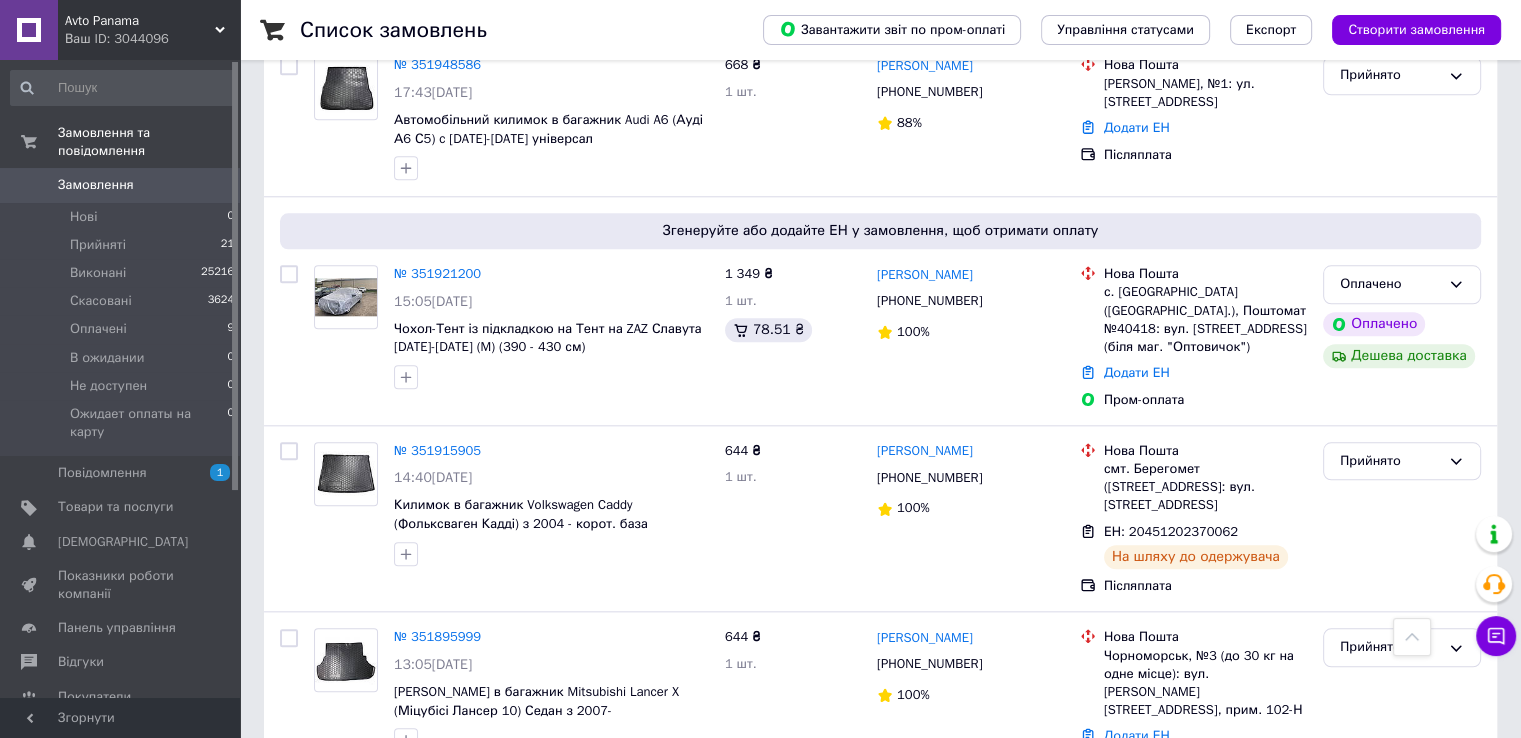 click on "Замовлення" at bounding box center (121, 185) 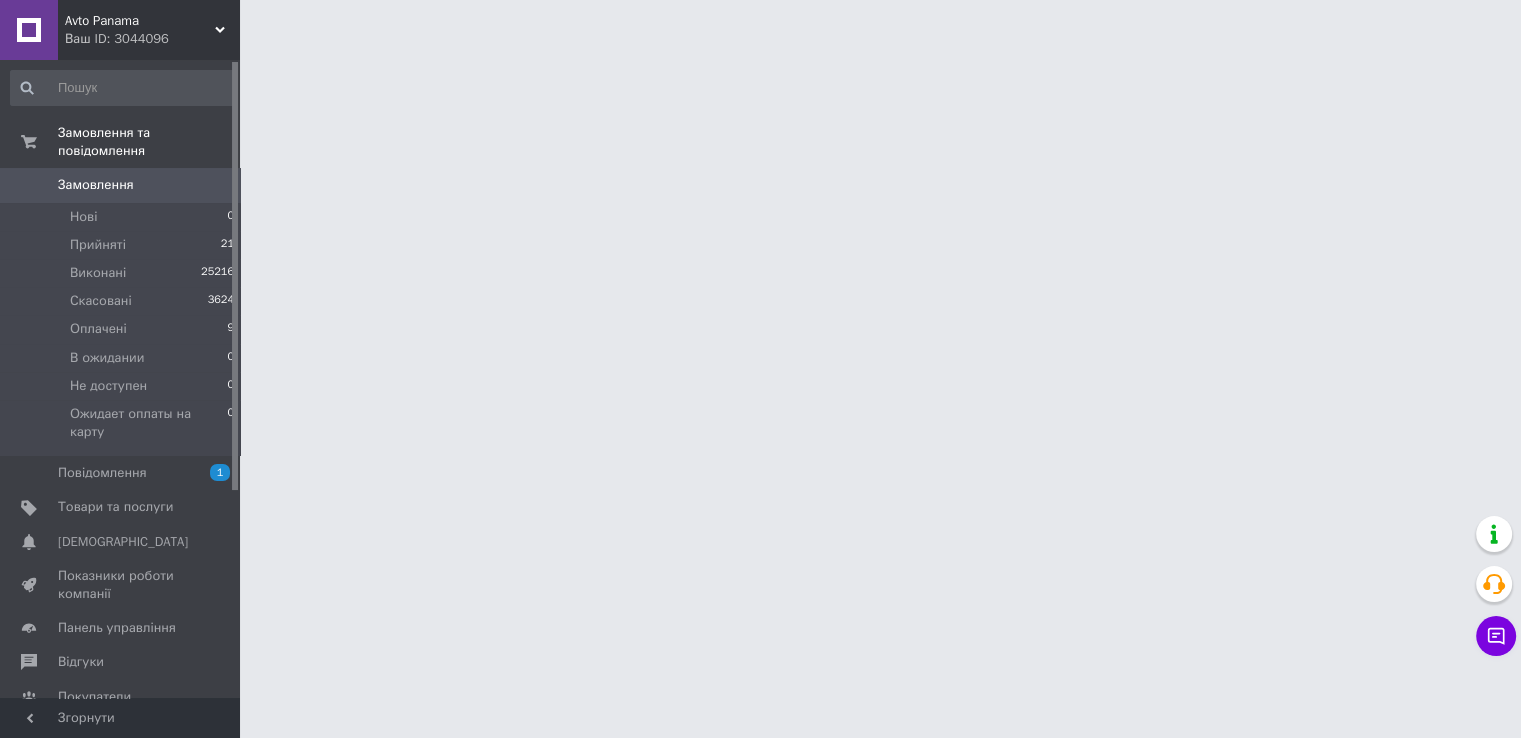 scroll, scrollTop: 0, scrollLeft: 0, axis: both 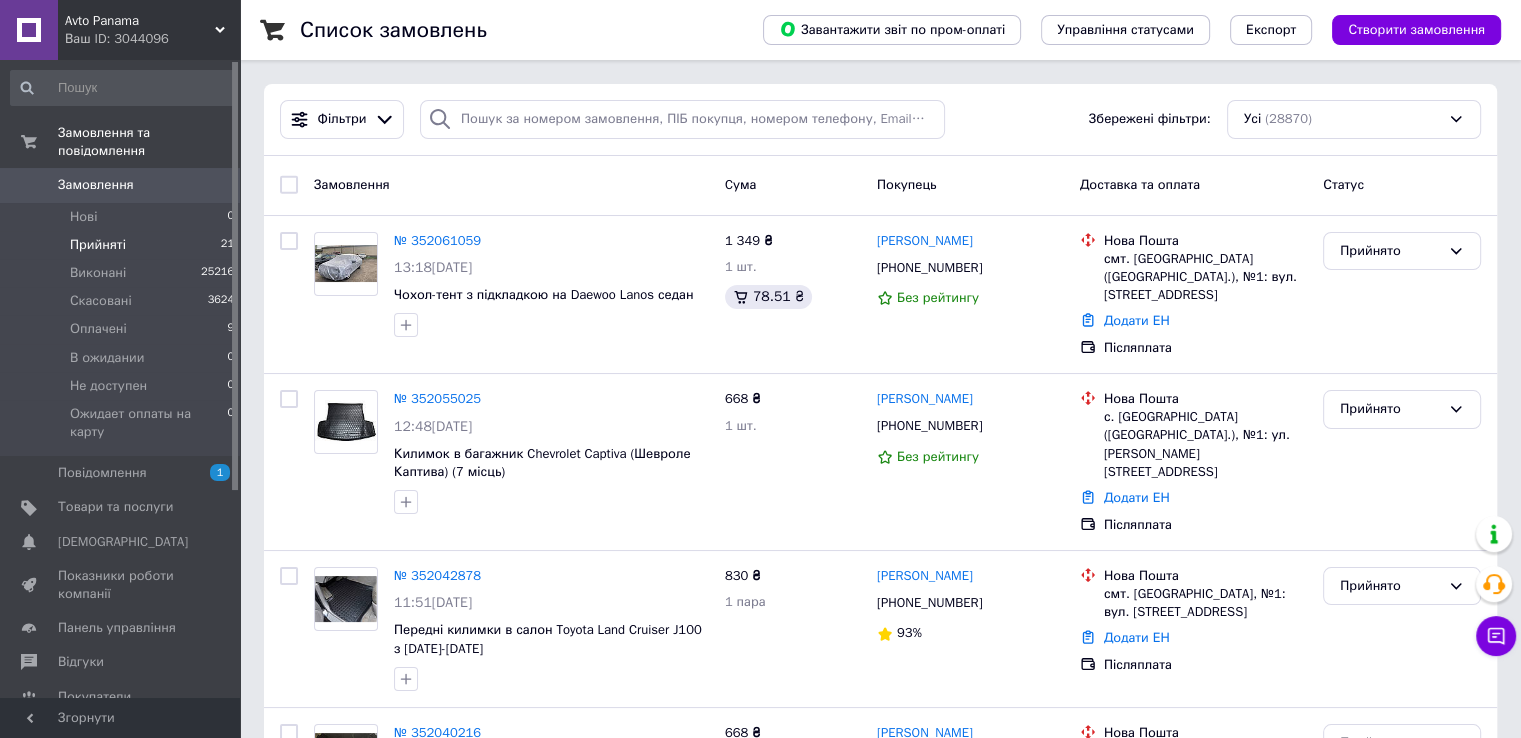 click on "Прийняті 21" at bounding box center (123, 245) 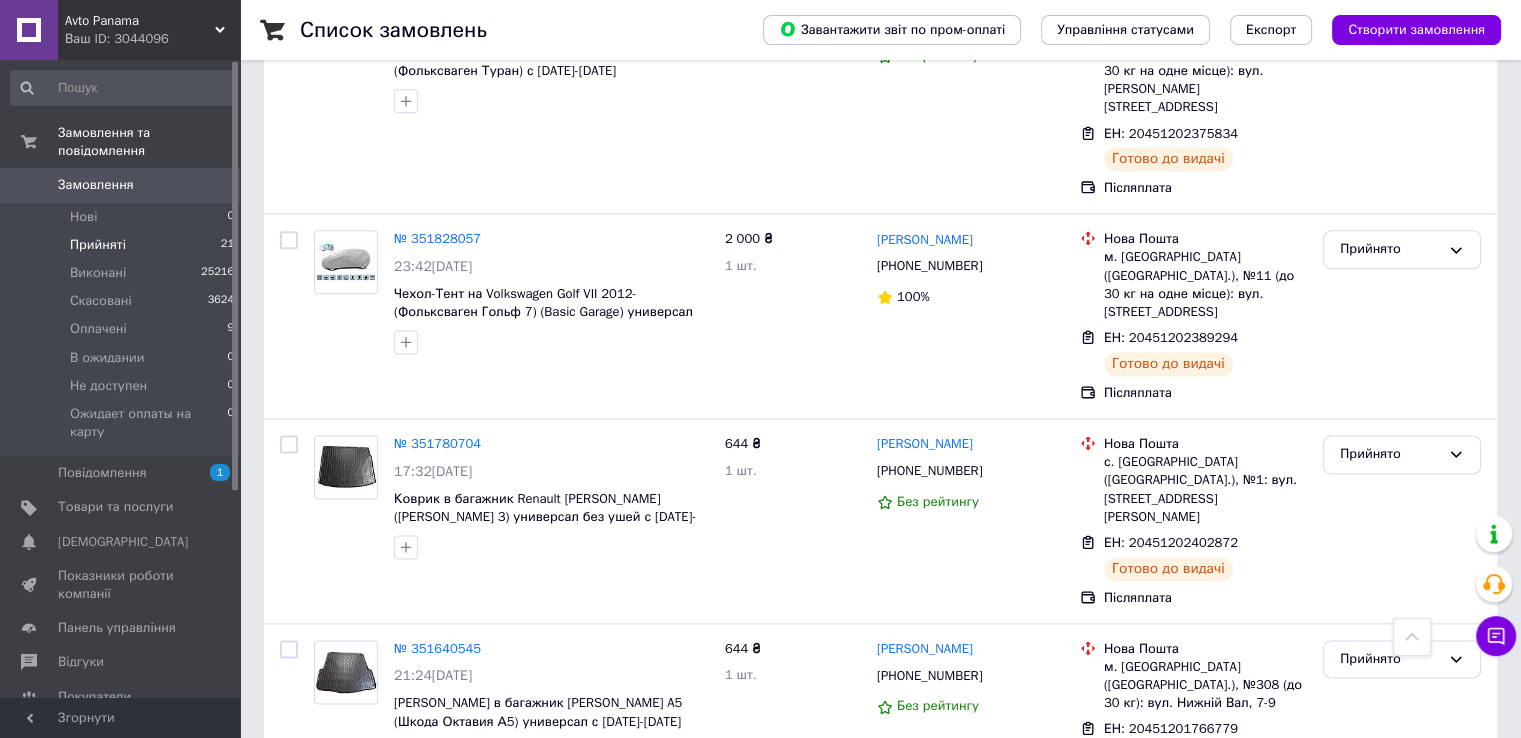 scroll, scrollTop: 3040, scrollLeft: 0, axis: vertical 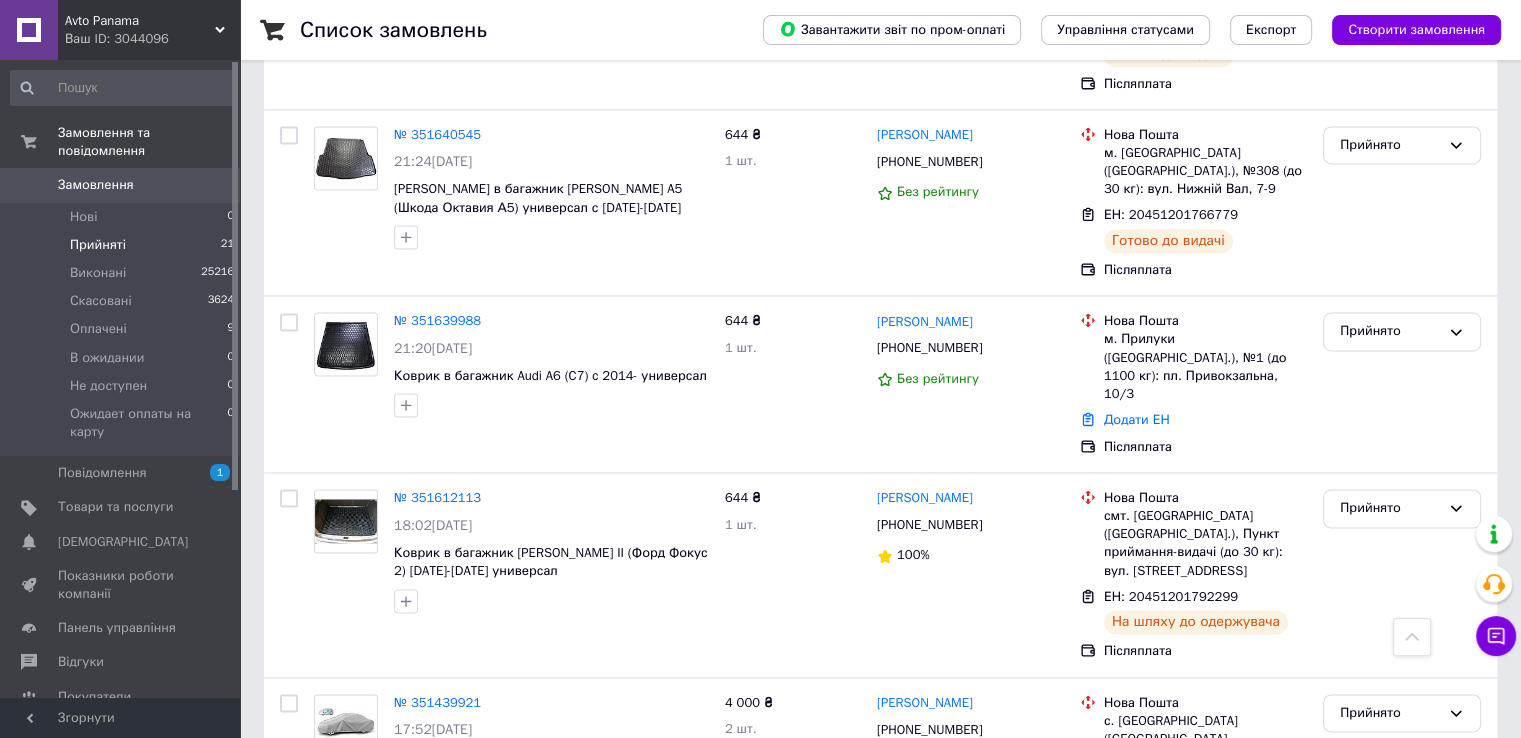 click on "2" at bounding box center (327, 981) 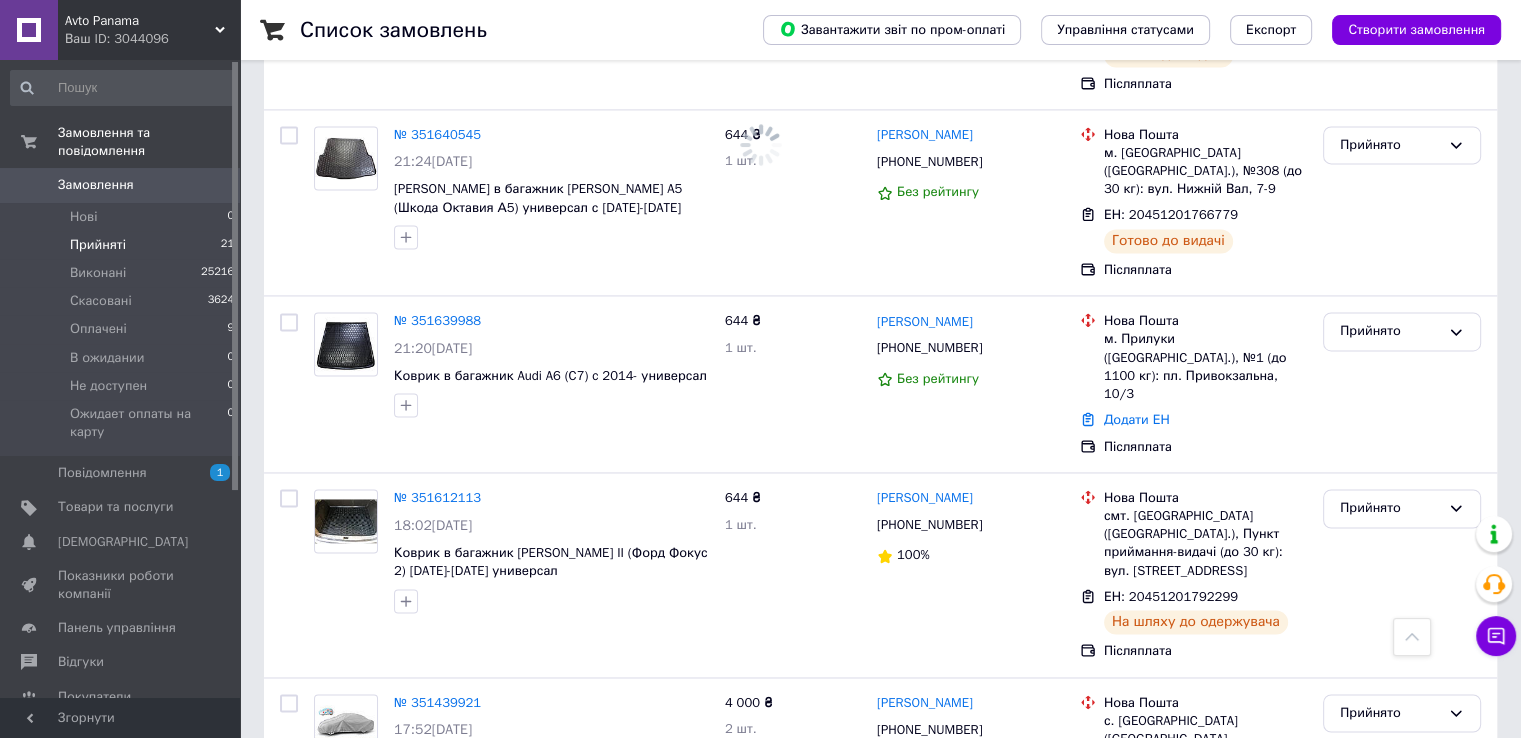 scroll, scrollTop: 0, scrollLeft: 0, axis: both 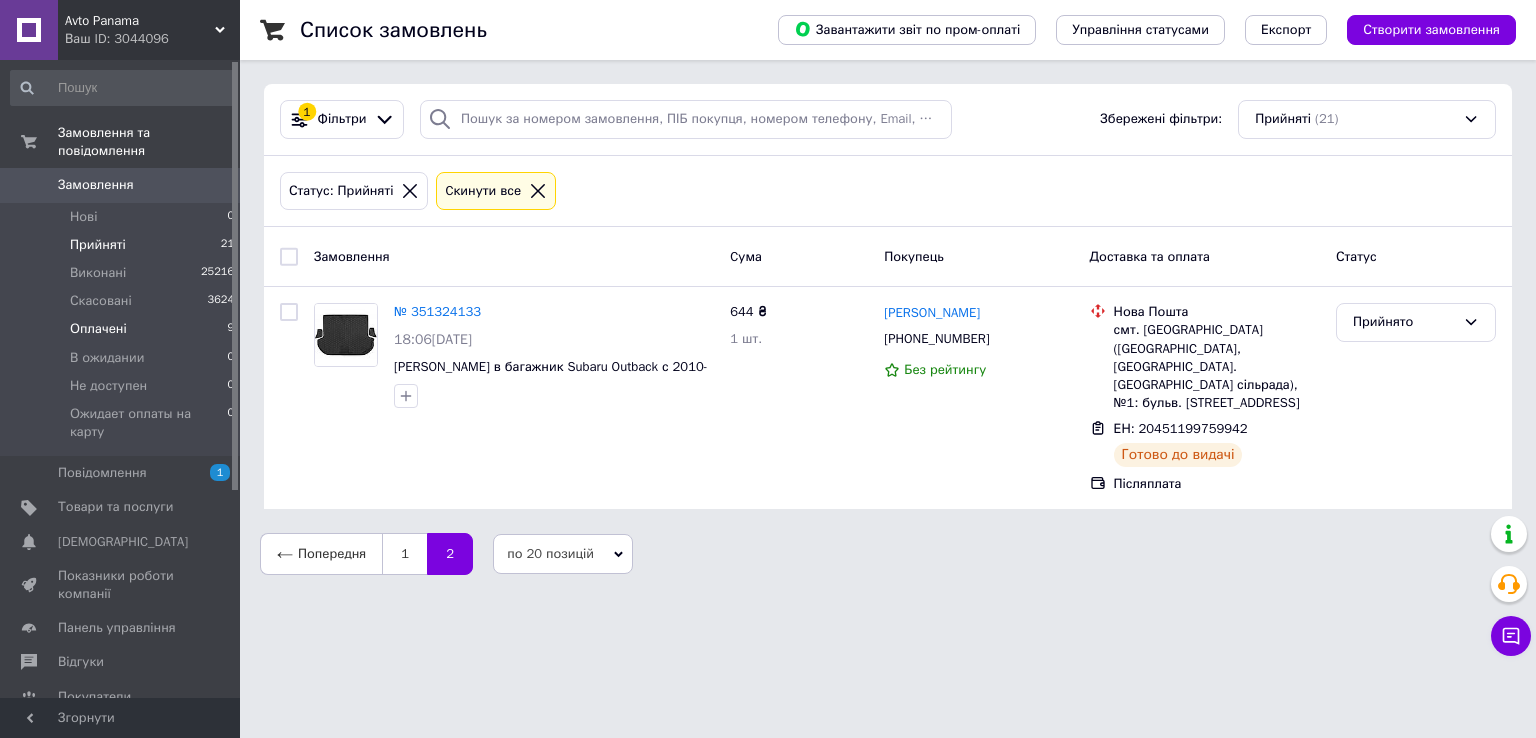 click on "Оплачені 9" at bounding box center (123, 329) 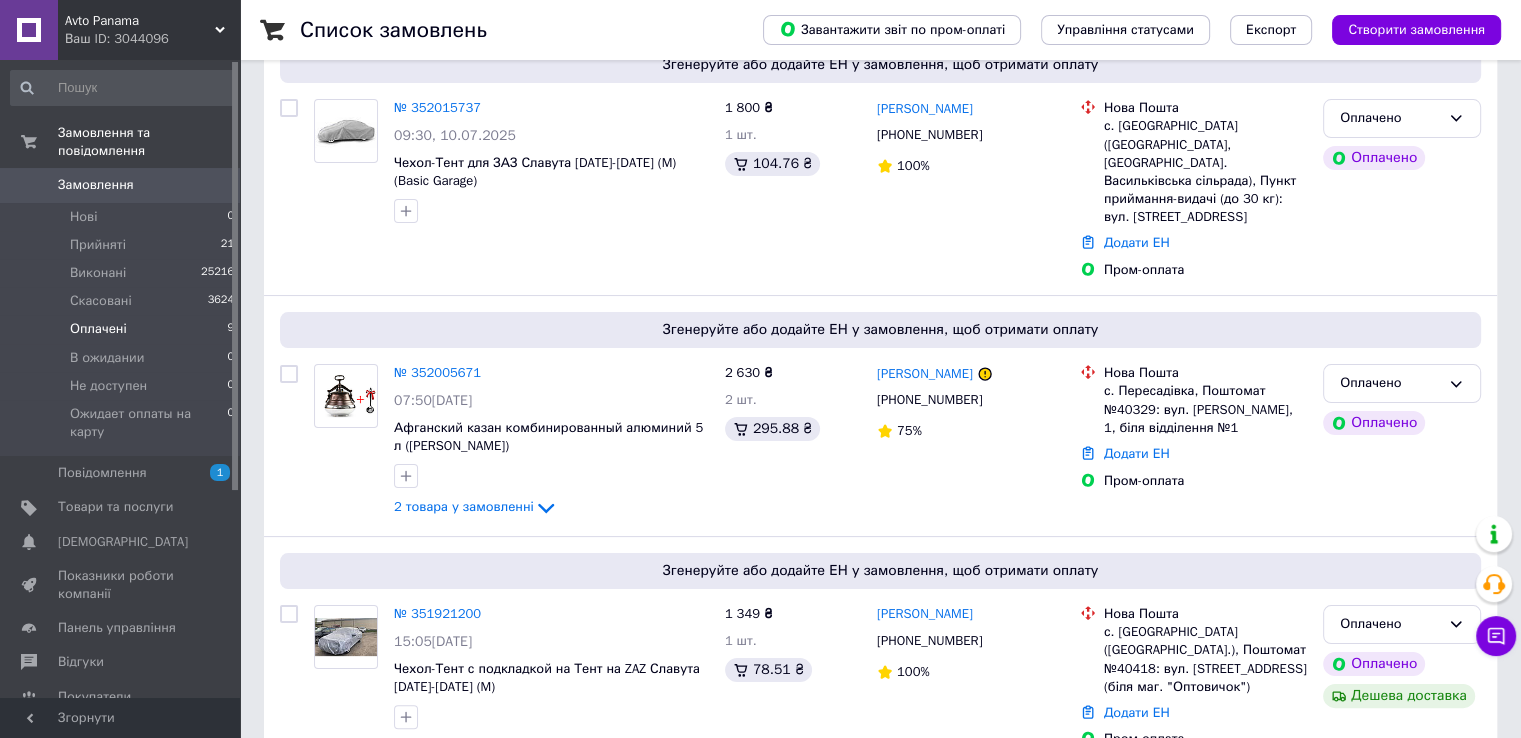 scroll, scrollTop: 248, scrollLeft: 0, axis: vertical 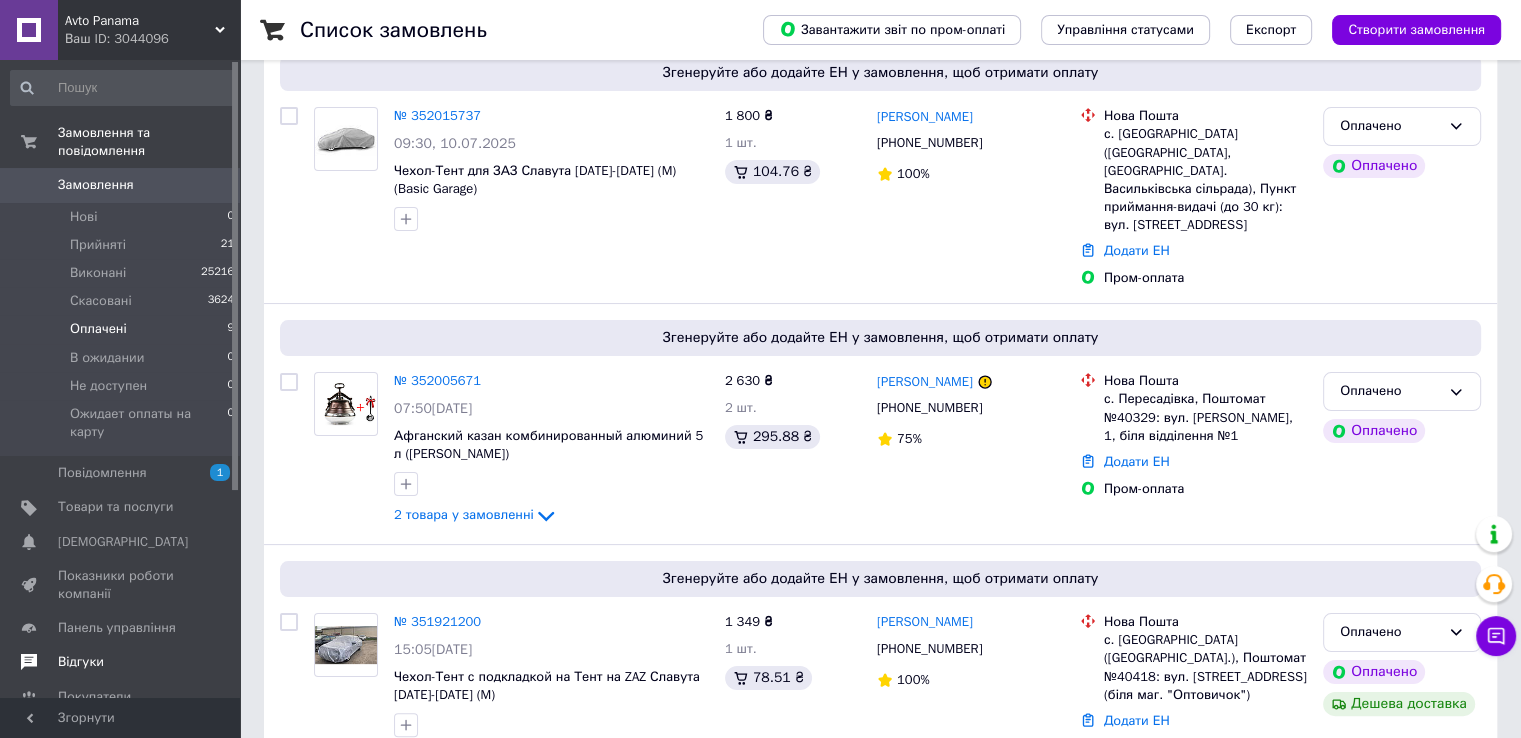 click on "Відгуки" at bounding box center [121, 662] 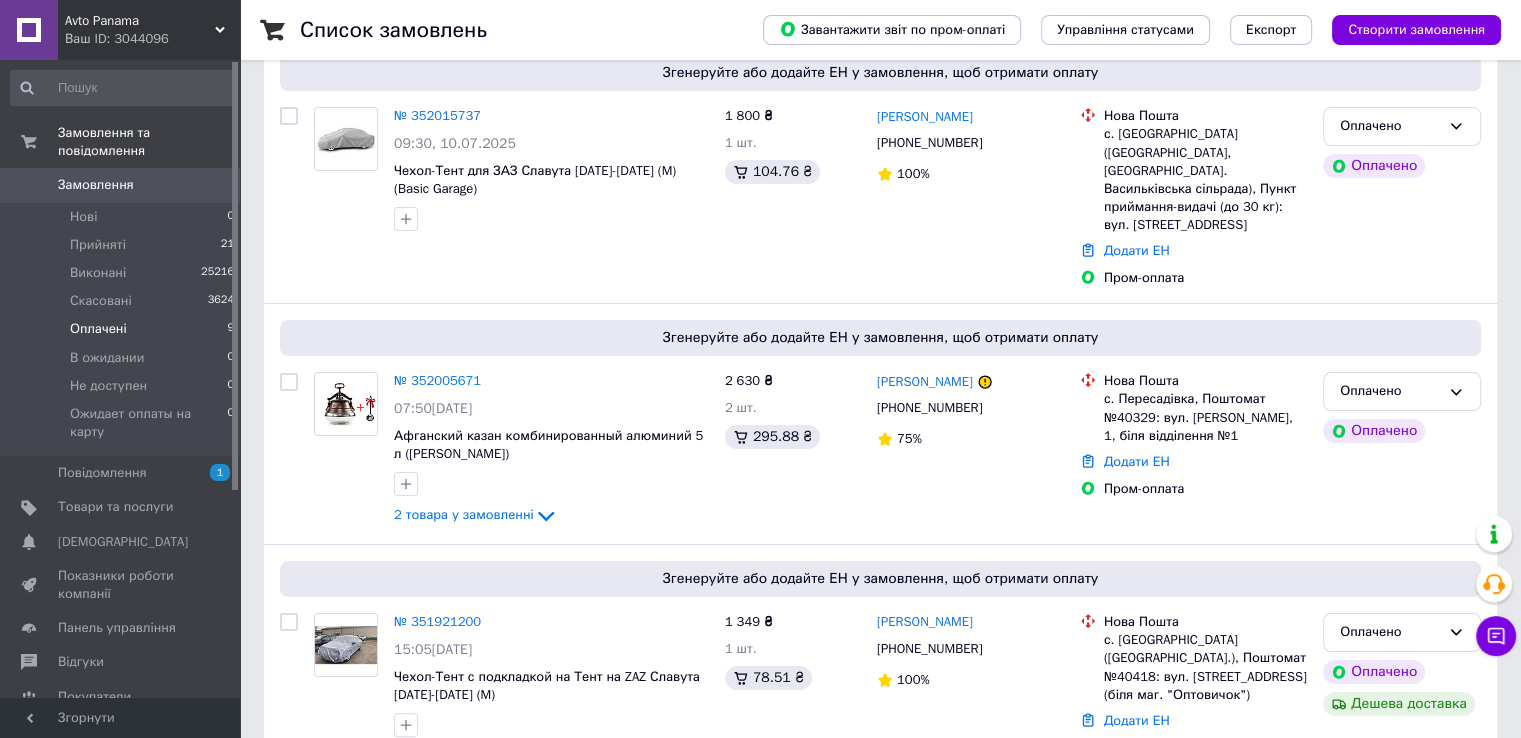scroll, scrollTop: 0, scrollLeft: 0, axis: both 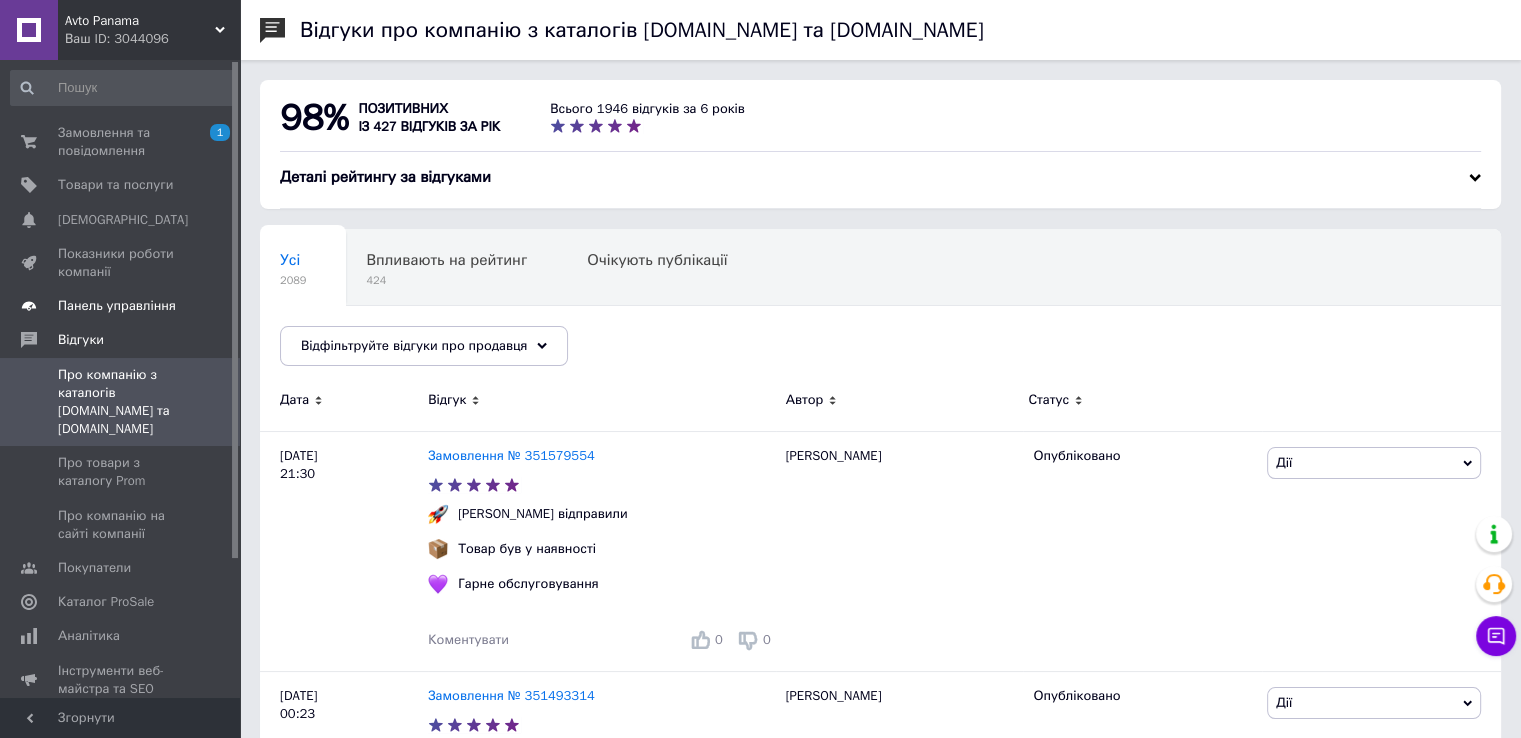 click on "Панель управління" at bounding box center [117, 306] 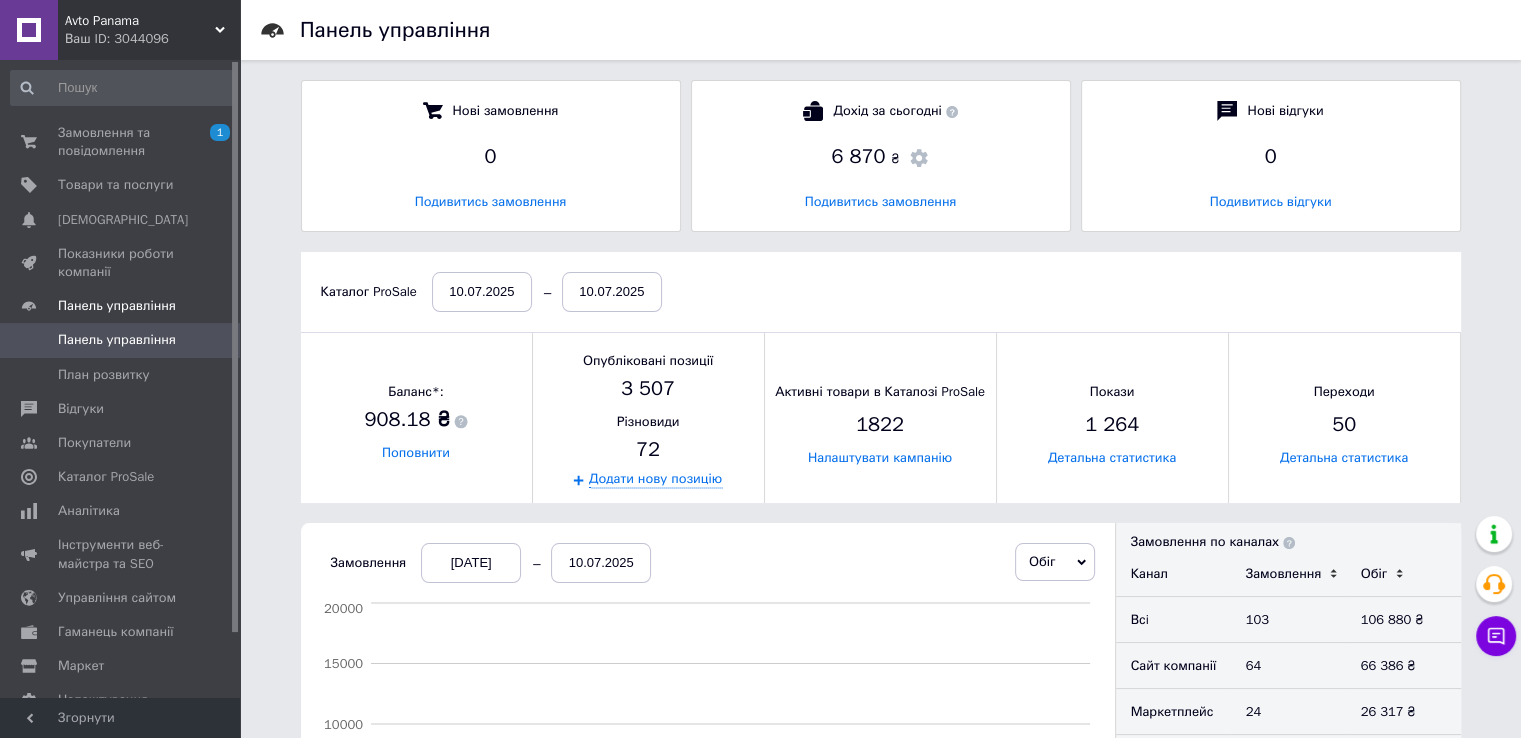 scroll, scrollTop: 10, scrollLeft: 9, axis: both 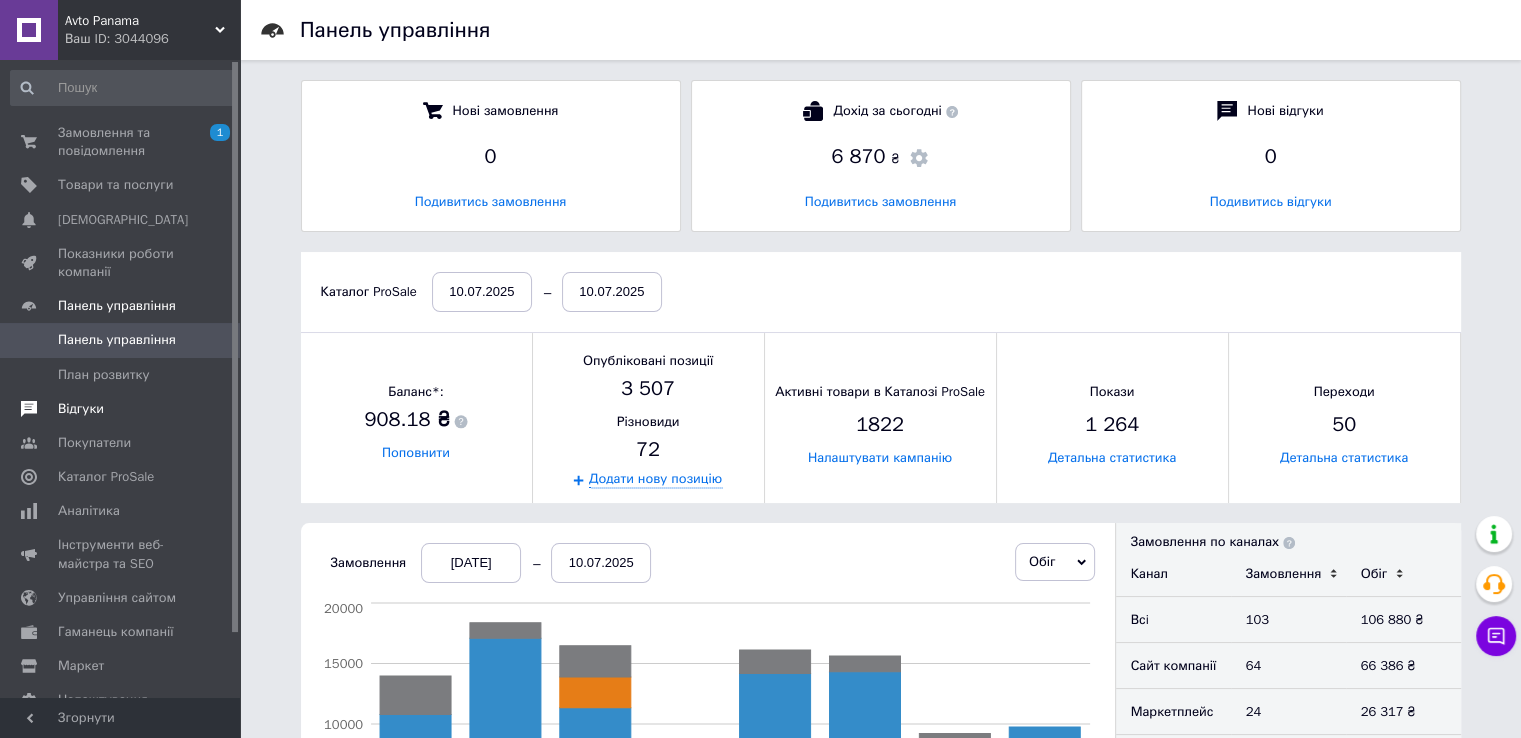 click on "Відгуки" at bounding box center [121, 409] 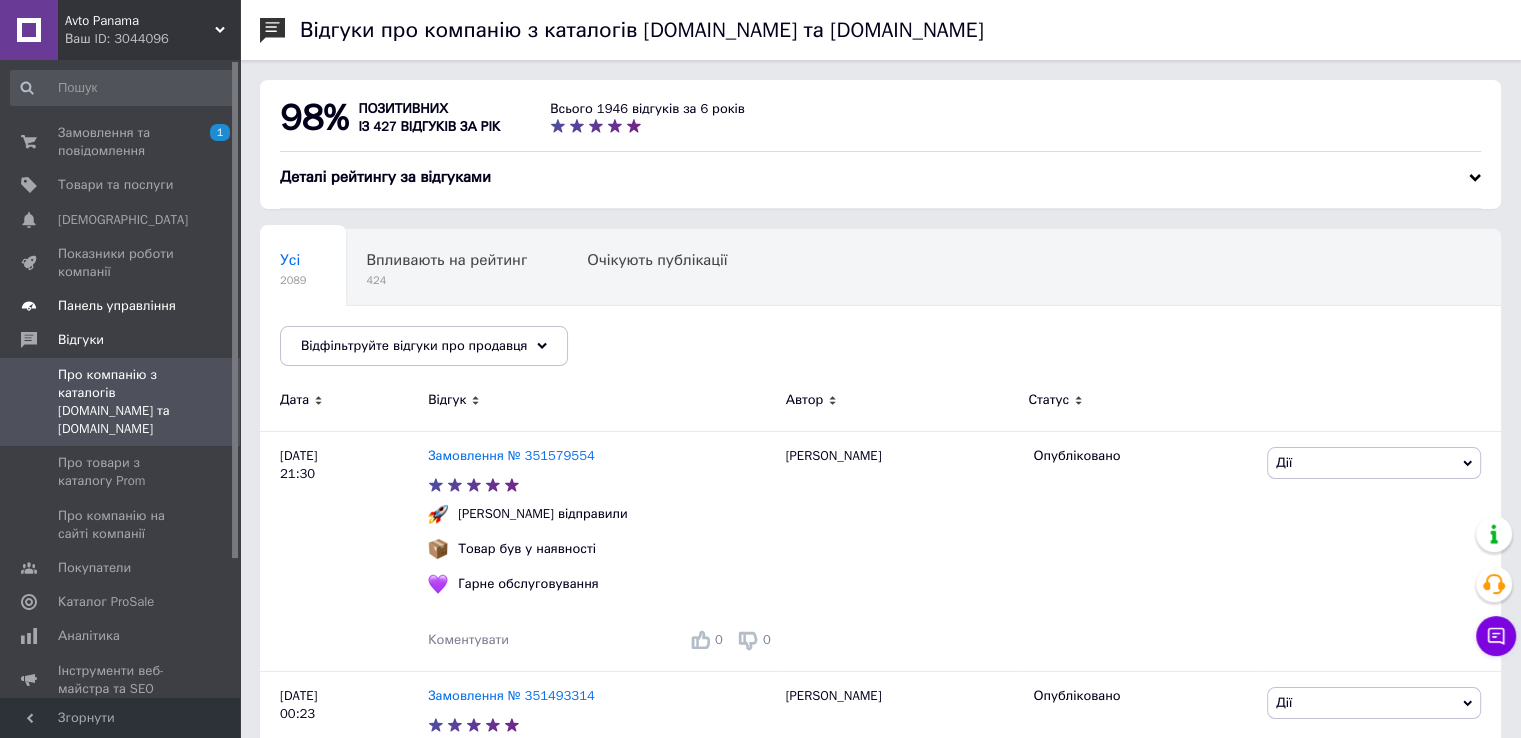 click on "Панель управління" at bounding box center (117, 306) 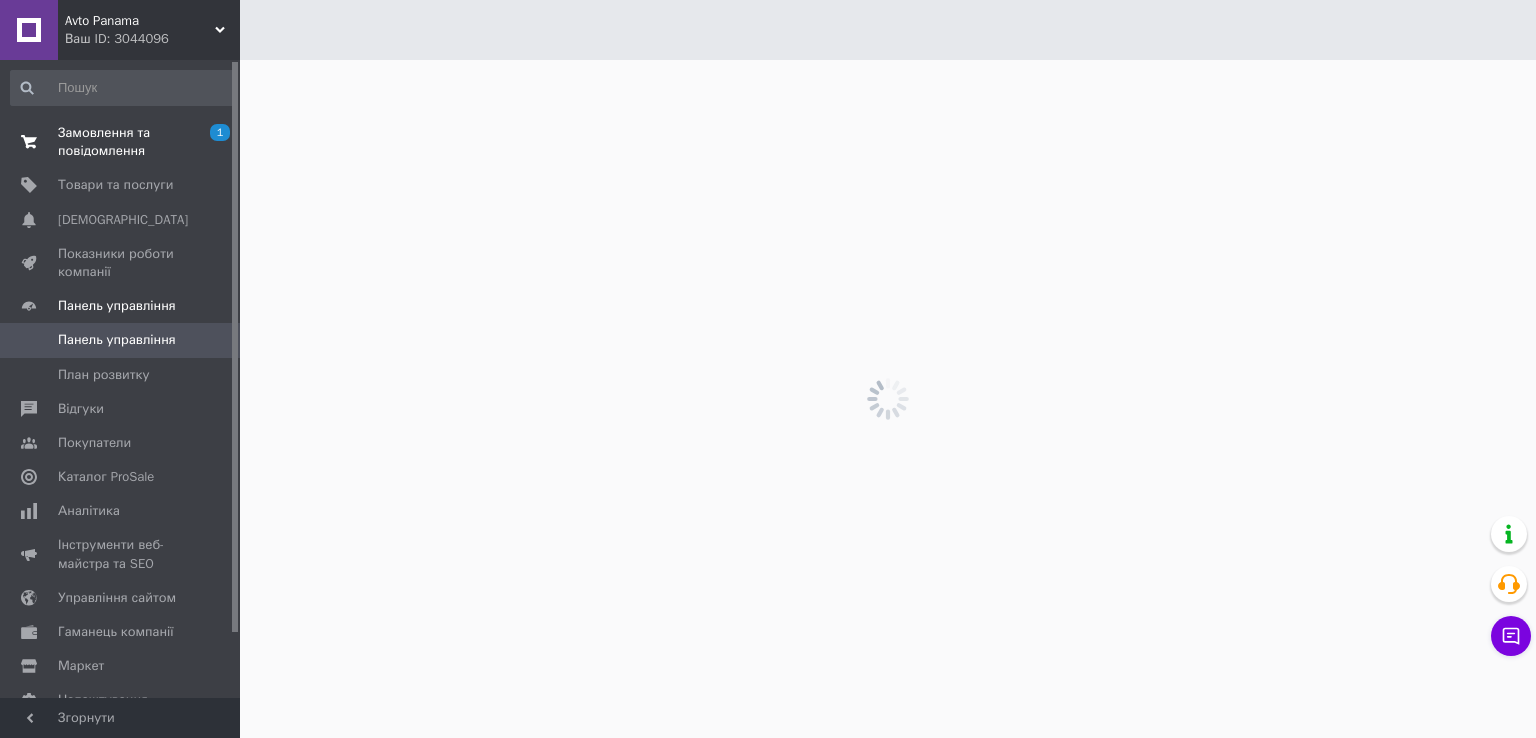click on "Замовлення та повідомлення" at bounding box center (121, 142) 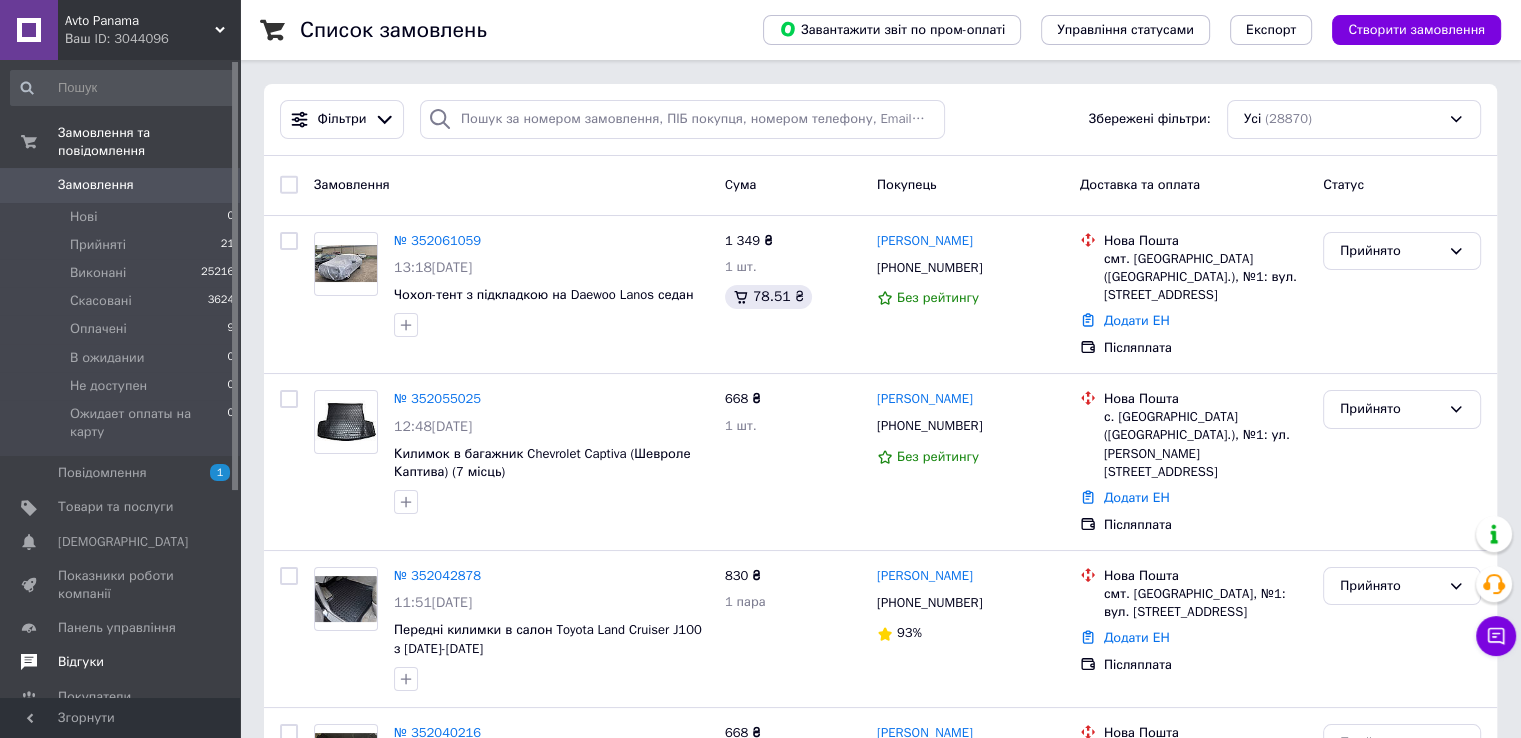 click on "Відгуки" at bounding box center (121, 662) 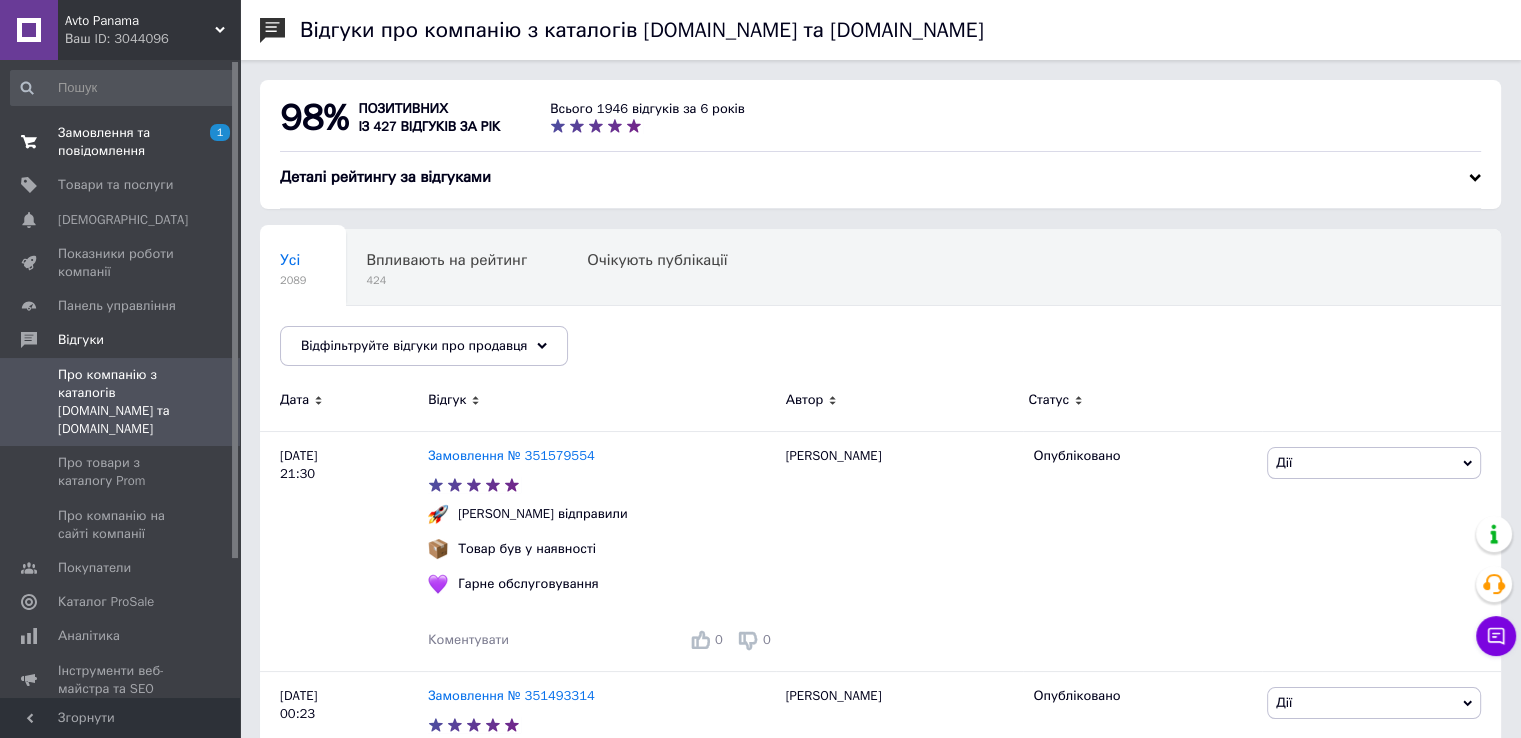 click on "Замовлення та повідомлення" at bounding box center [121, 142] 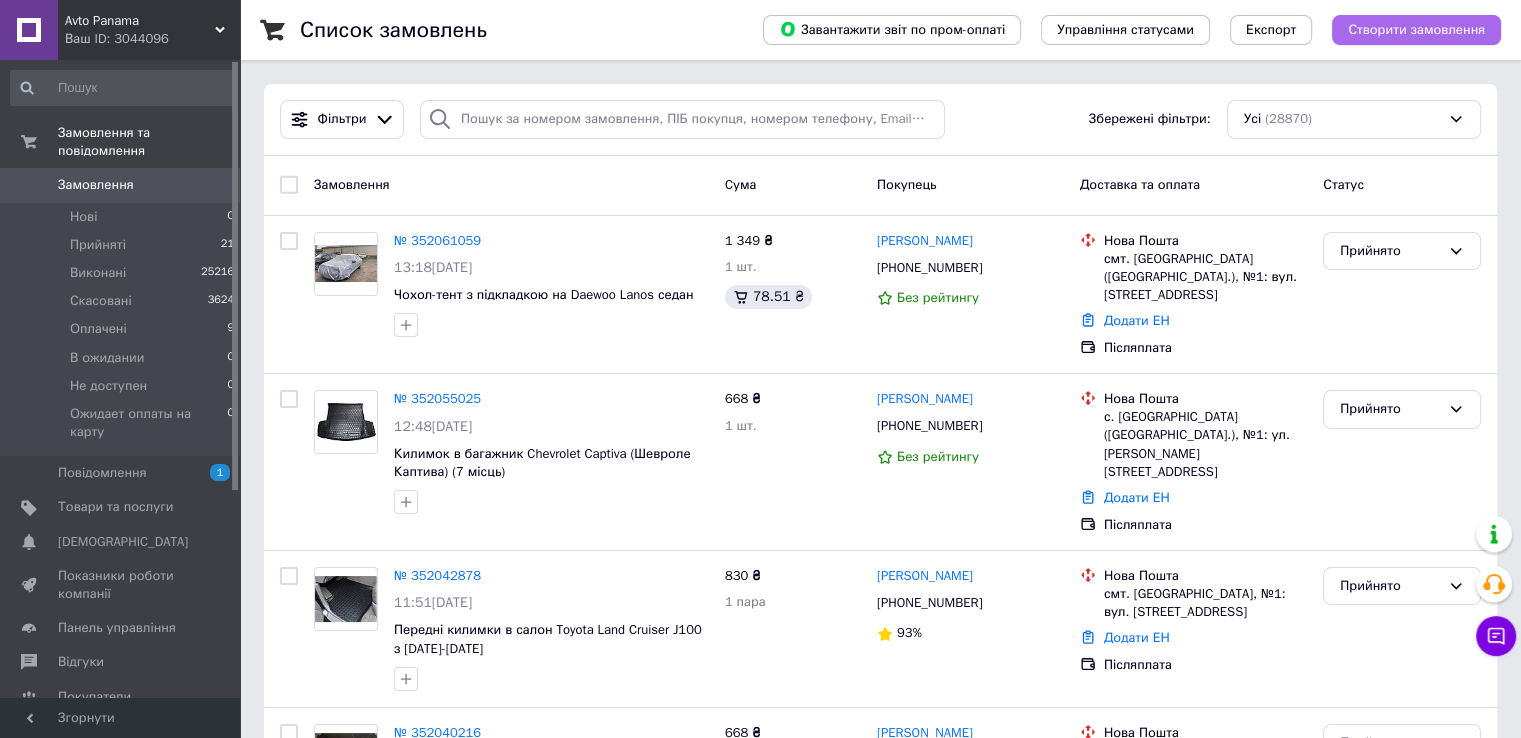 click on "Створити замовлення" at bounding box center [1416, 30] 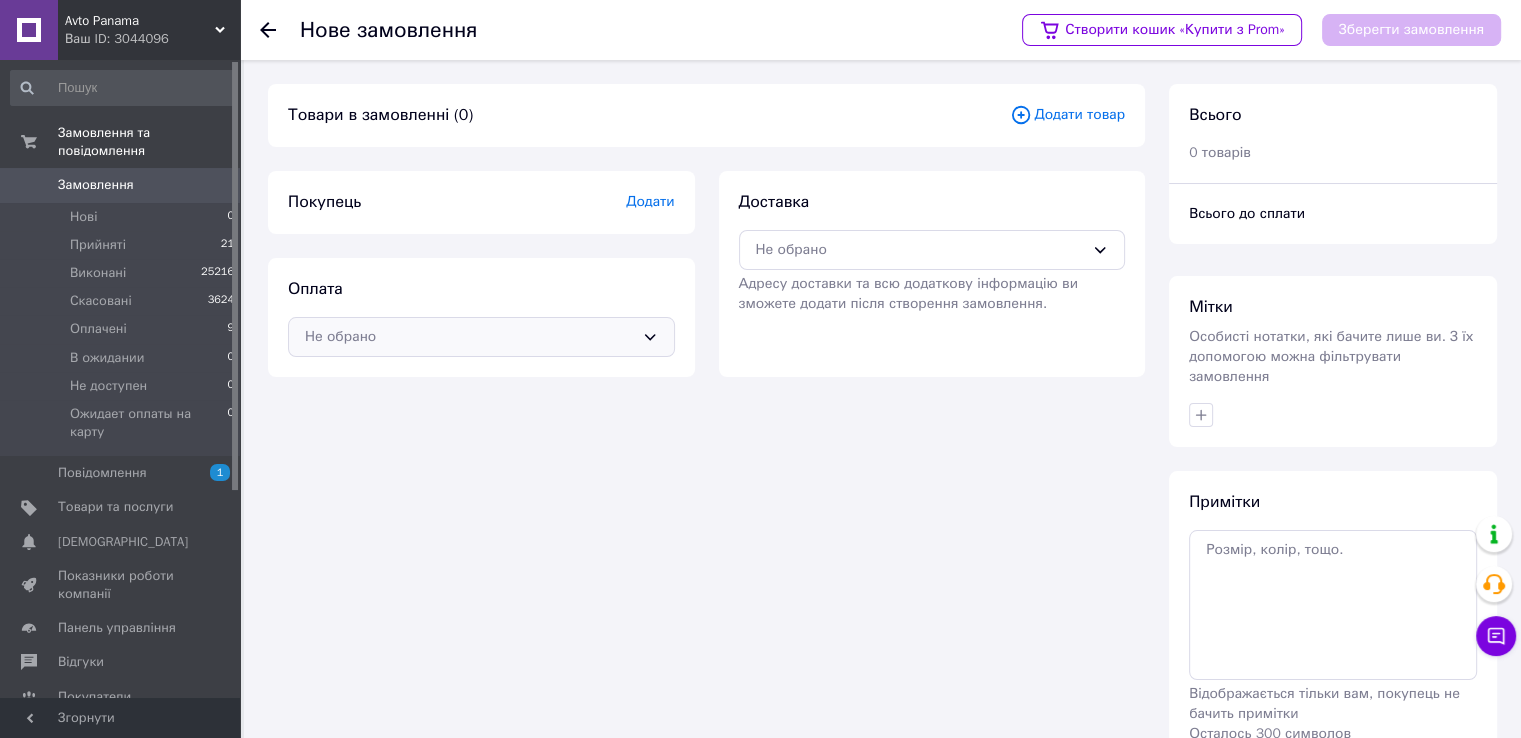 click on "Не обрано" at bounding box center [469, 337] 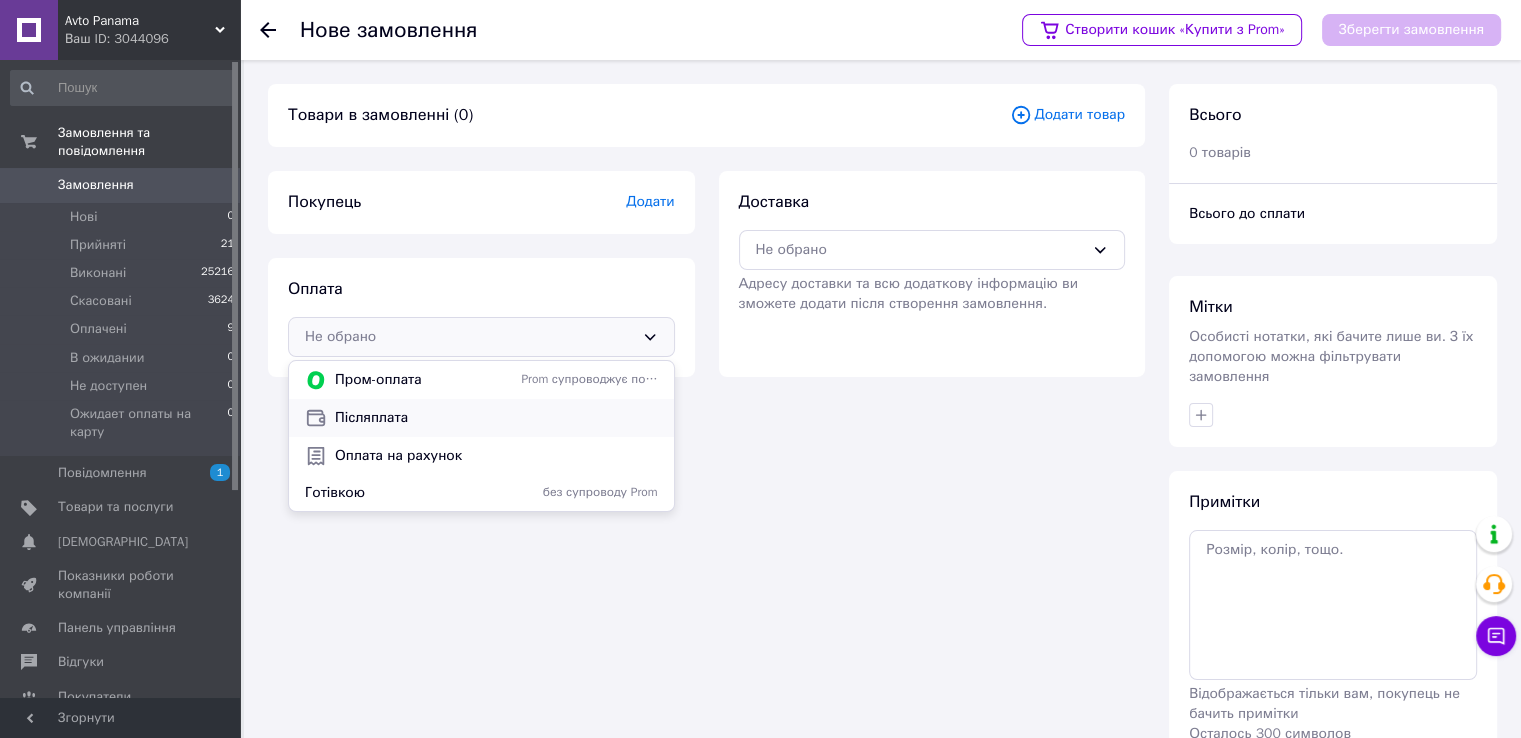 click on "Післяплата" at bounding box center [496, 418] 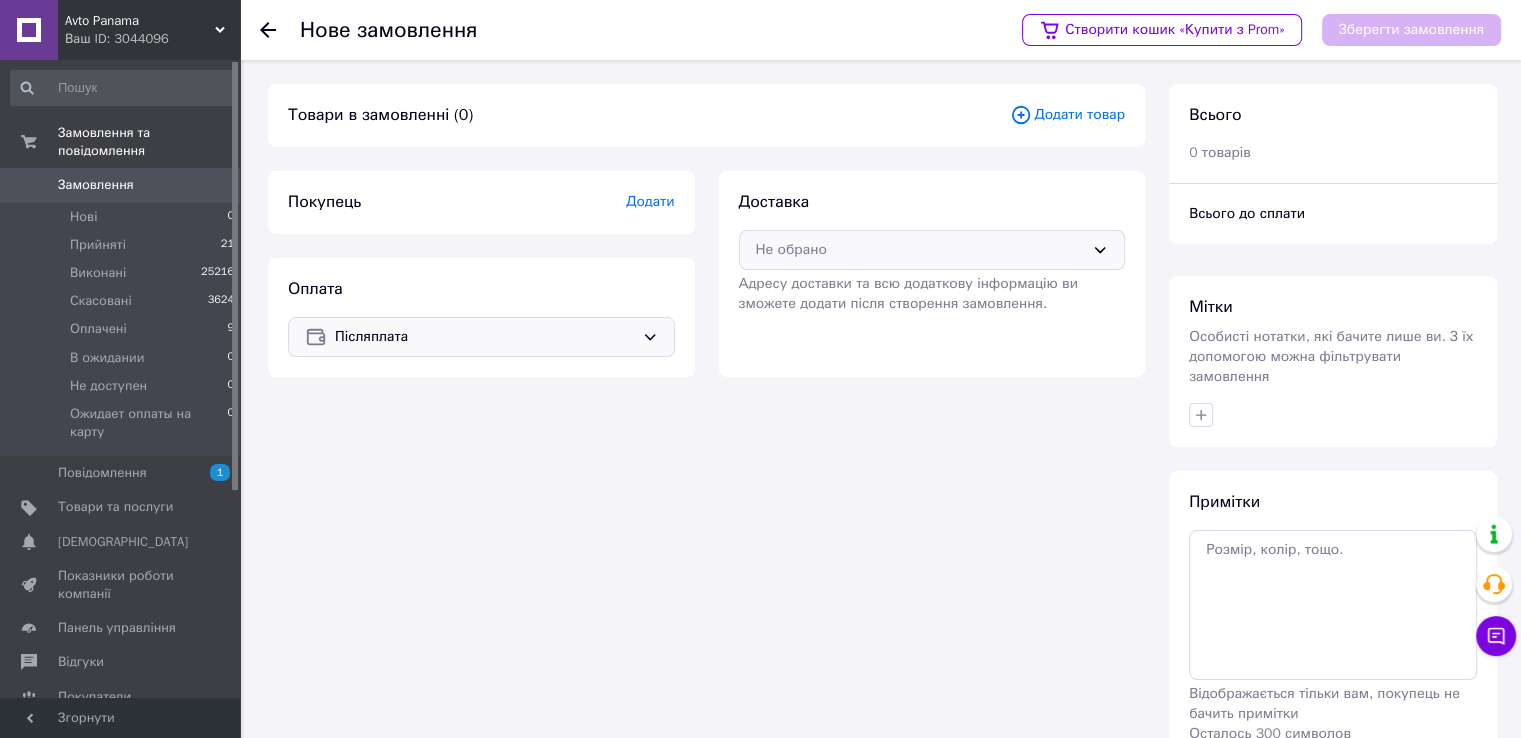 click on "Не обрано" at bounding box center (920, 250) 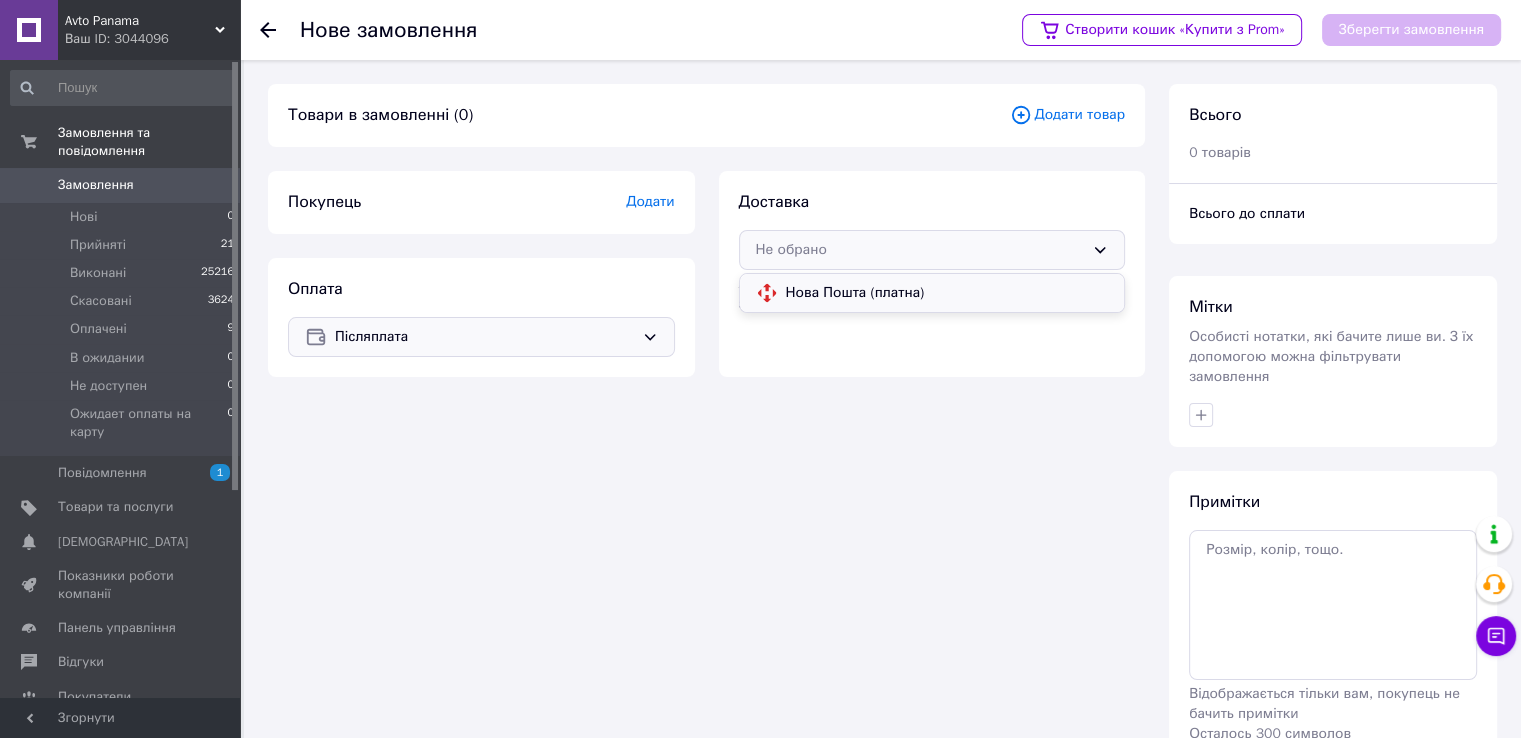 click on "Нова Пошта (платна)" at bounding box center [947, 293] 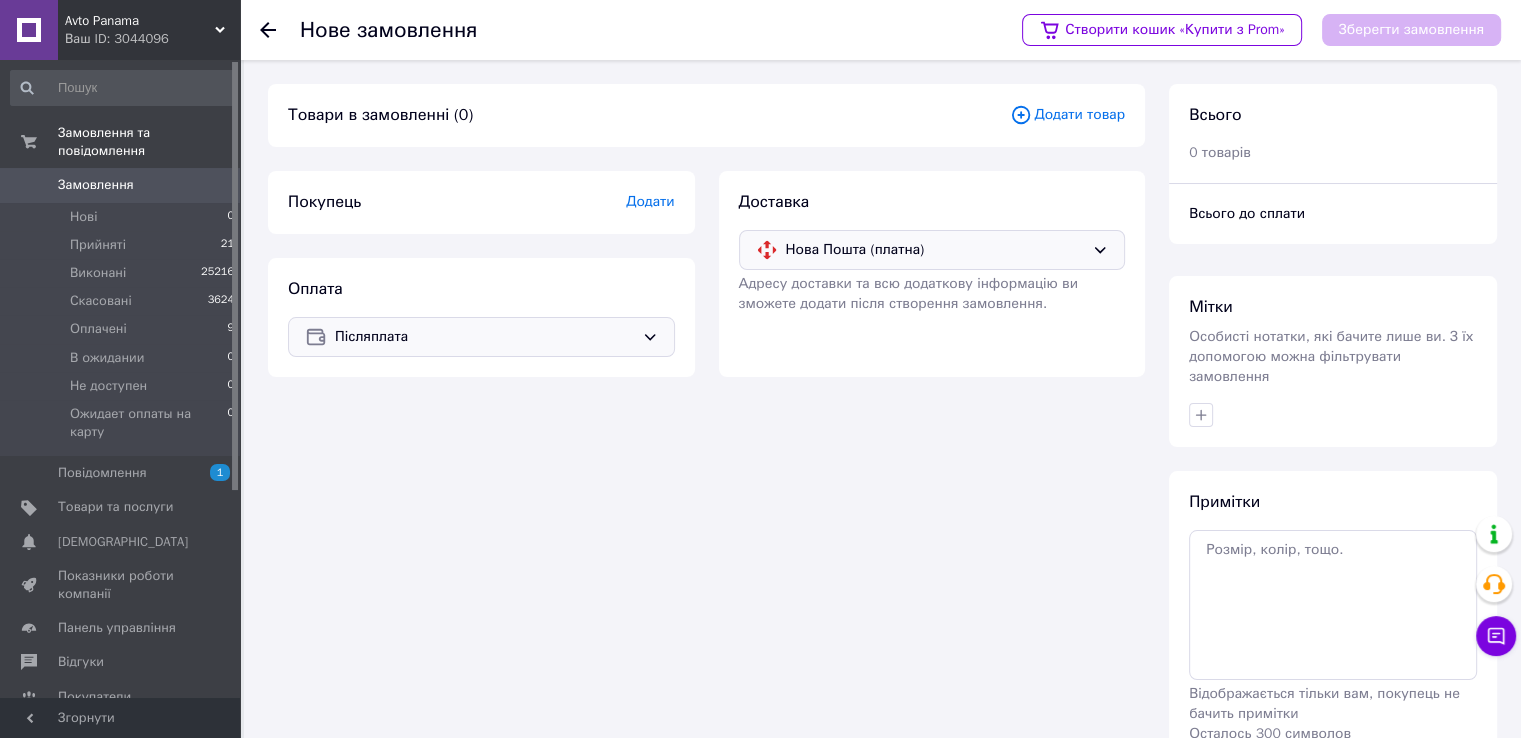 click on "Додати товар" at bounding box center (1067, 115) 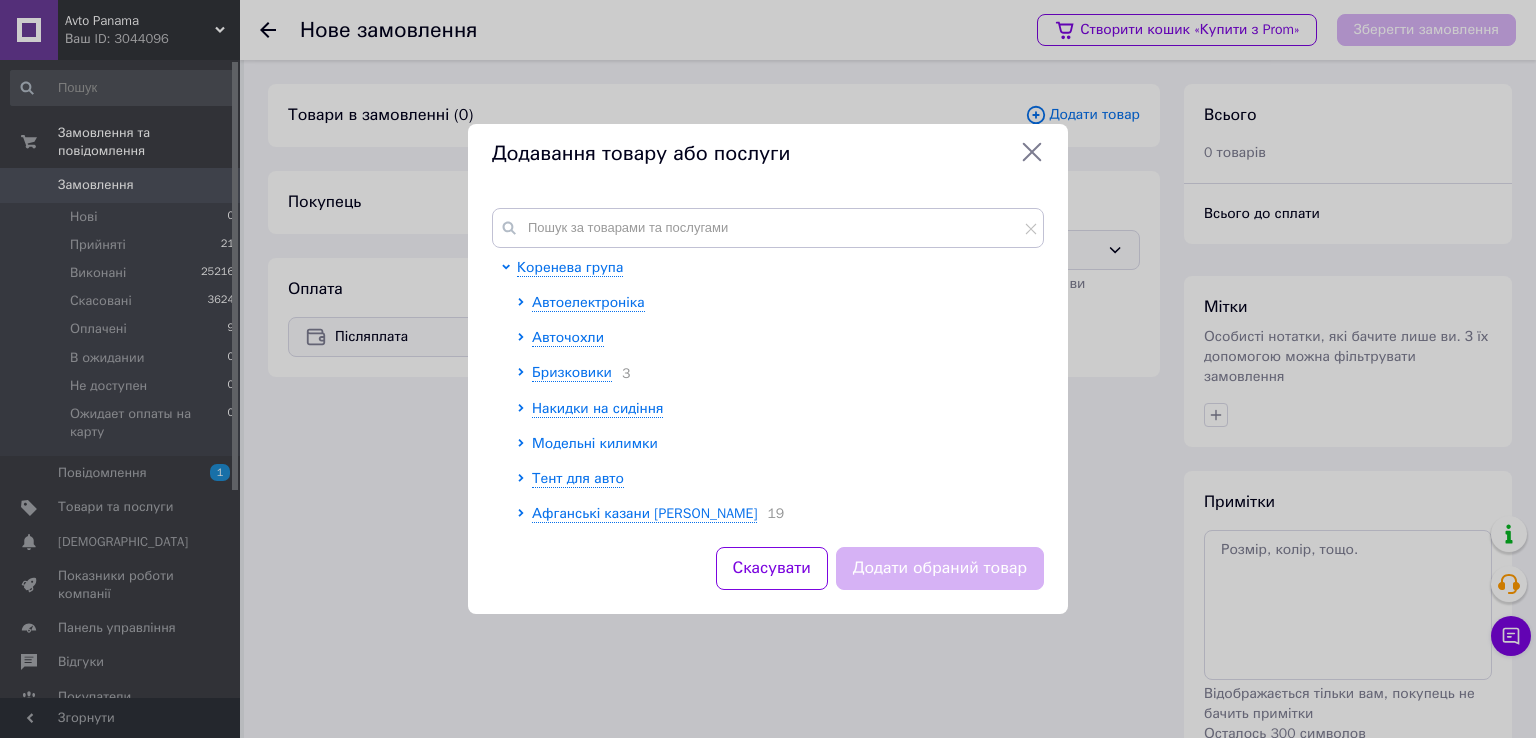 click on "Модельні килимки" at bounding box center (595, 443) 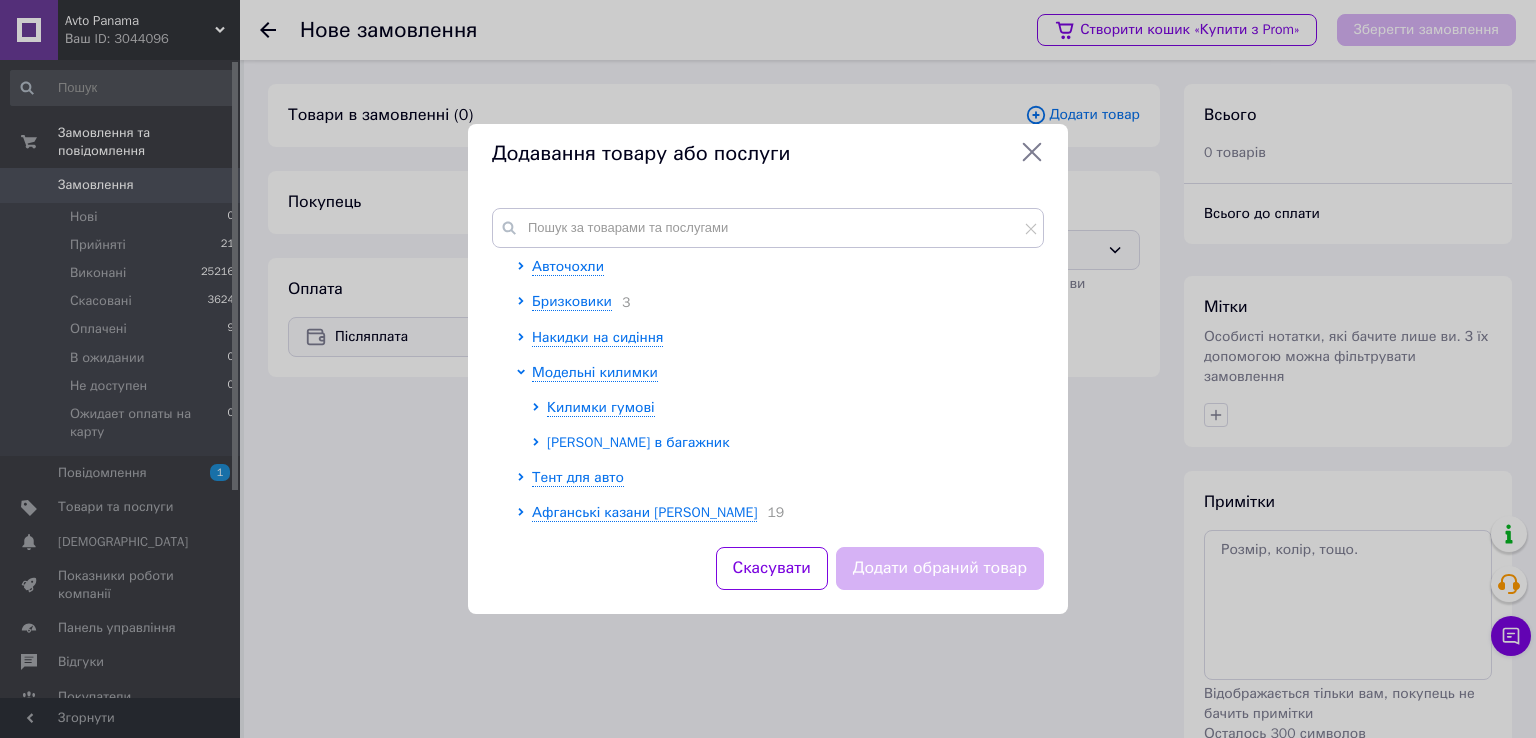 scroll, scrollTop: 75, scrollLeft: 0, axis: vertical 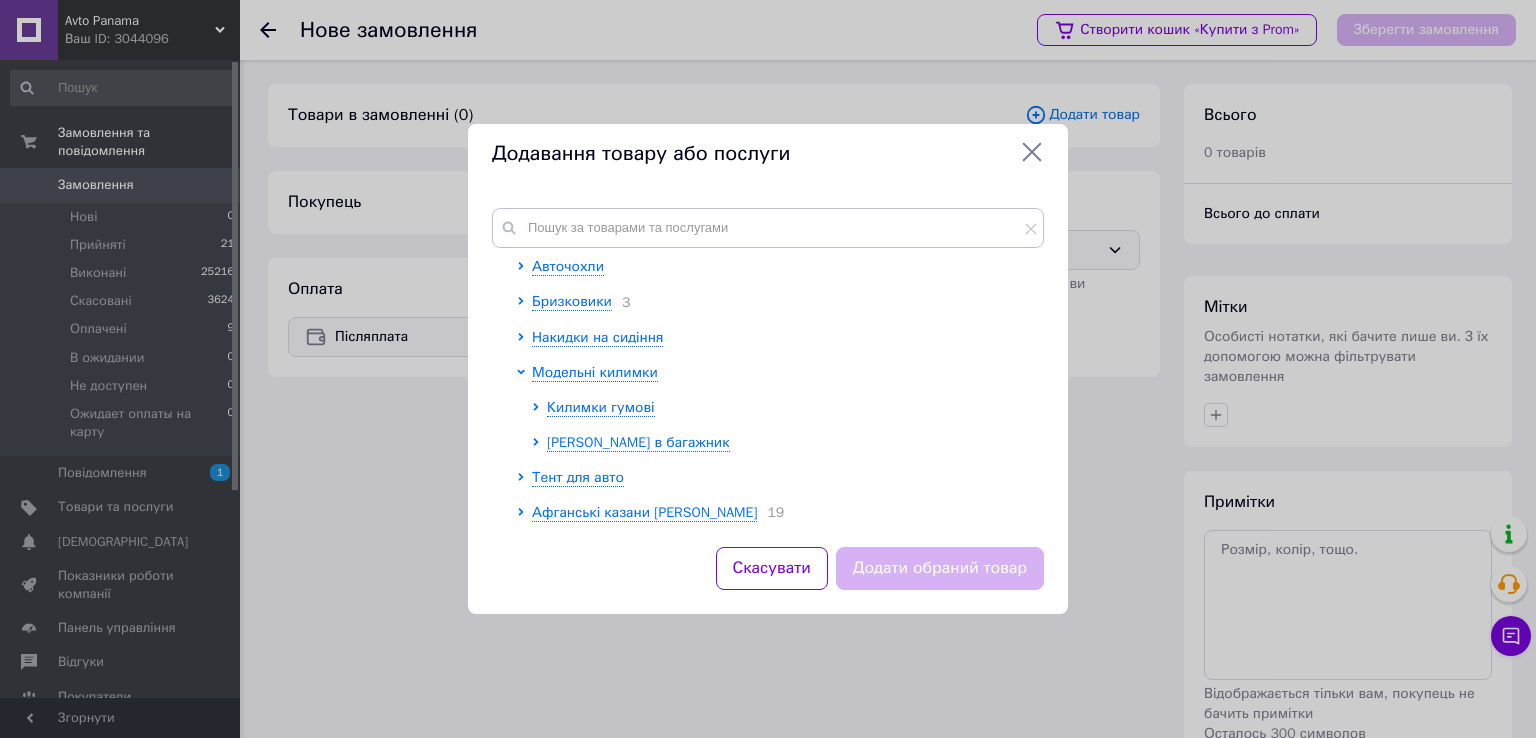 click on "Килимки гумові Килимки в багажник" at bounding box center (782, 425) 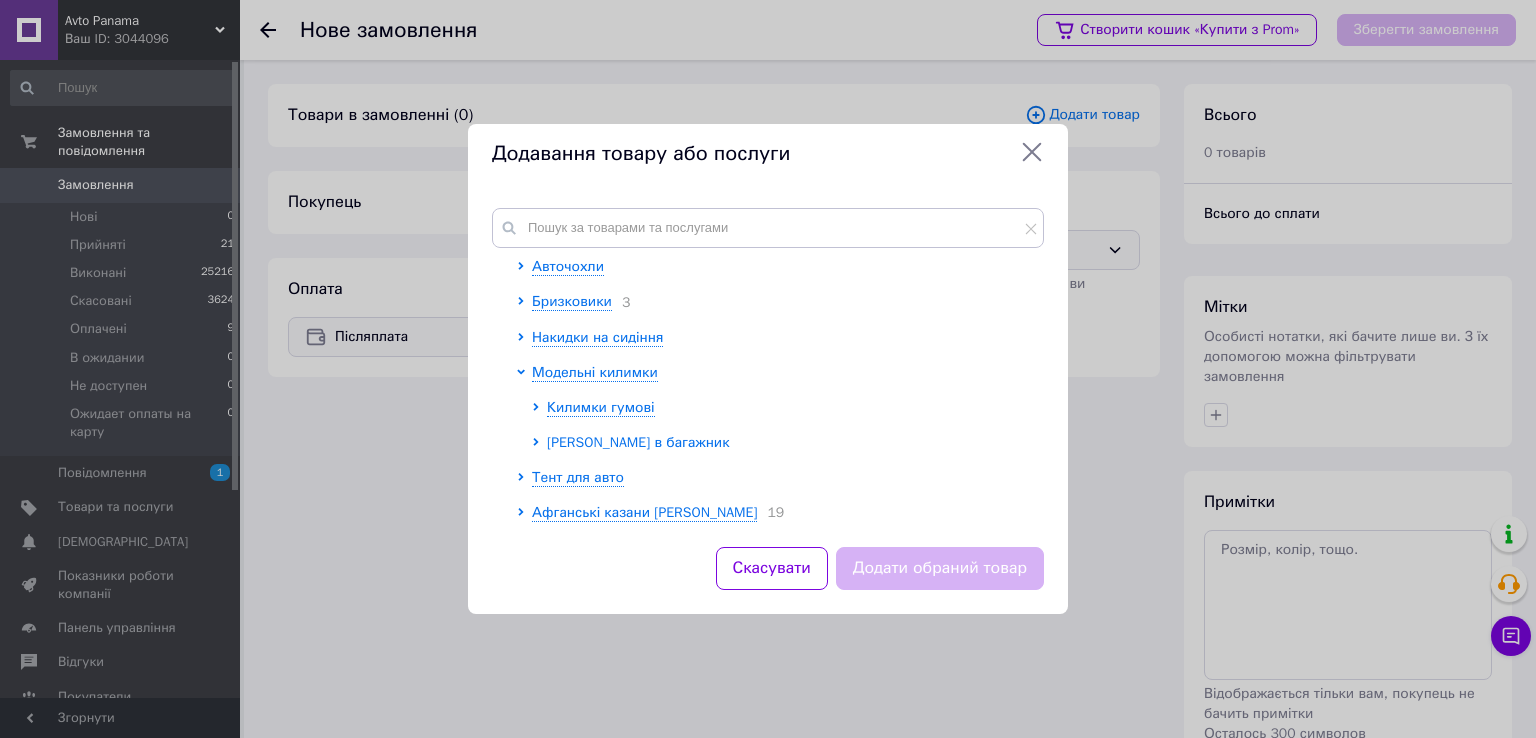 click on "Килимки в багажник" at bounding box center [638, 442] 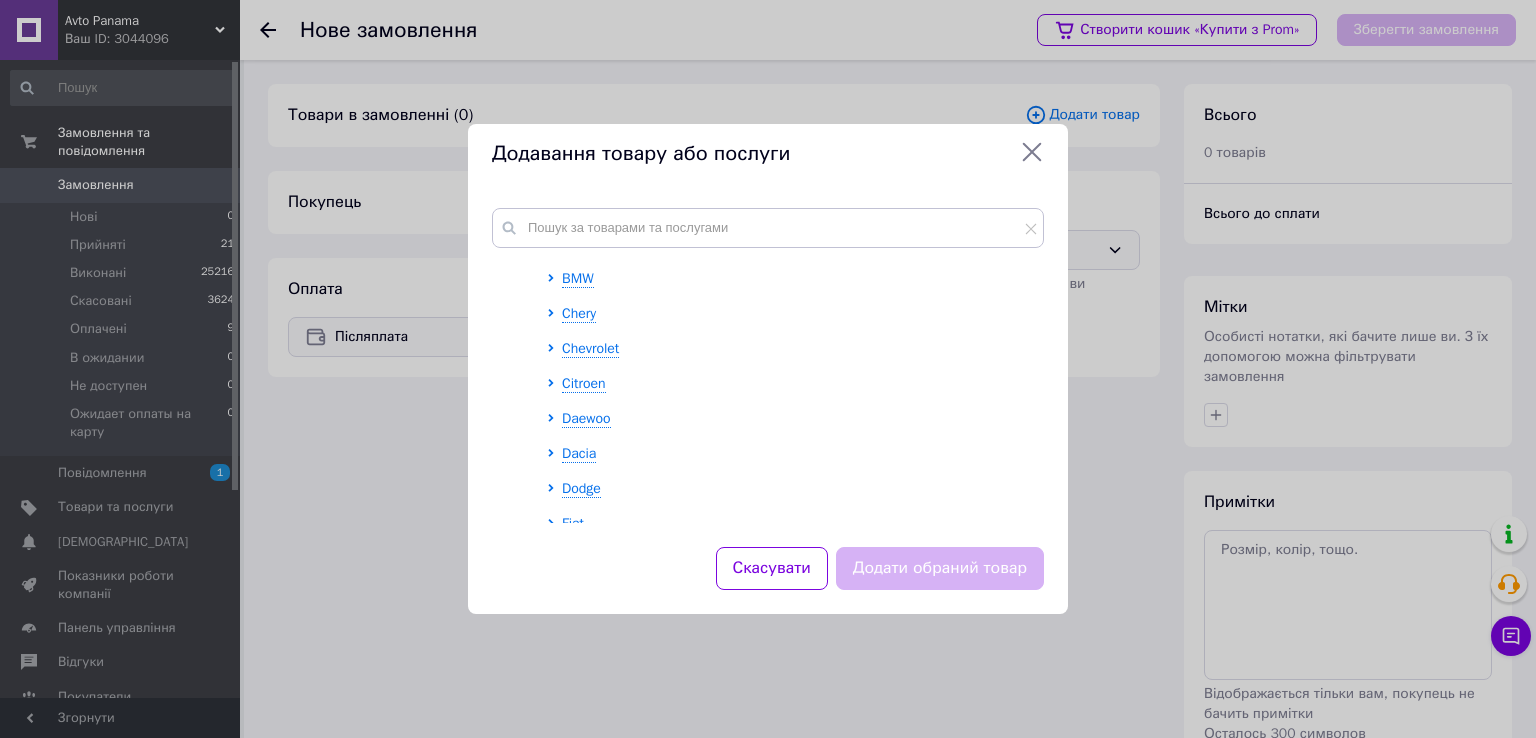scroll, scrollTop: 341, scrollLeft: 0, axis: vertical 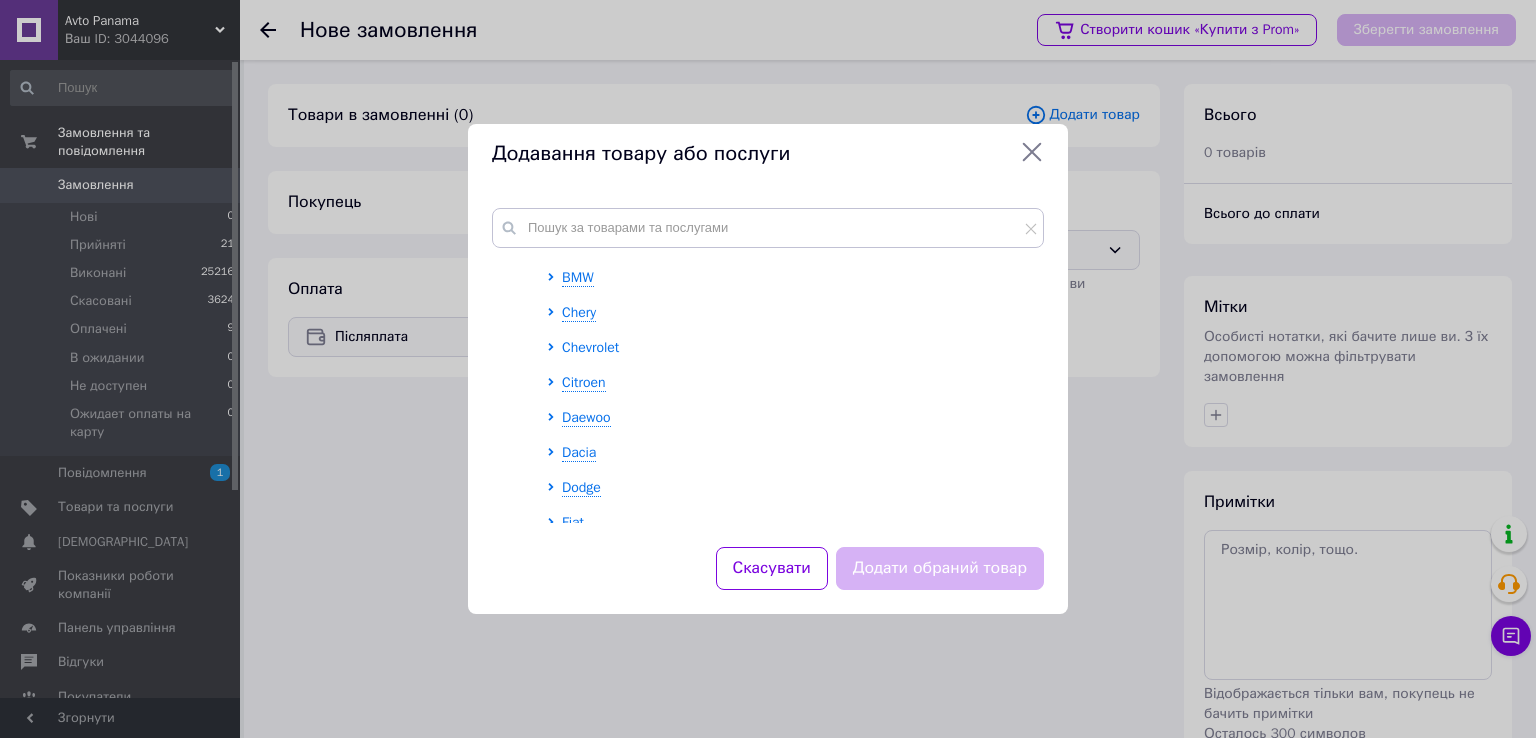 click on "Chevrolet" at bounding box center (590, 347) 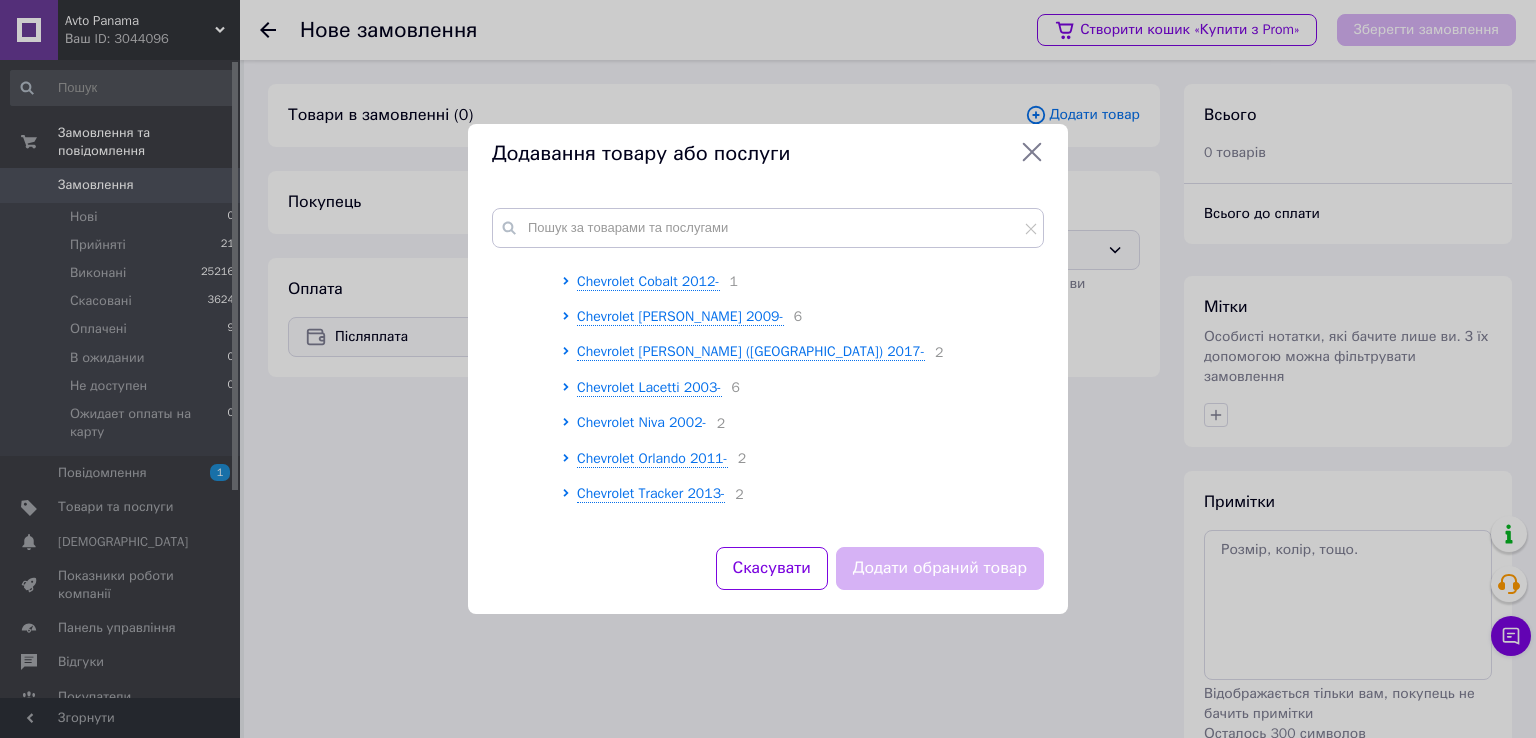 scroll, scrollTop: 608, scrollLeft: 0, axis: vertical 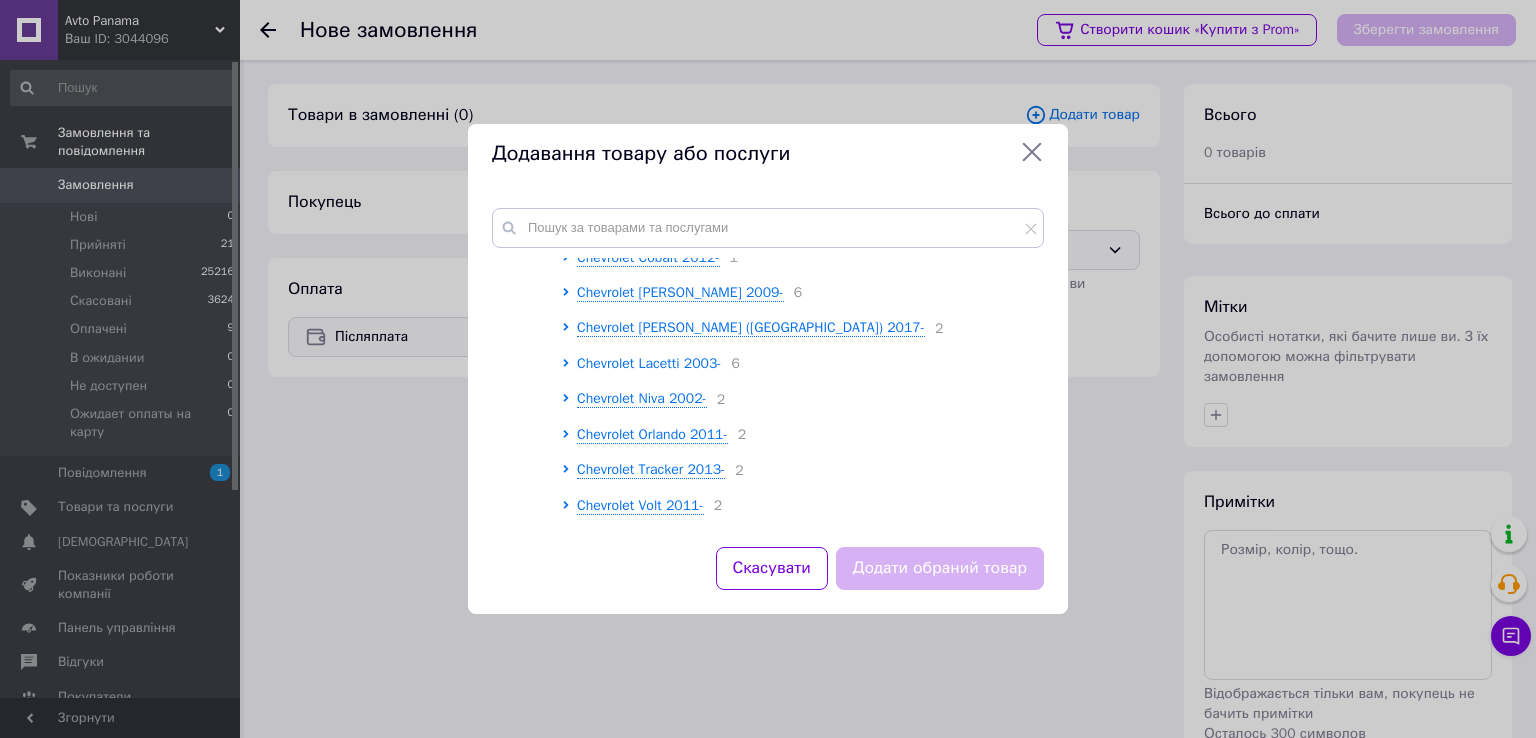 click on "Chevrolet Lacetti 2003-" at bounding box center (649, 363) 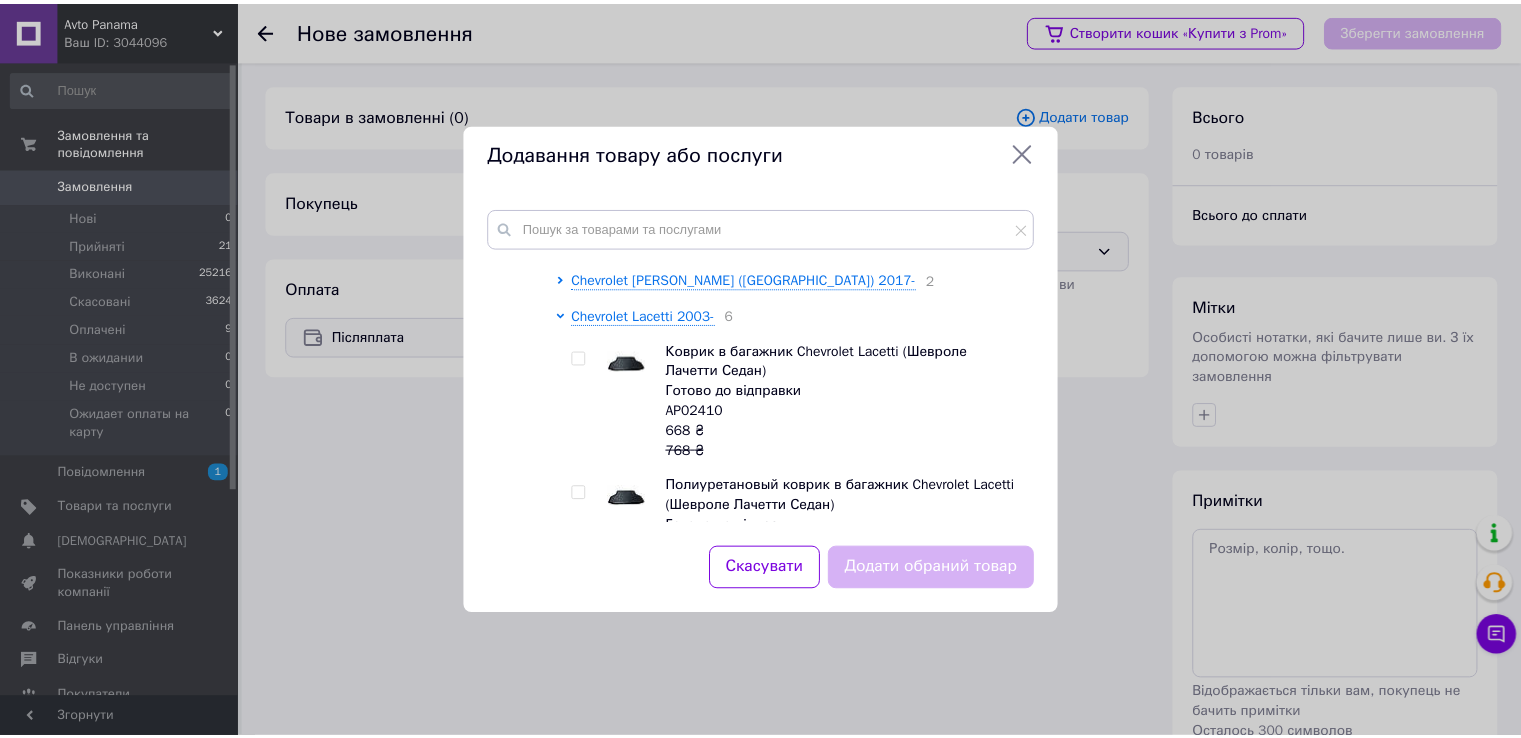 scroll, scrollTop: 675, scrollLeft: 0, axis: vertical 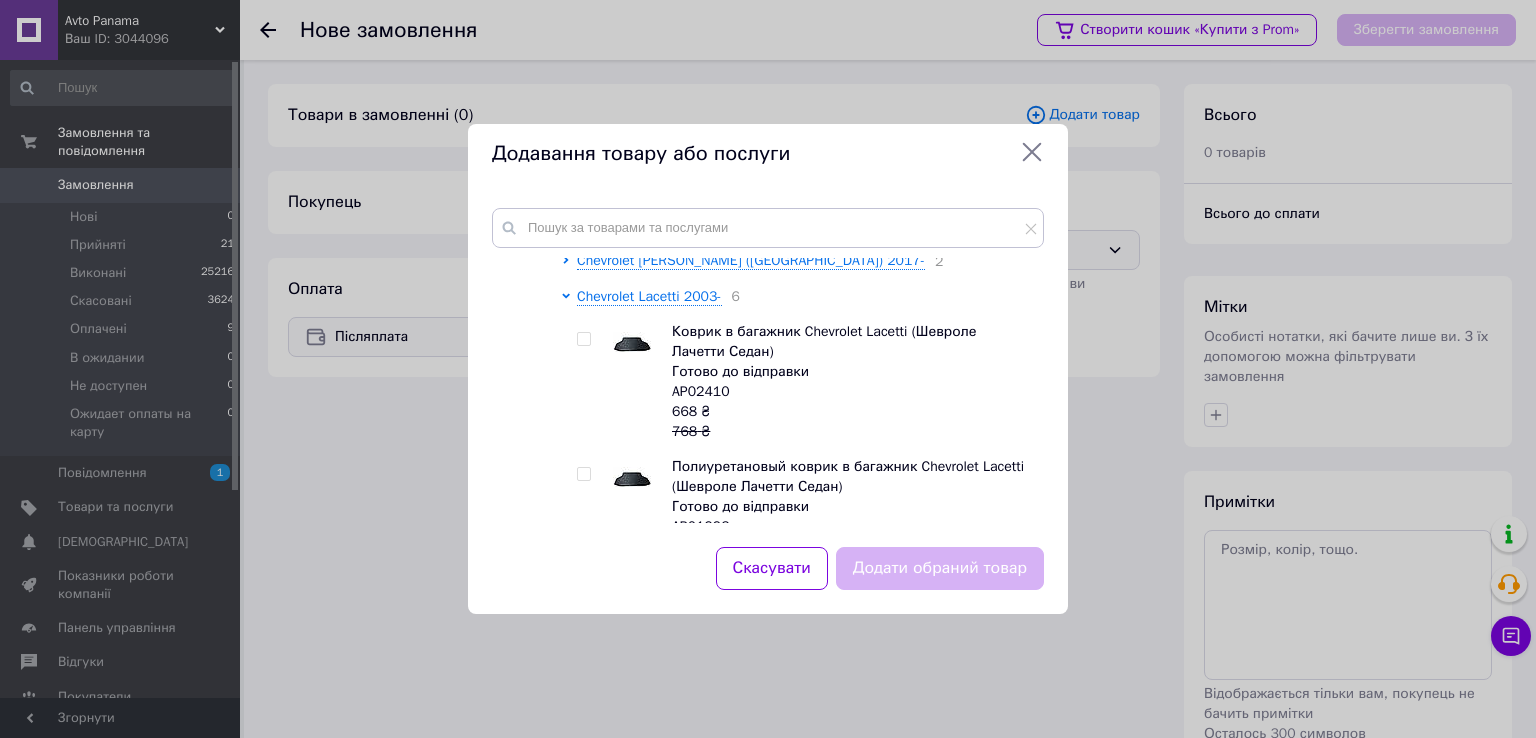click at bounding box center (583, 339) 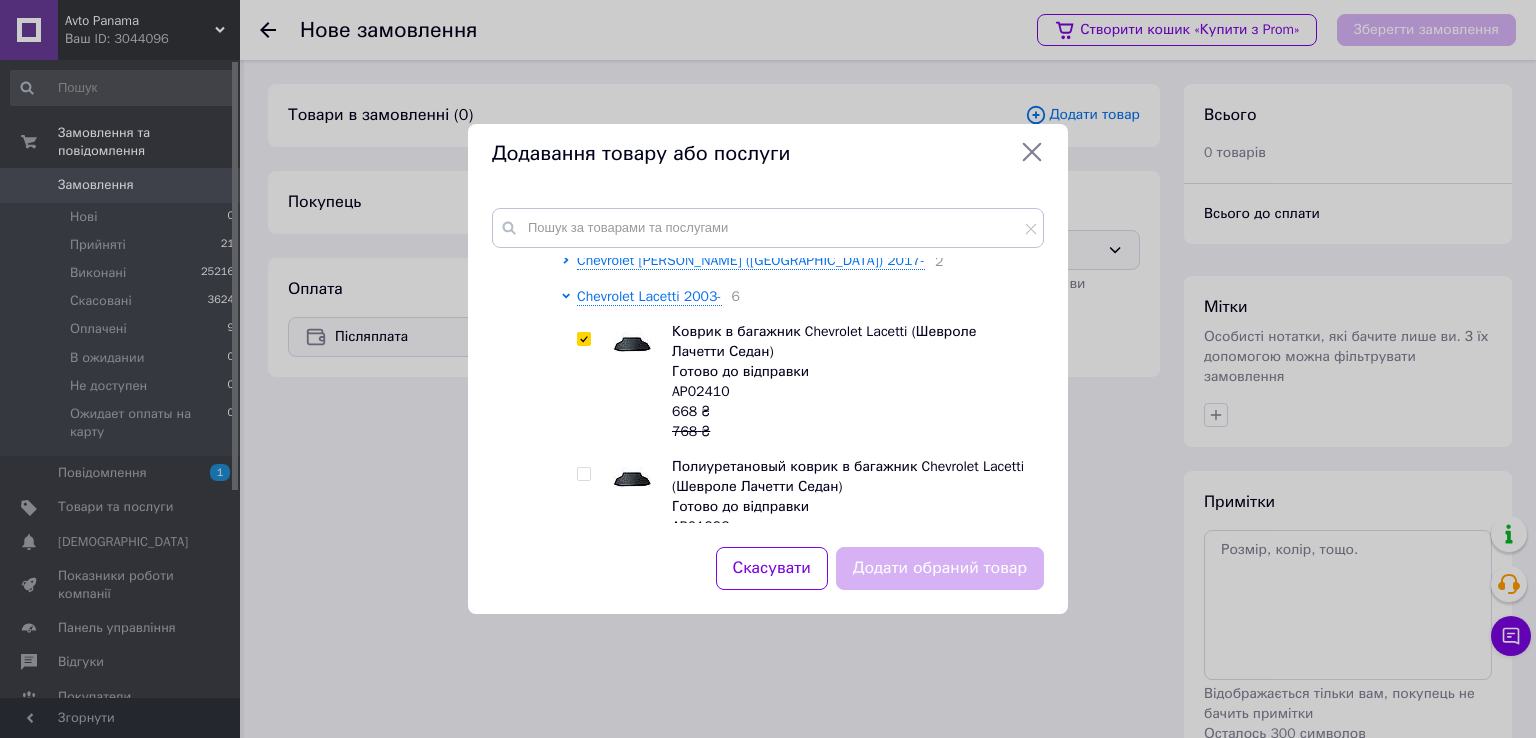 checkbox on "true" 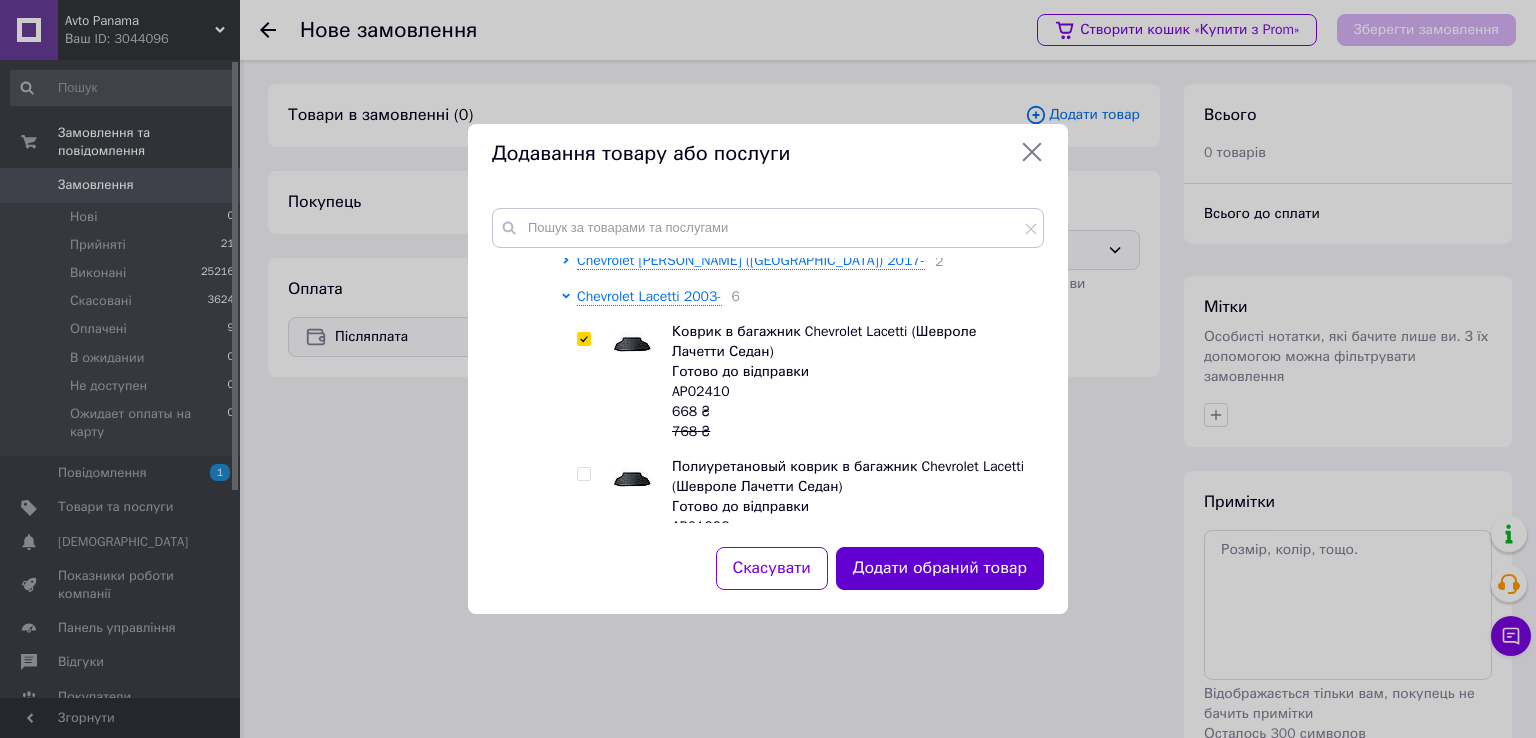 click on "Додати обраний товар" at bounding box center [940, 568] 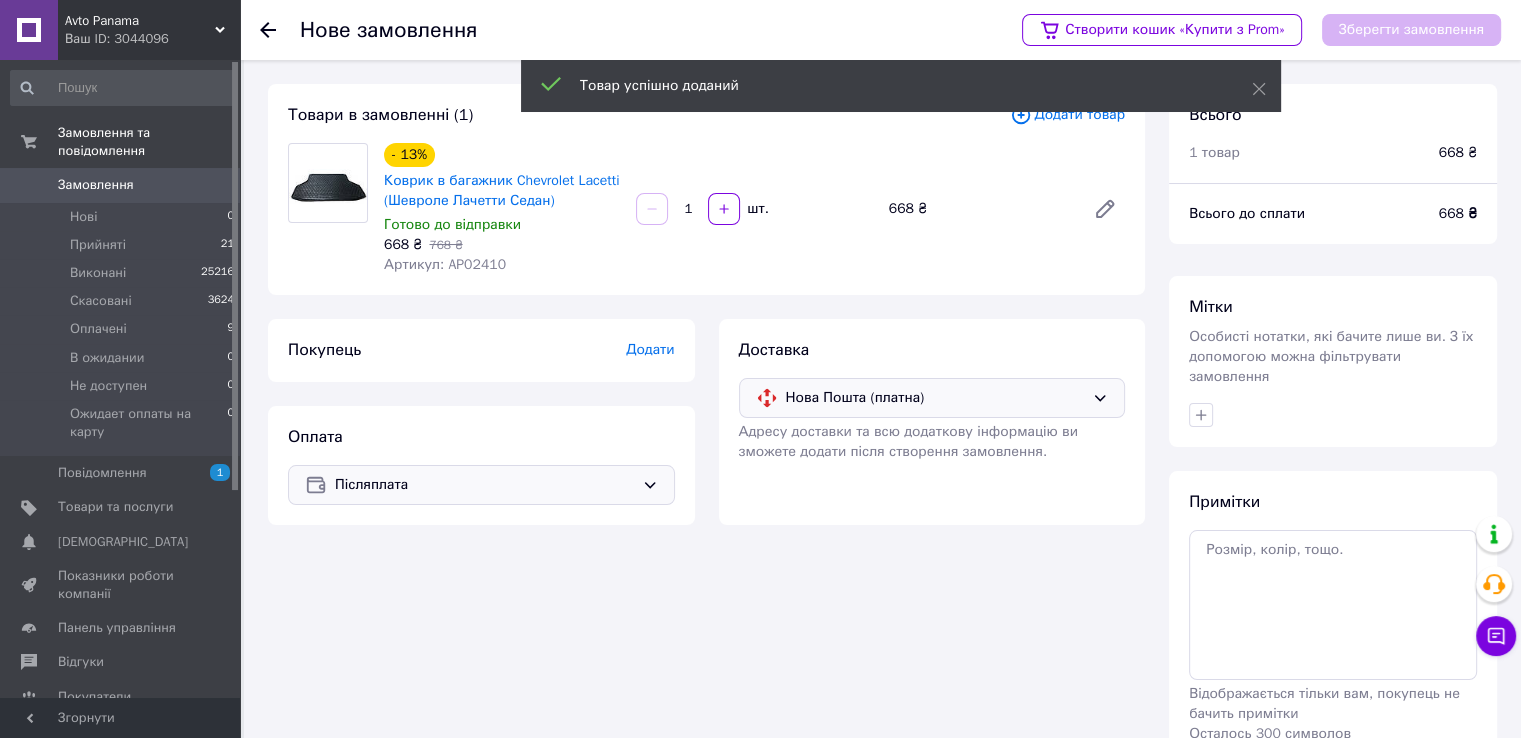 click on "Додати" at bounding box center [650, 349] 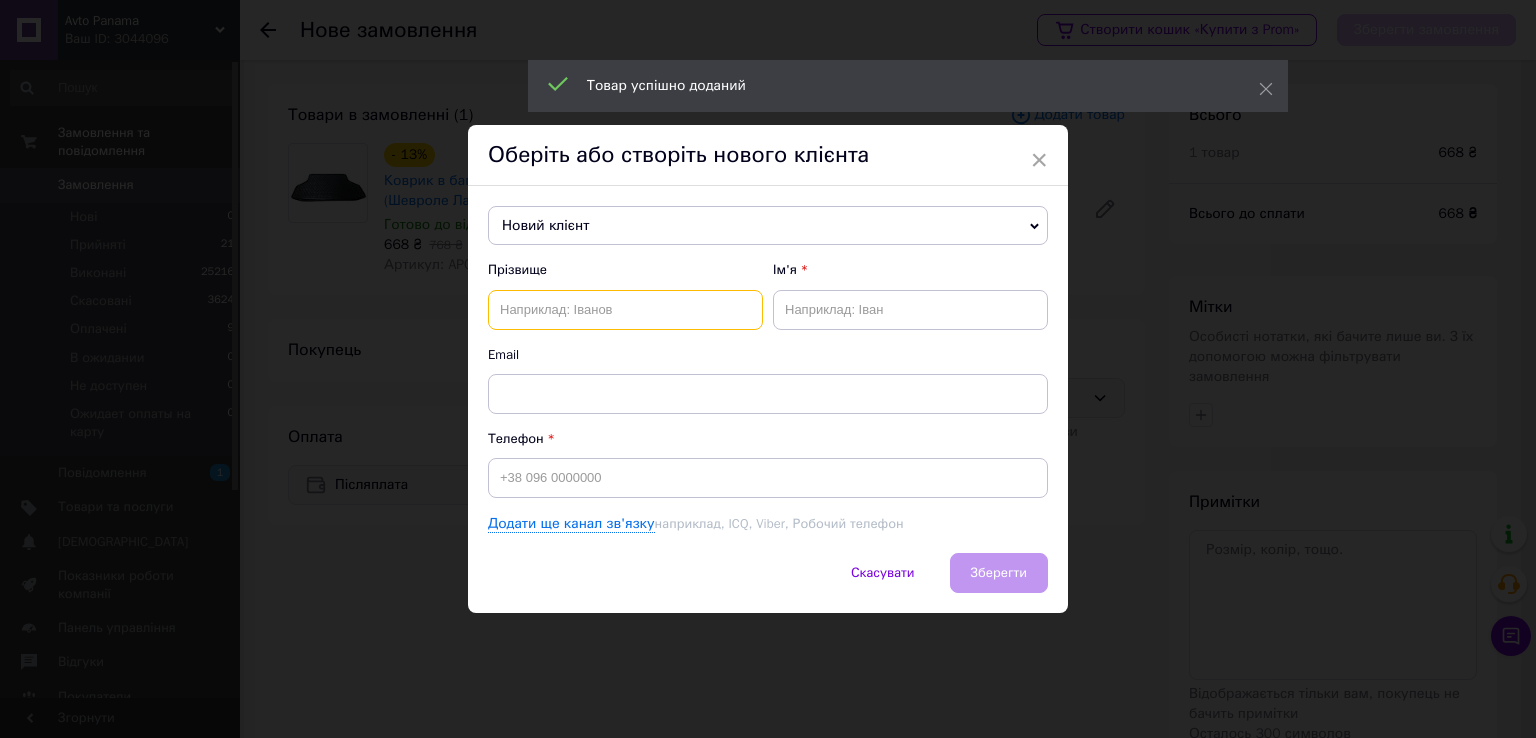 click at bounding box center [625, 310] 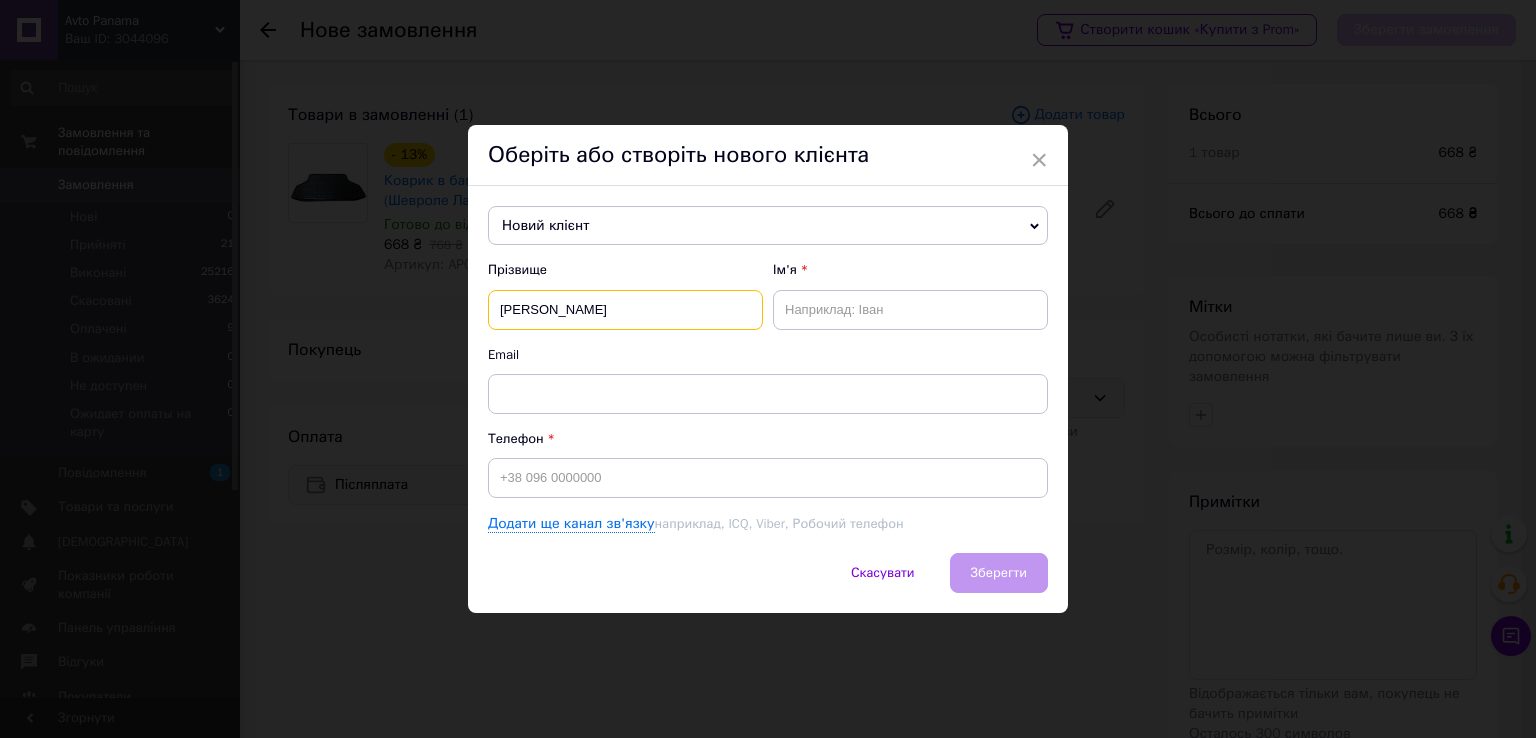 type on "Бибик" 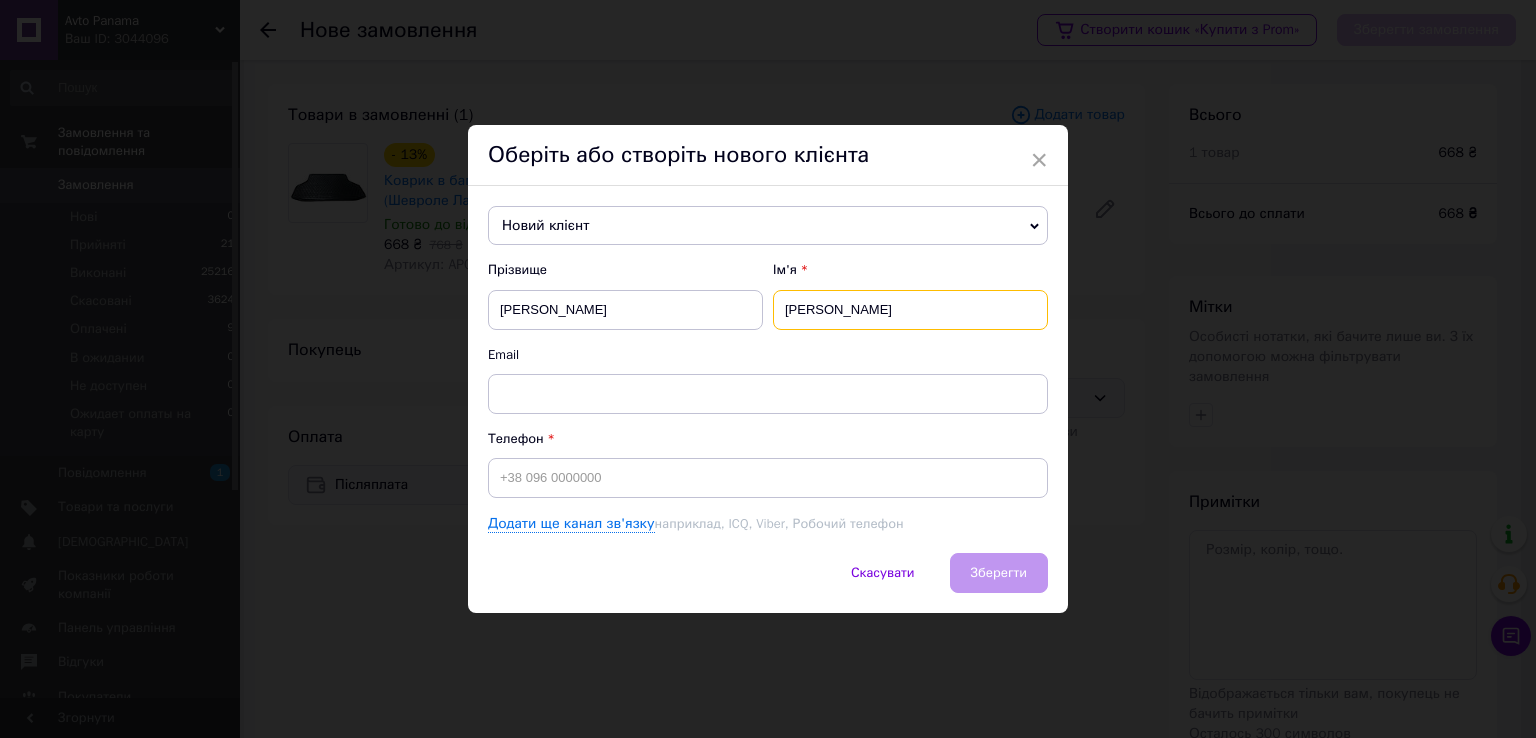 type on "Василь" 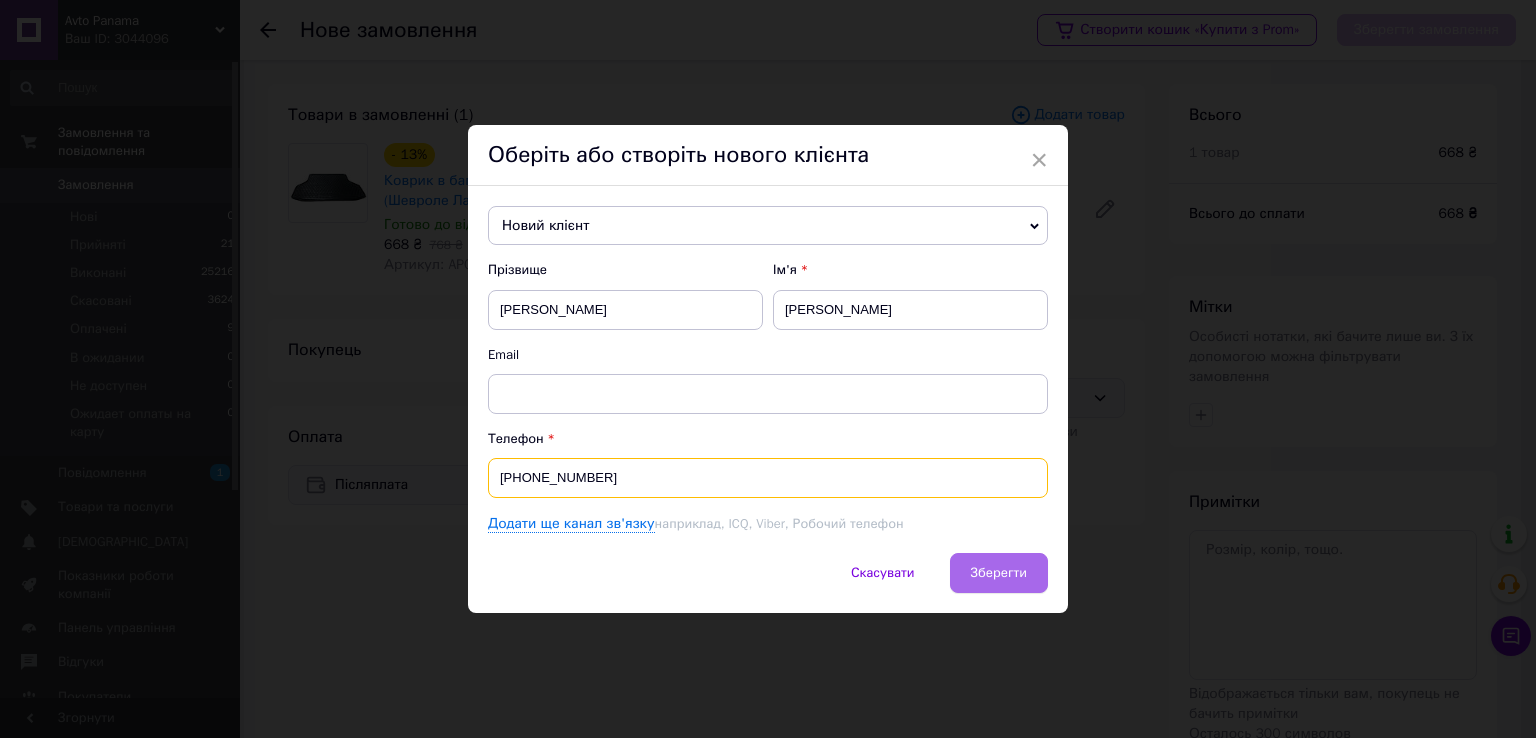 type on "[PHONE_NUMBER]" 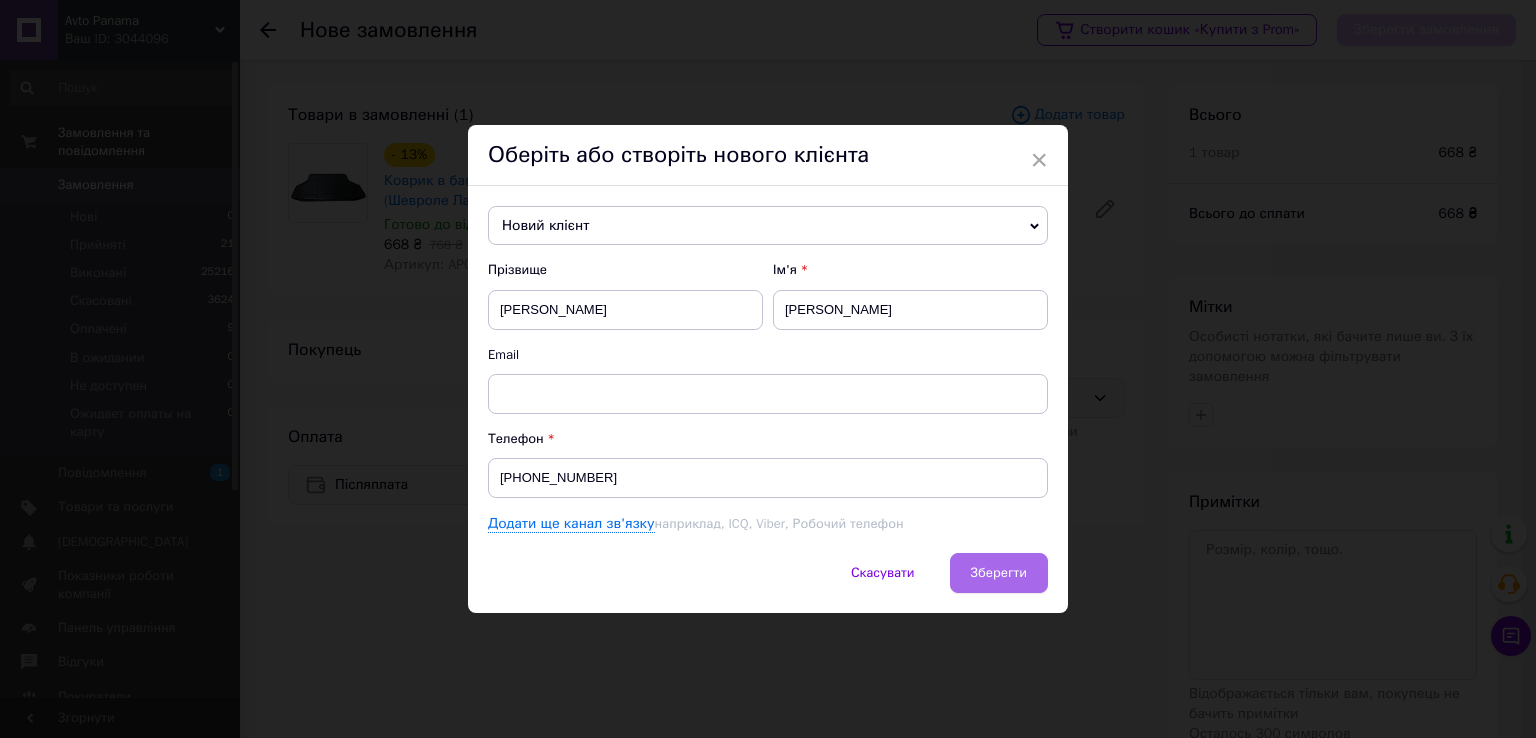 click on "Зберегти" at bounding box center (999, 573) 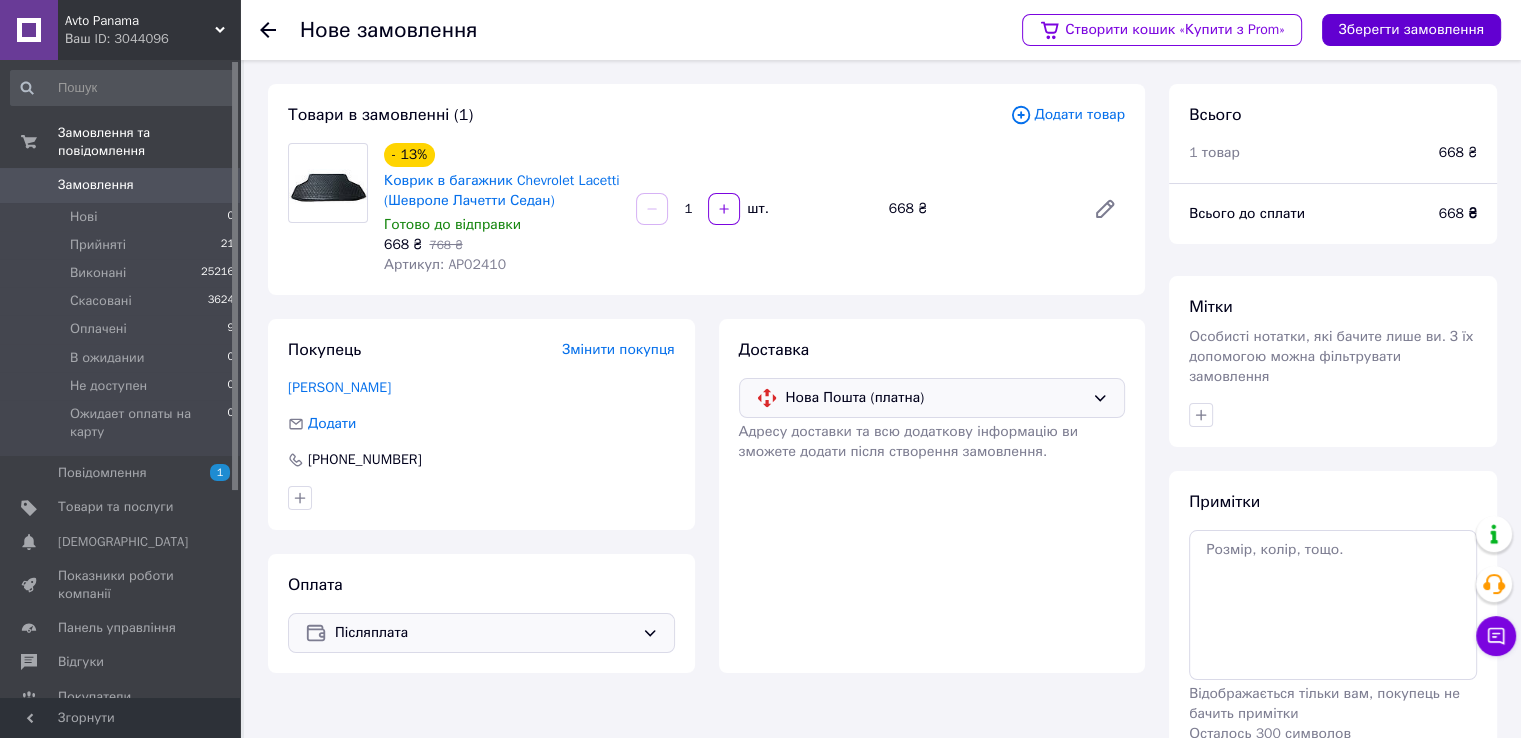 click on "Зберегти замовлення" at bounding box center (1411, 30) 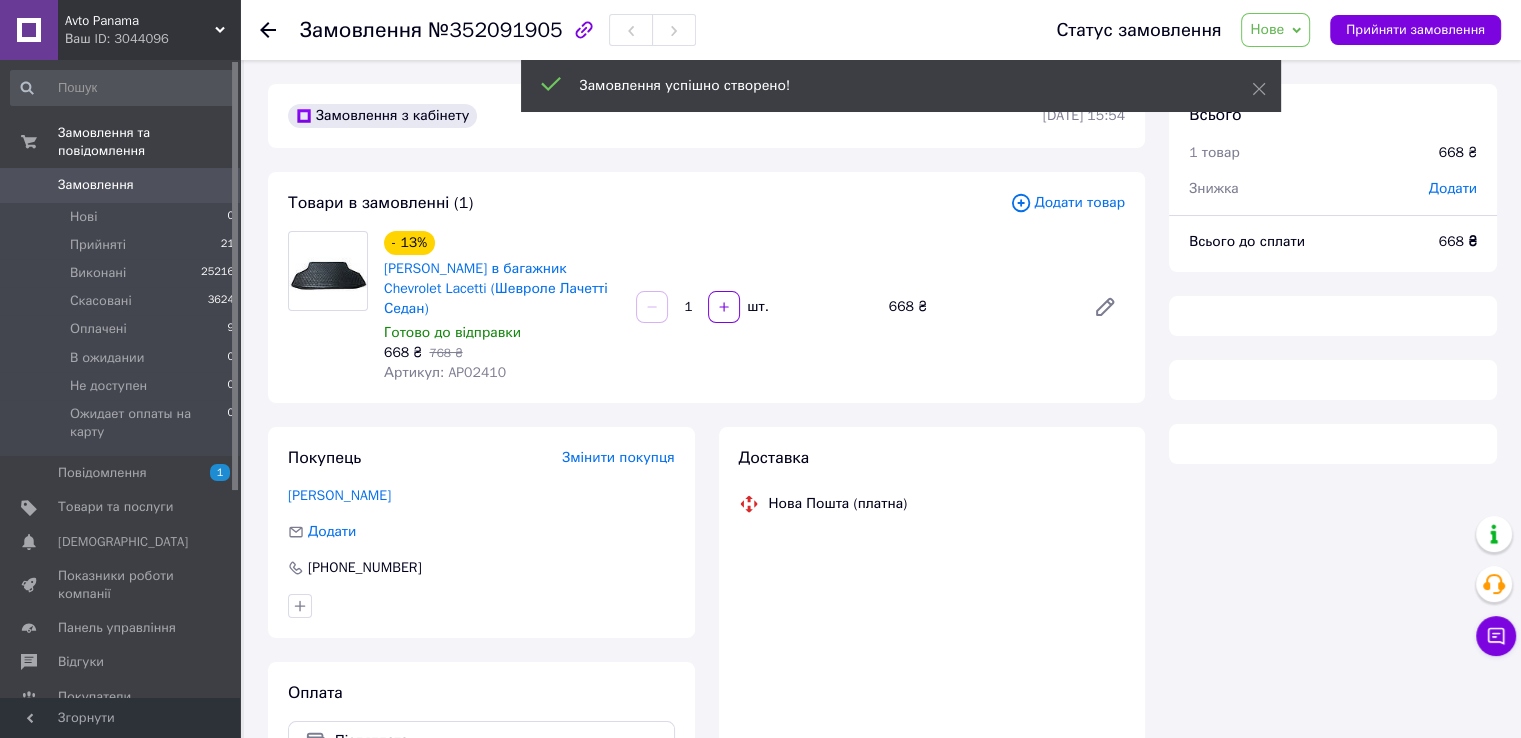 click on "Нове" at bounding box center (1275, 30) 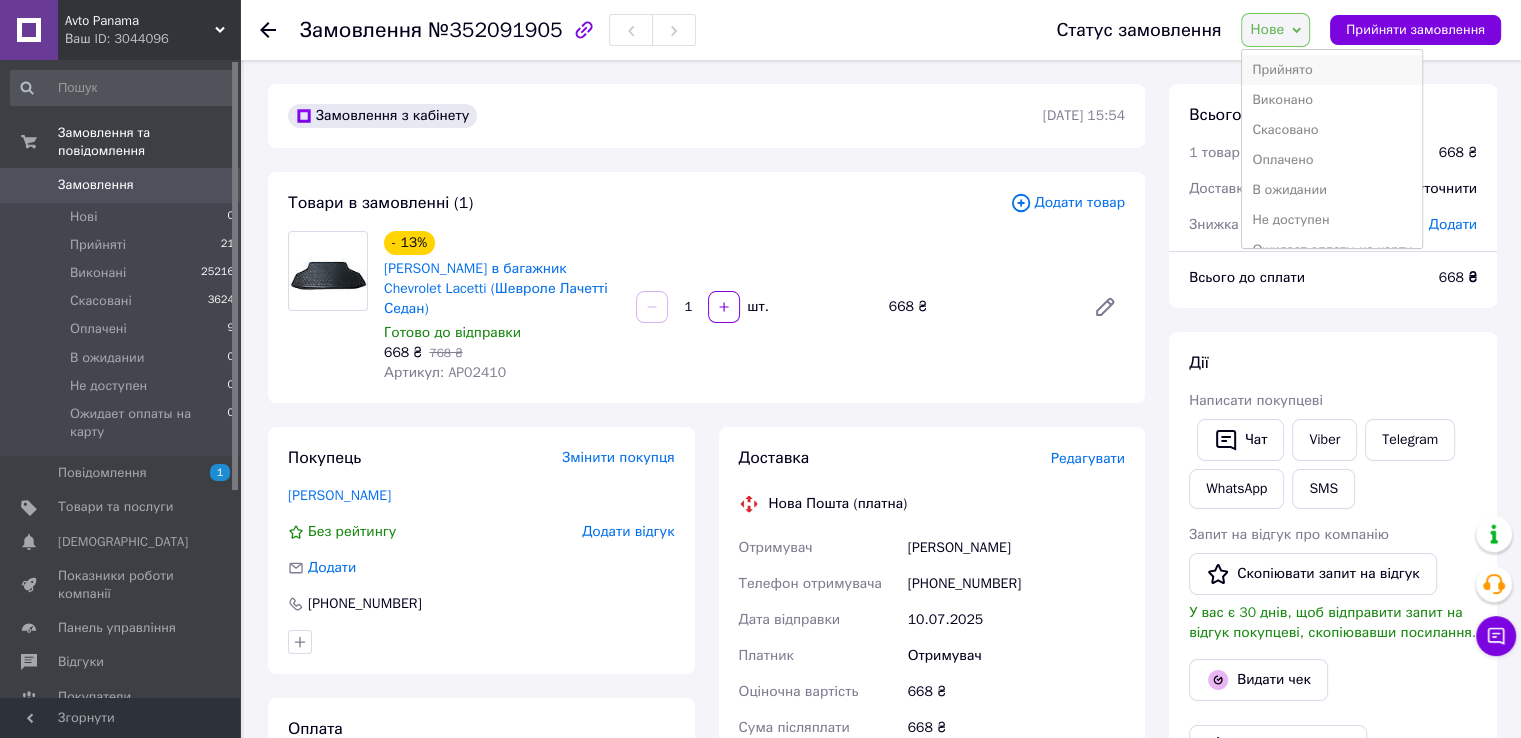 click on "Прийнято" at bounding box center (1331, 70) 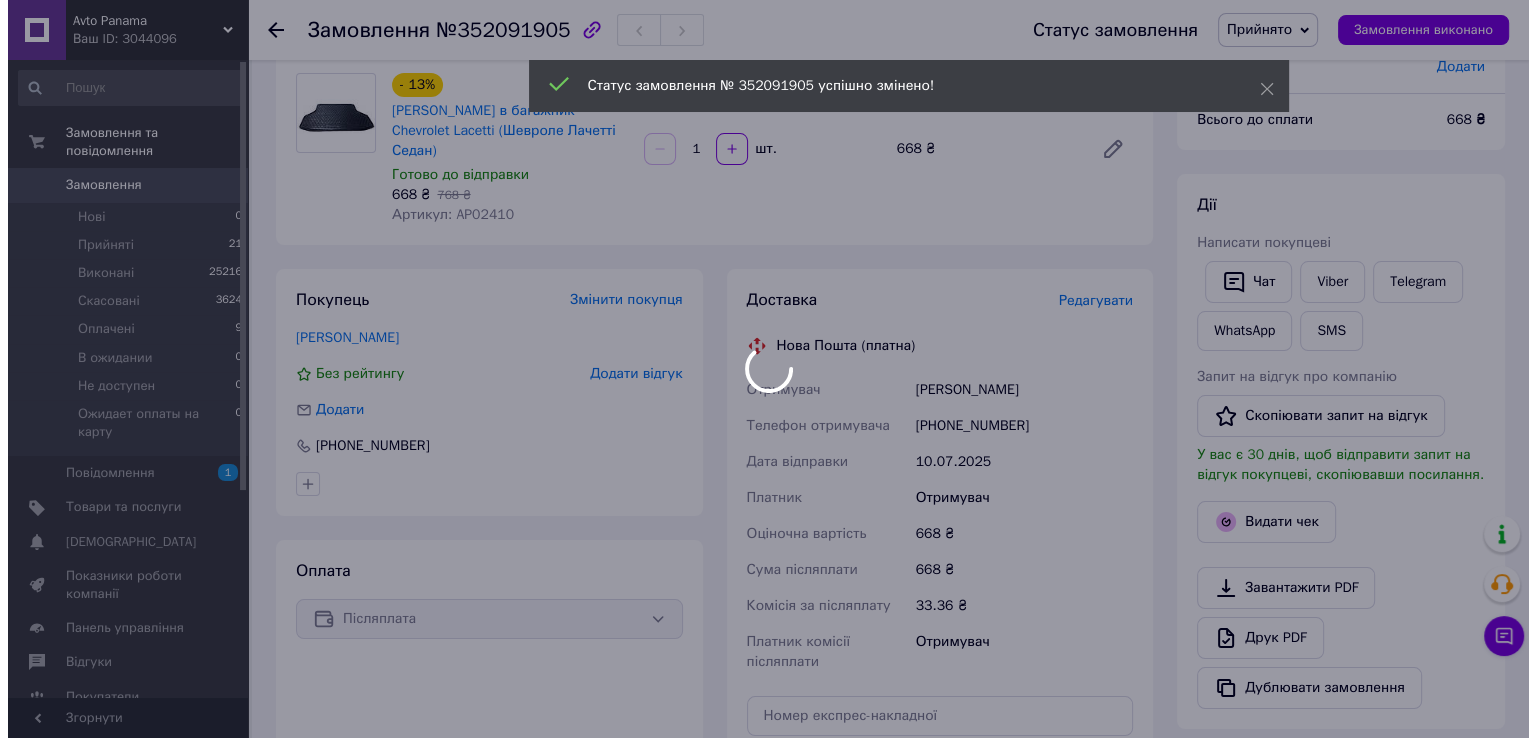 scroll, scrollTop: 200, scrollLeft: 0, axis: vertical 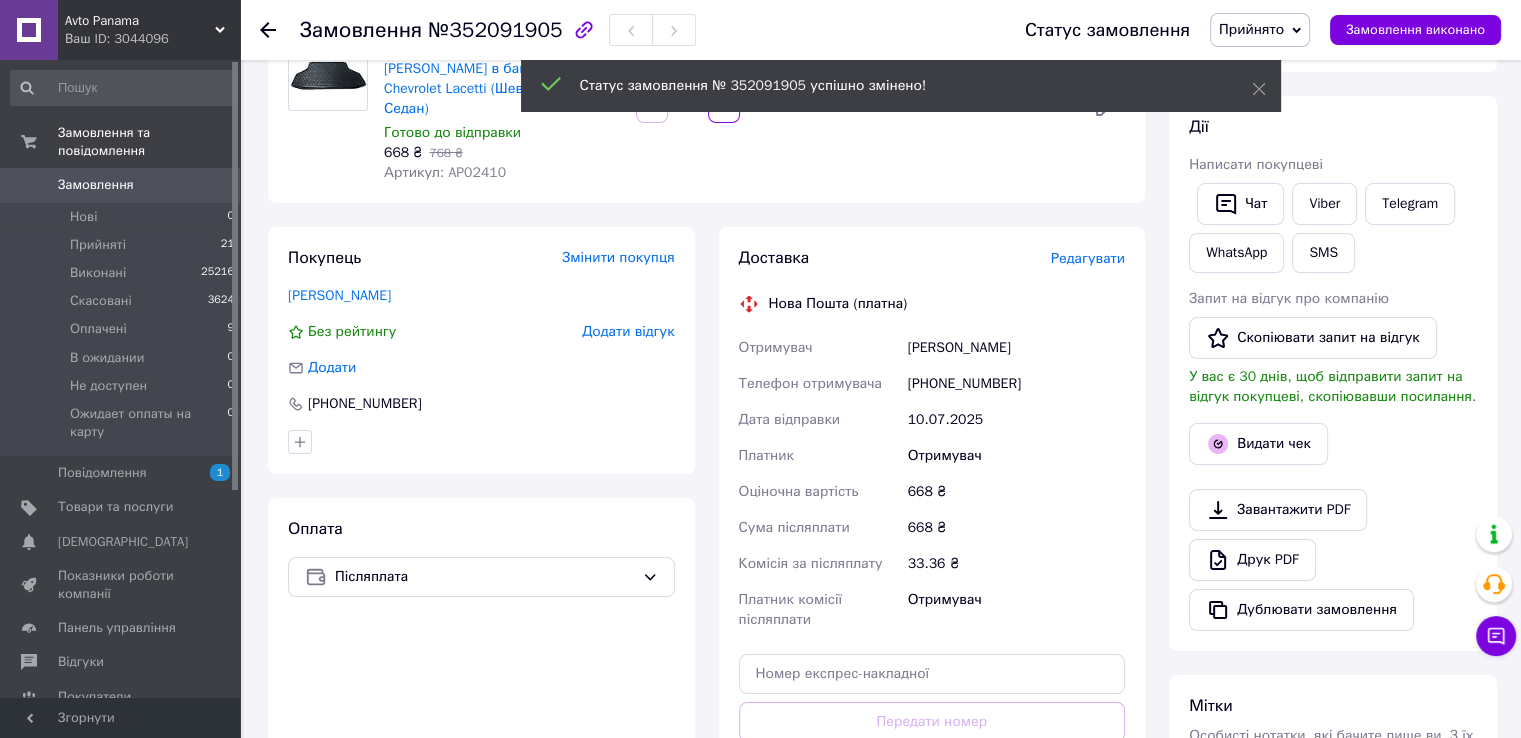click on "Редагувати" at bounding box center [1088, 258] 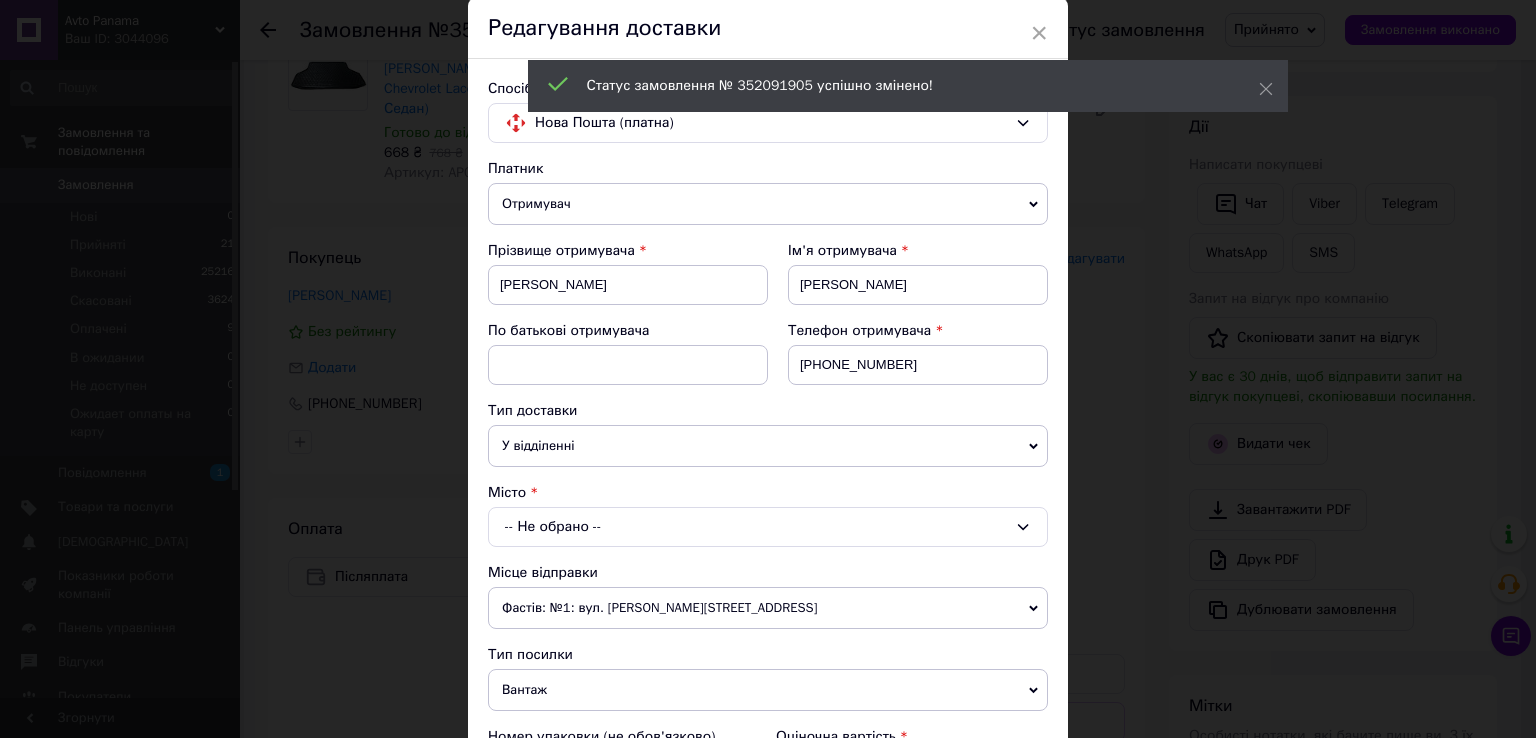 scroll, scrollTop: 133, scrollLeft: 0, axis: vertical 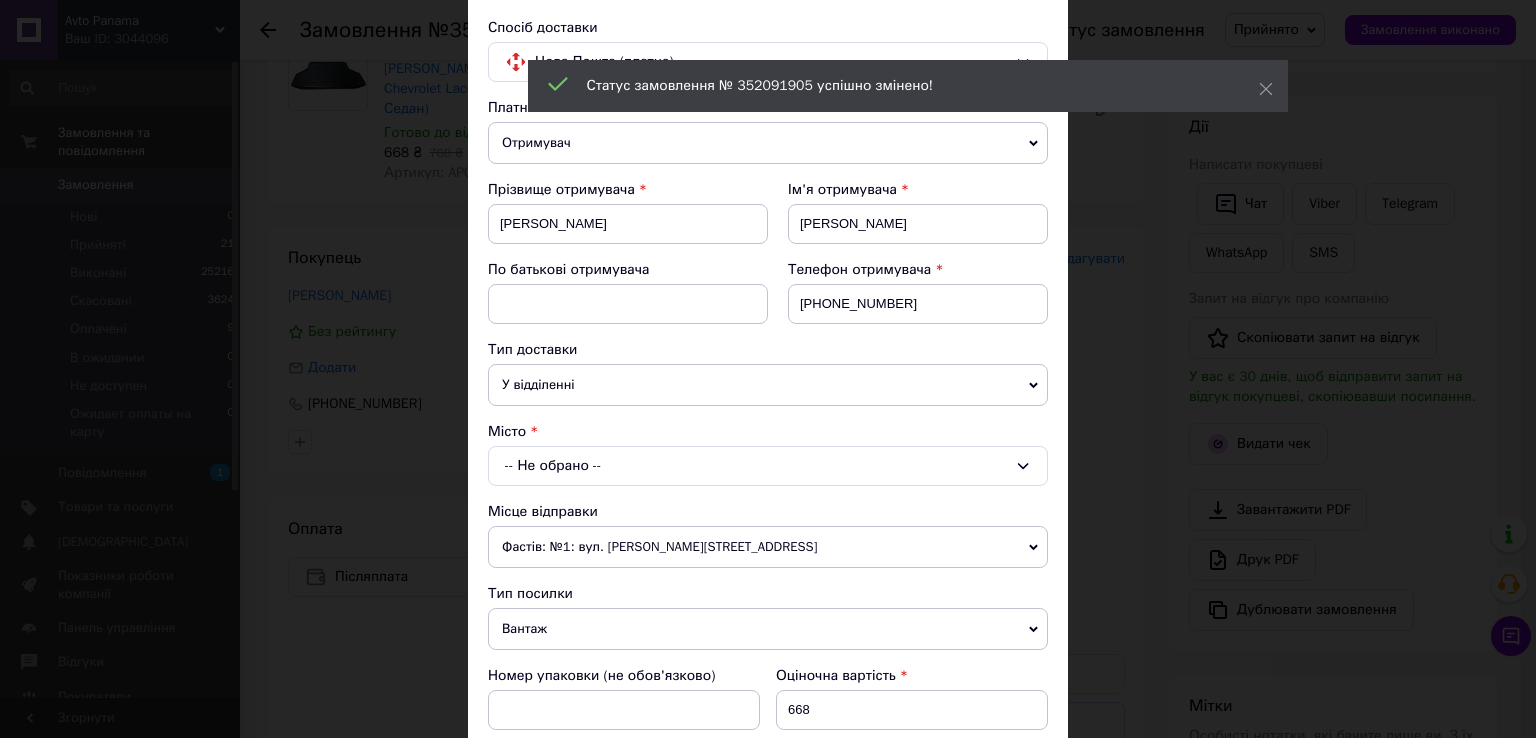 click on "-- Не обрано --" at bounding box center (768, 466) 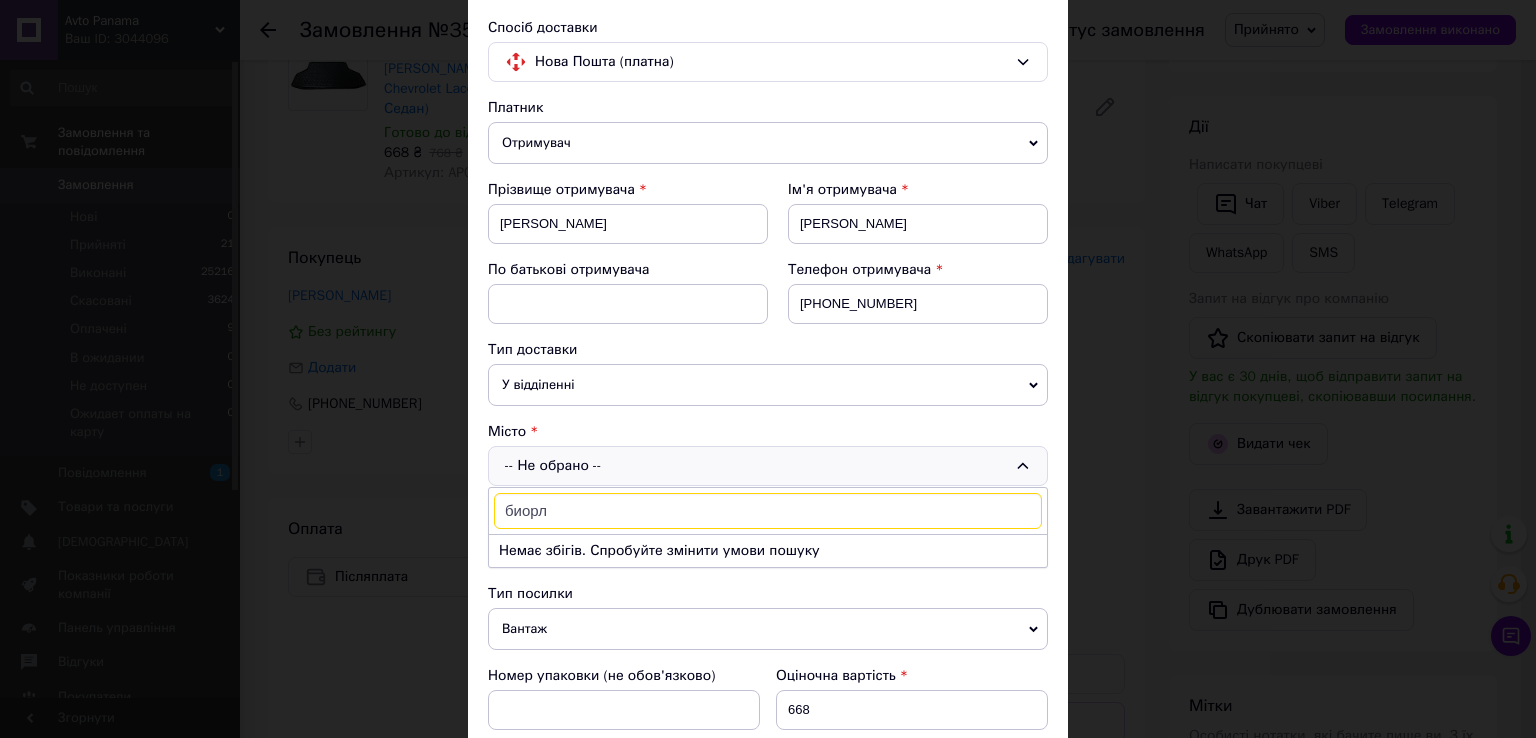 click on "биорл" at bounding box center [768, 511] 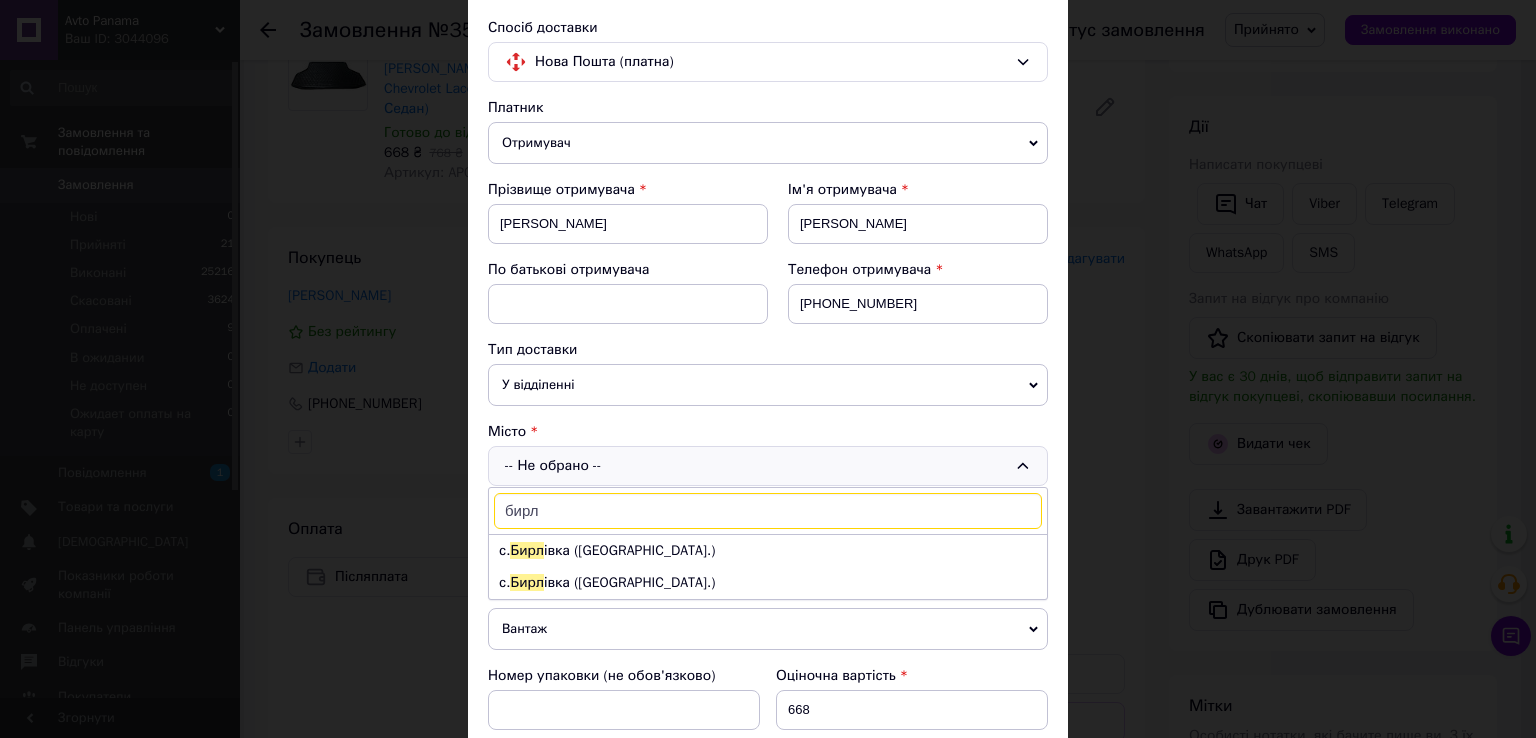 click on "бирл" at bounding box center (768, 511) 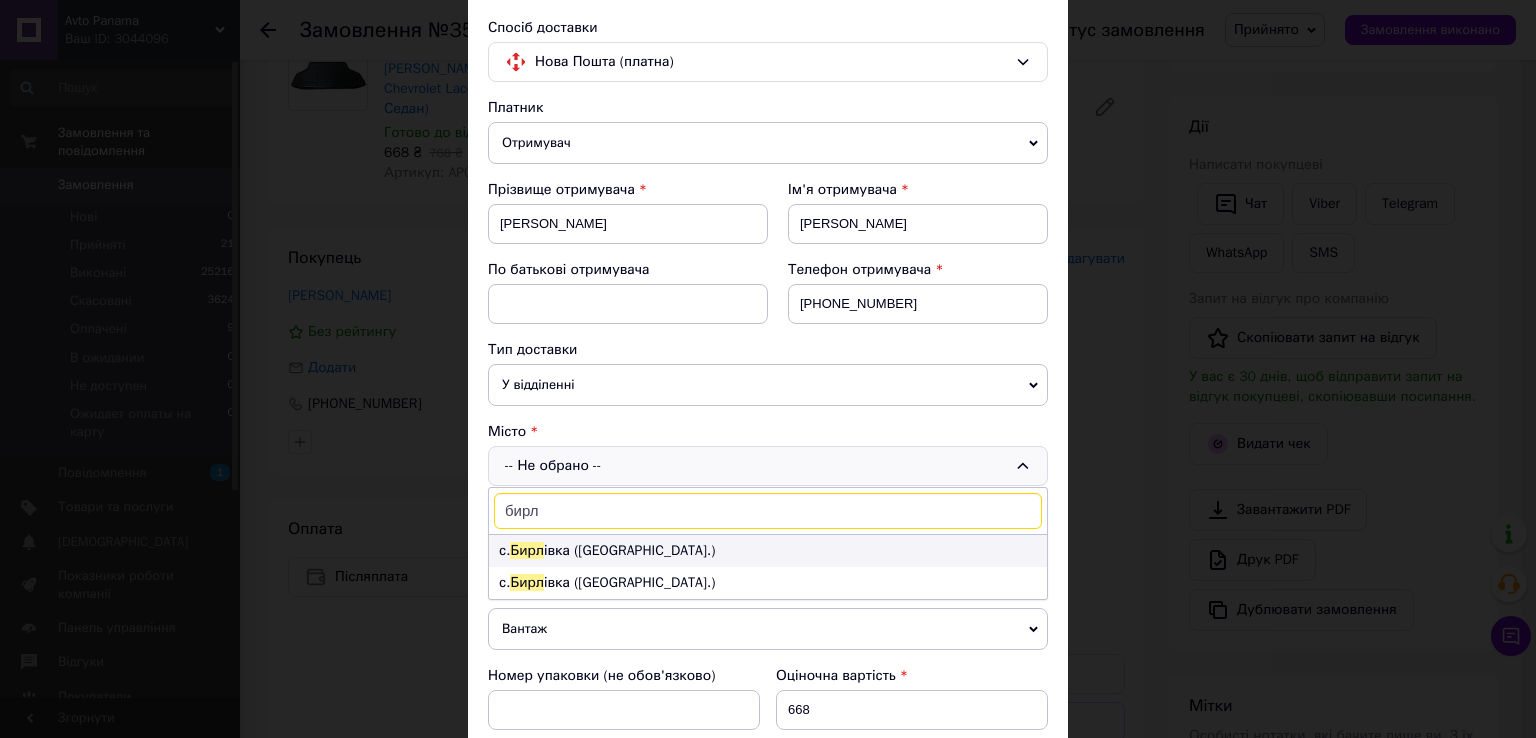 type on "бирл" 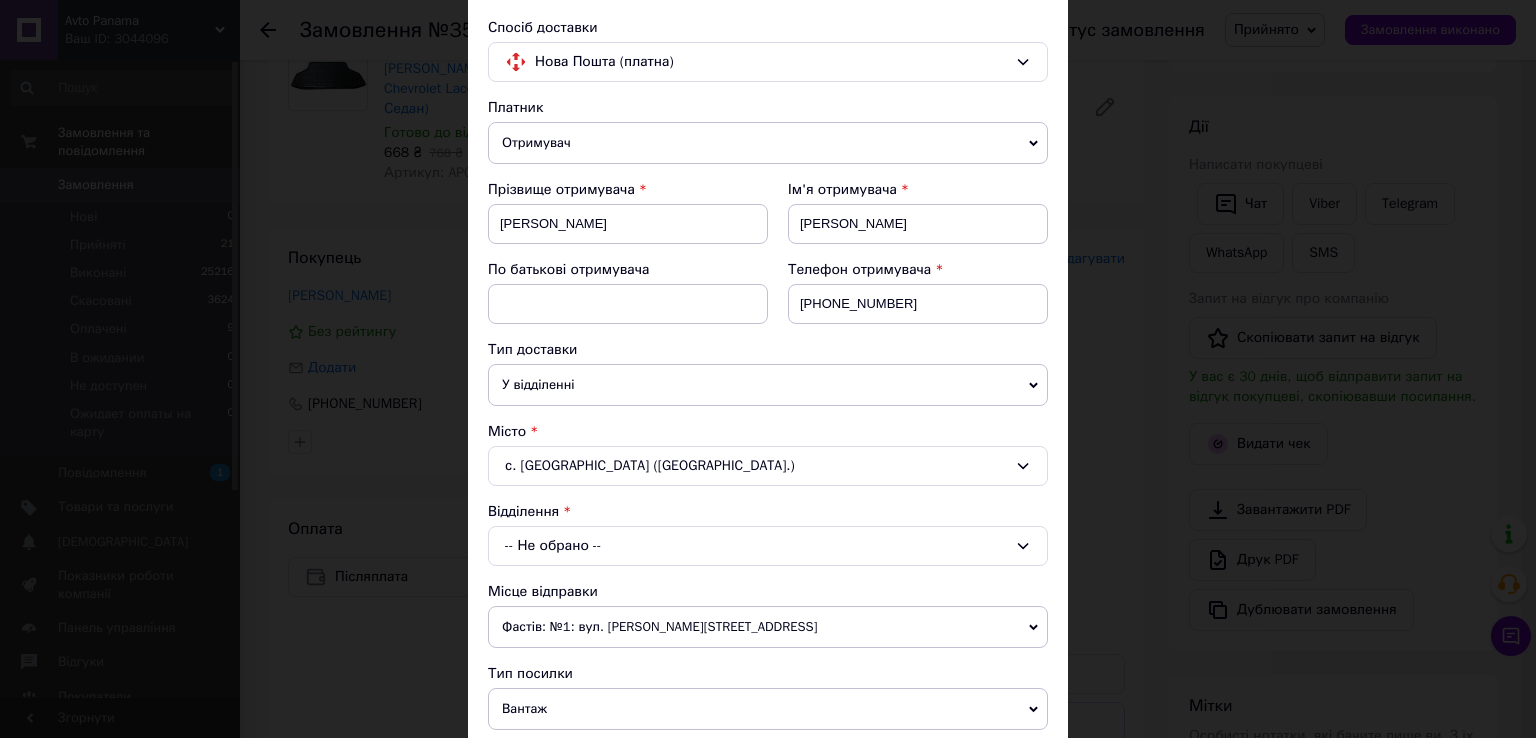 click on "-- Не обрано --" at bounding box center [768, 546] 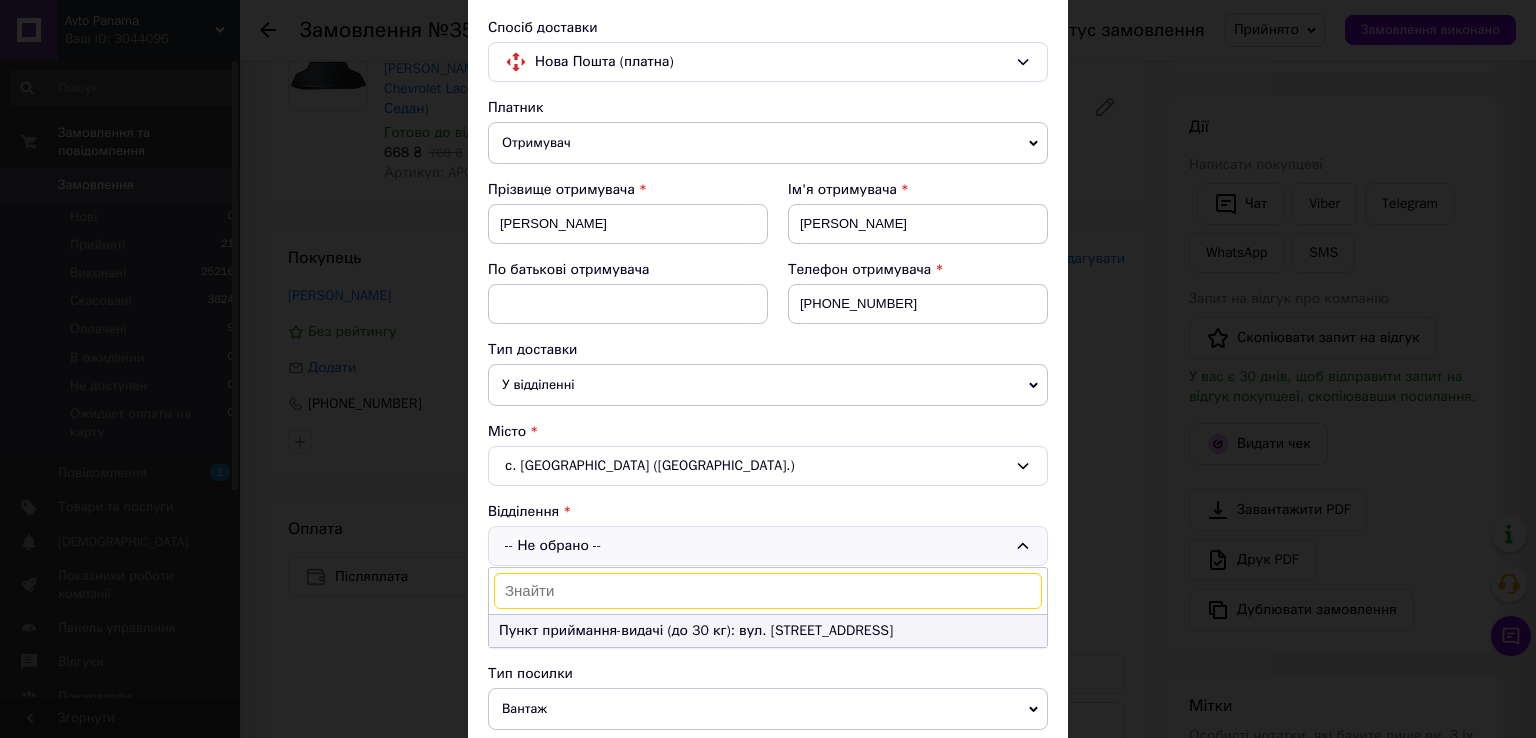 click on "Пункт приймання-видачі (до 30 кг): вул. Центральна, 76" at bounding box center (768, 631) 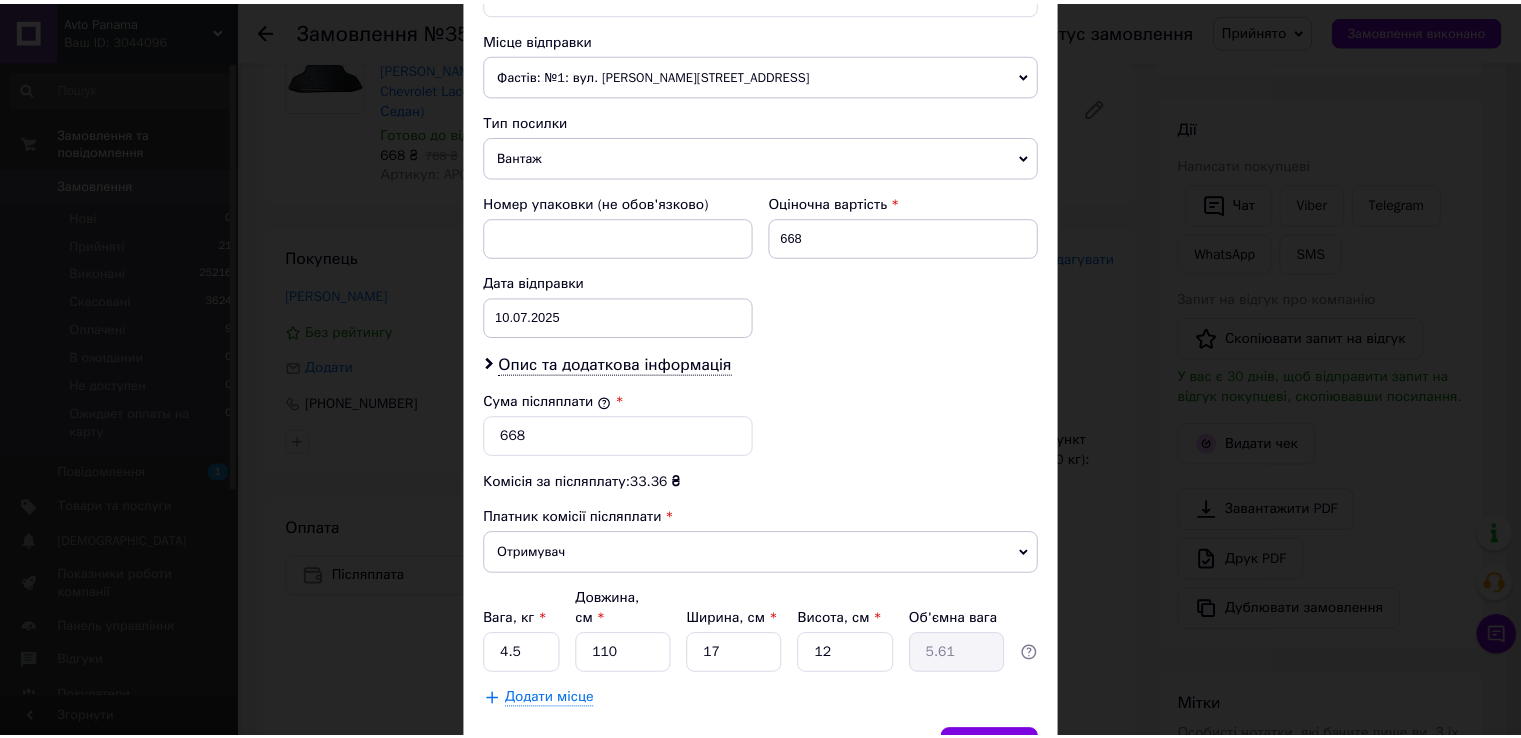 scroll, scrollTop: 782, scrollLeft: 0, axis: vertical 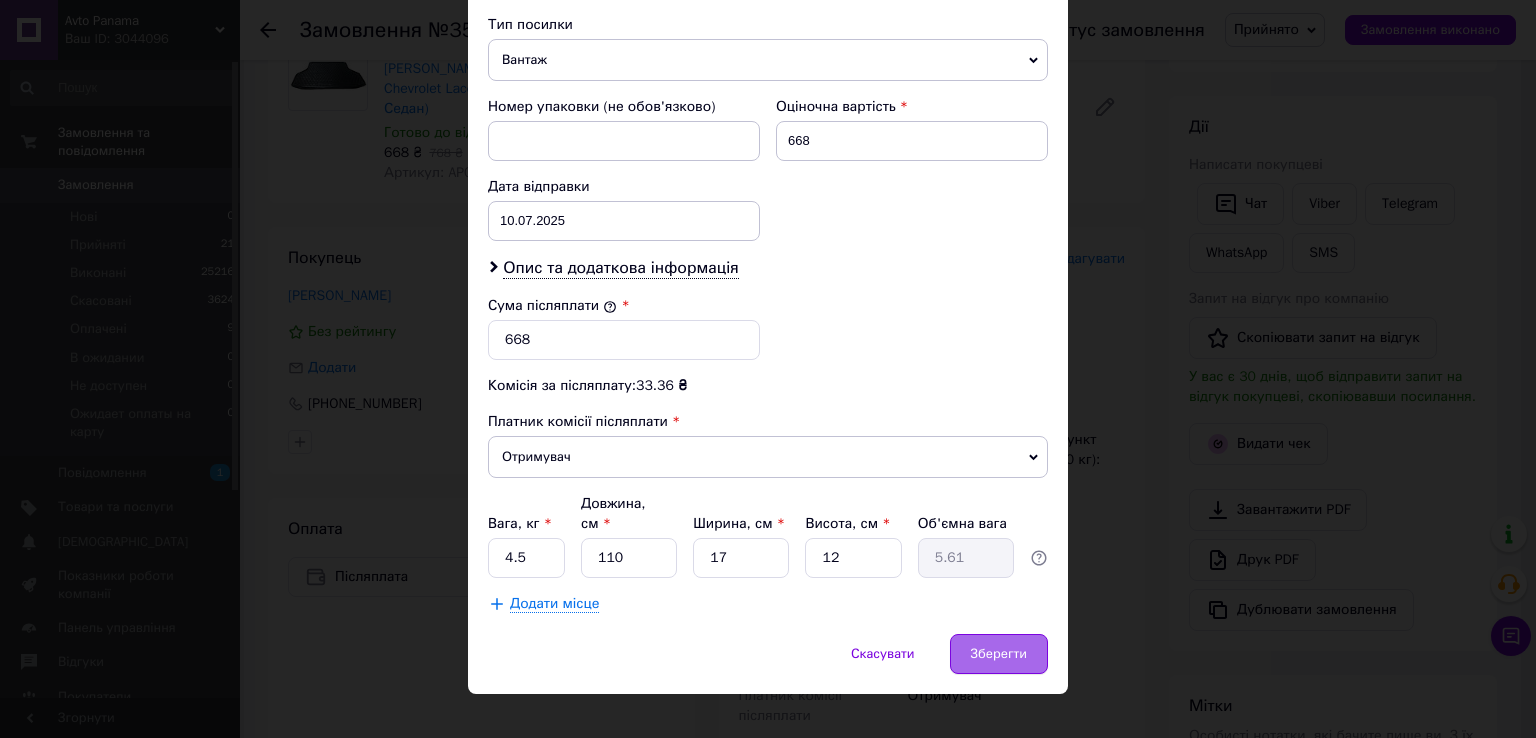 click on "Зберегти" at bounding box center [999, 654] 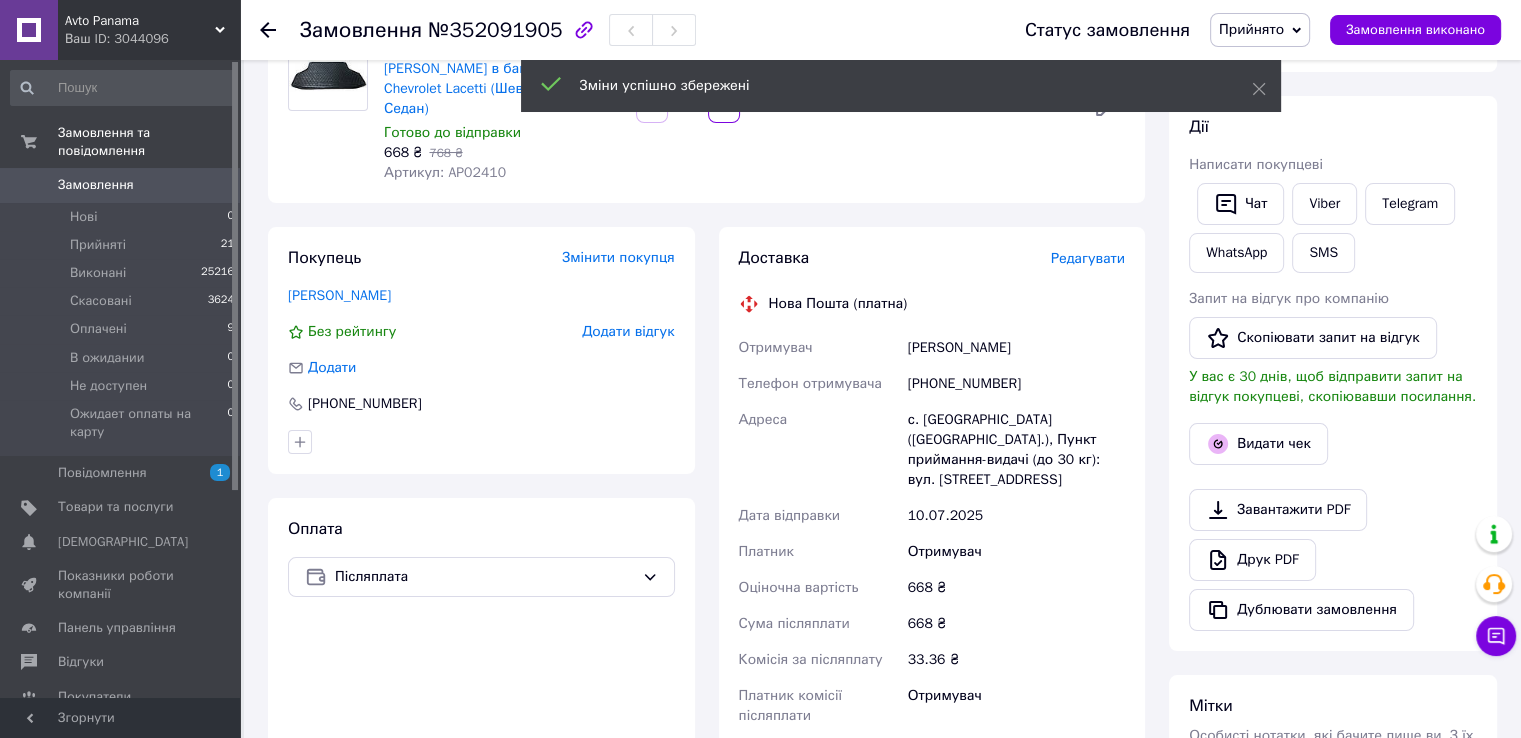 click on "Замовлення" at bounding box center [121, 185] 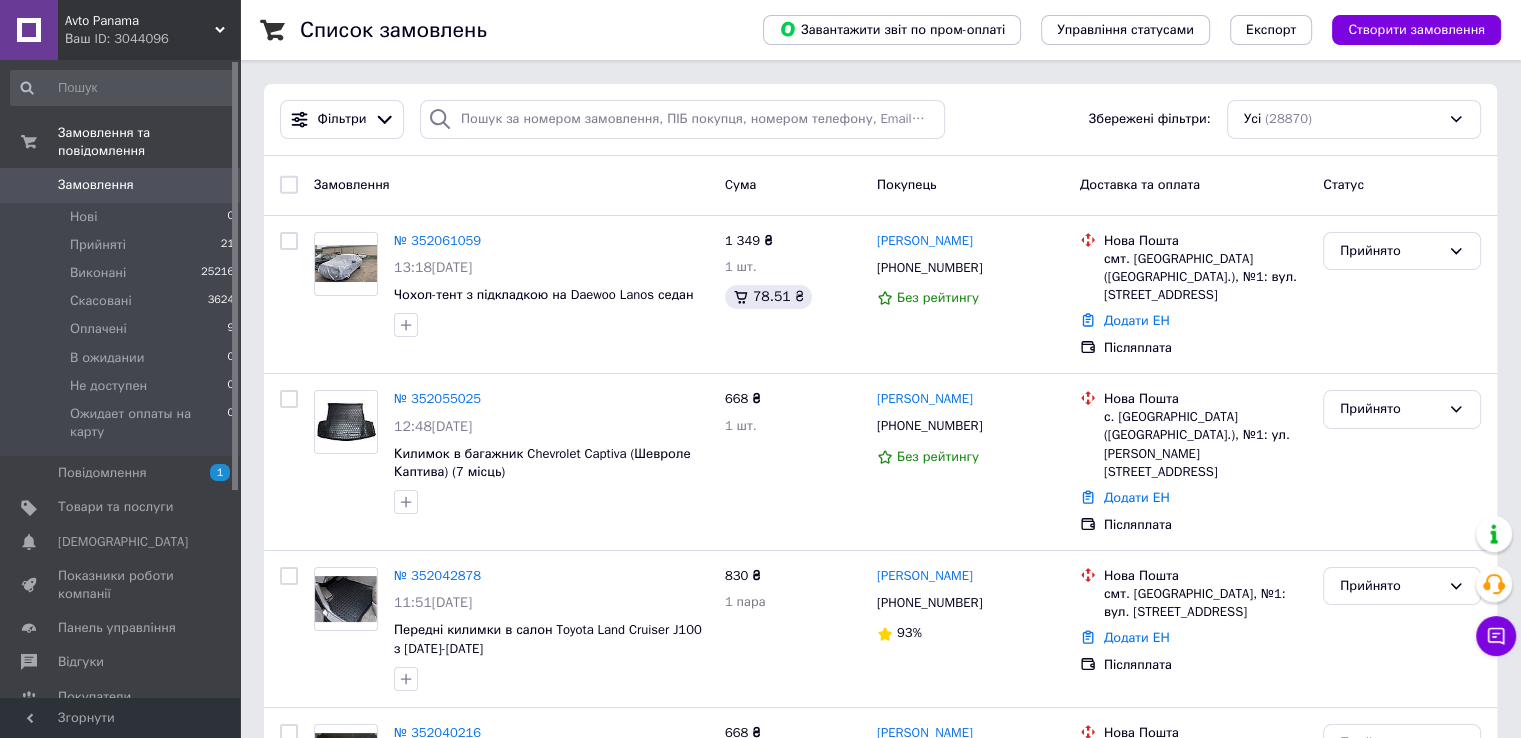 click on "Замовлення" at bounding box center (121, 185) 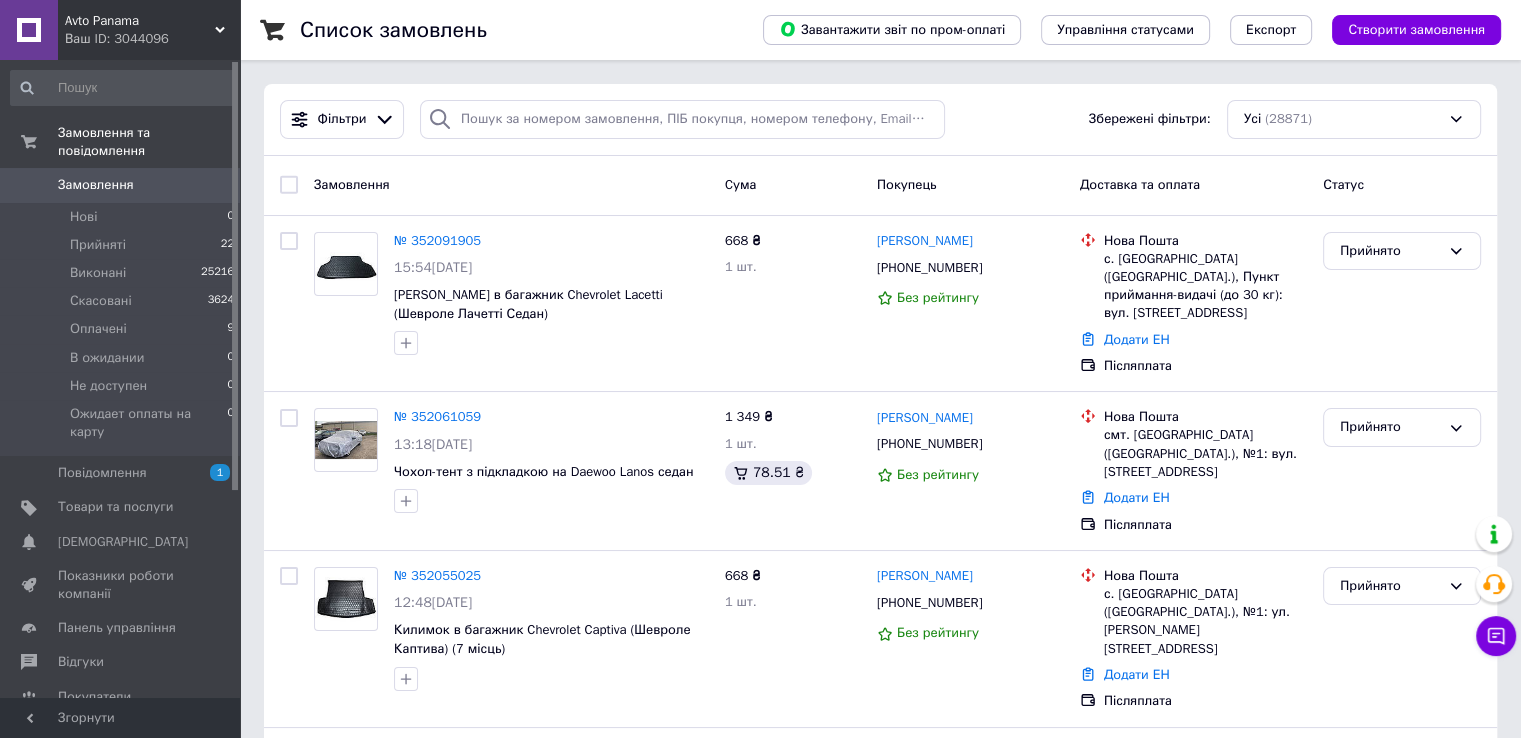 click on "Замовлення" at bounding box center (121, 185) 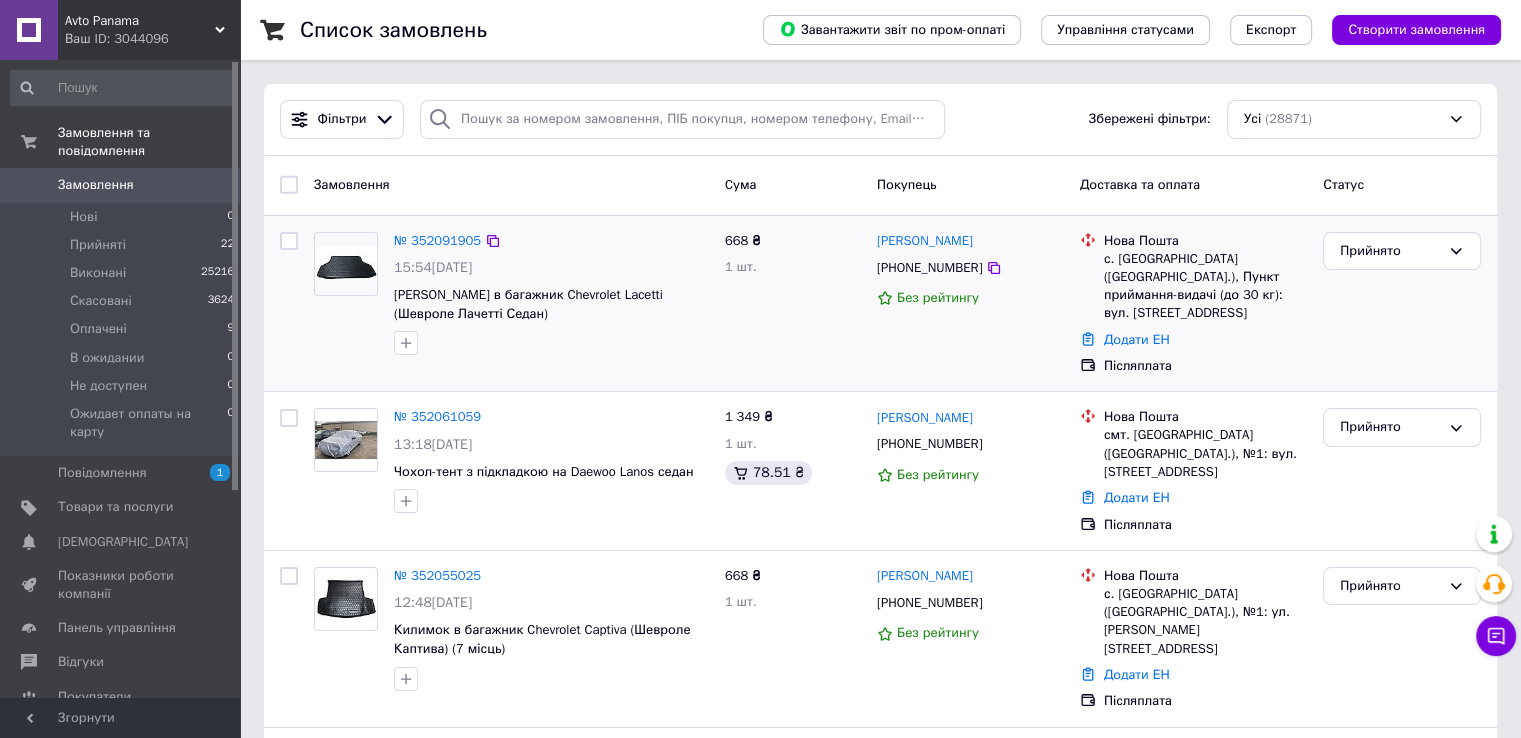 click at bounding box center (346, 263) 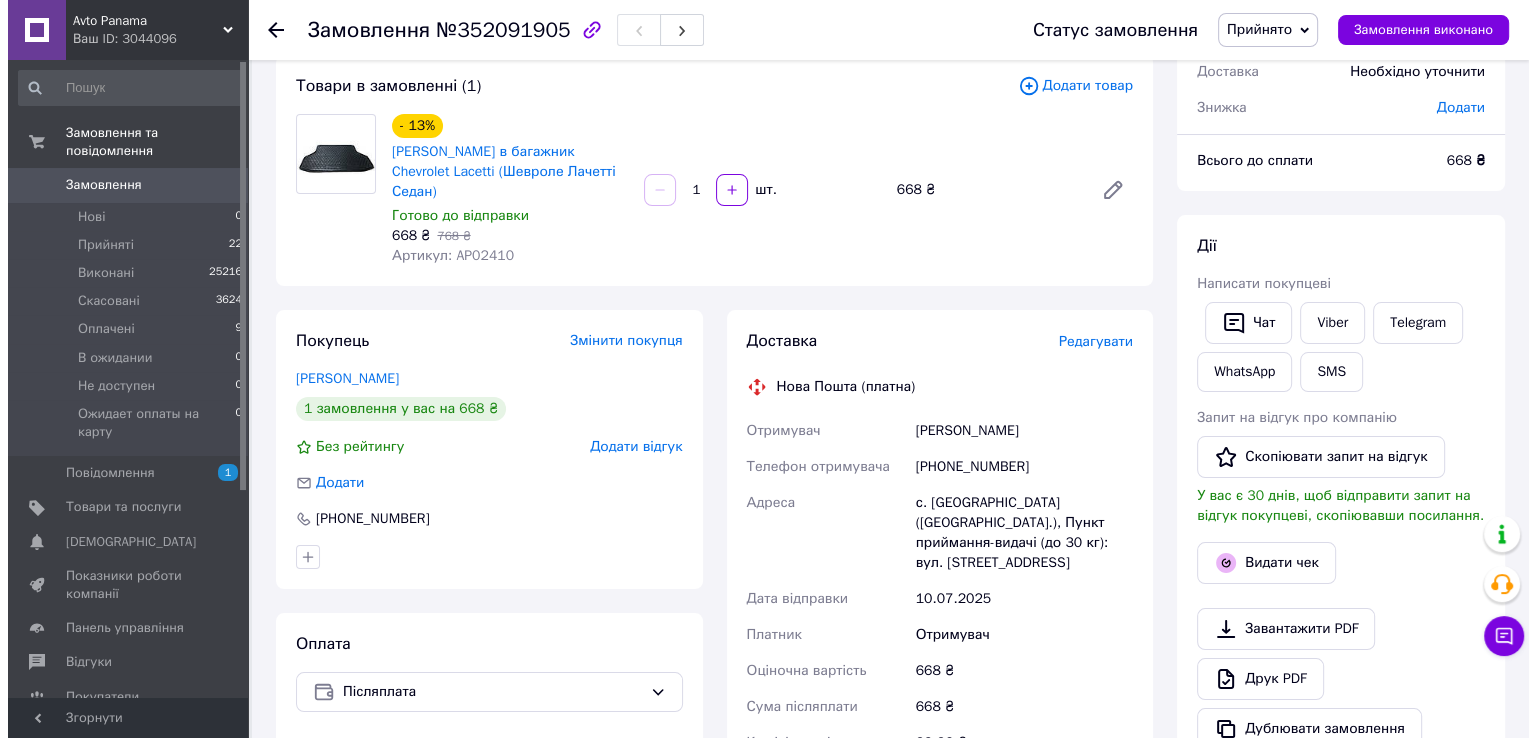 scroll, scrollTop: 200, scrollLeft: 0, axis: vertical 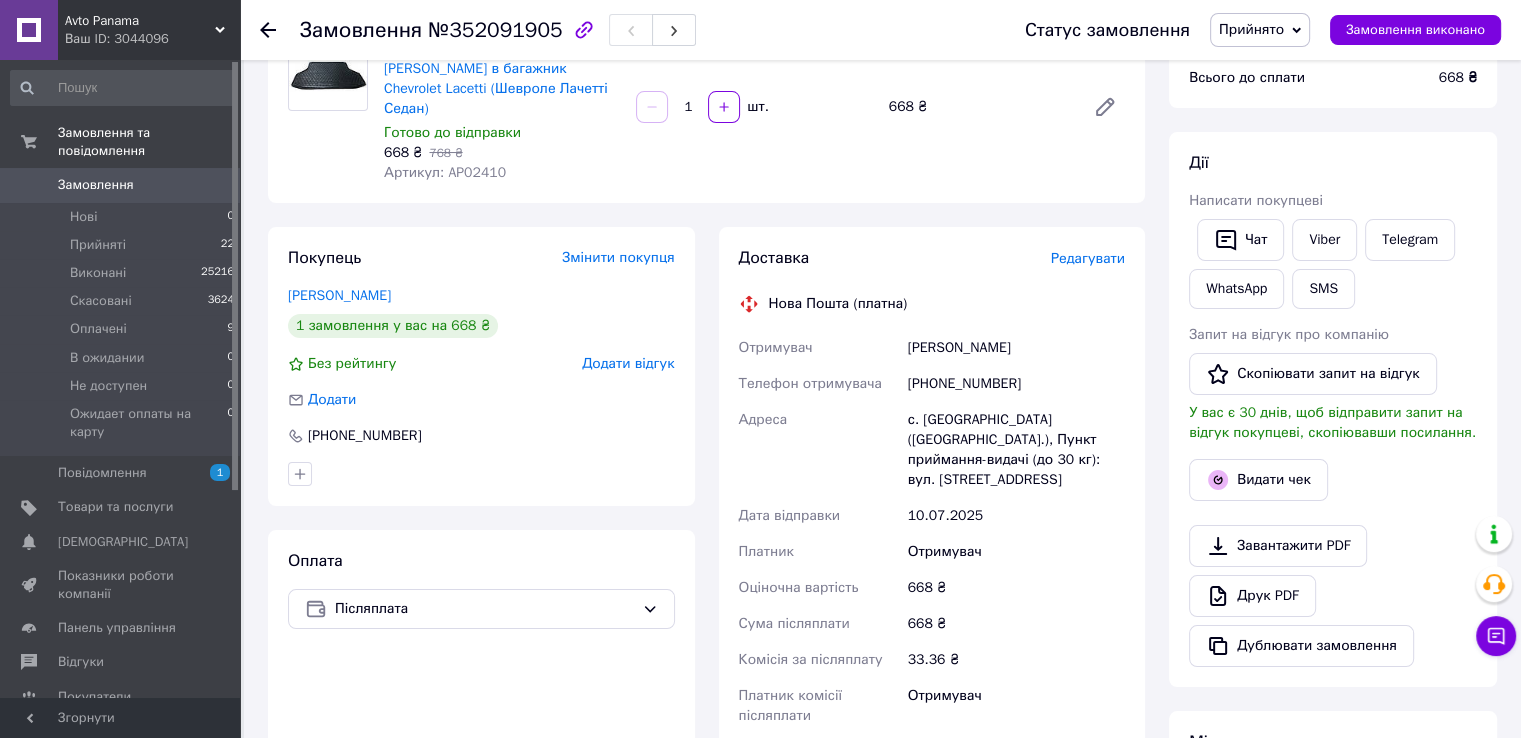 click on "Редагувати" at bounding box center (1088, 258) 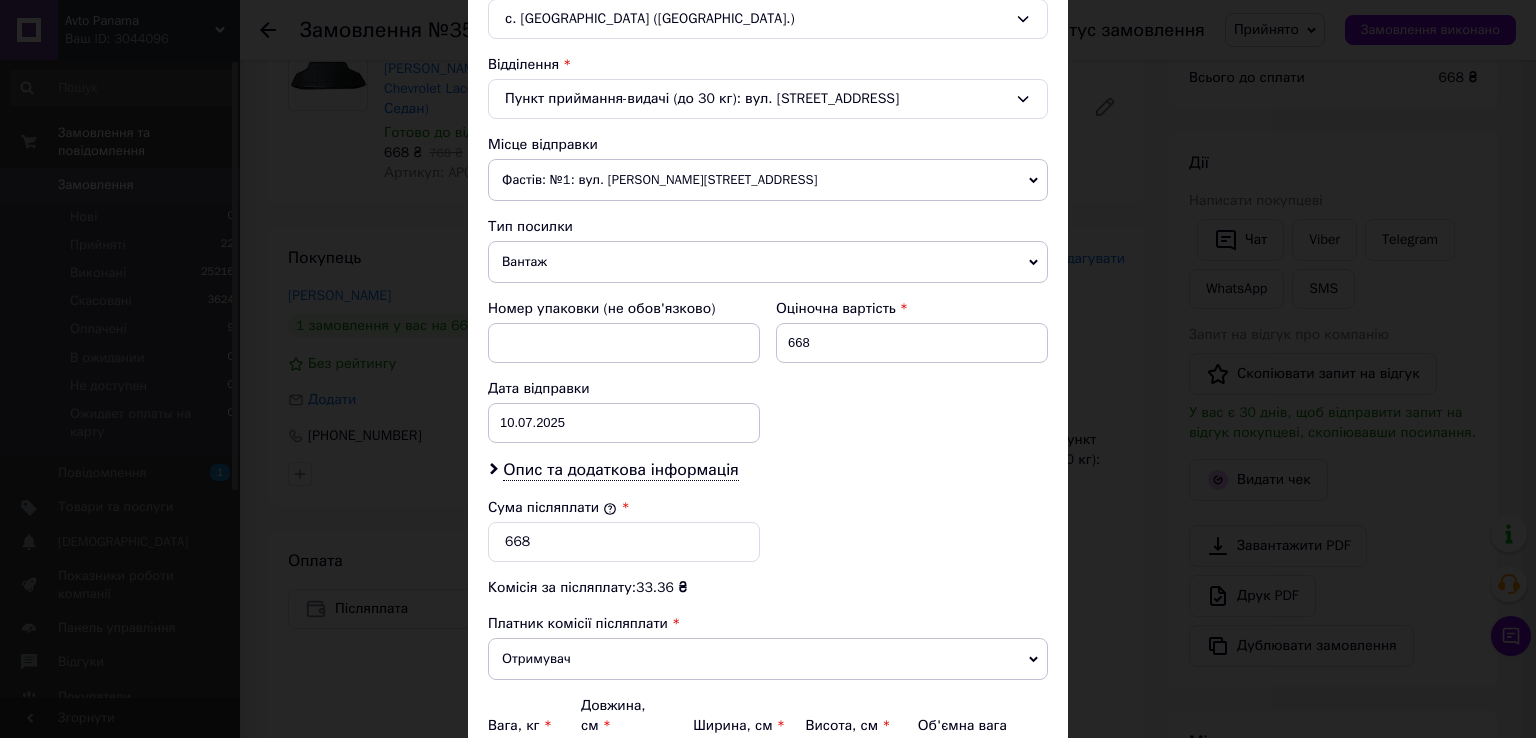 scroll, scrollTop: 782, scrollLeft: 0, axis: vertical 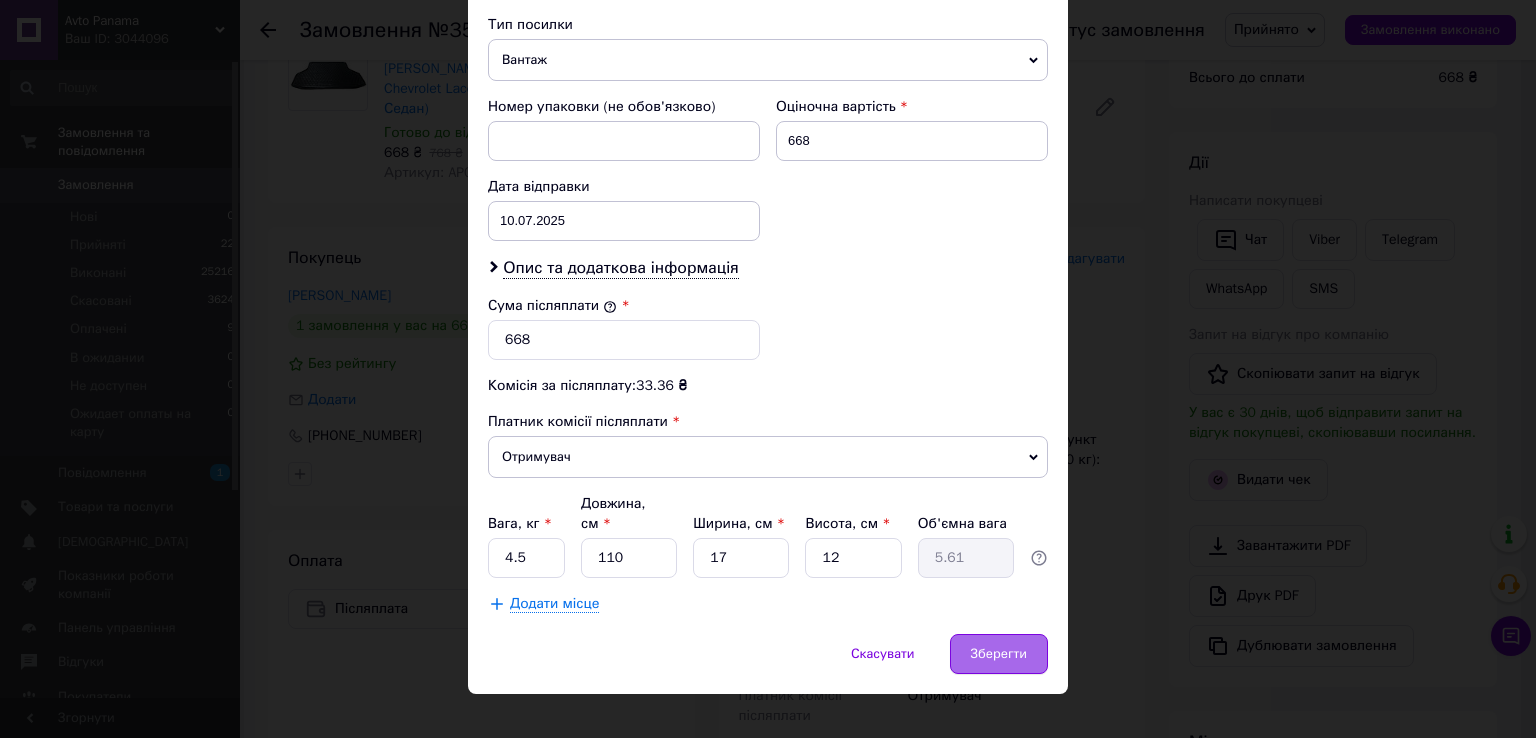 click on "Зберегти" at bounding box center (999, 654) 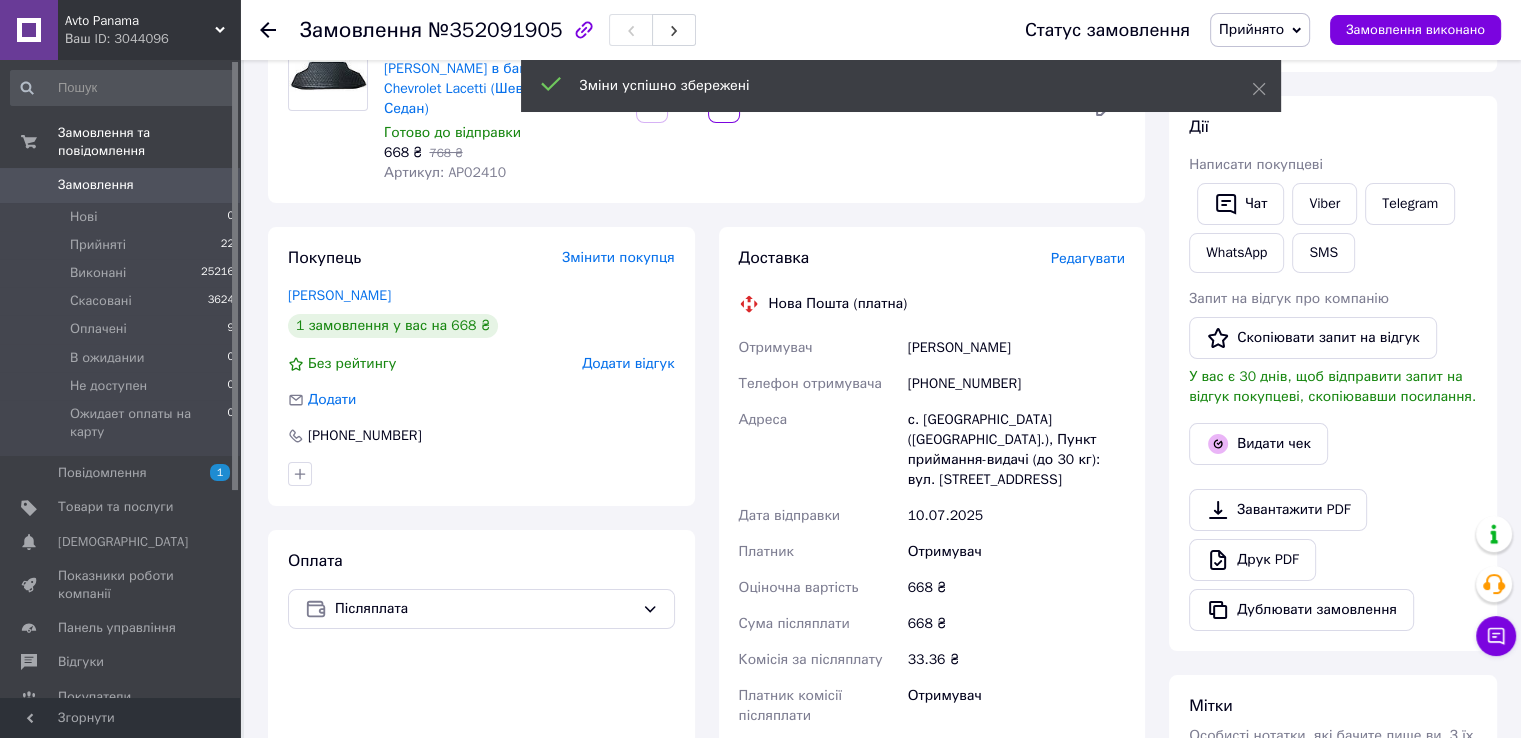 click on "Редагувати" at bounding box center [1088, 258] 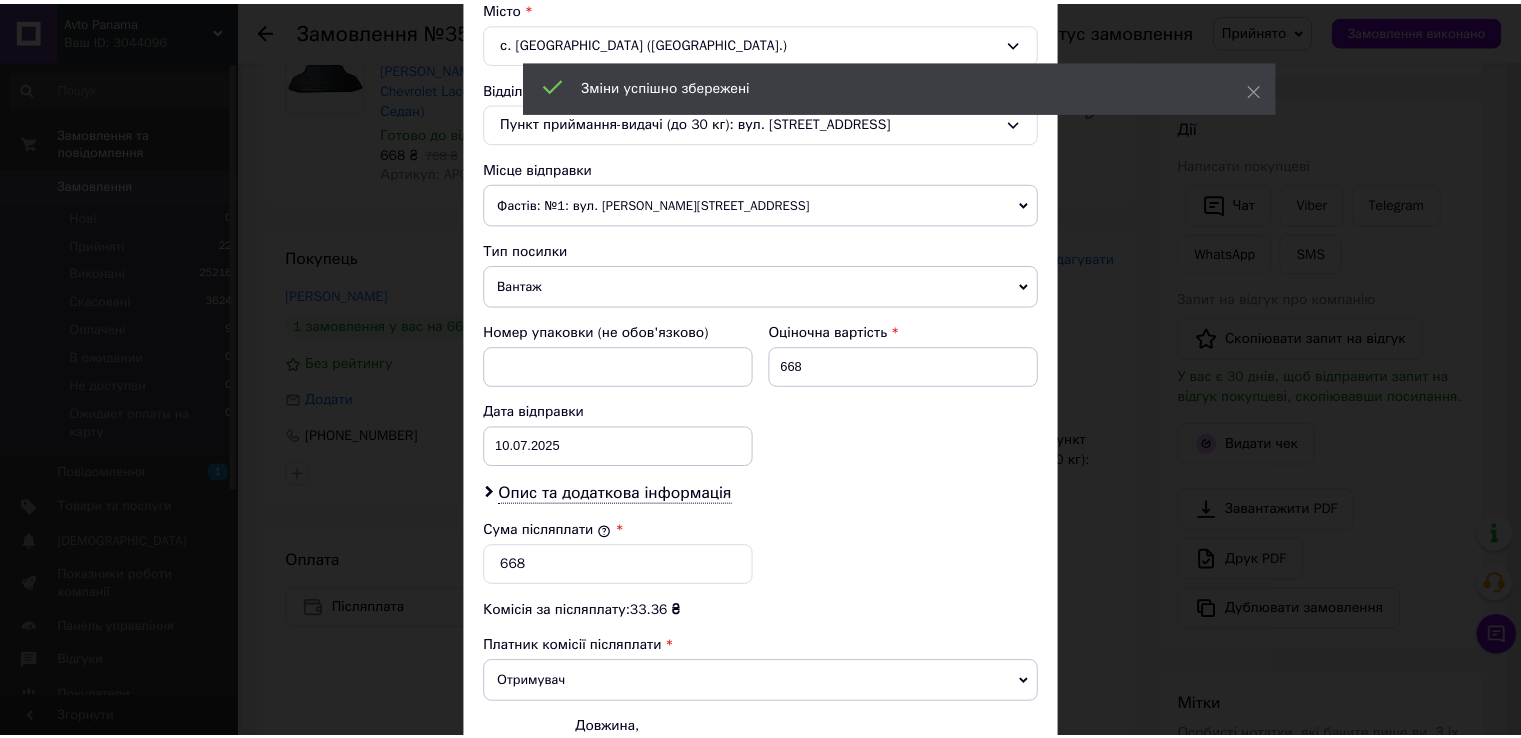 scroll, scrollTop: 782, scrollLeft: 0, axis: vertical 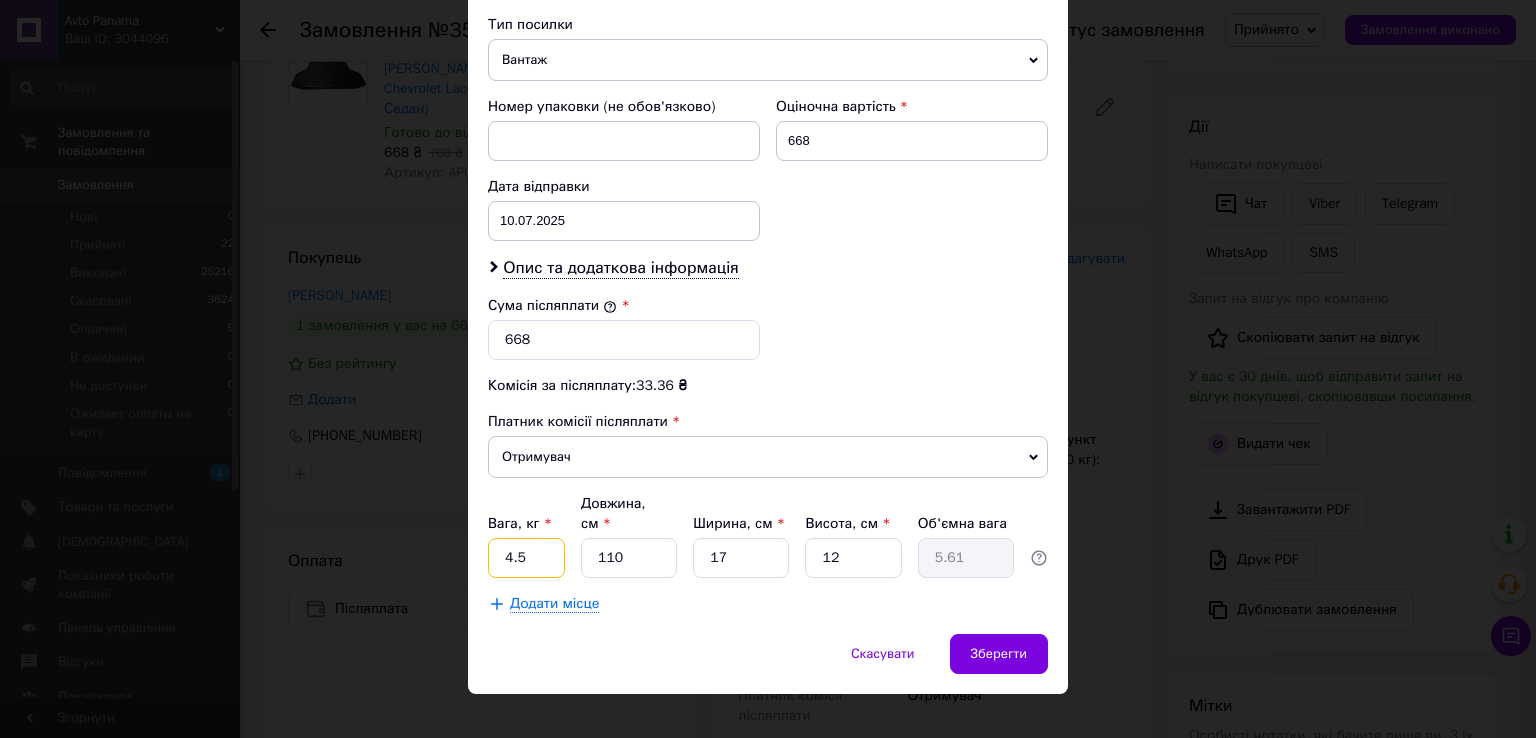 click on "4.5" at bounding box center [526, 558] 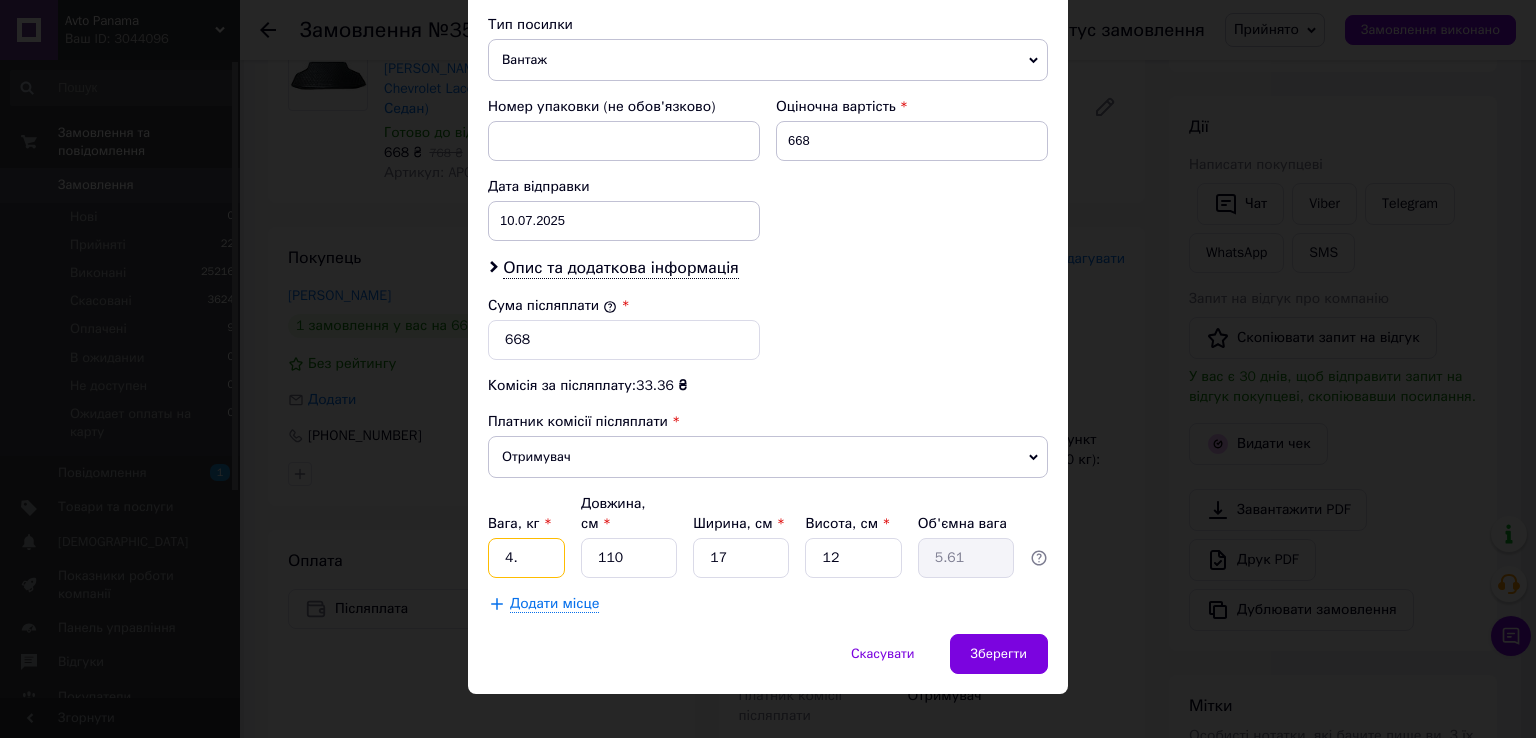 type on "4" 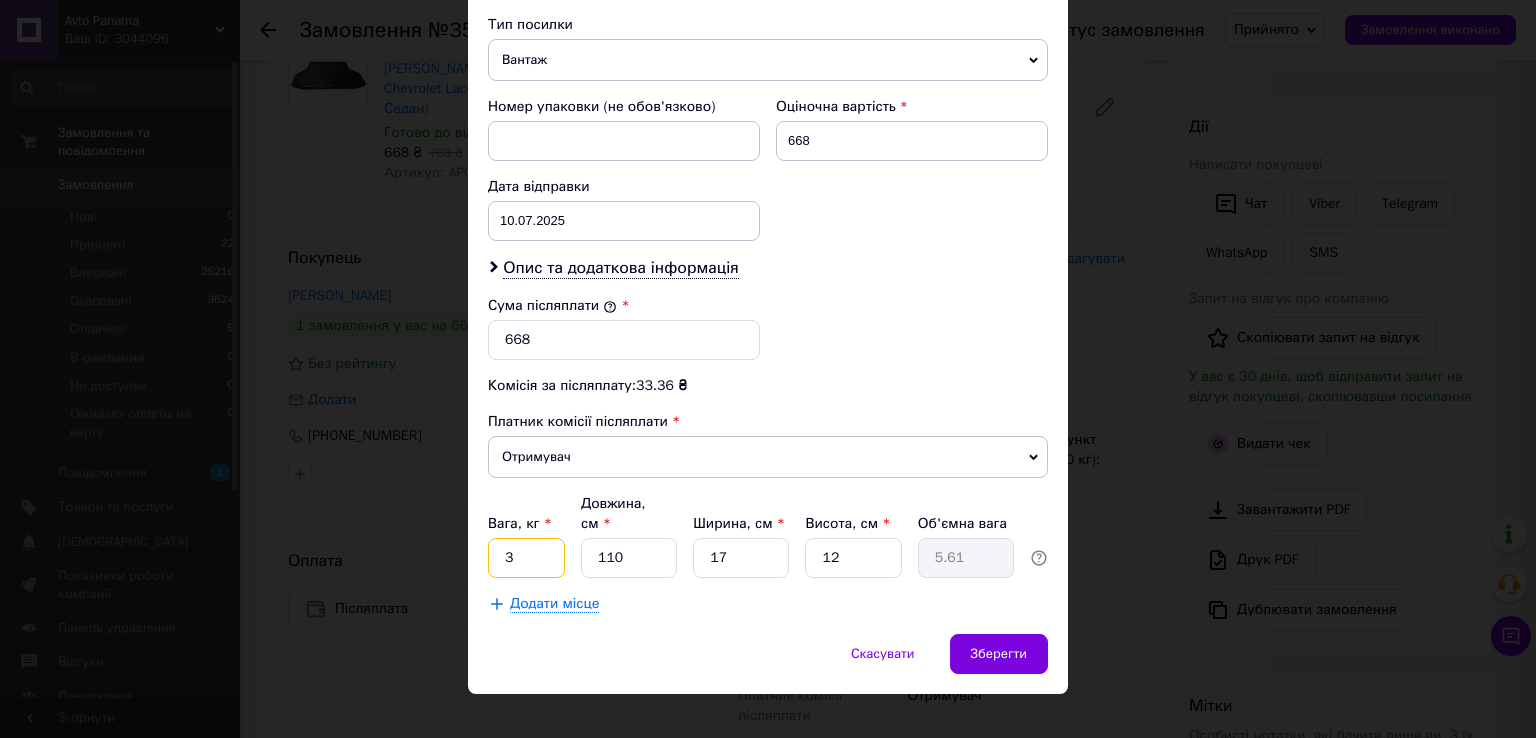 type on "3" 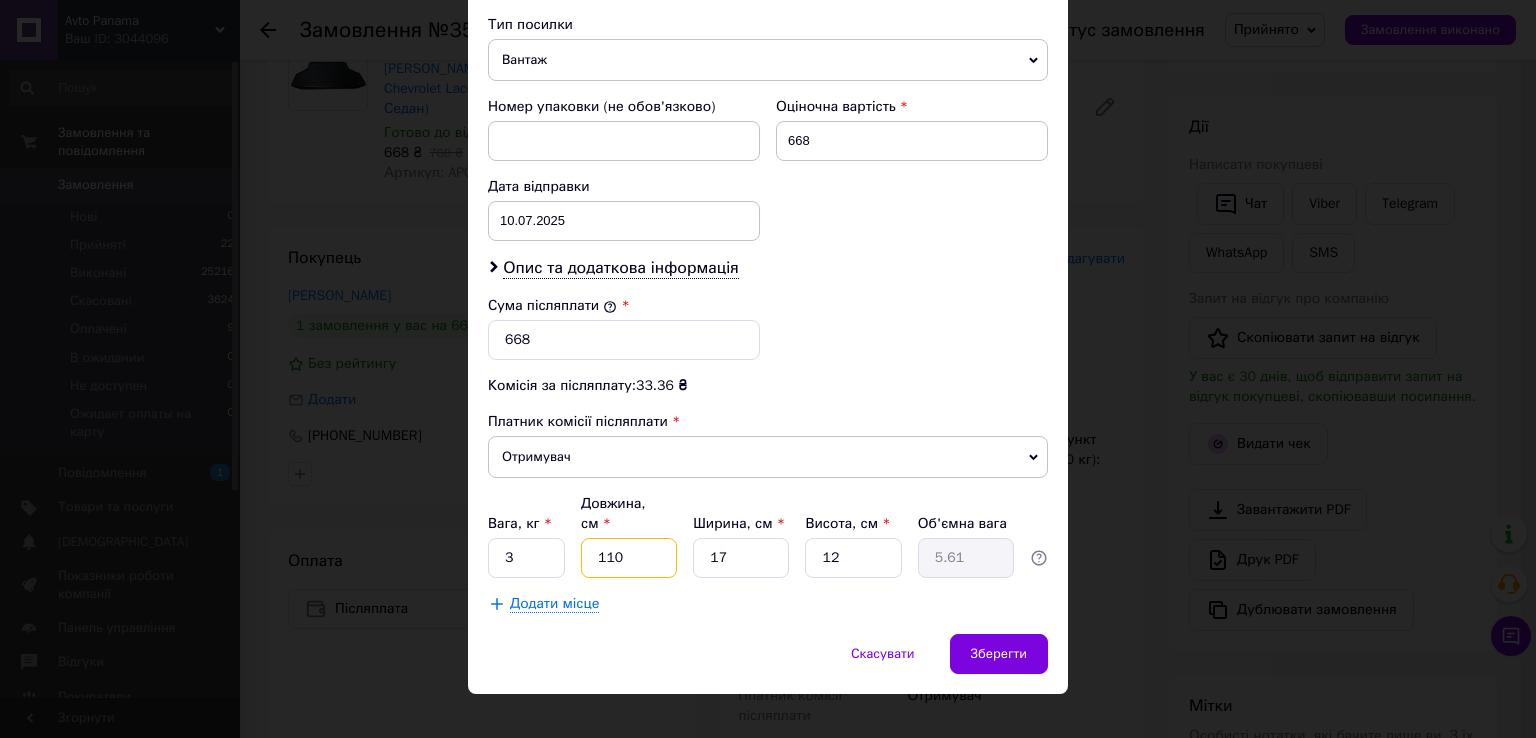 type on "1" 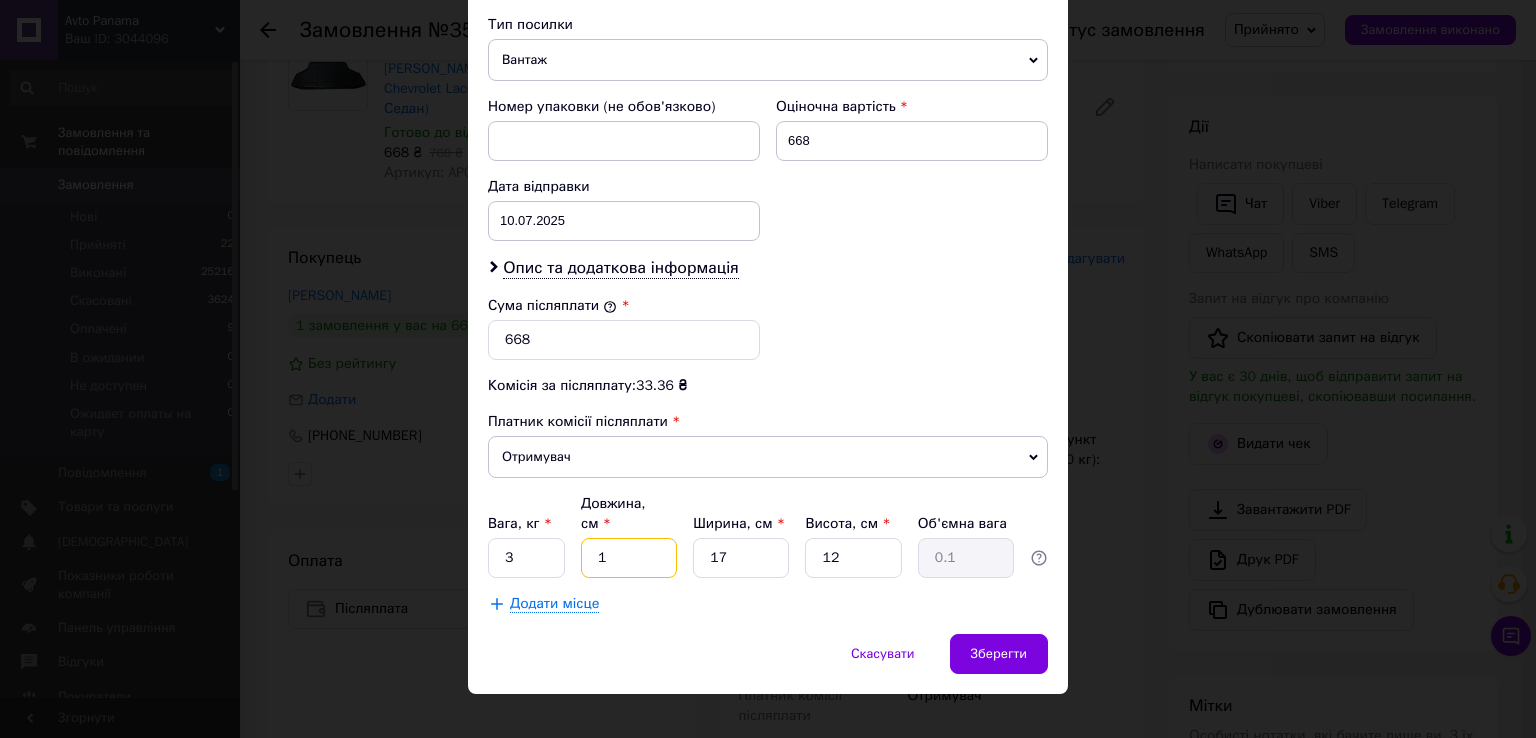 type on "12" 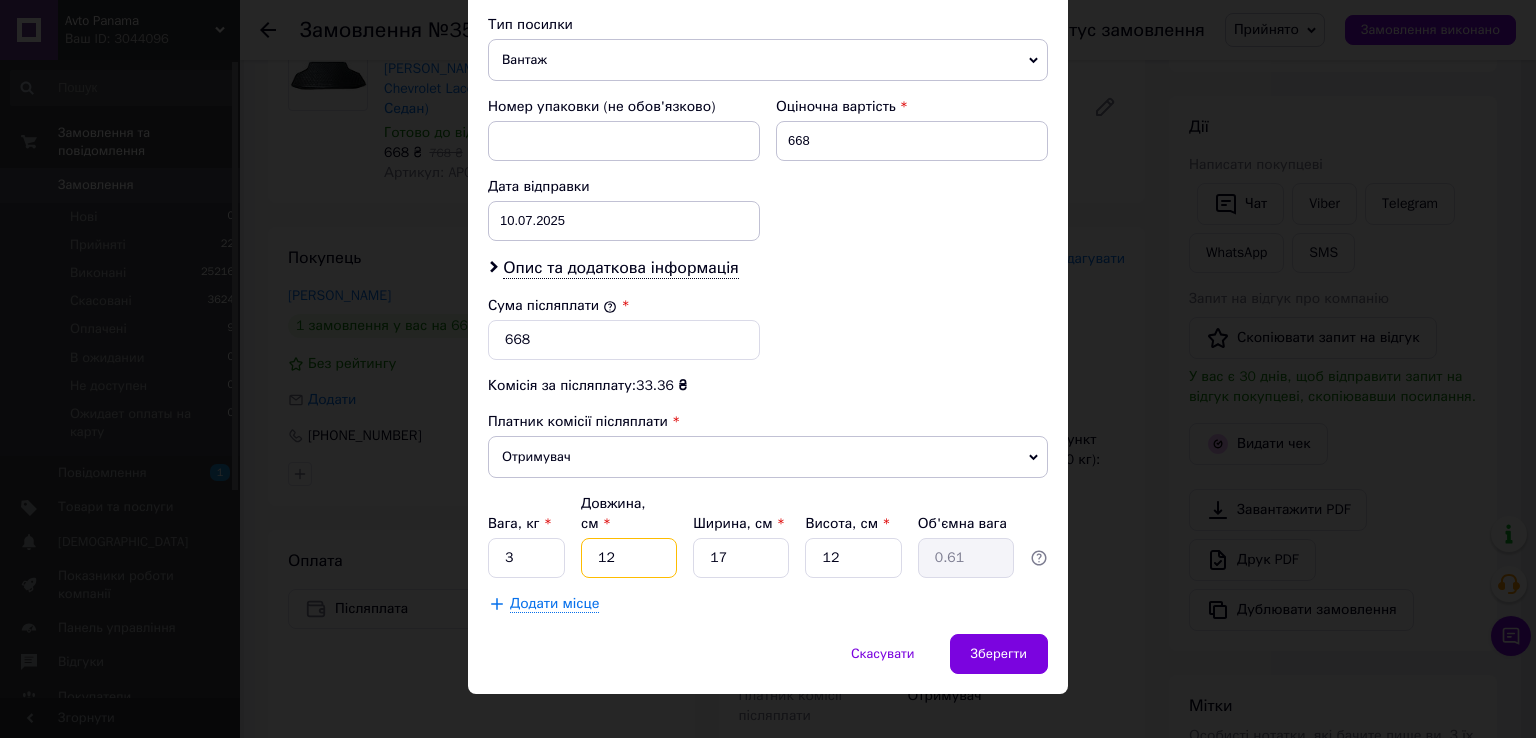 type on "120" 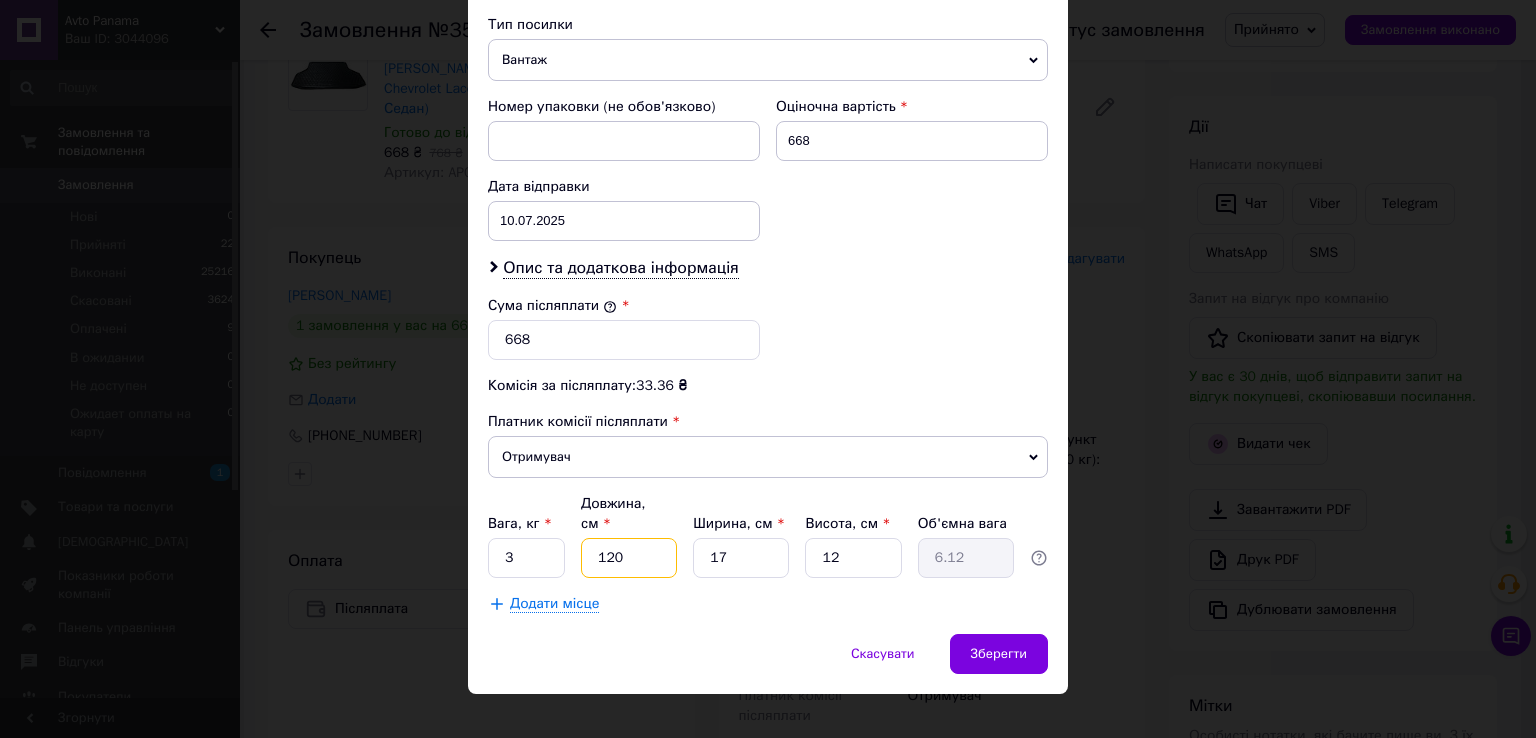 type on "120" 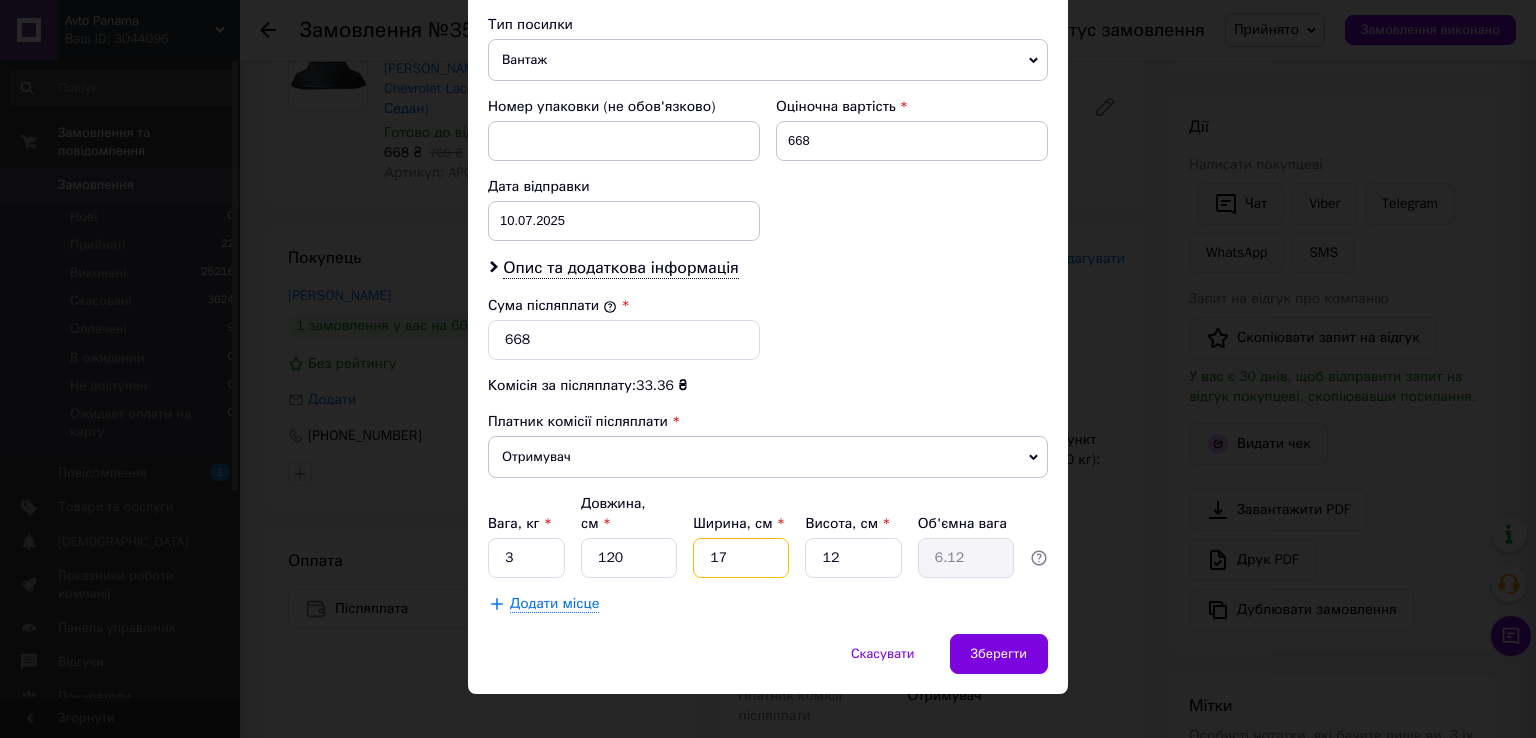 type on "1" 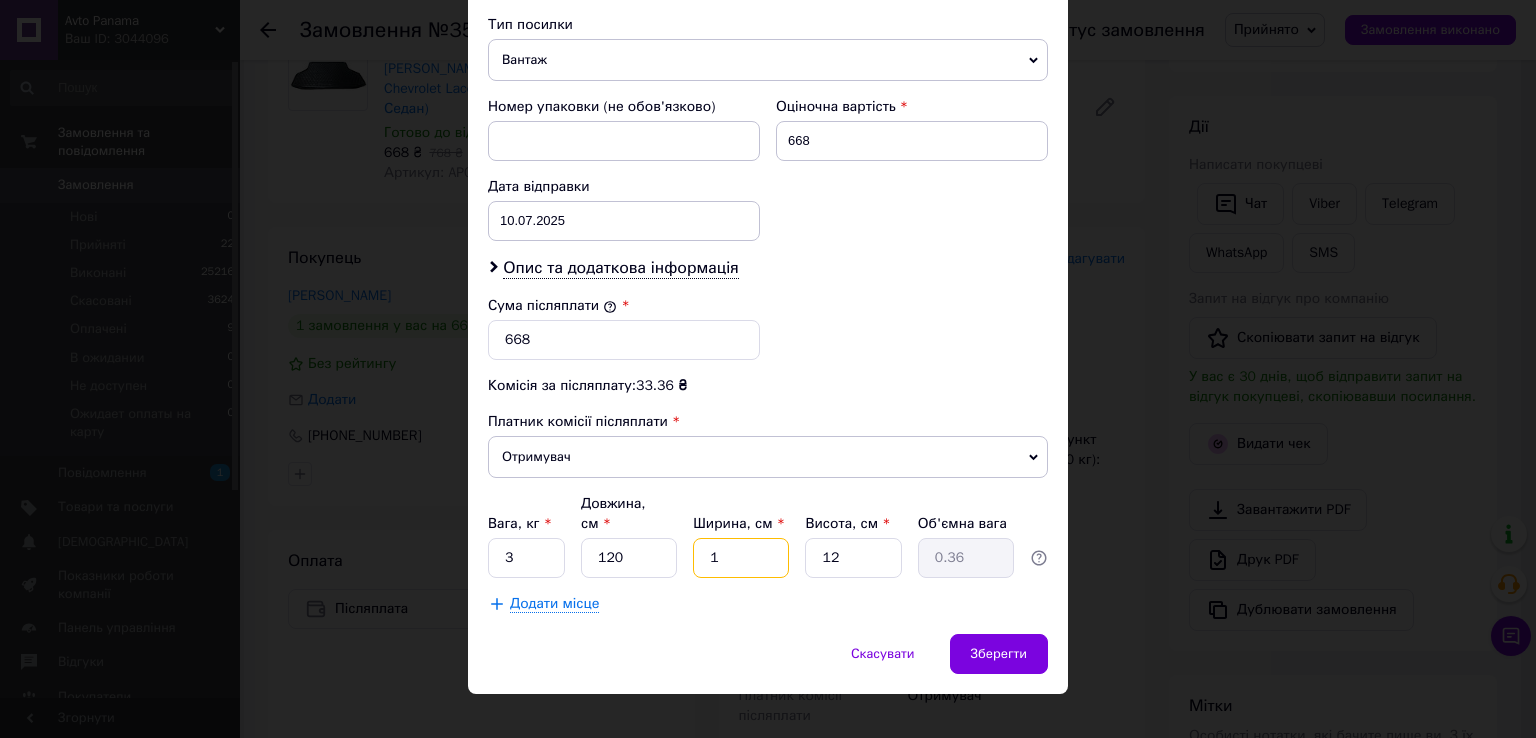 type on "14" 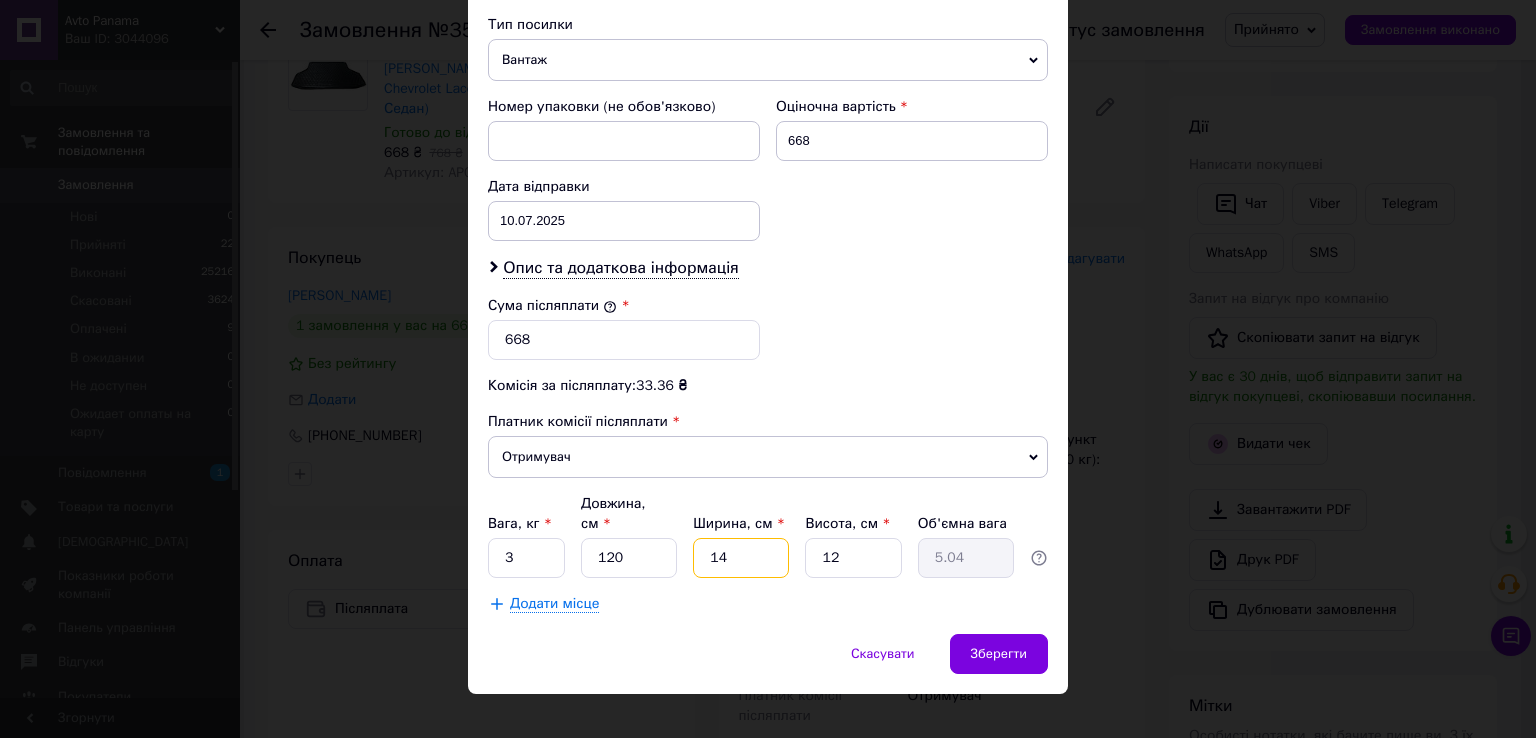 type on "14" 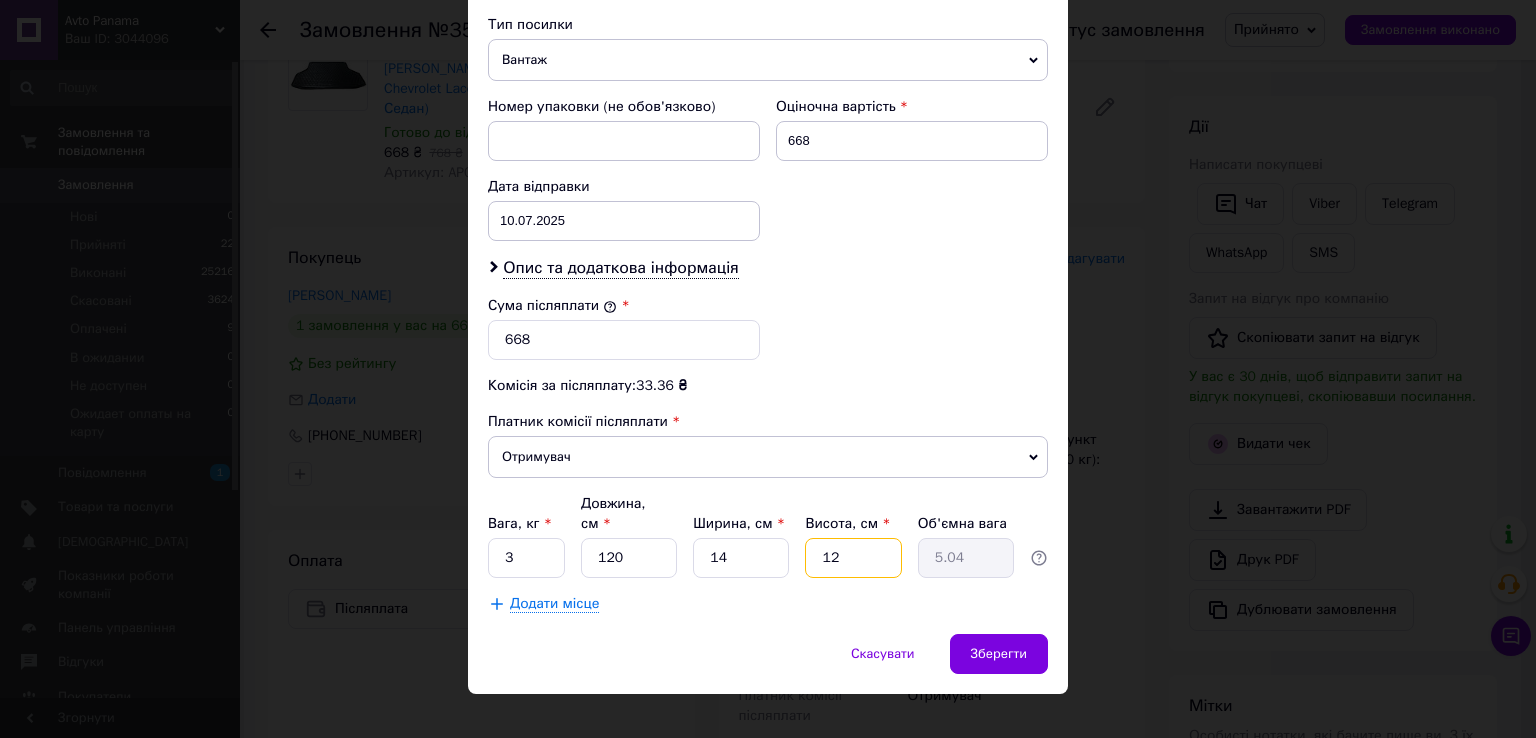 type on "1" 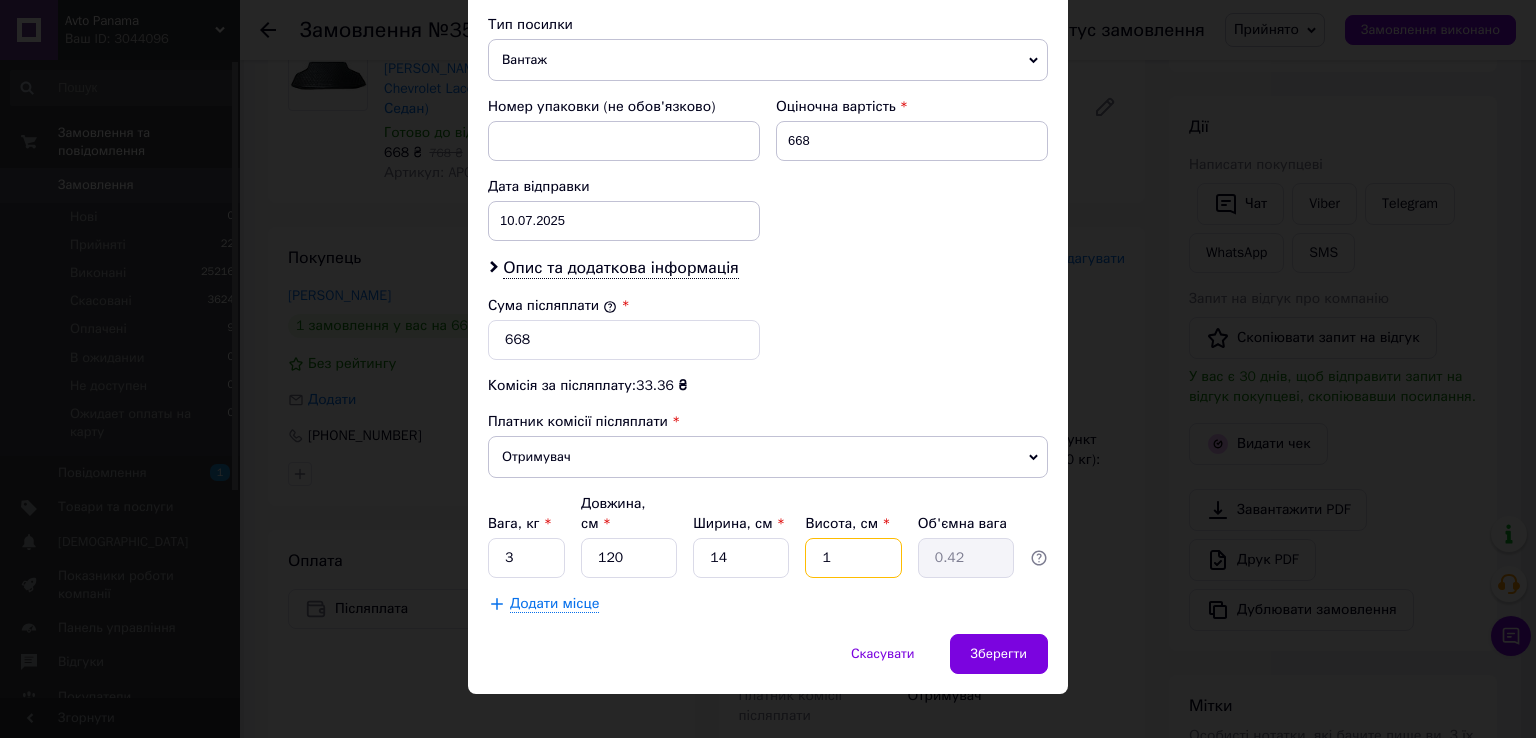 type on "11" 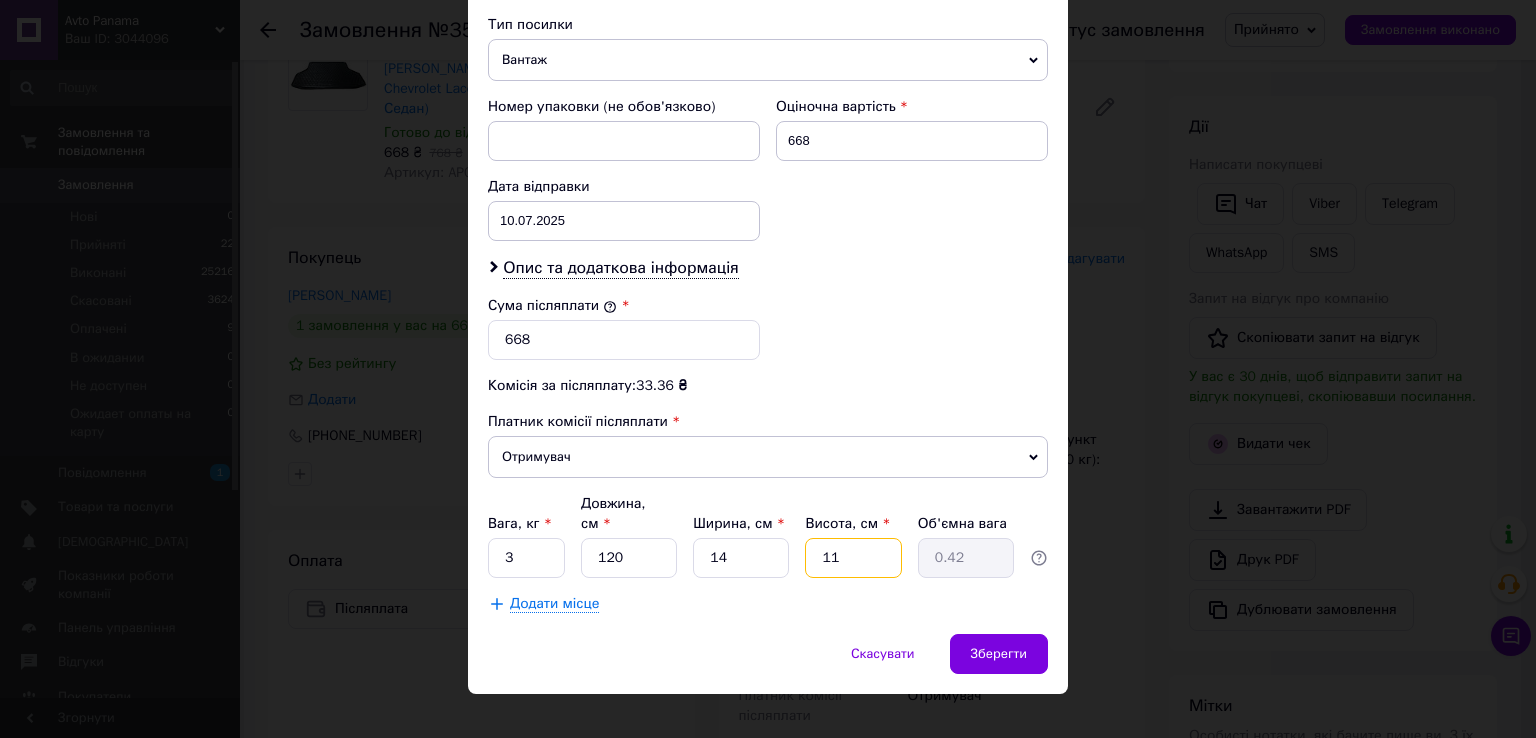type on "4.62" 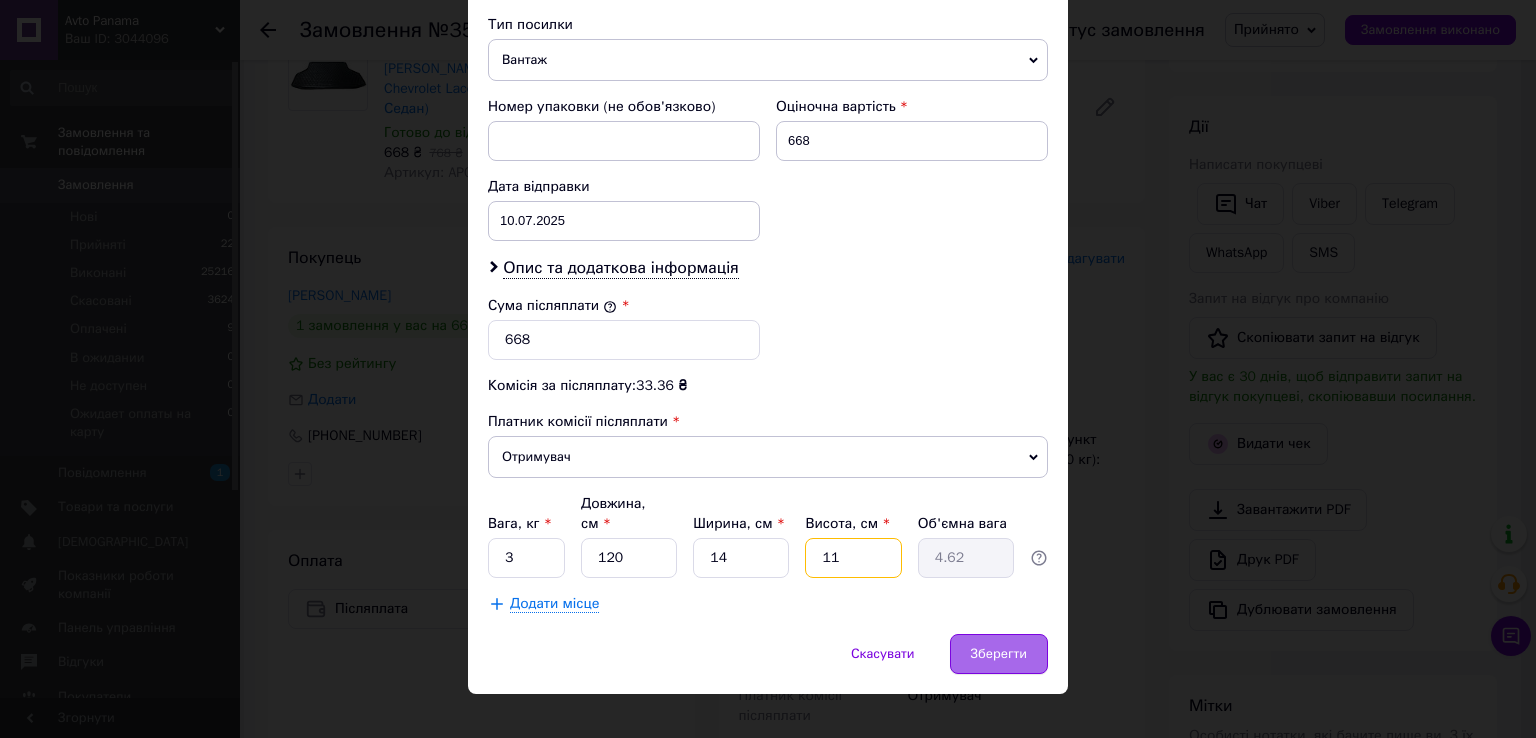 type on "11" 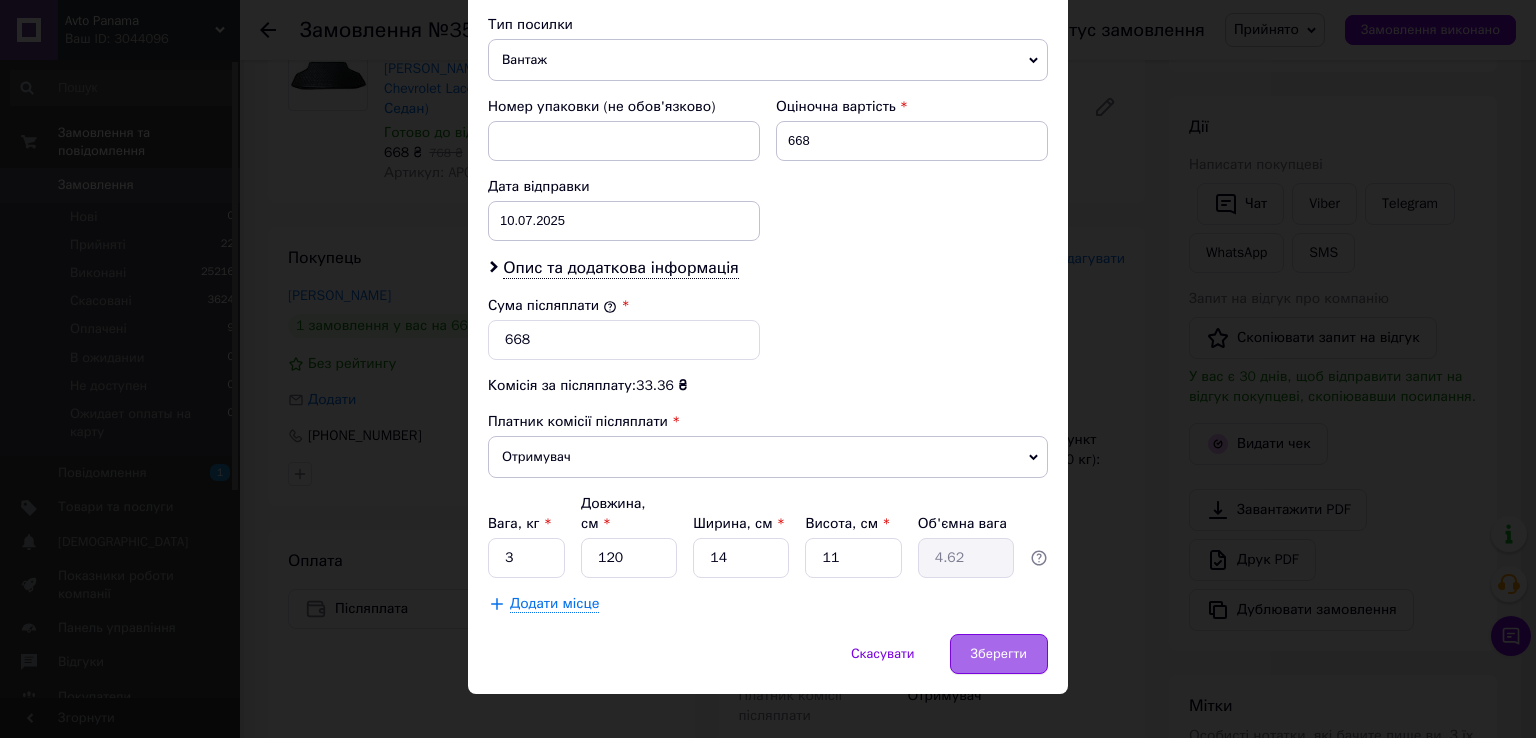 click on "Зберегти" at bounding box center (999, 654) 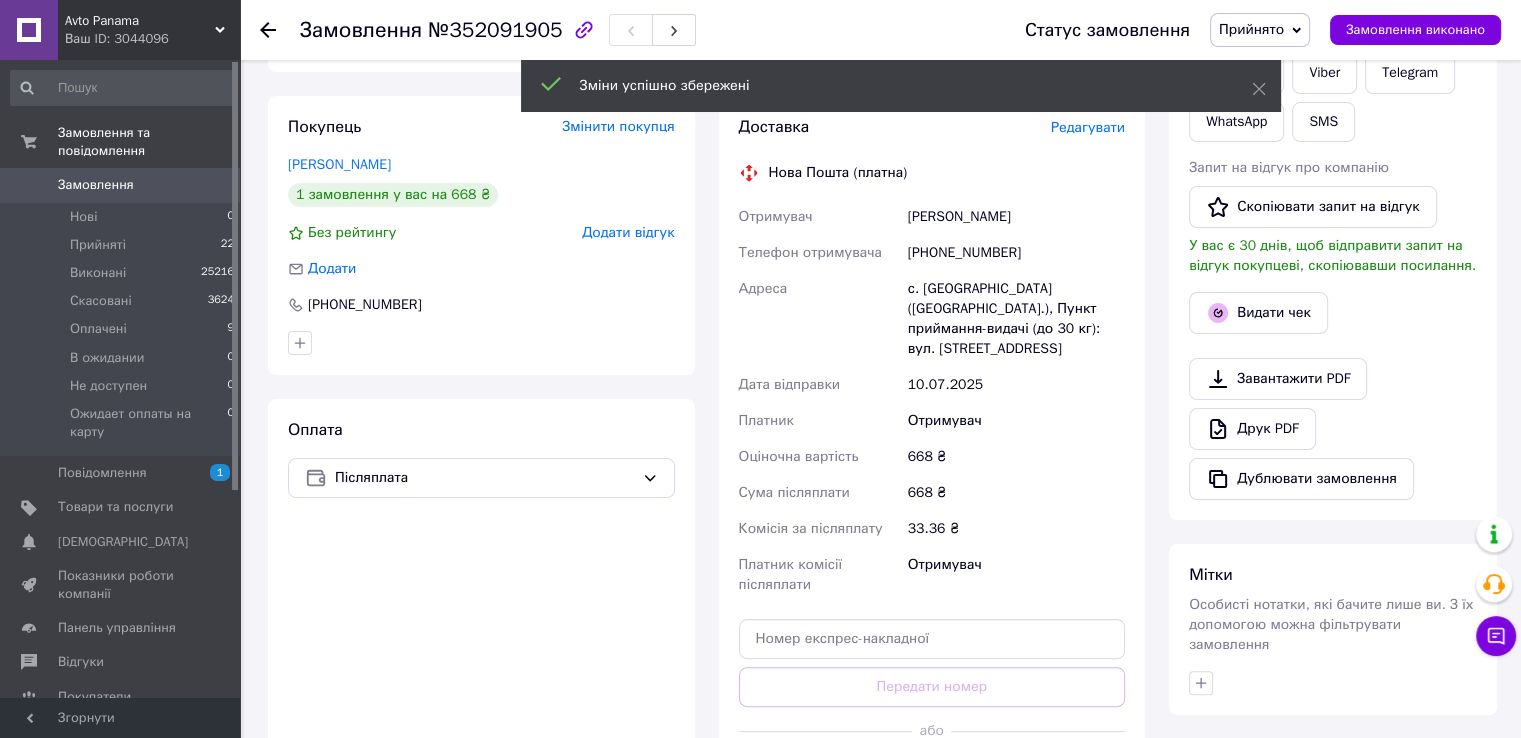 scroll, scrollTop: 533, scrollLeft: 0, axis: vertical 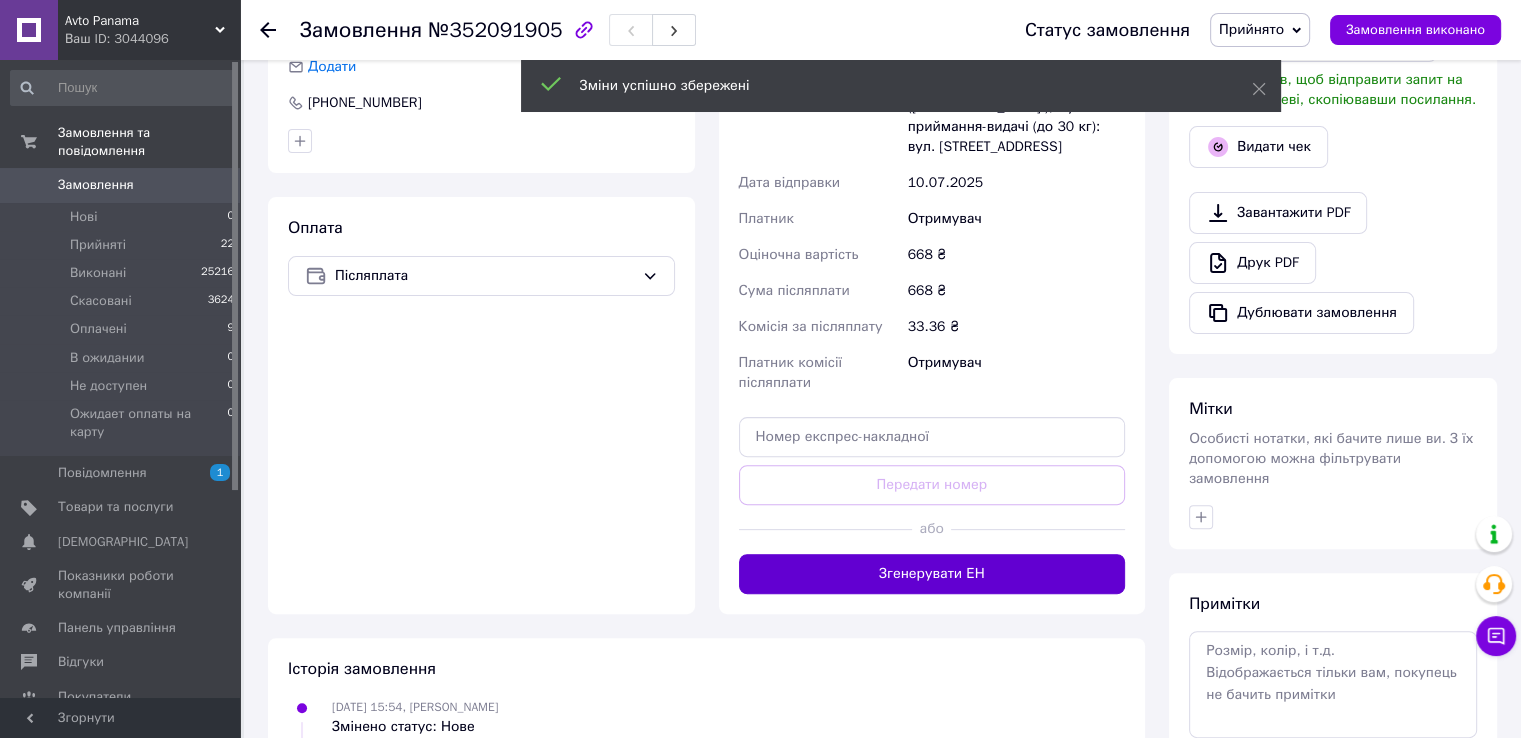 click on "Згенерувати ЕН" at bounding box center [932, 574] 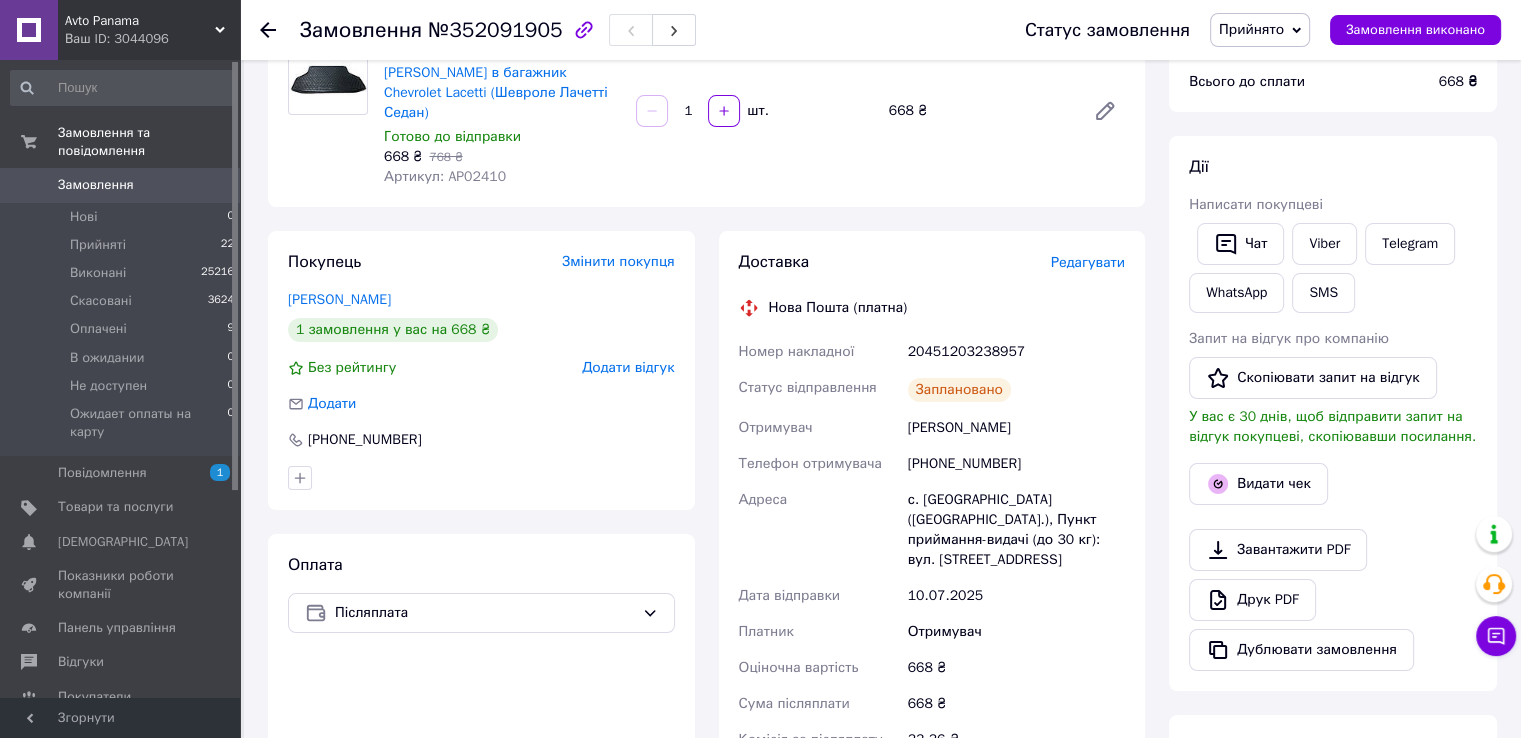 scroll, scrollTop: 200, scrollLeft: 0, axis: vertical 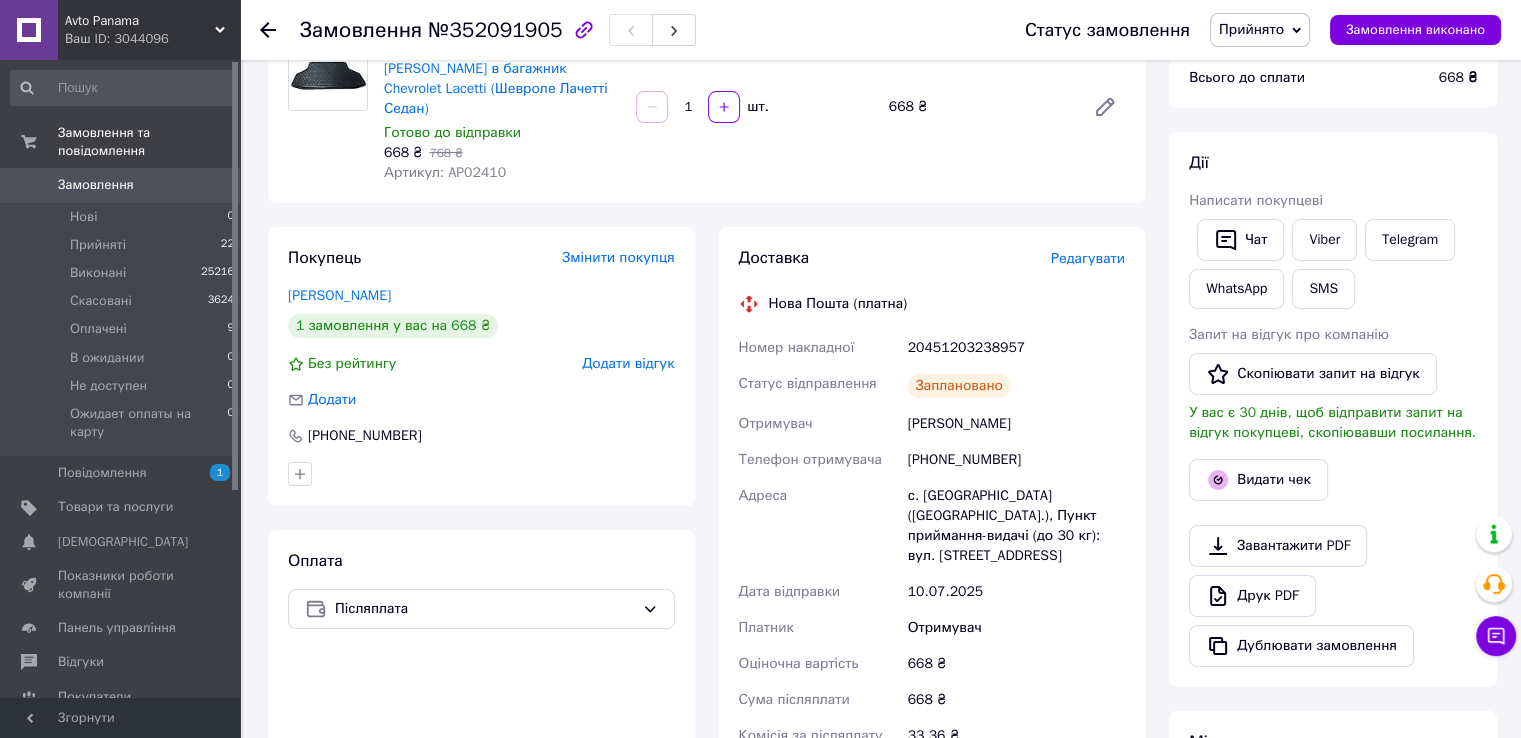 click on "Замовлення 0" at bounding box center (123, 185) 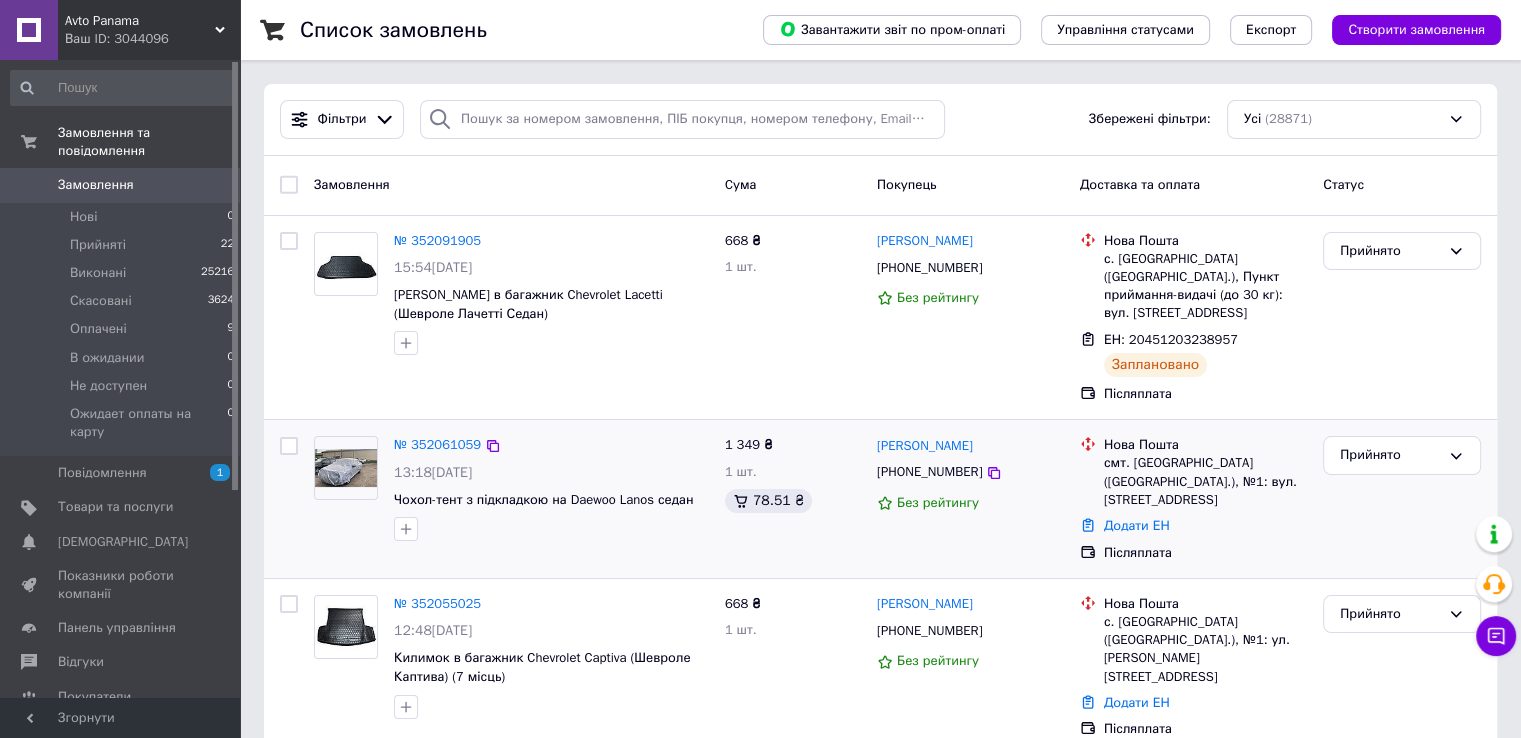 click at bounding box center (346, 468) 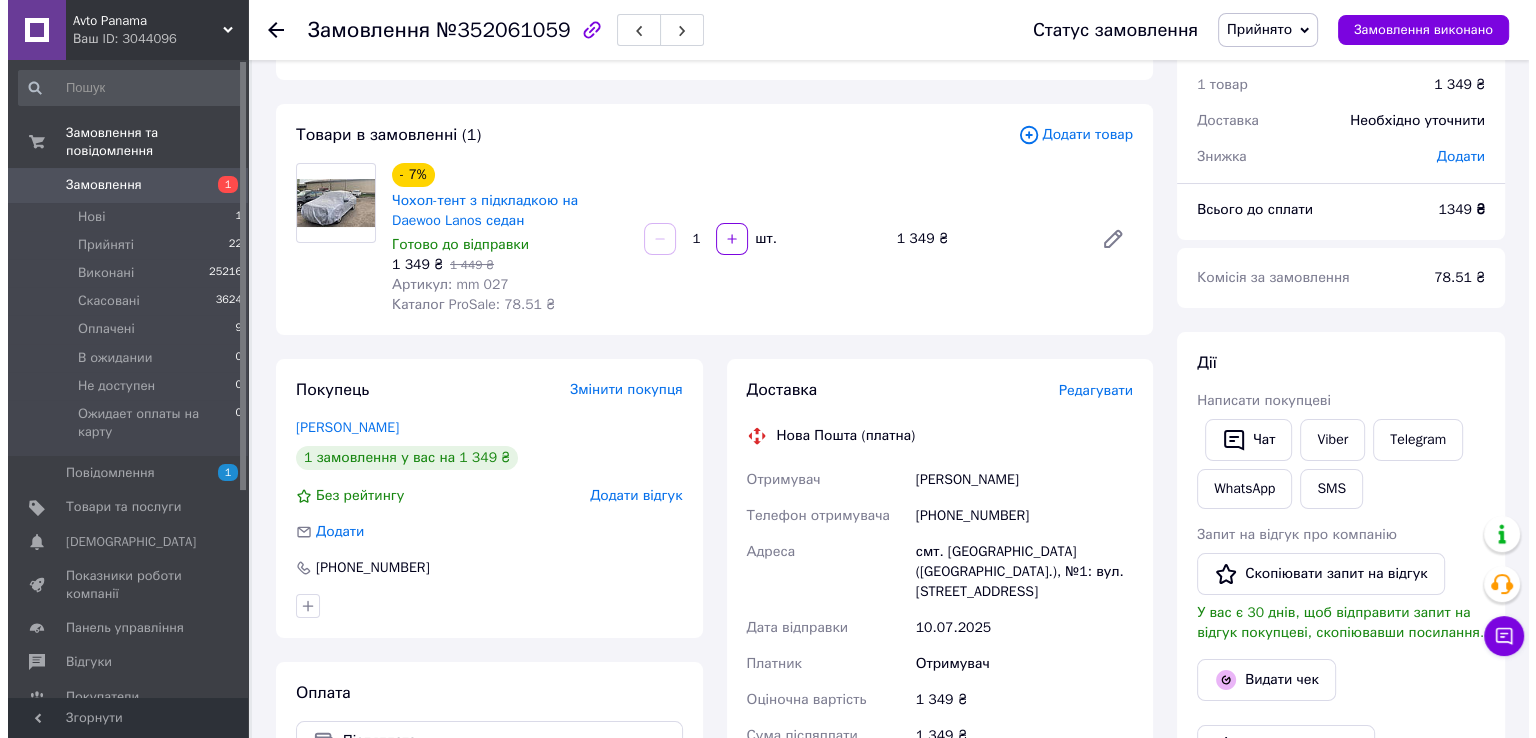 scroll, scrollTop: 133, scrollLeft: 0, axis: vertical 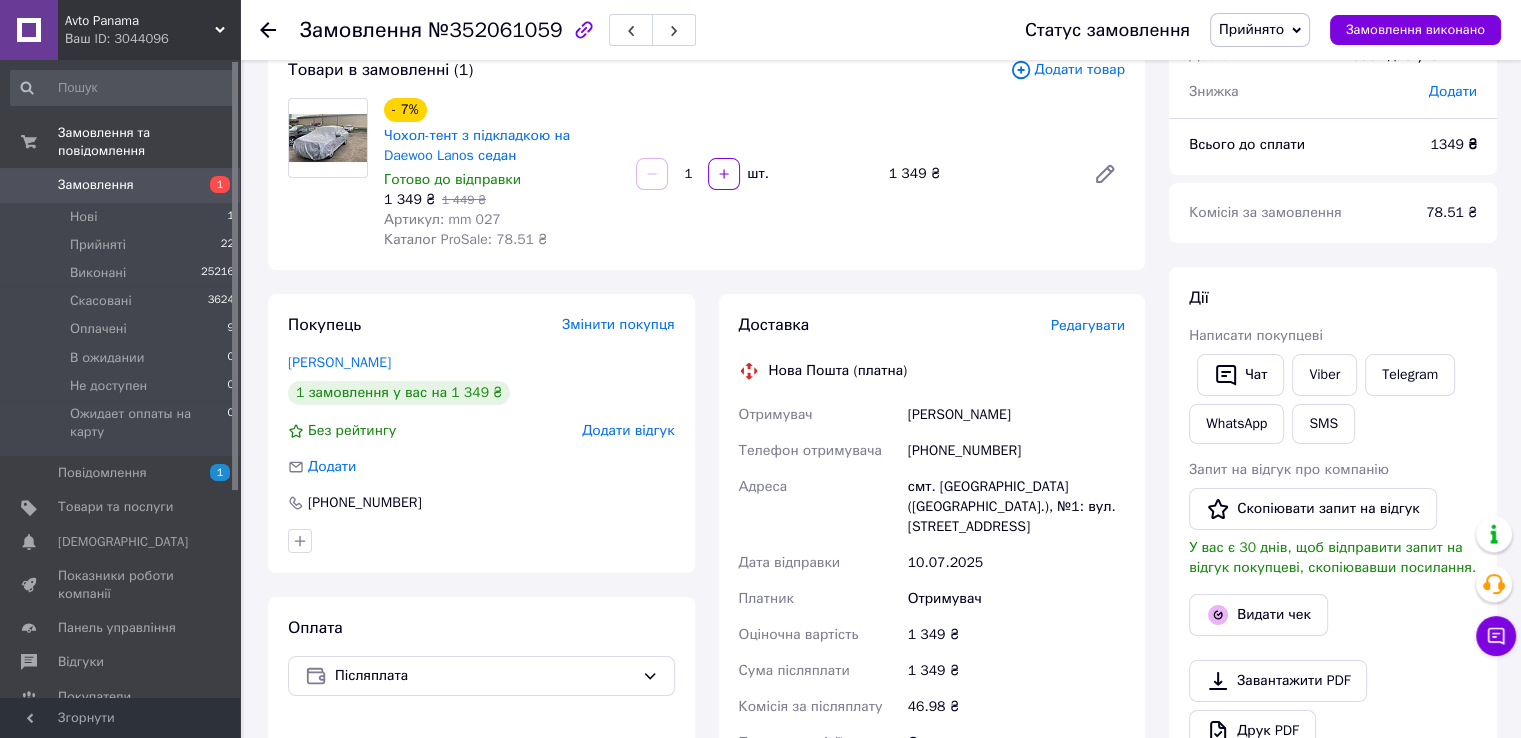 click on "Редагувати" at bounding box center (1088, 325) 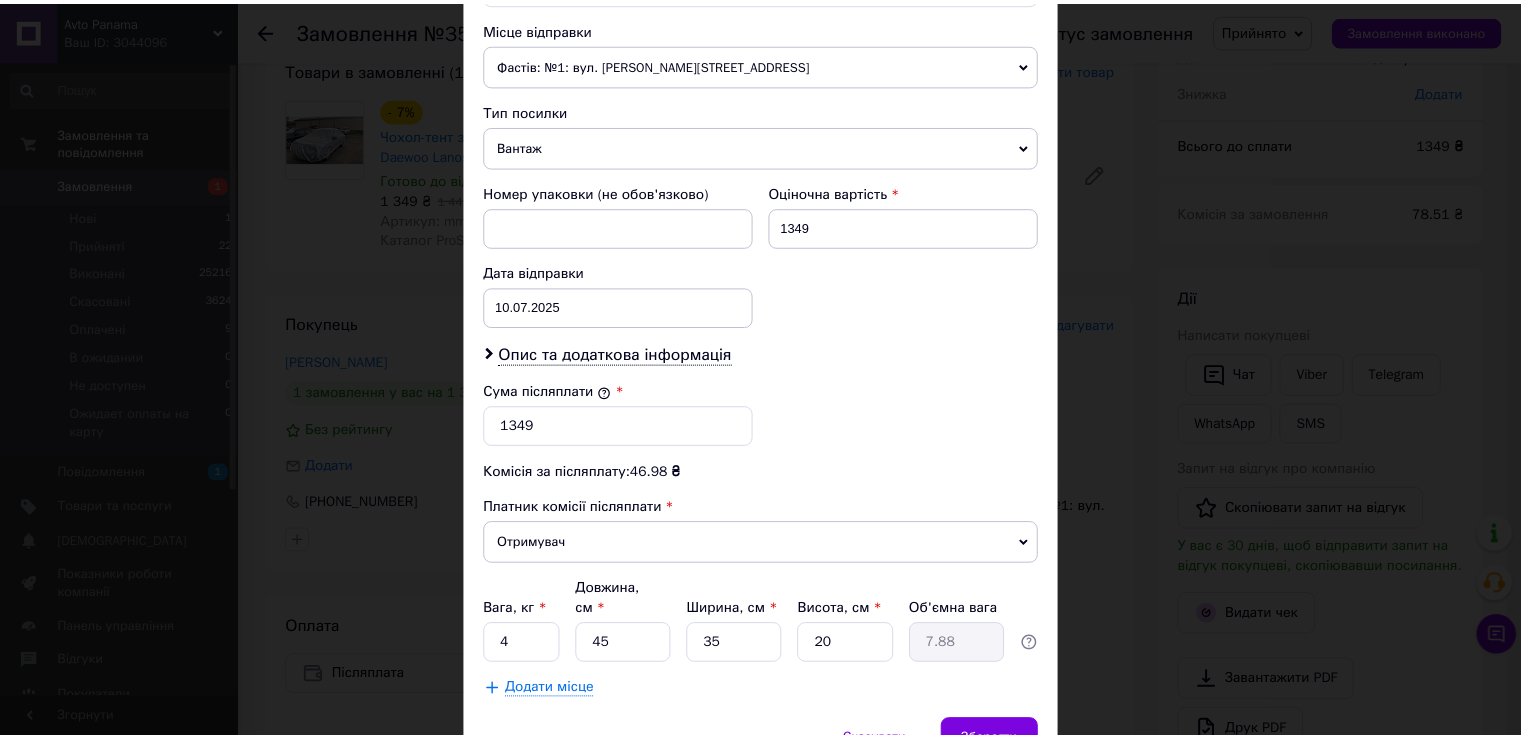 scroll, scrollTop: 782, scrollLeft: 0, axis: vertical 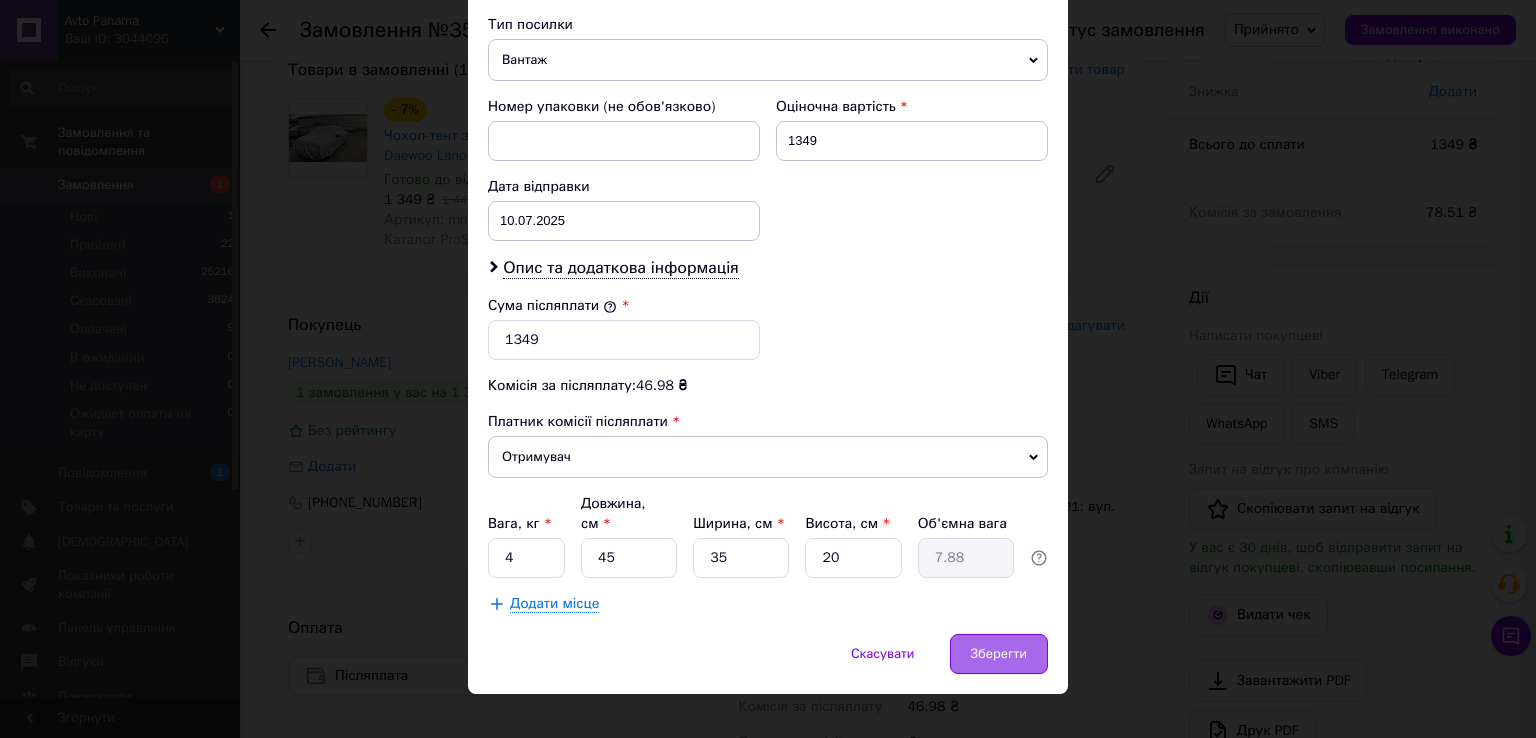 click on "Зберегти" at bounding box center (999, 654) 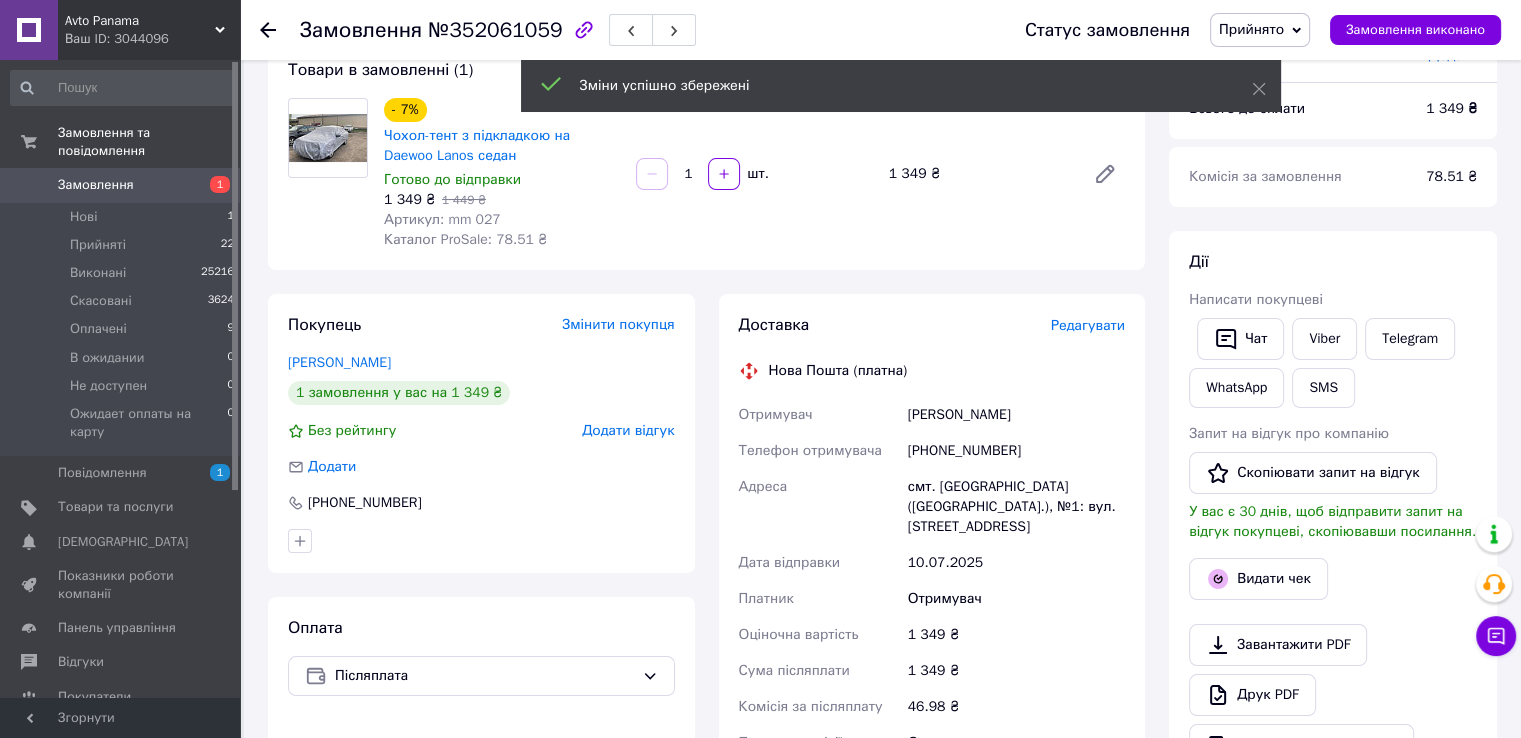 scroll, scrollTop: 666, scrollLeft: 0, axis: vertical 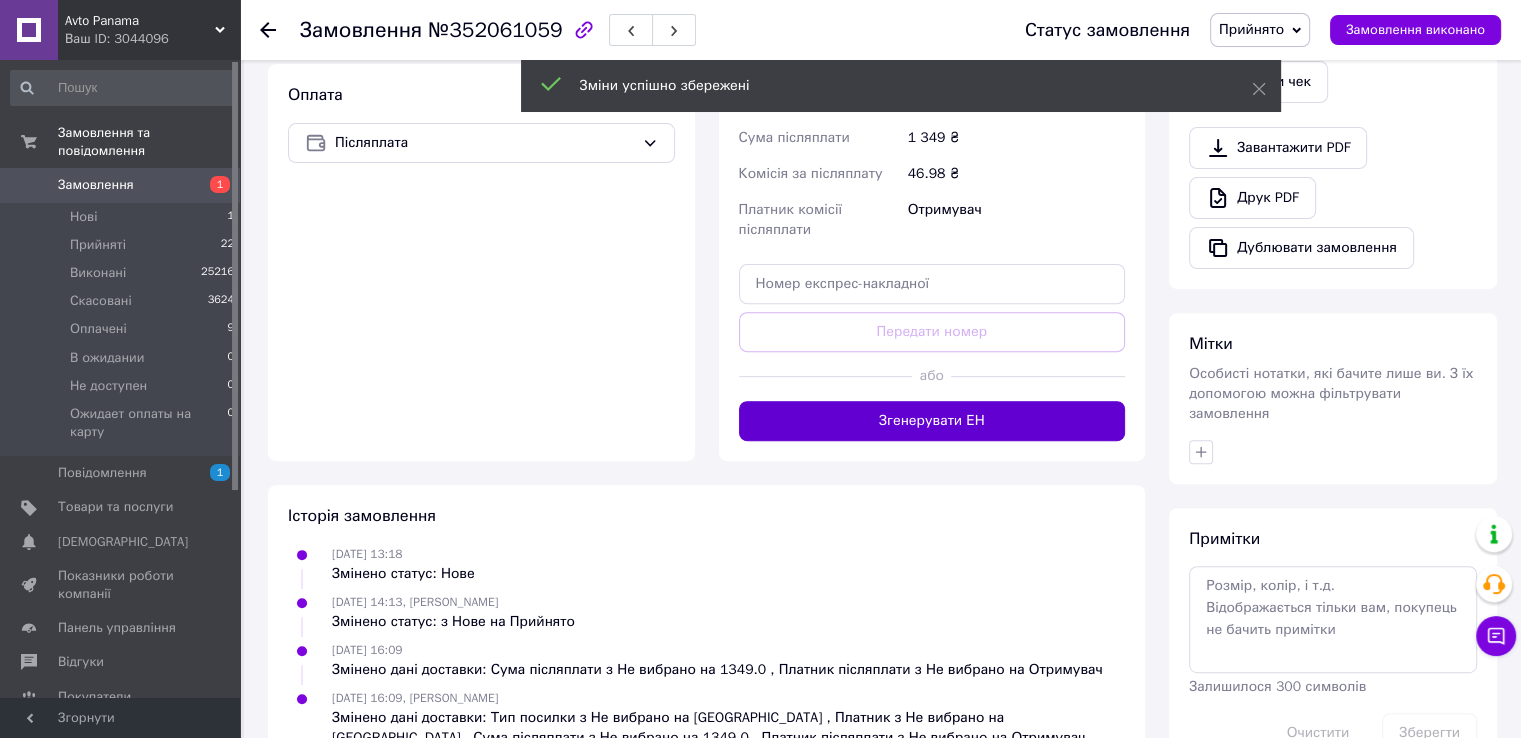 click on "Згенерувати ЕН" at bounding box center [932, 421] 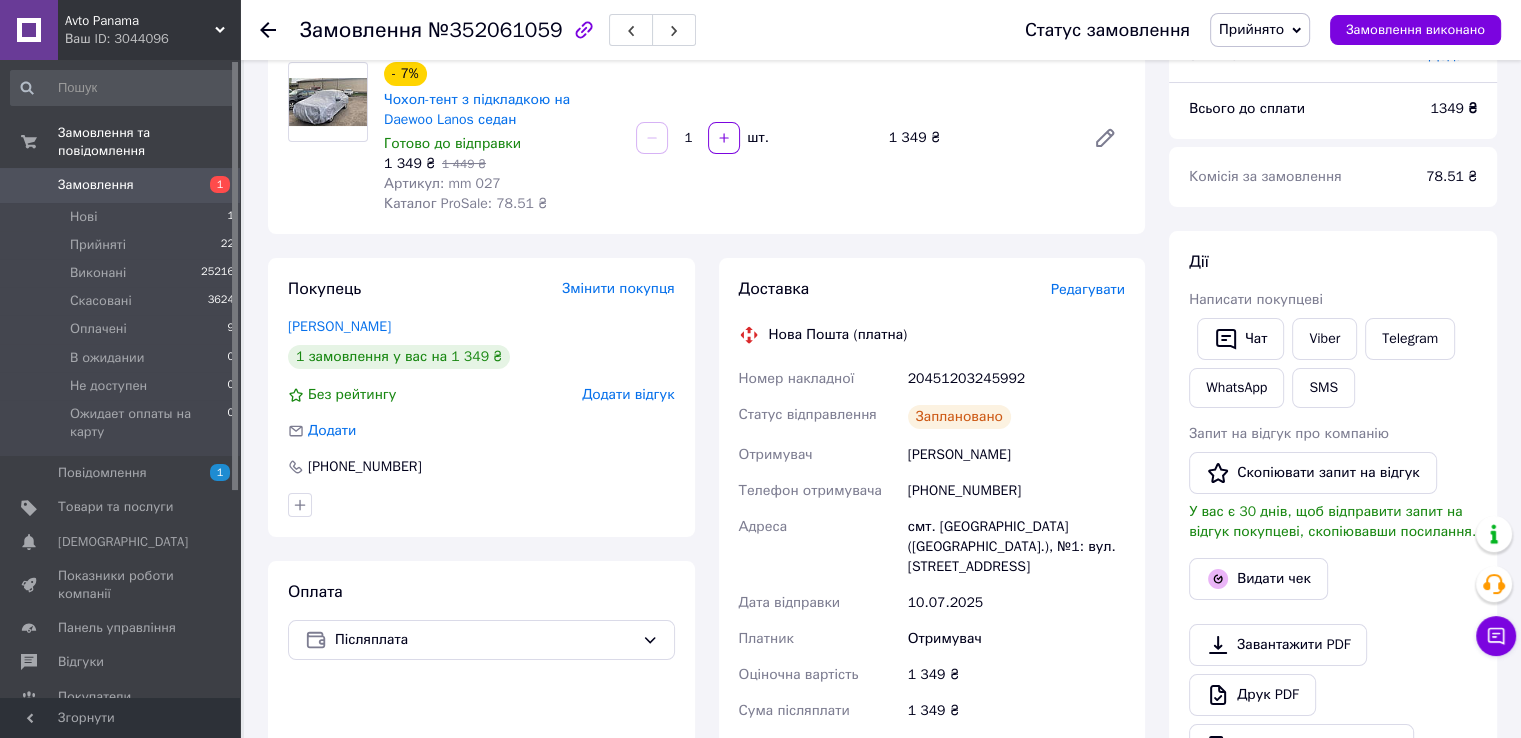 scroll, scrollTop: 0, scrollLeft: 0, axis: both 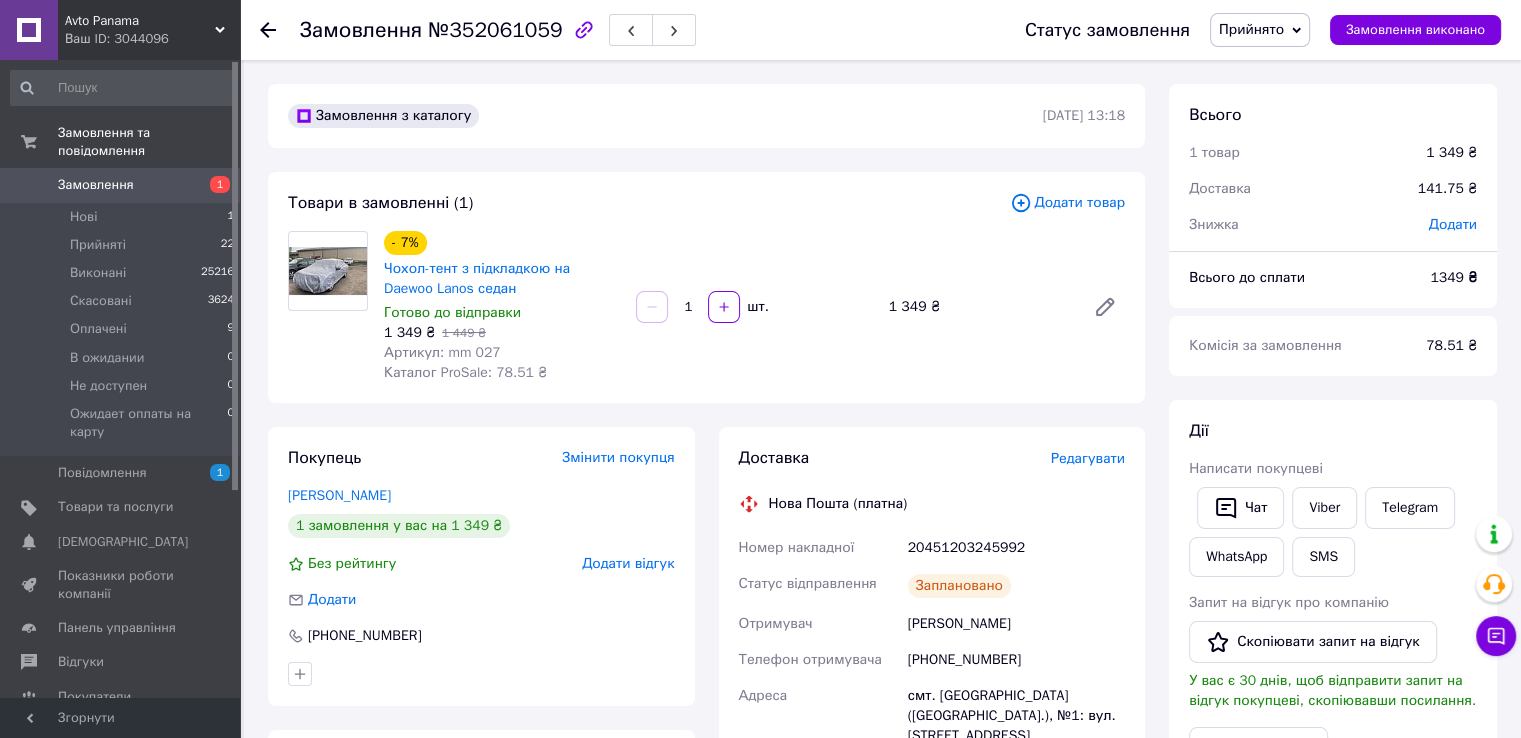 click on "Замовлення" at bounding box center (121, 185) 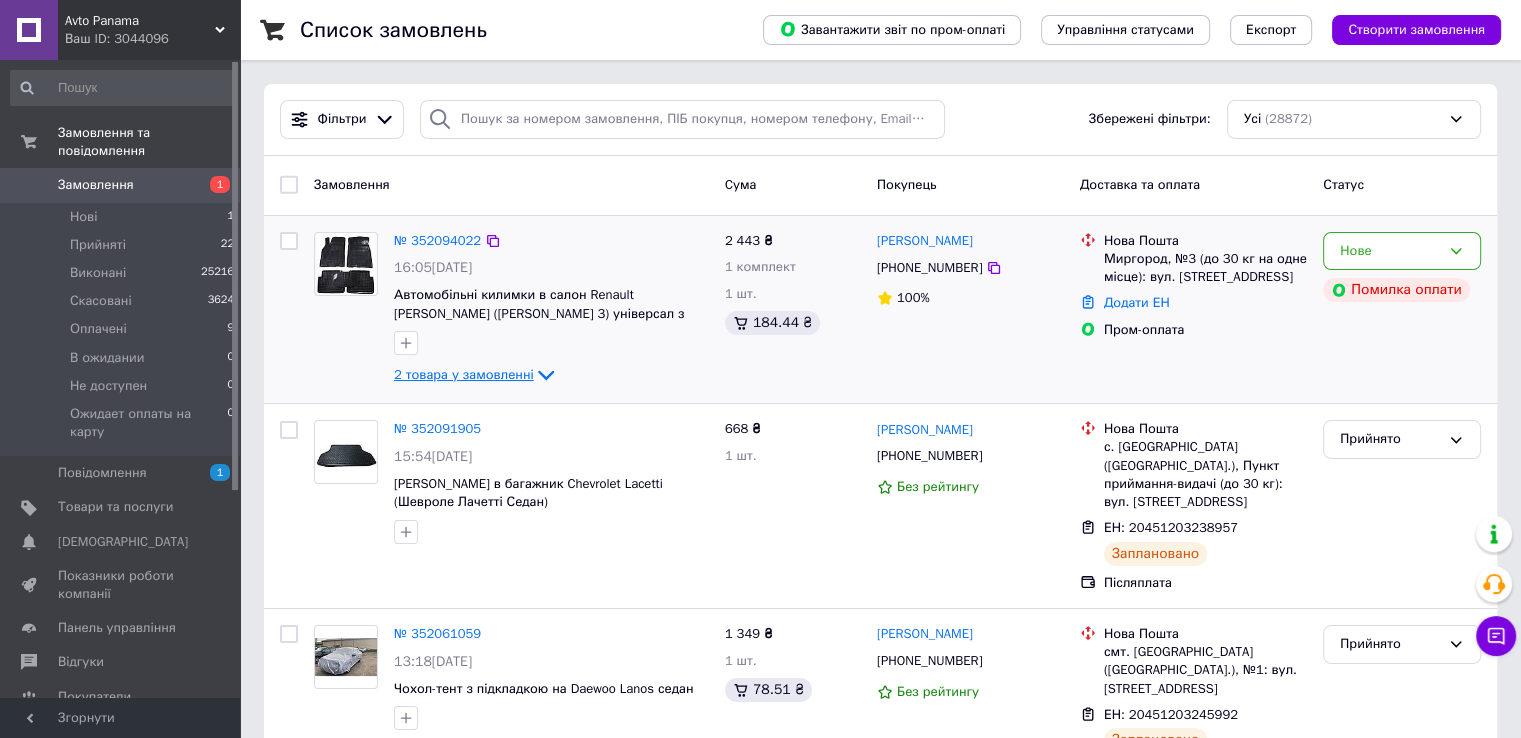 click on "2 товара у замовленні" at bounding box center [464, 374] 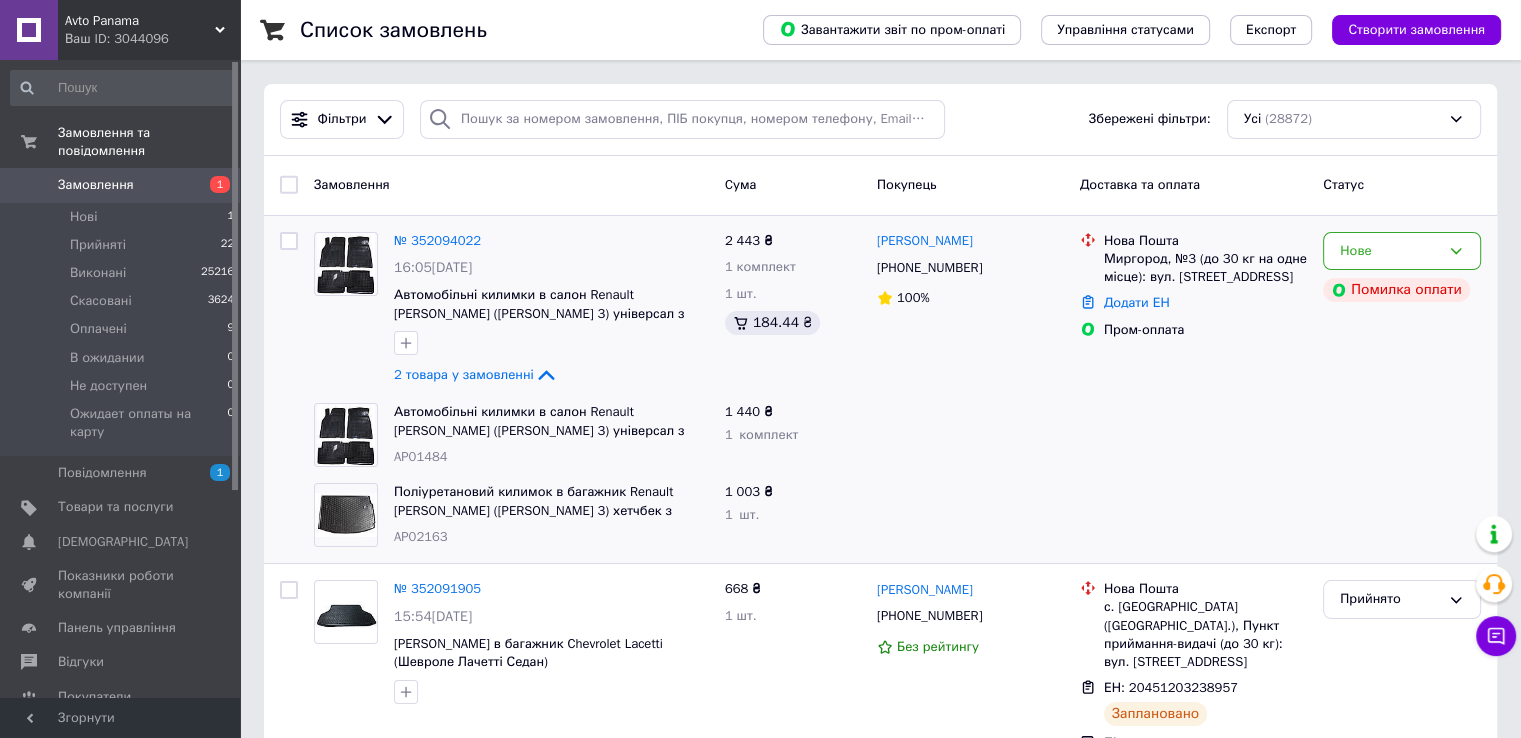 click on "Замовлення 1" at bounding box center (123, 185) 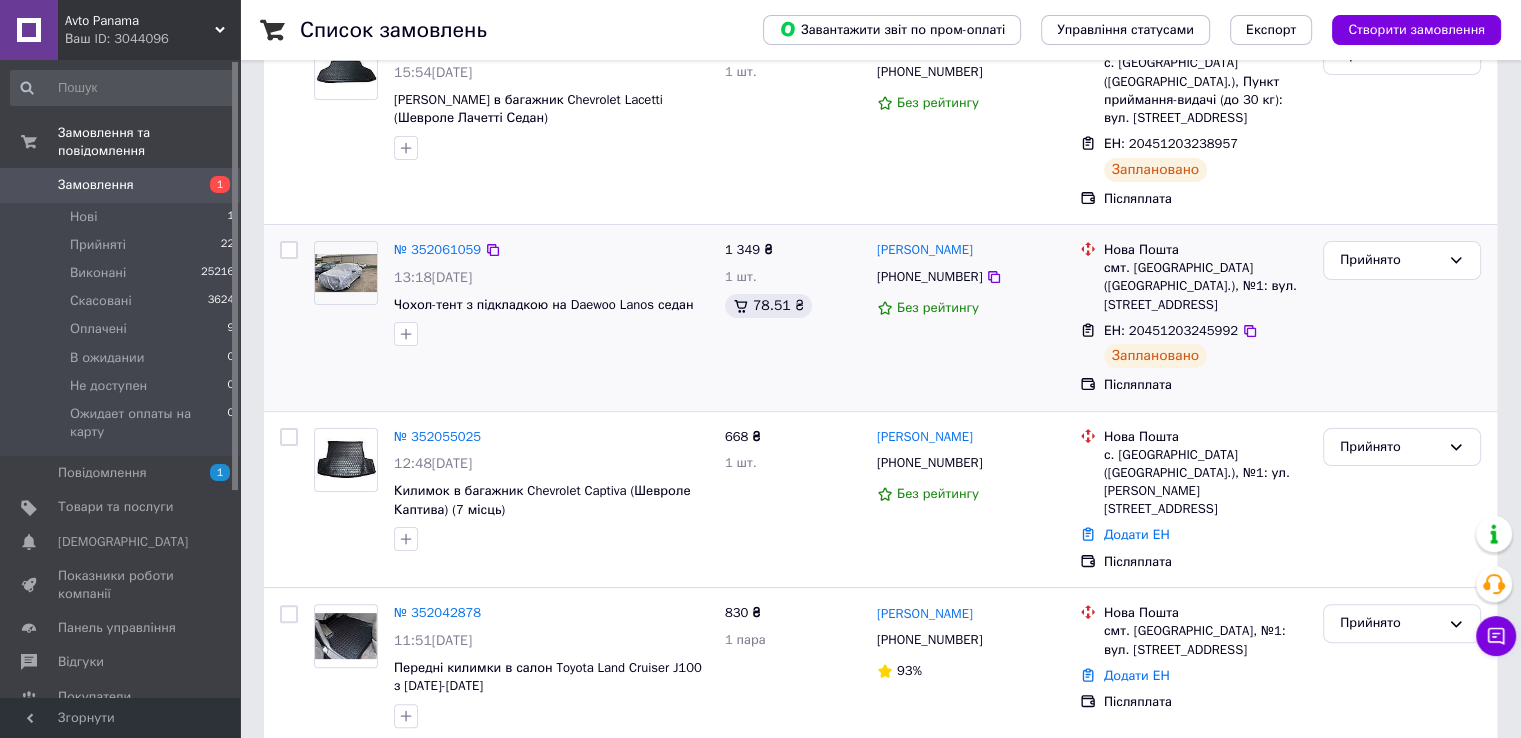 scroll, scrollTop: 400, scrollLeft: 0, axis: vertical 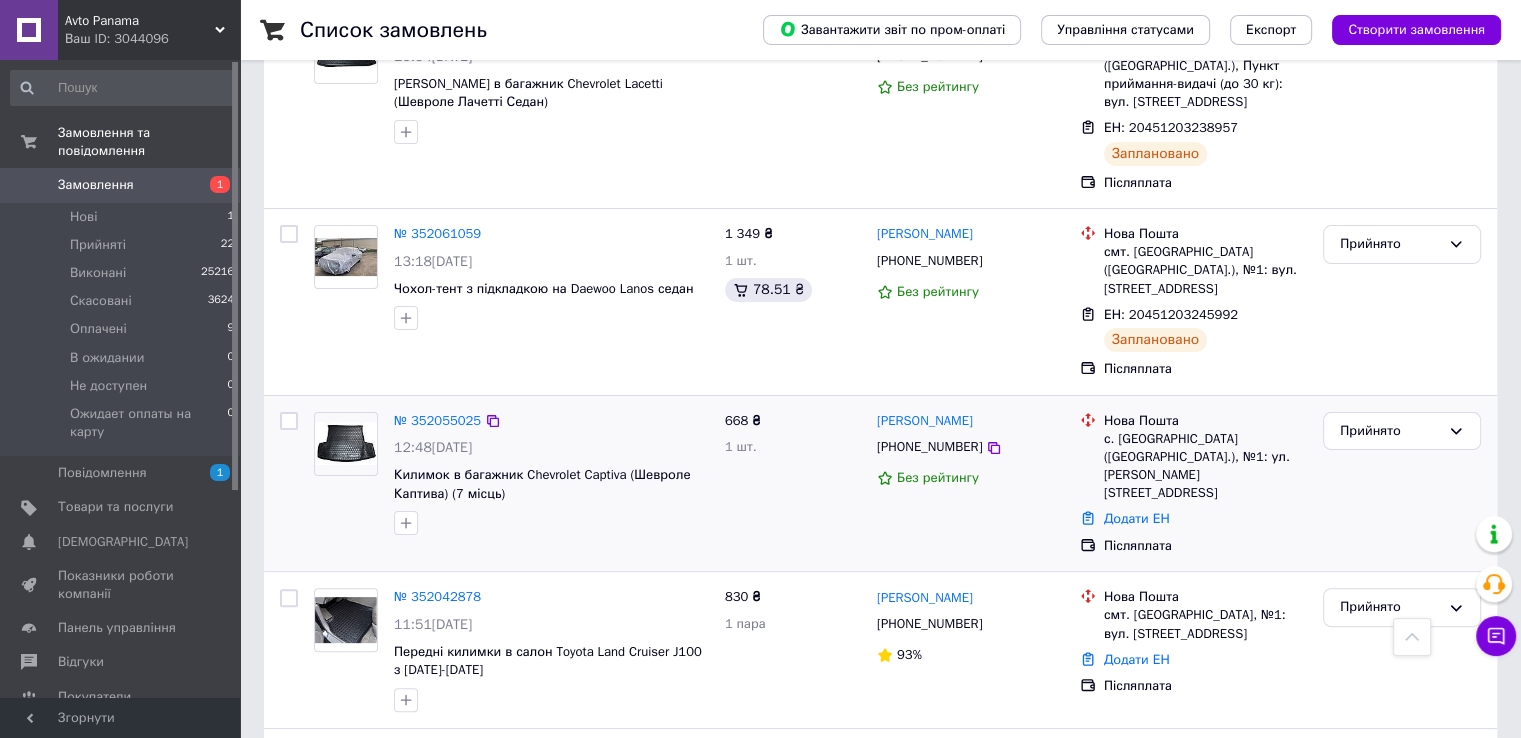 click at bounding box center [346, 444] 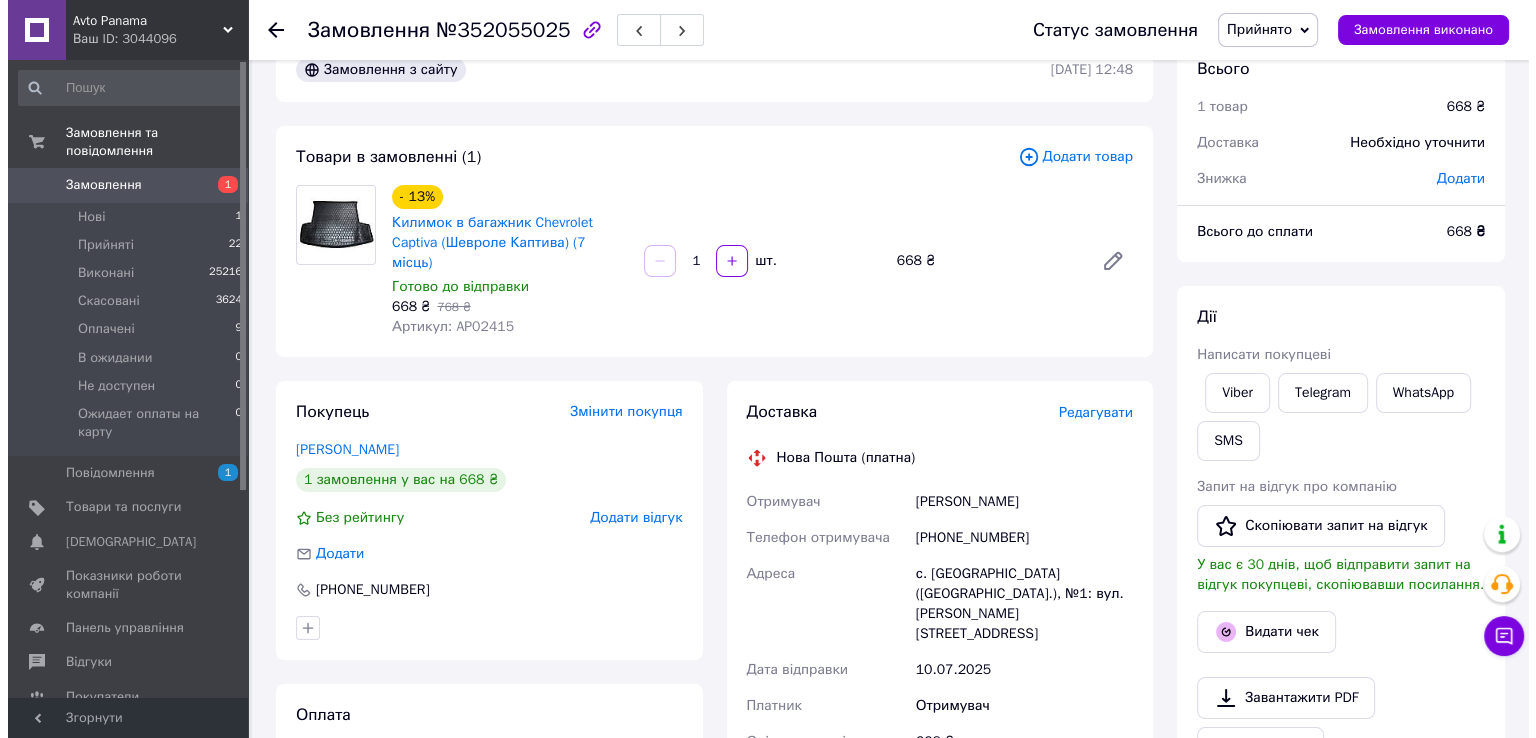 scroll, scrollTop: 66, scrollLeft: 0, axis: vertical 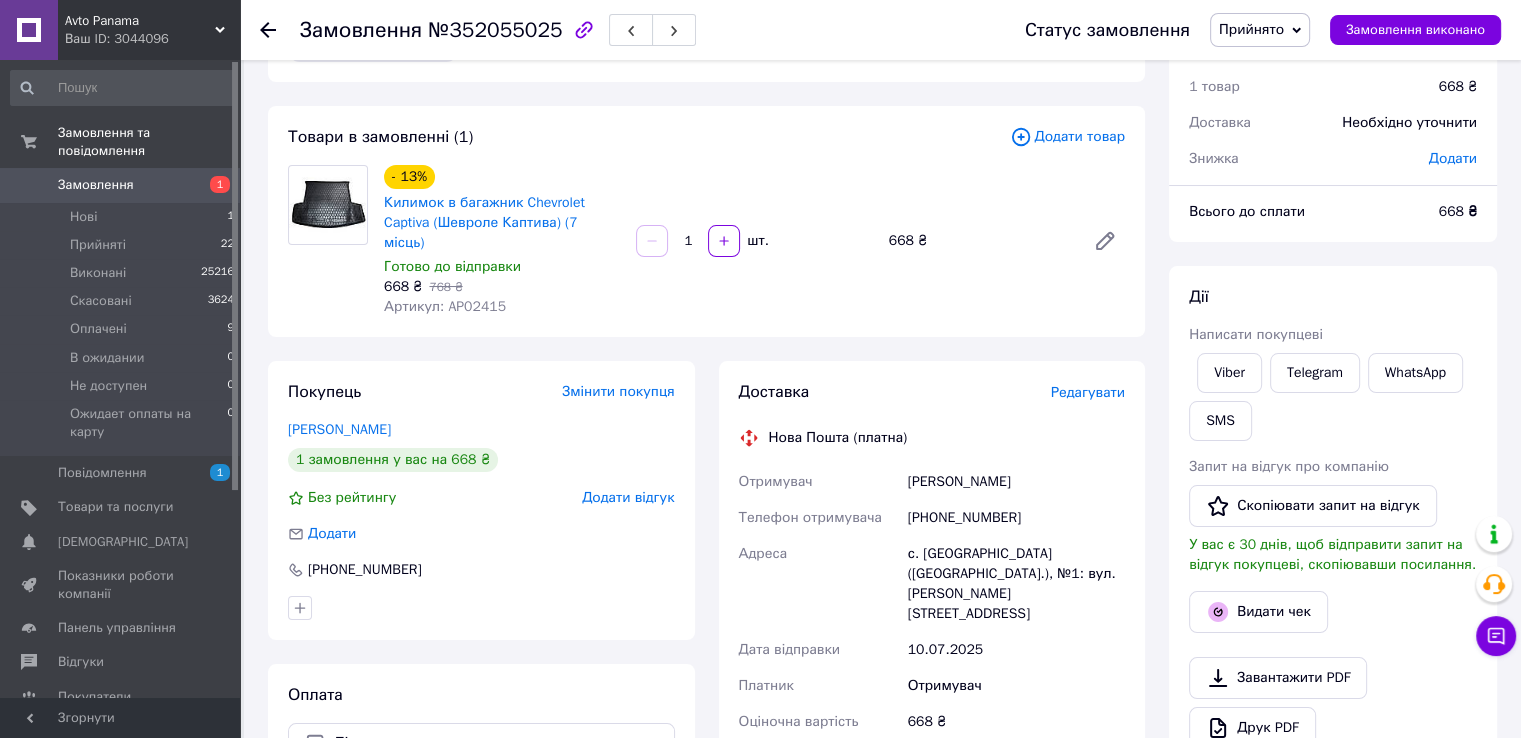 click on "Редагувати" at bounding box center [1088, 392] 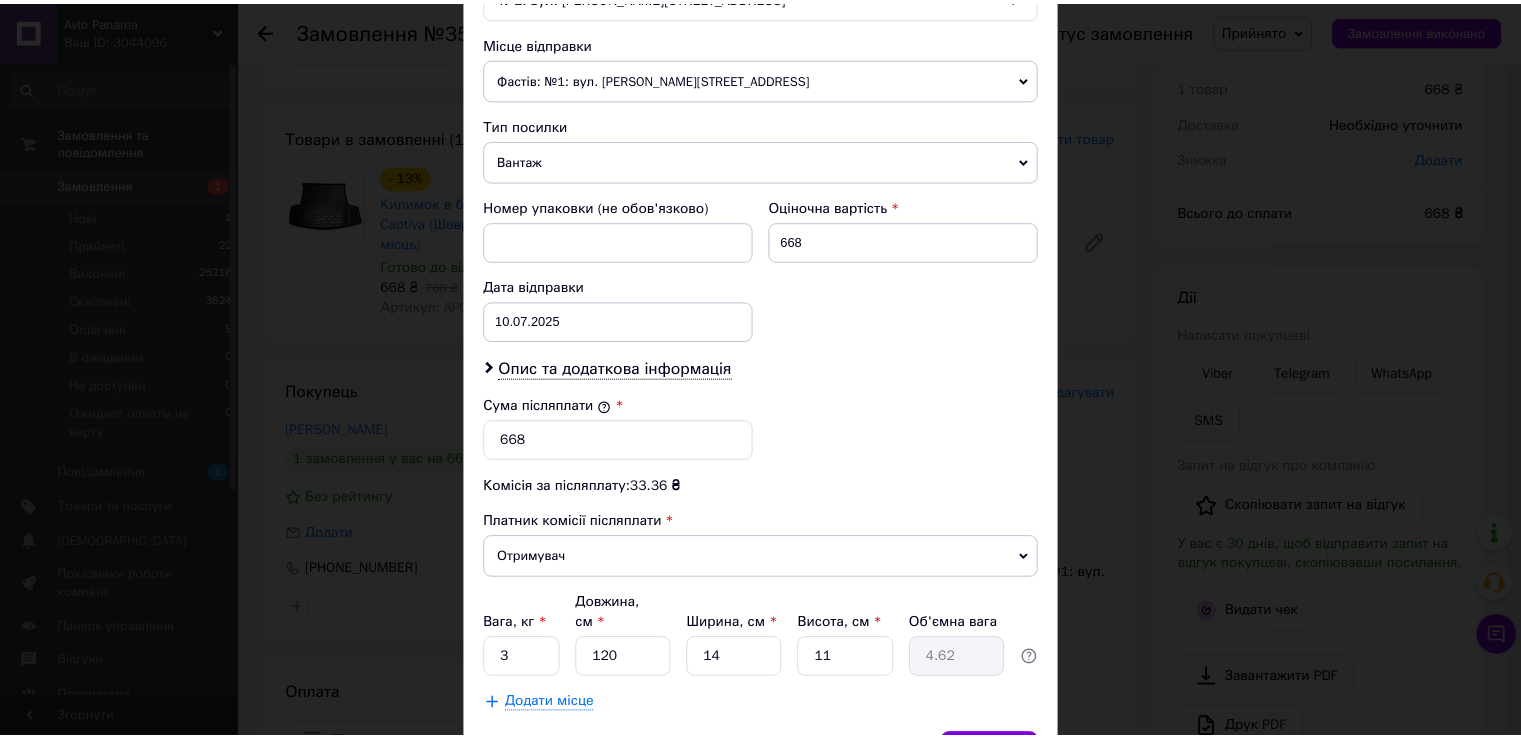 scroll, scrollTop: 782, scrollLeft: 0, axis: vertical 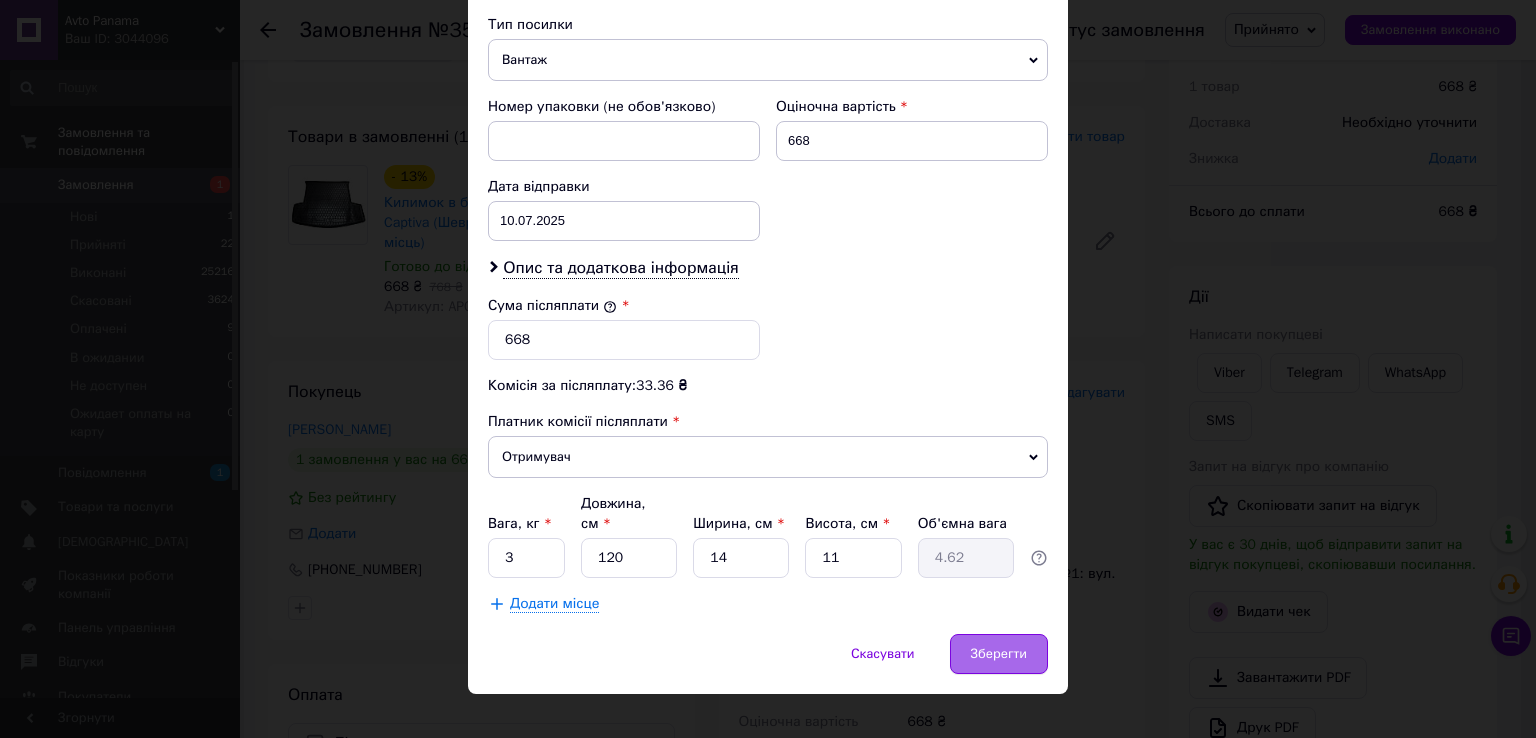 click on "Зберегти" at bounding box center (999, 654) 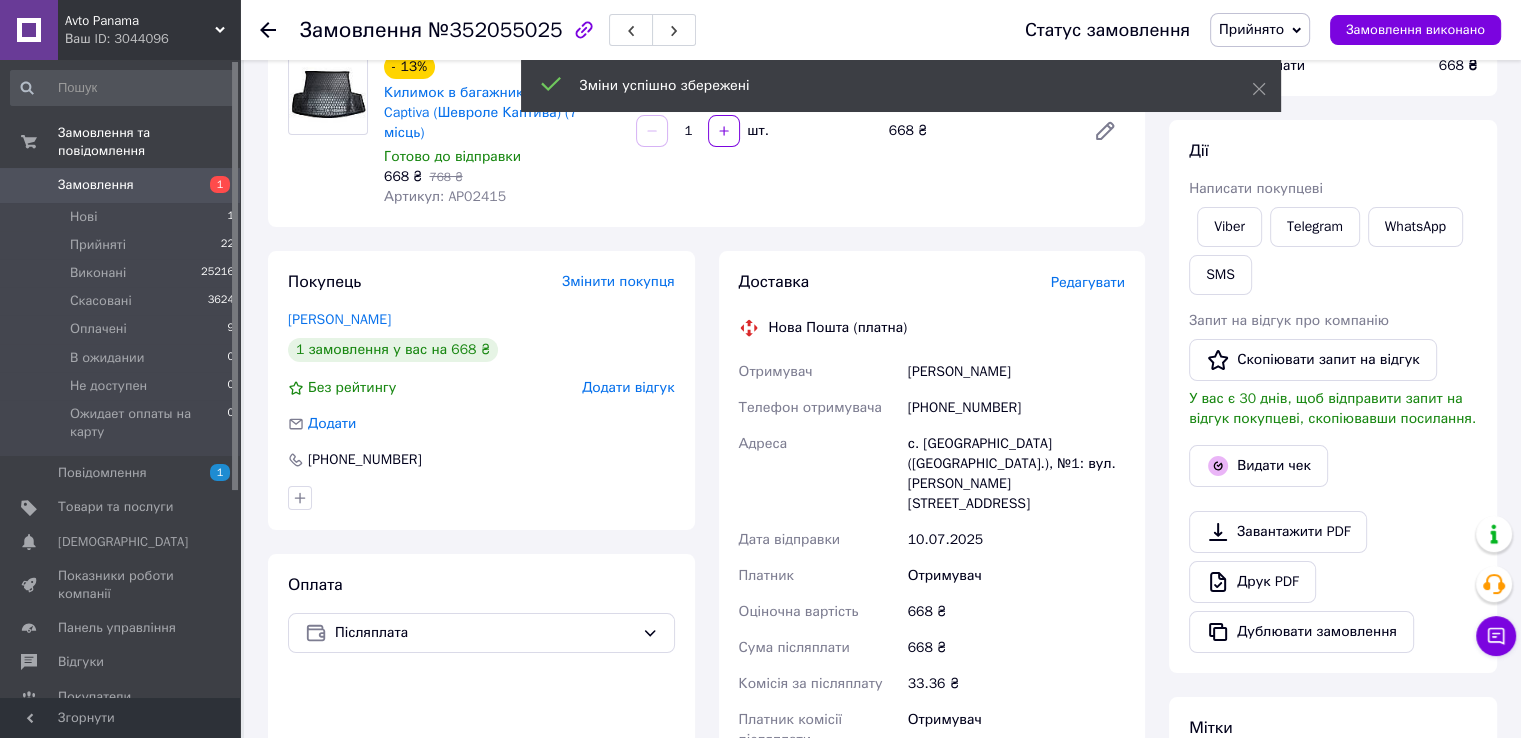 scroll, scrollTop: 466, scrollLeft: 0, axis: vertical 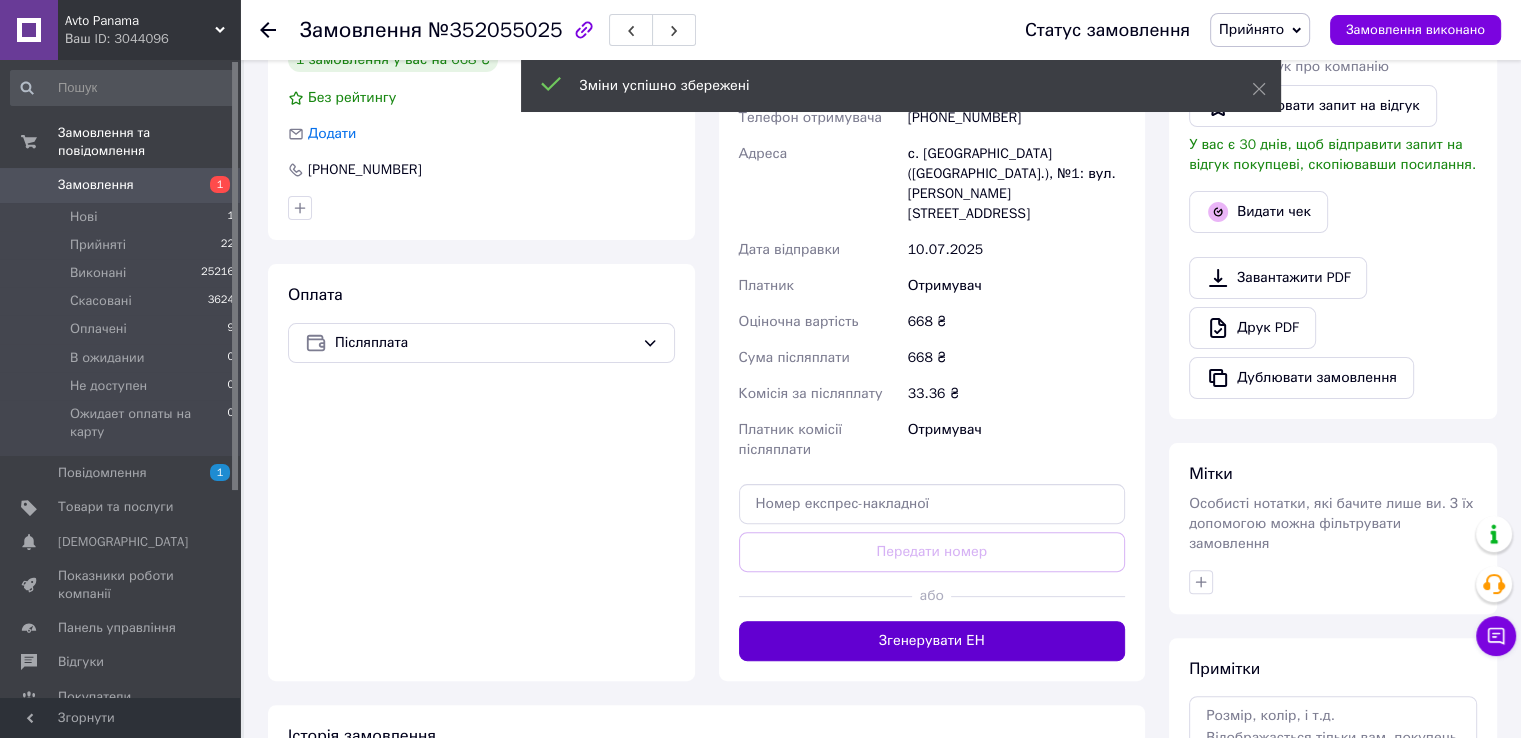 click on "Згенерувати ЕН" at bounding box center [932, 641] 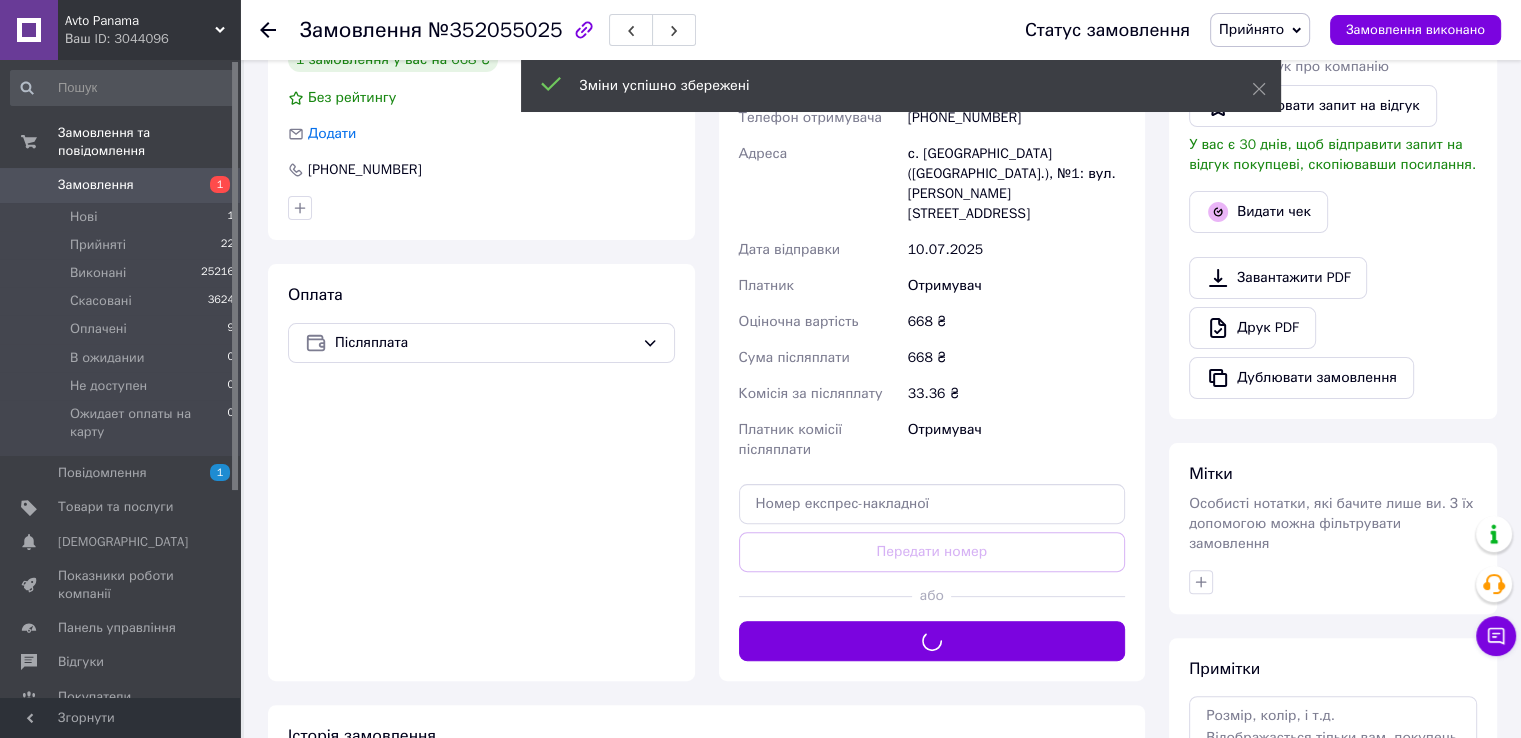 scroll, scrollTop: 133, scrollLeft: 0, axis: vertical 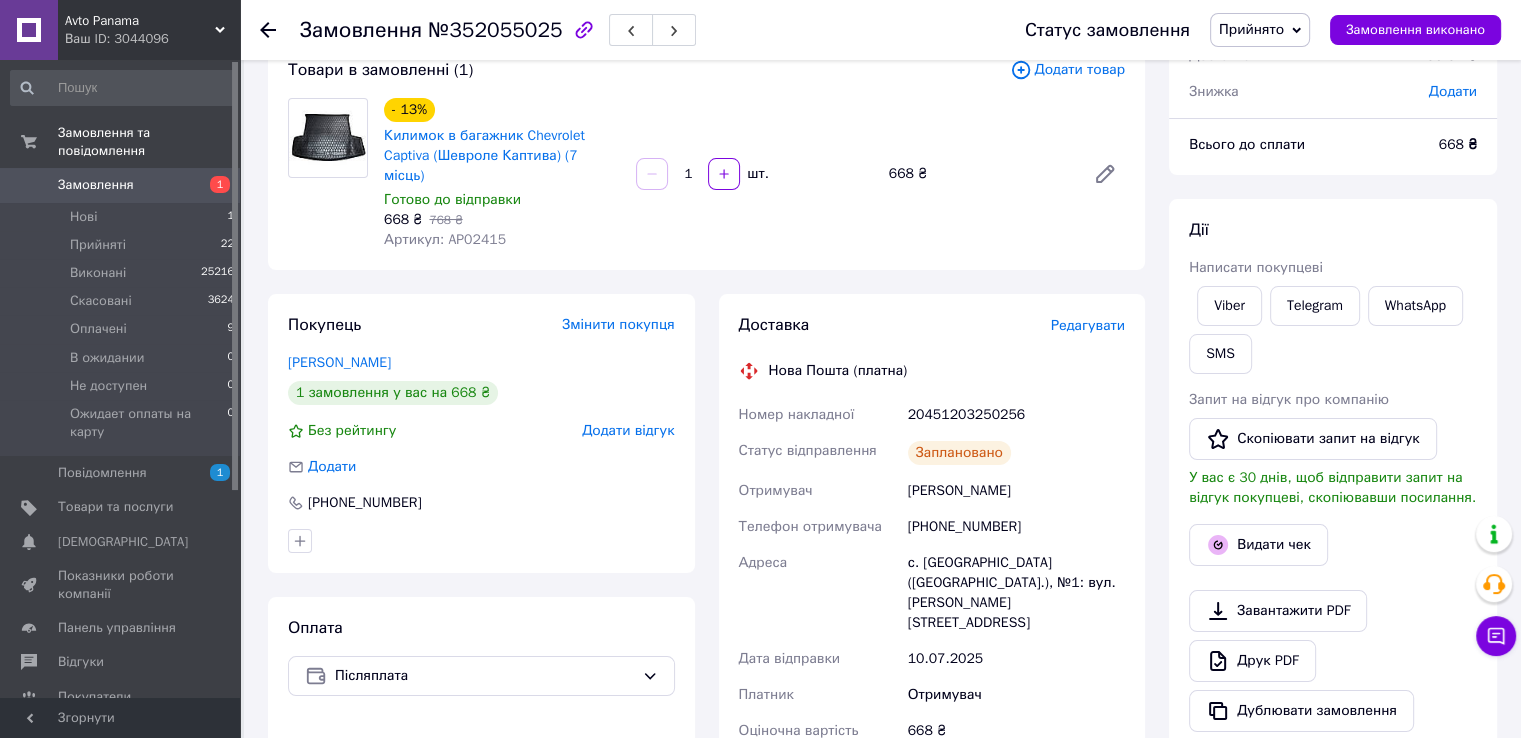 click on "Замовлення 1" at bounding box center [123, 185] 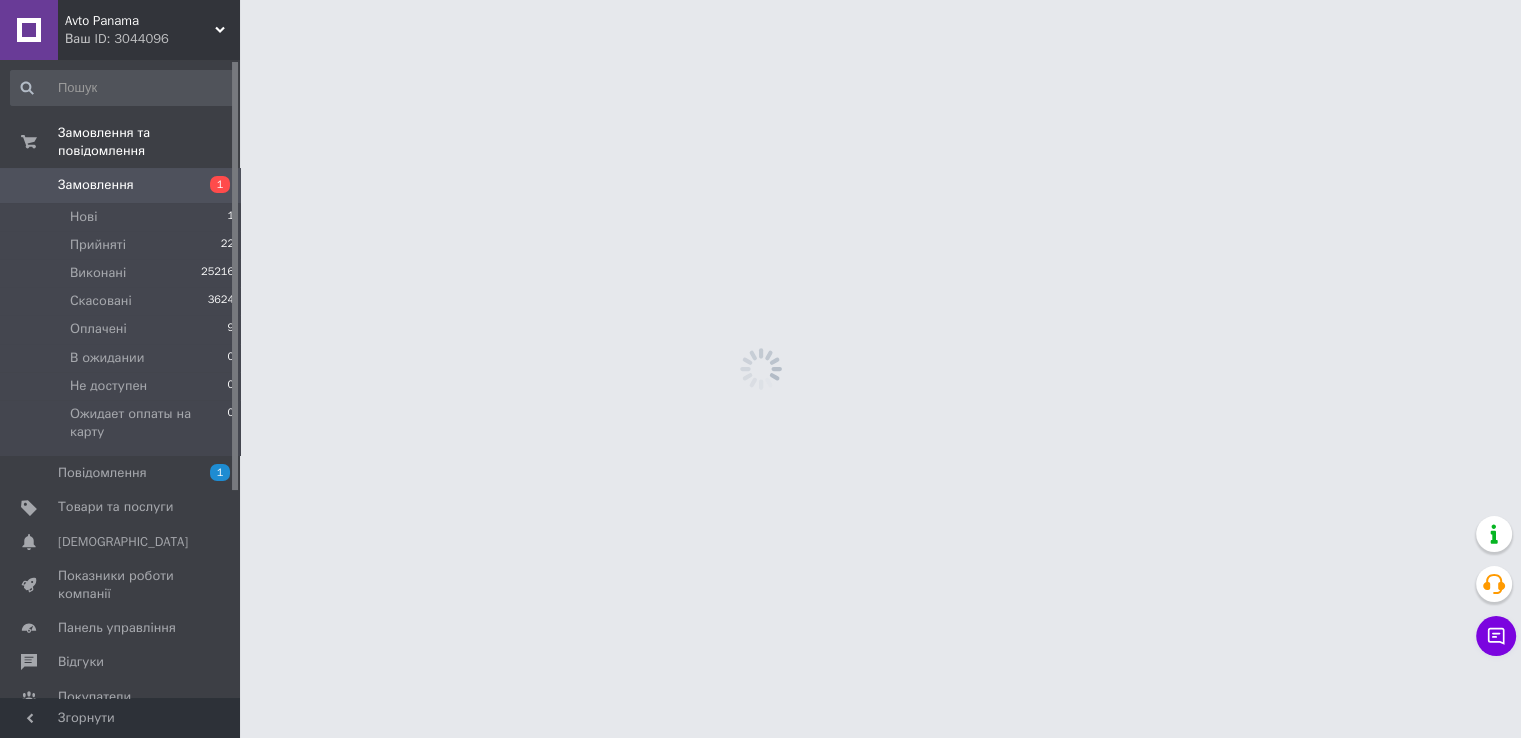 scroll, scrollTop: 0, scrollLeft: 0, axis: both 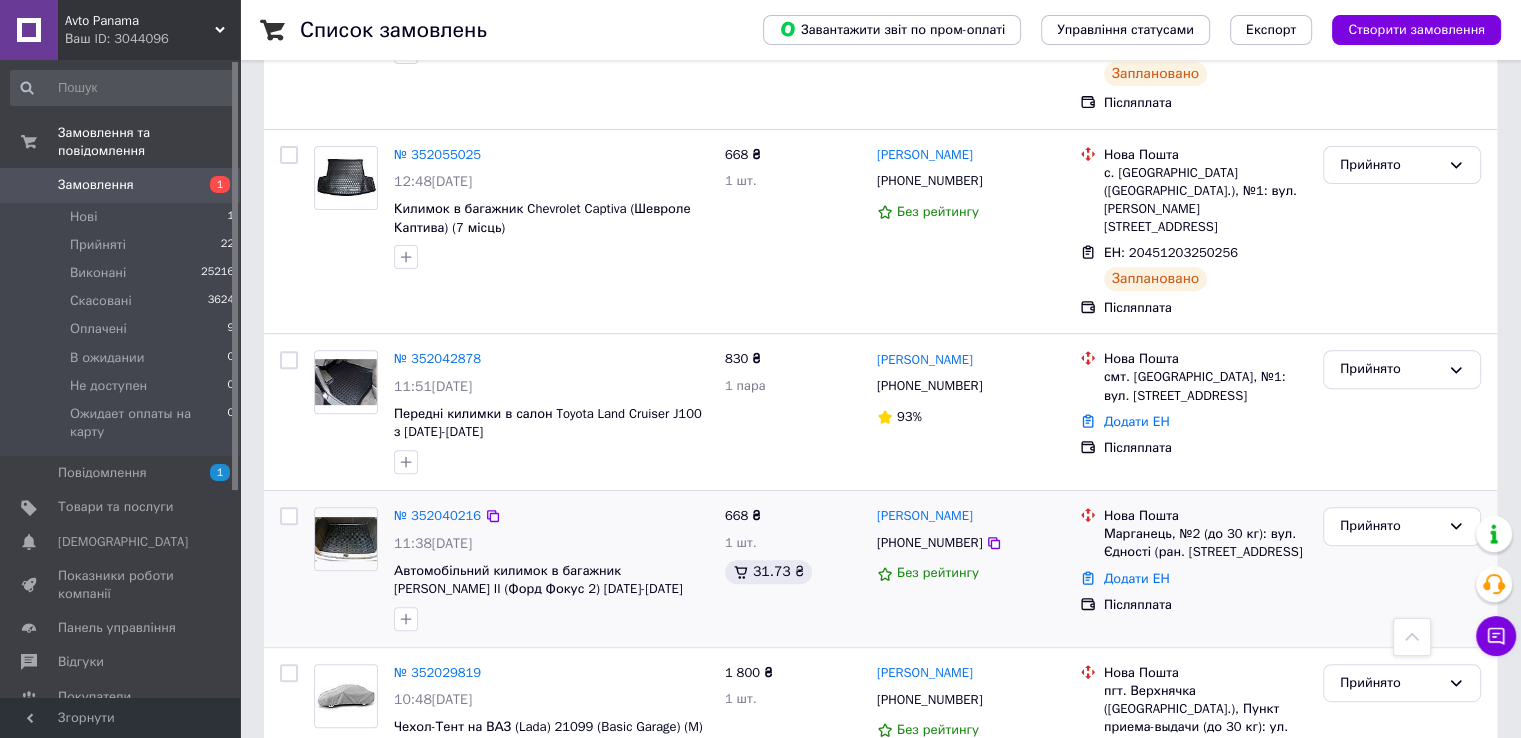 click at bounding box center (346, 539) 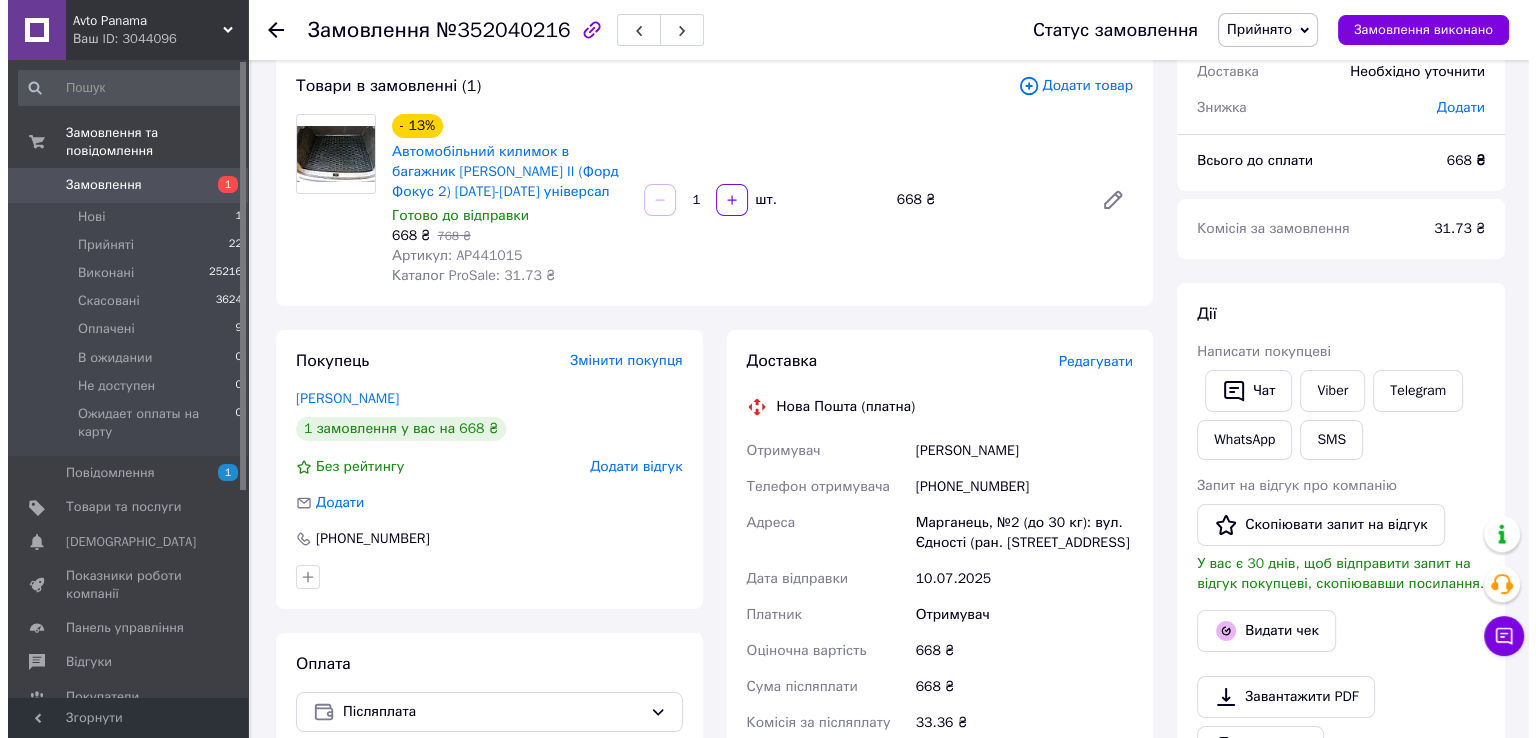 scroll, scrollTop: 266, scrollLeft: 0, axis: vertical 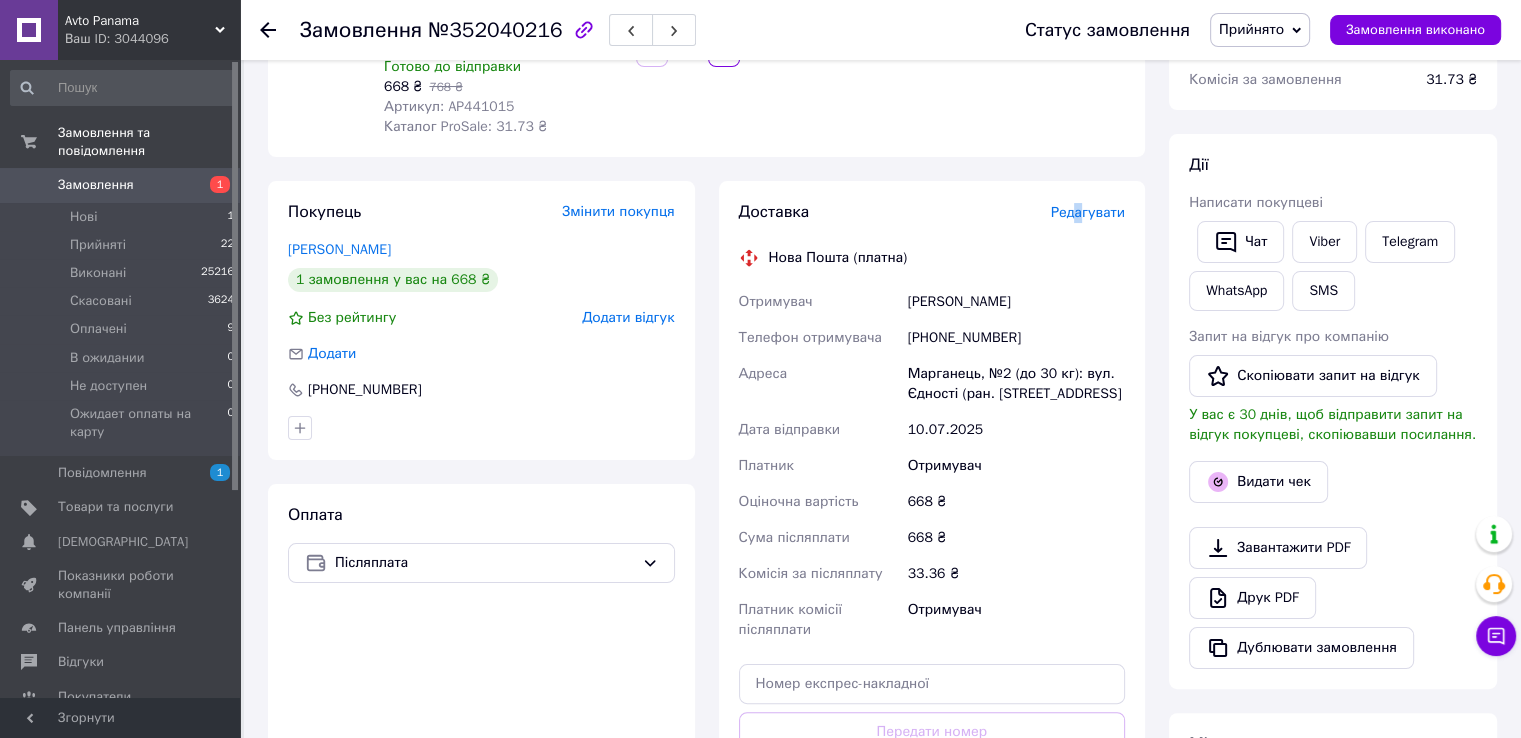 click on "Редагувати" at bounding box center (1088, 212) 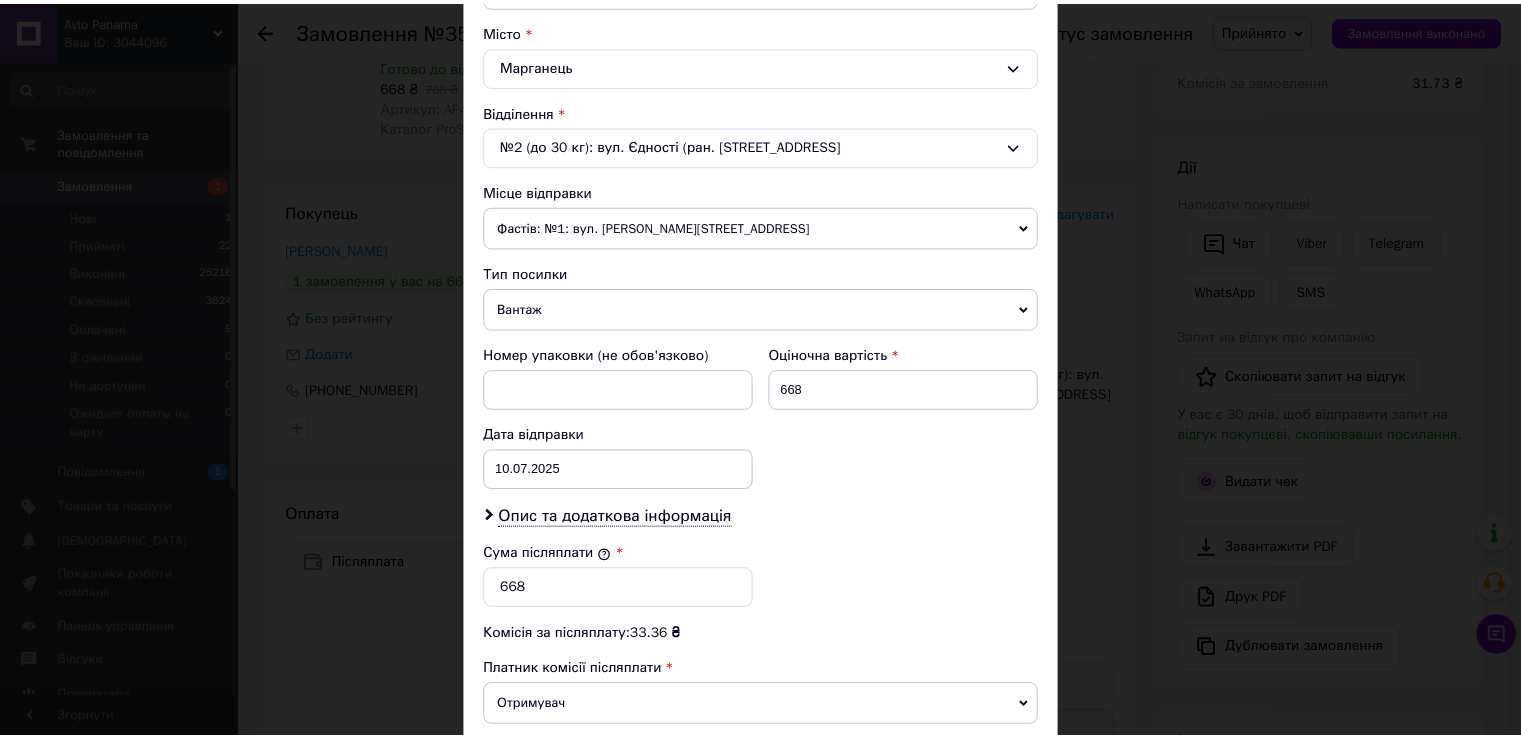 scroll, scrollTop: 782, scrollLeft: 0, axis: vertical 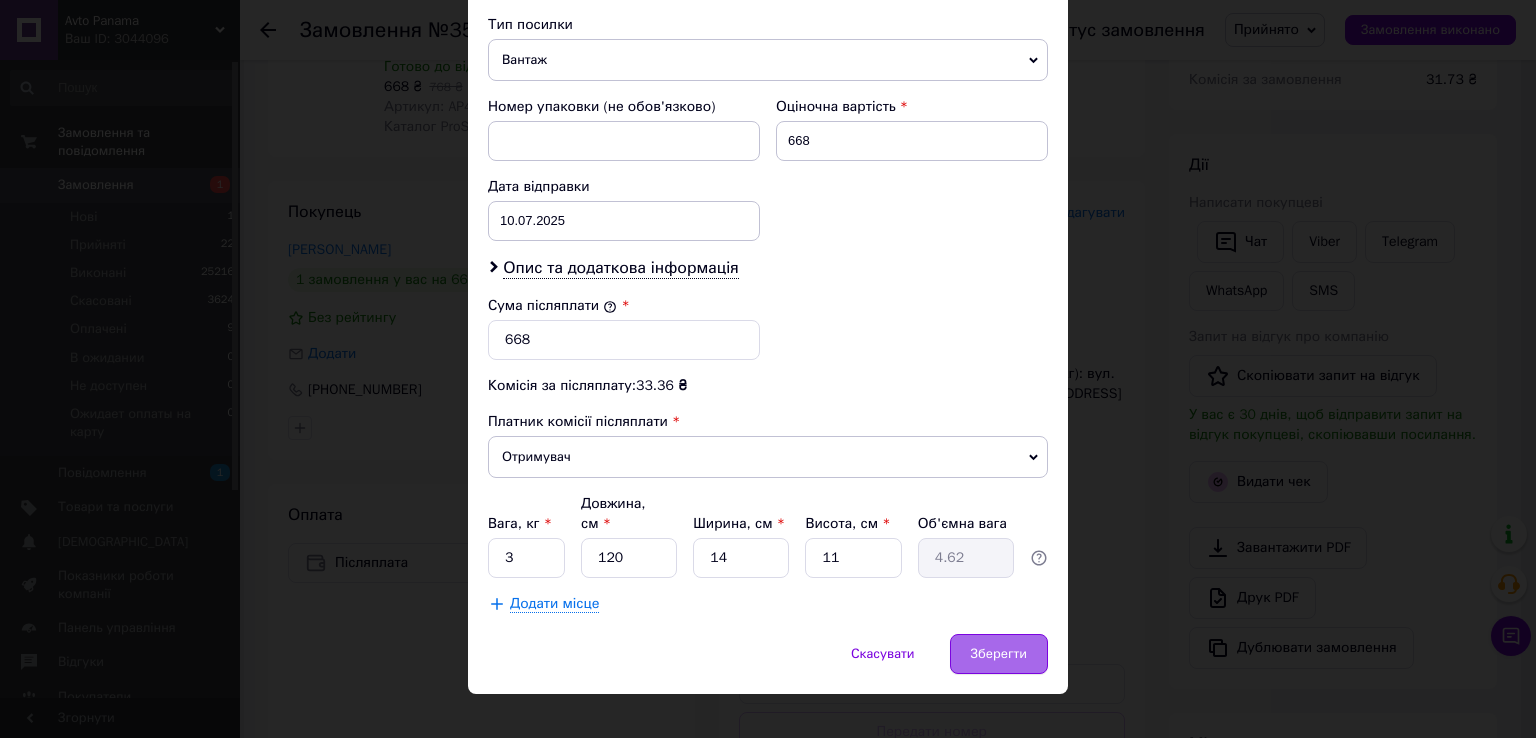 click on "Зберегти" at bounding box center [999, 654] 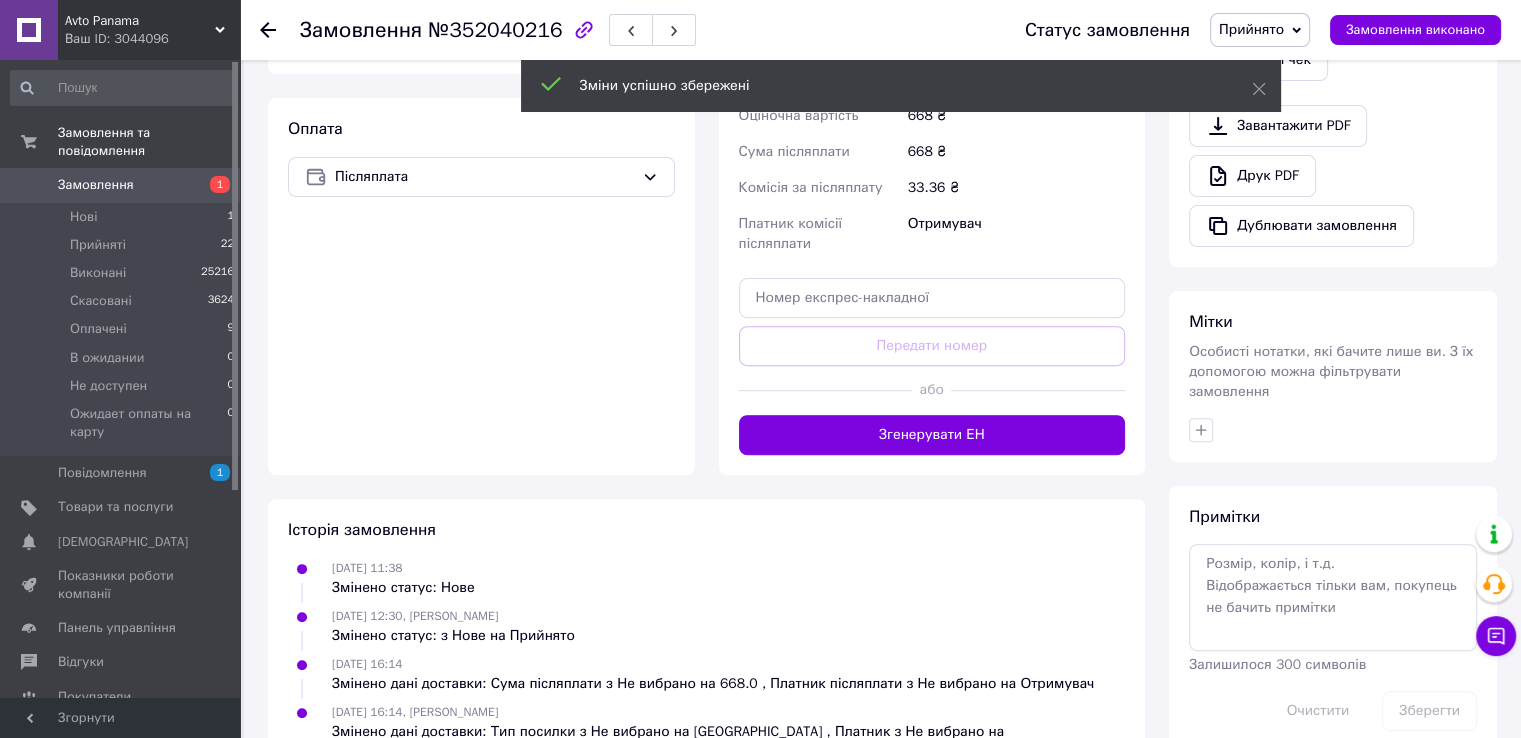 scroll, scrollTop: 666, scrollLeft: 0, axis: vertical 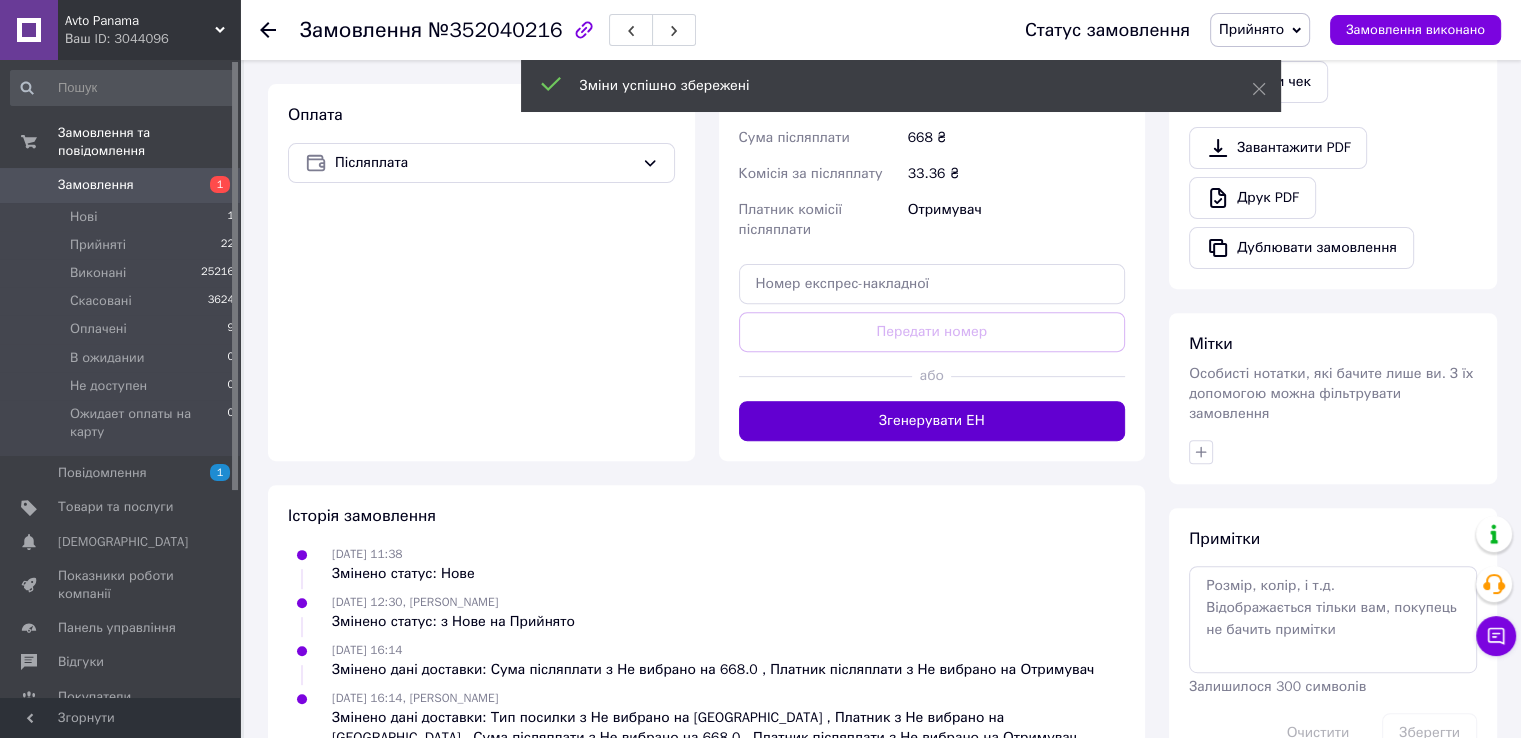 click on "Згенерувати ЕН" at bounding box center [932, 421] 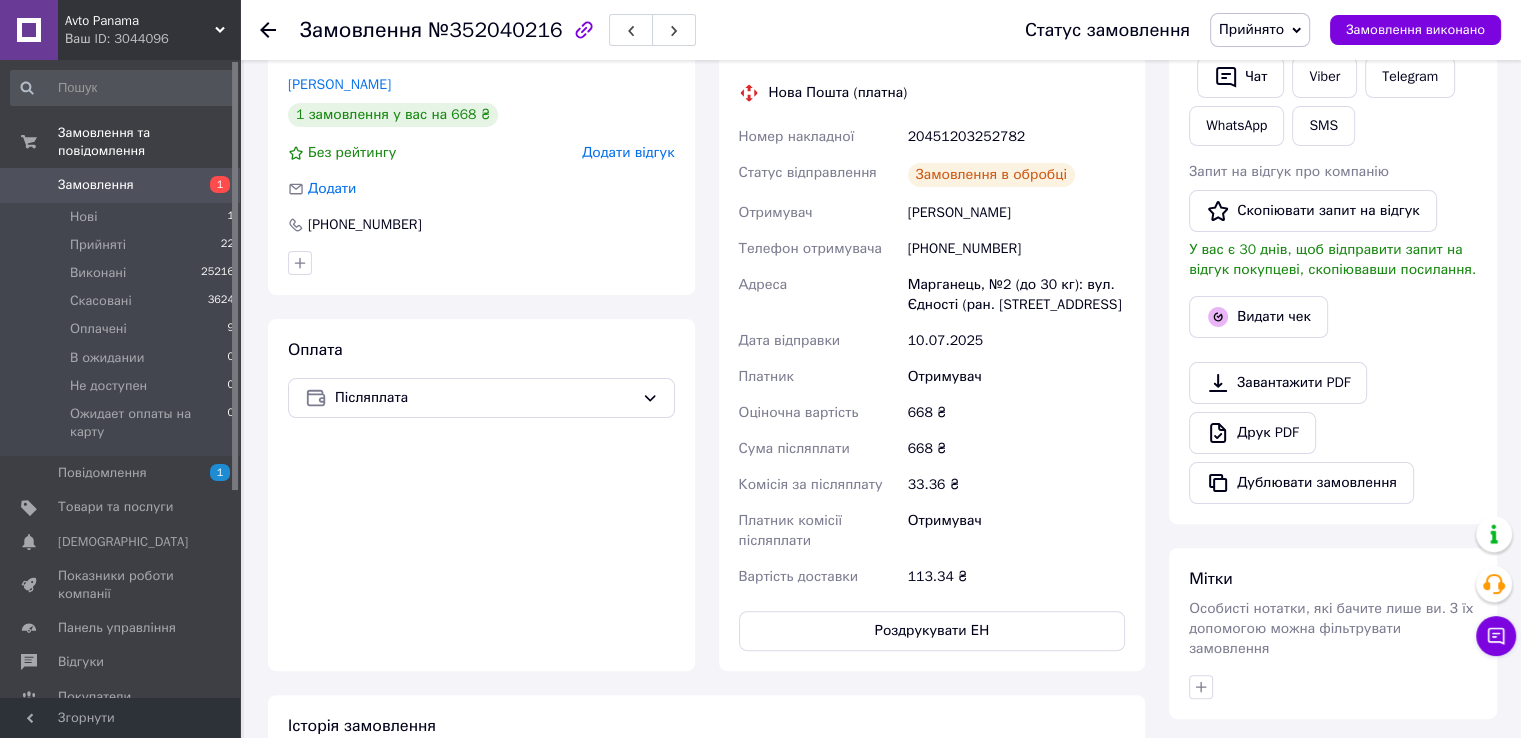 scroll, scrollTop: 400, scrollLeft: 0, axis: vertical 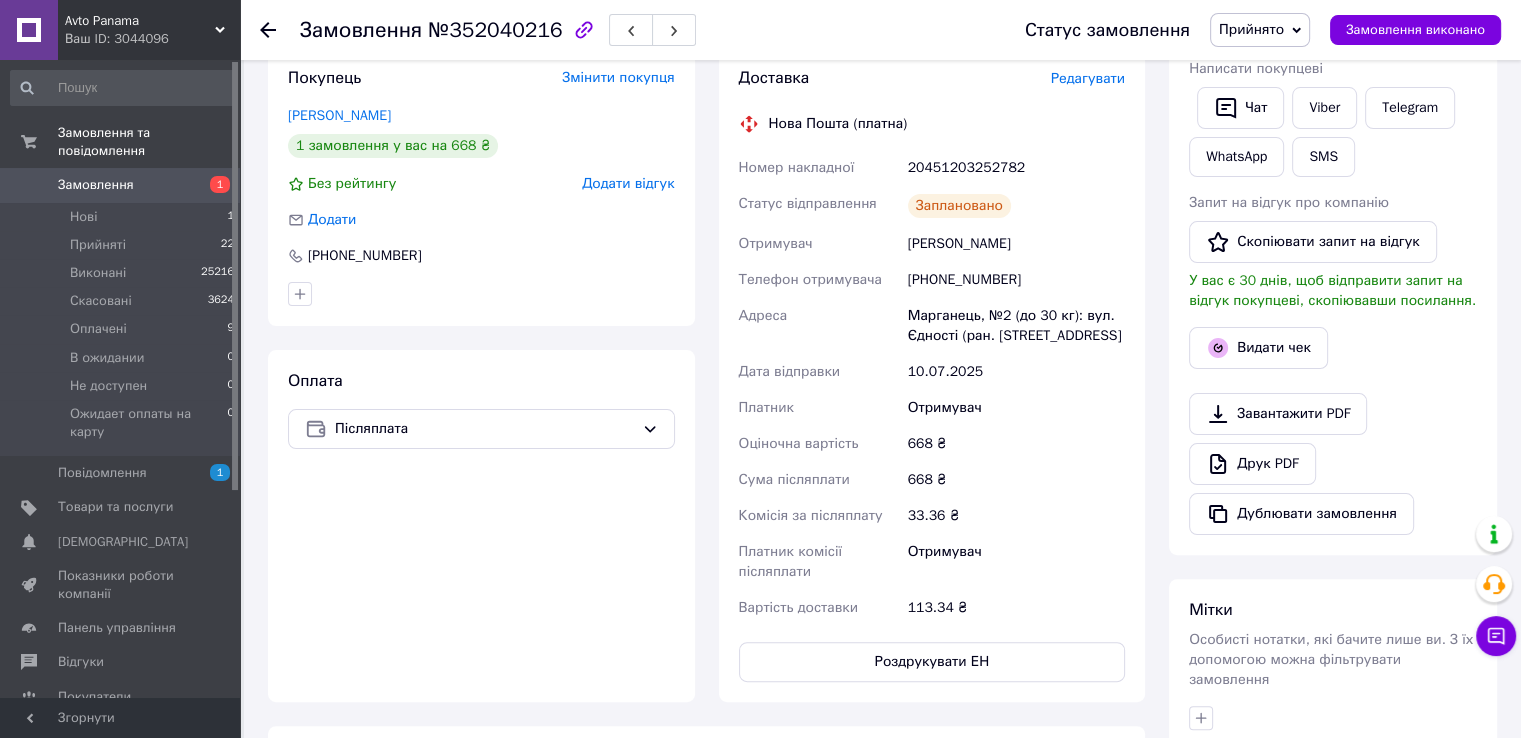 click on "1" at bounding box center (212, 185) 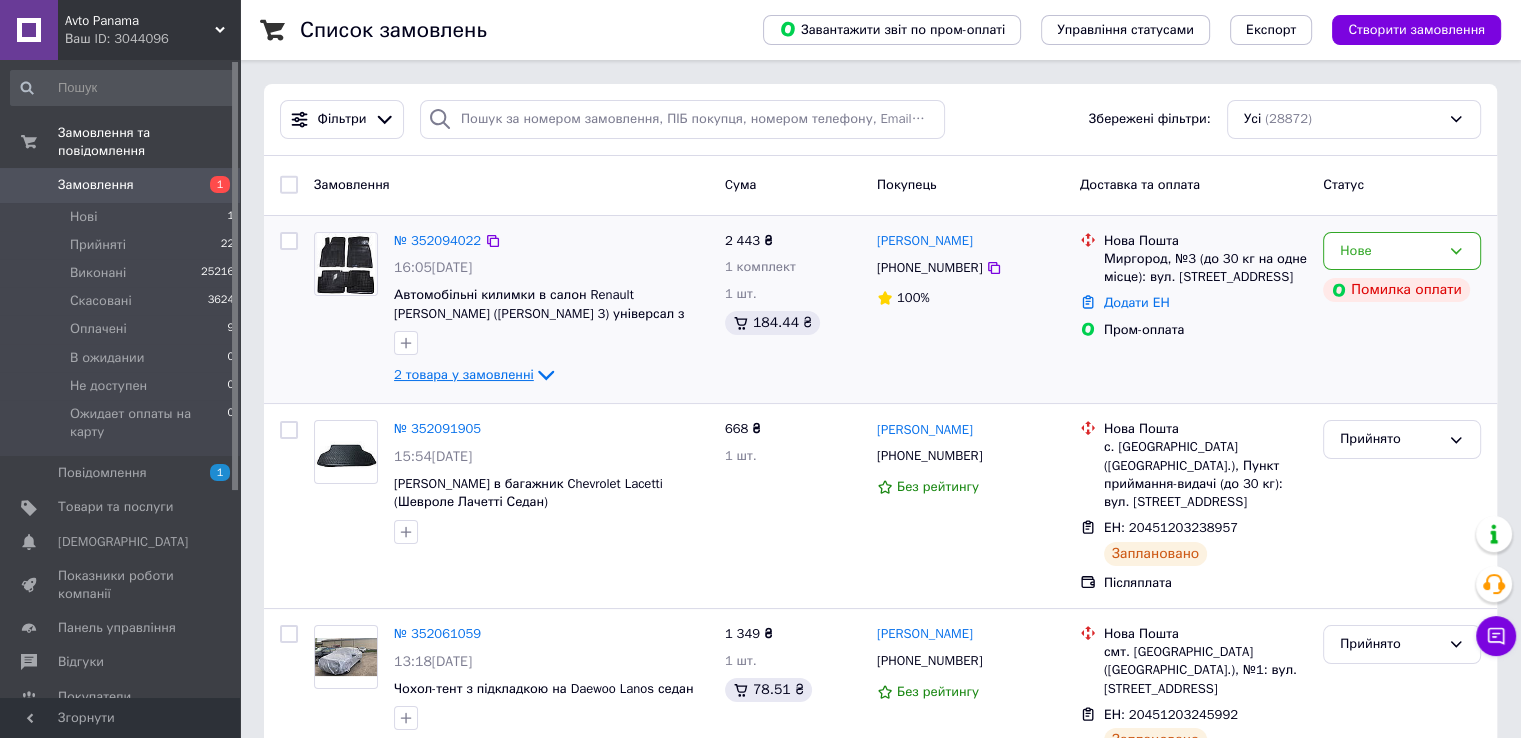 click 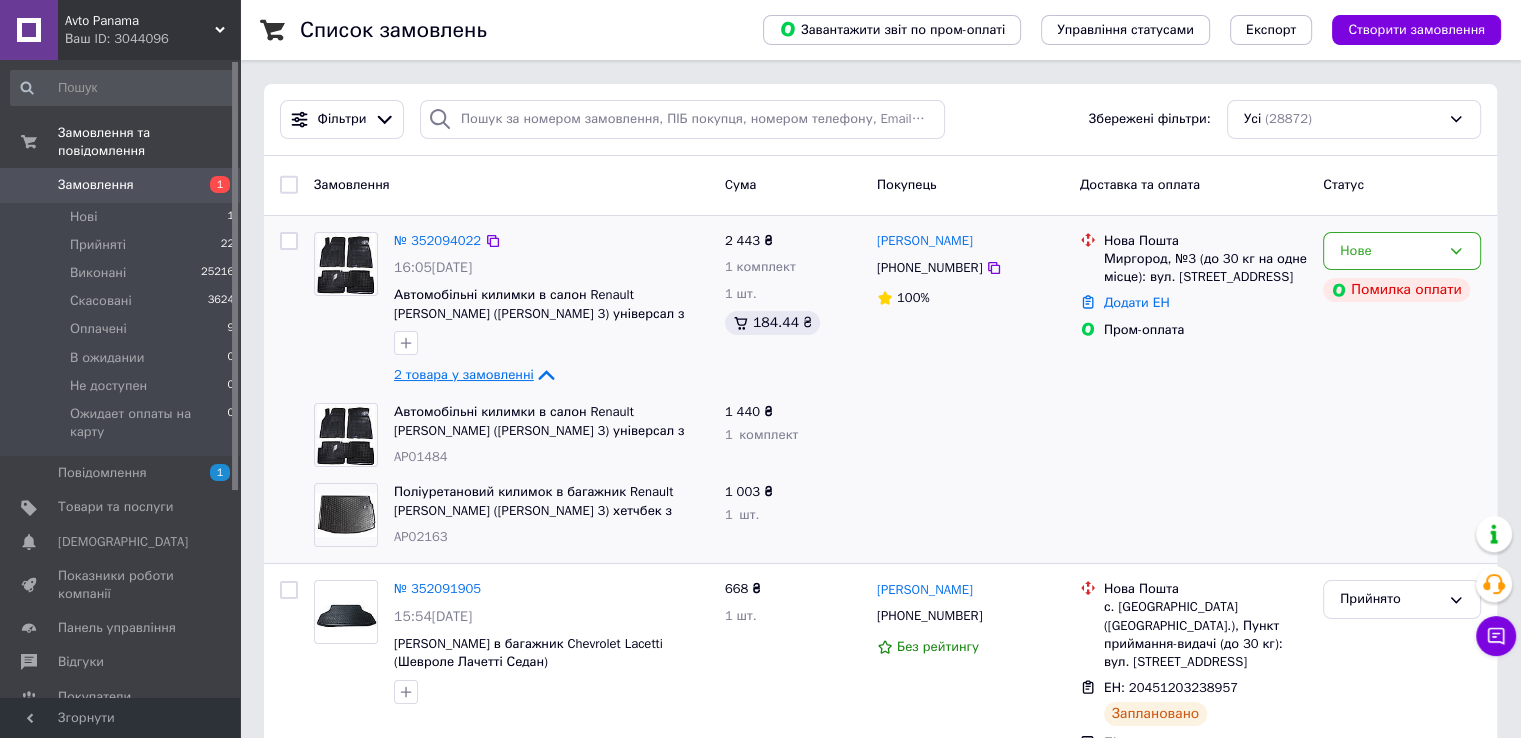 click at bounding box center [346, 264] 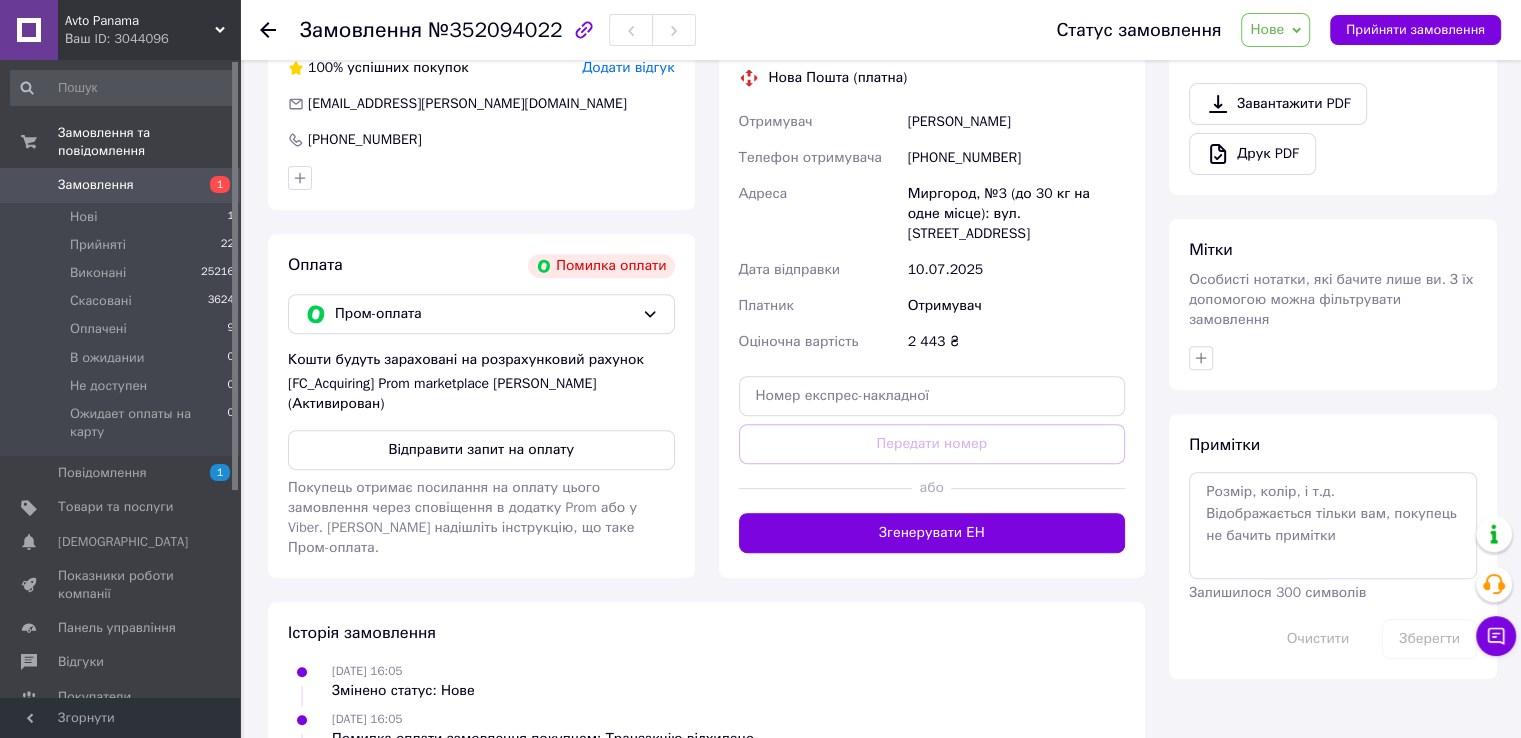 scroll, scrollTop: 800, scrollLeft: 0, axis: vertical 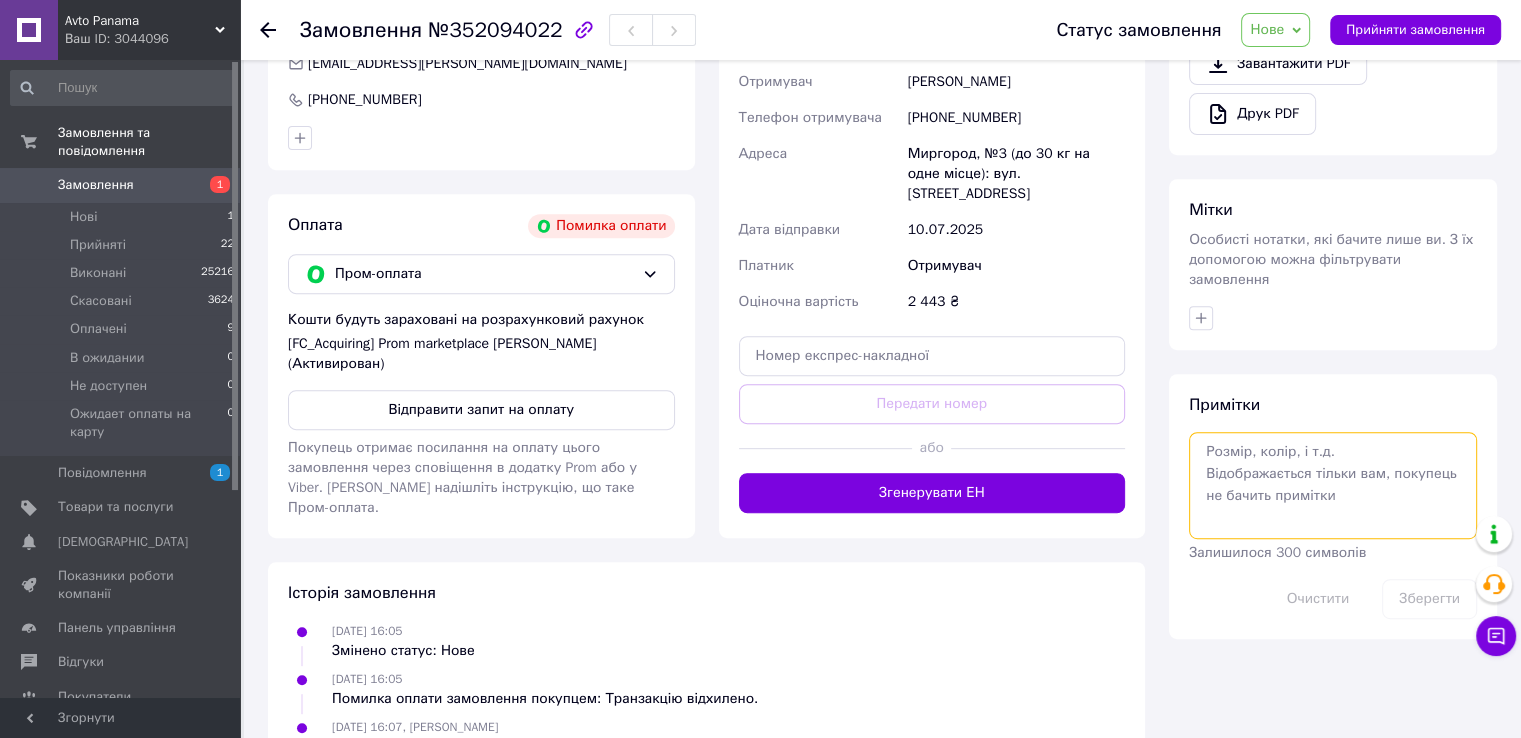 click at bounding box center (1333, 485) 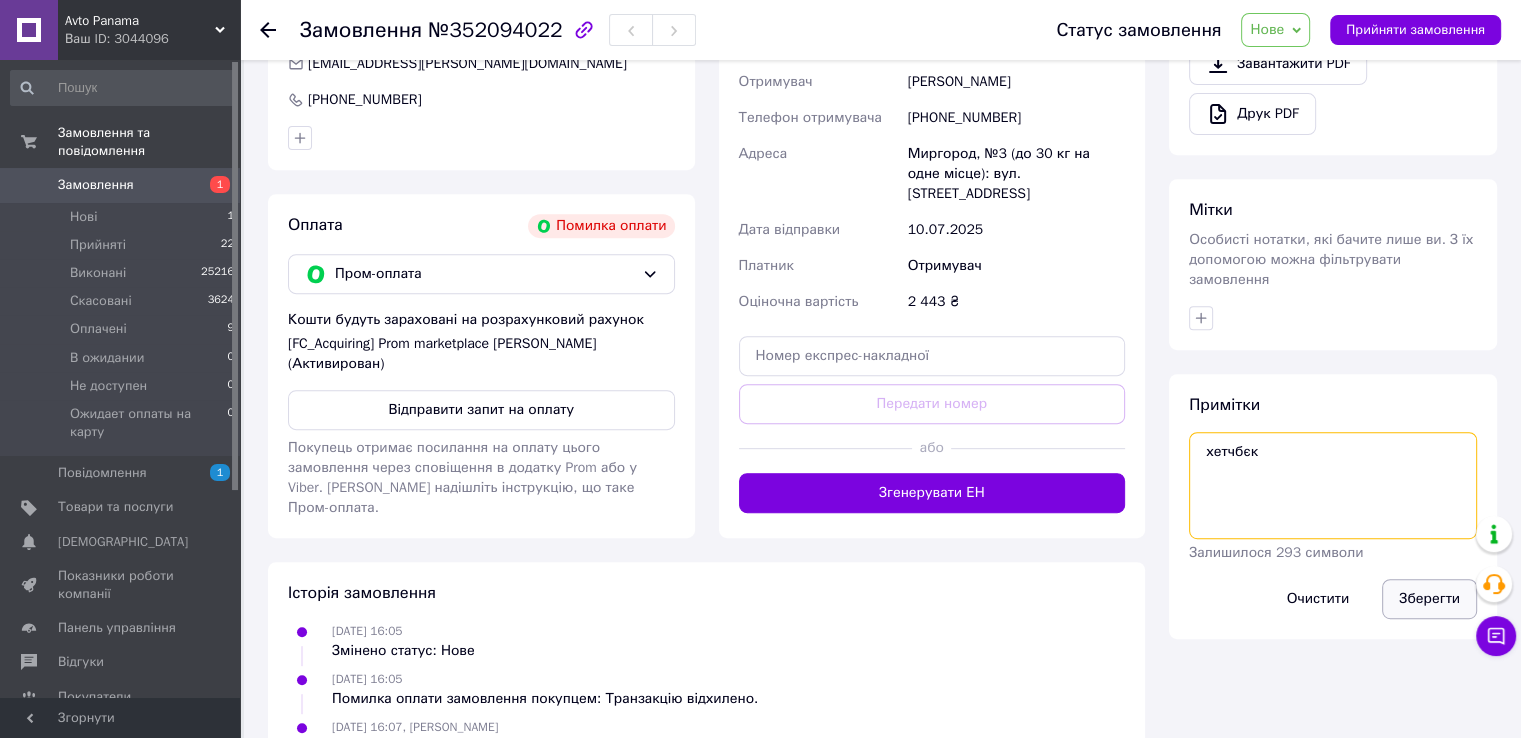 type on "хетчбєк" 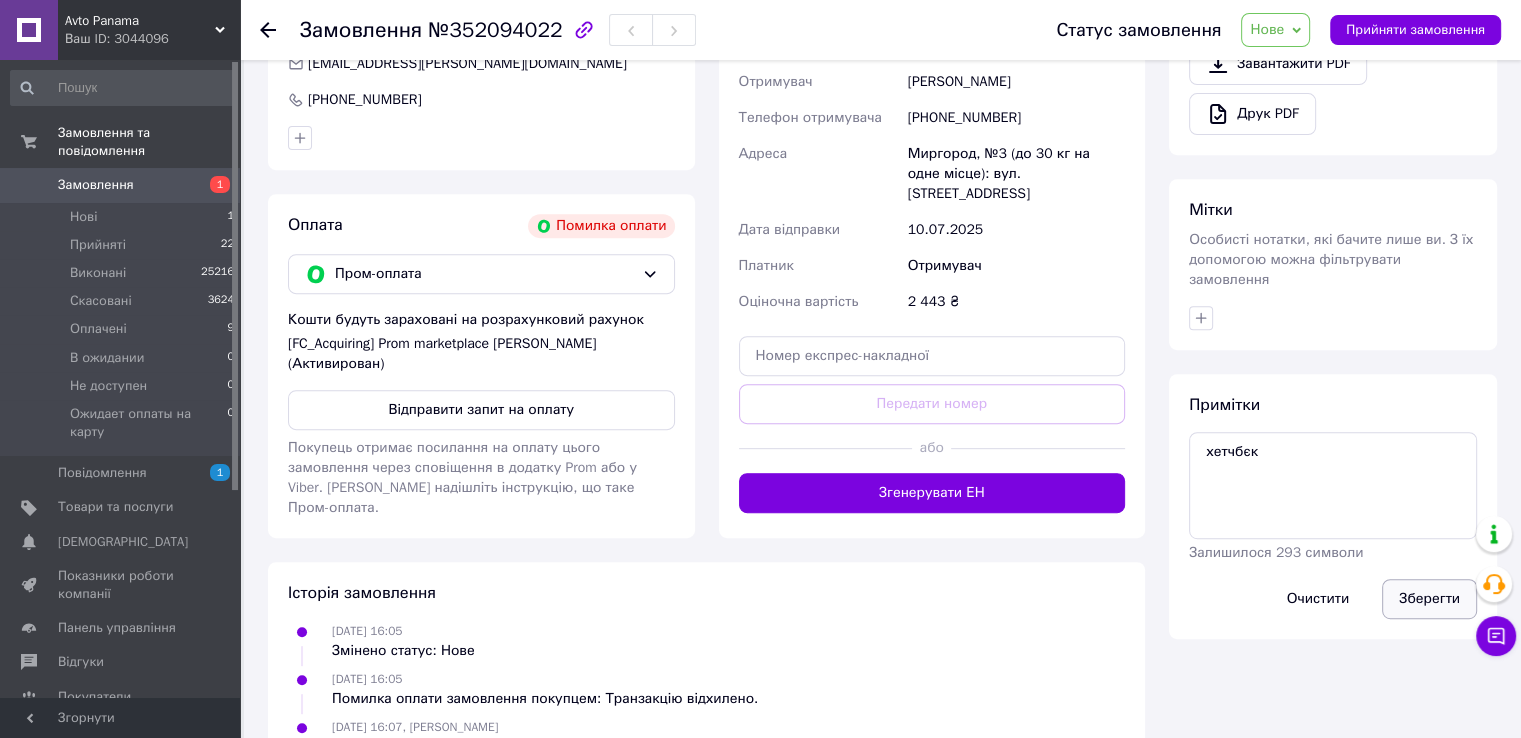 click on "Зберегти" at bounding box center [1429, 599] 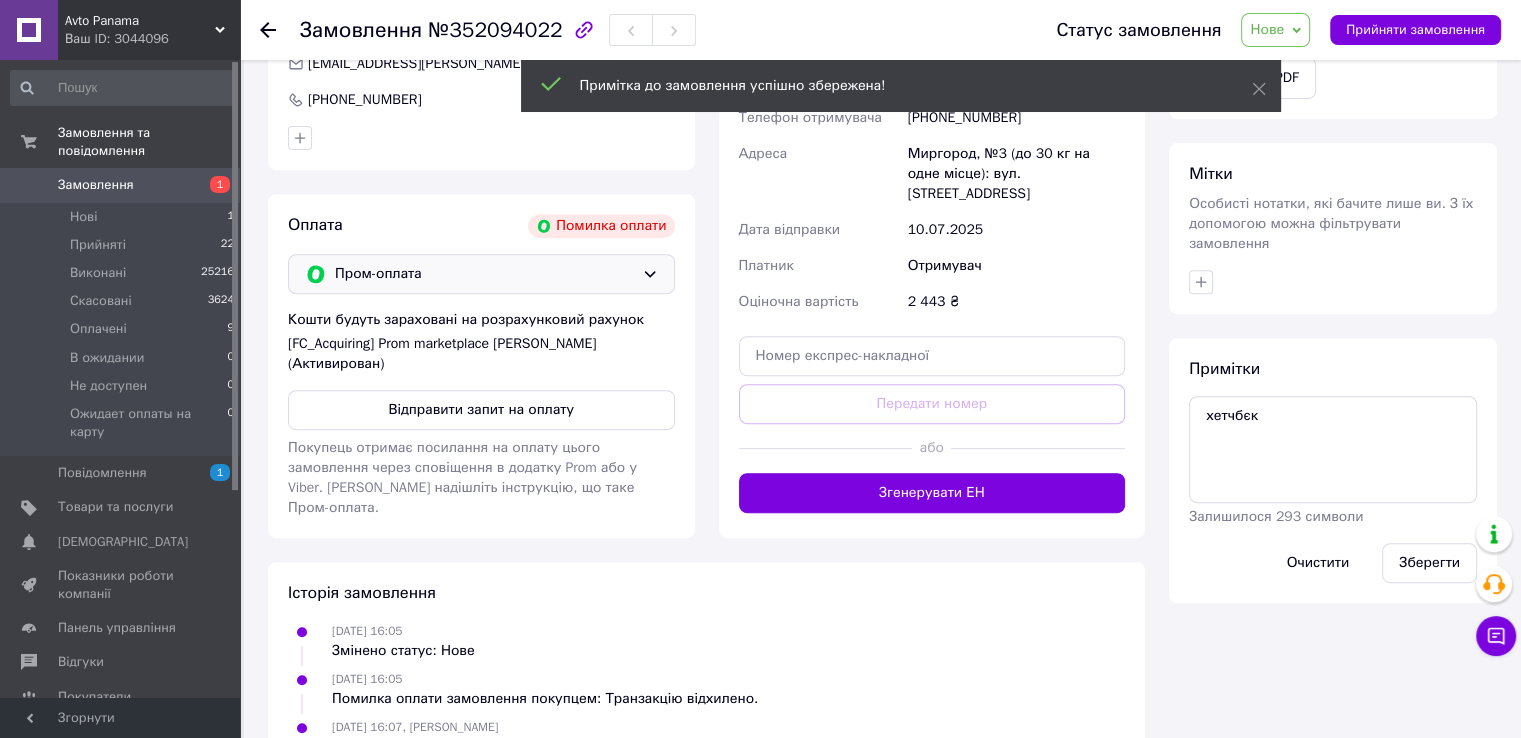 click on "Пром-оплата" at bounding box center [481, 274] 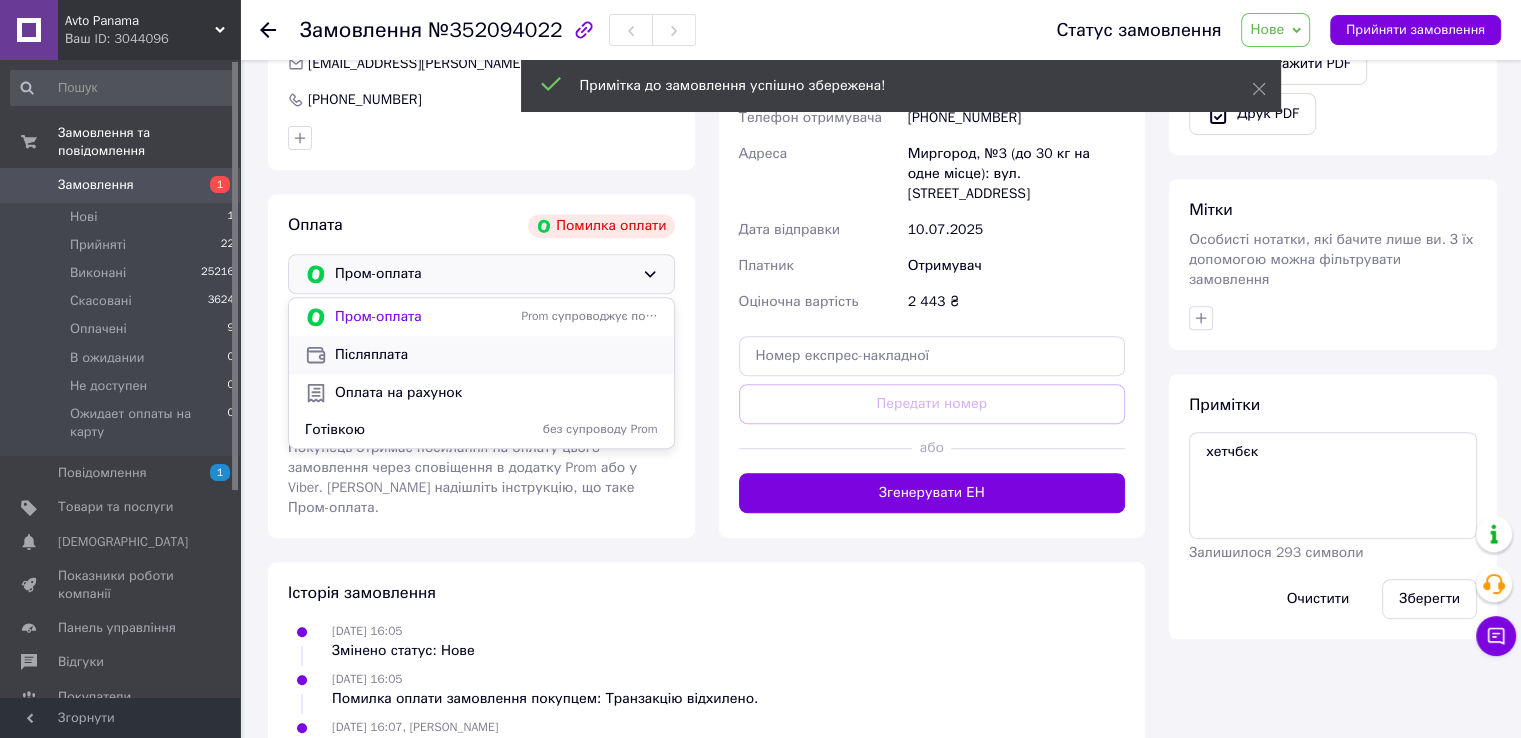 click on "Післяплата" at bounding box center (496, 355) 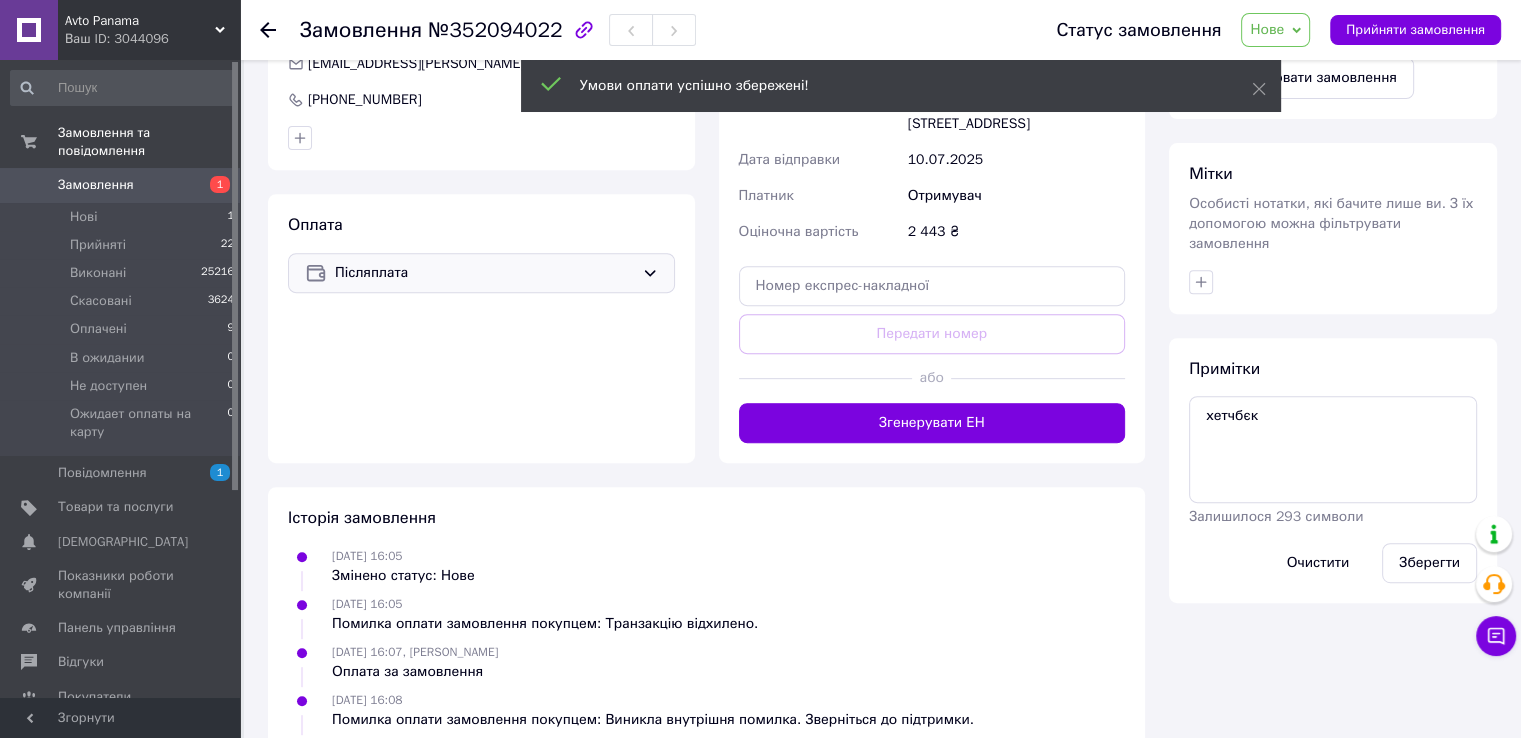 click on "Нове" at bounding box center [1275, 30] 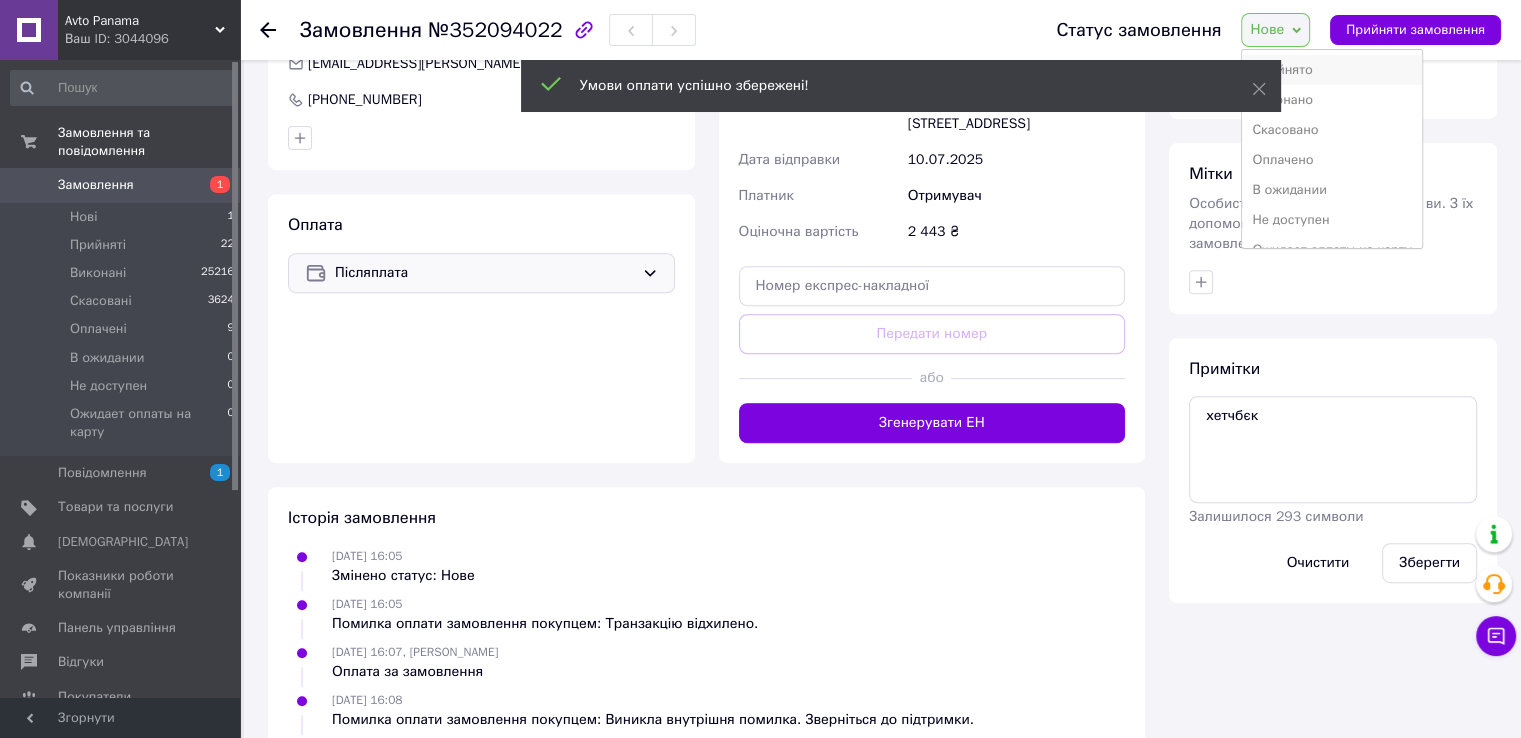 click on "Прийнято" at bounding box center (1331, 70) 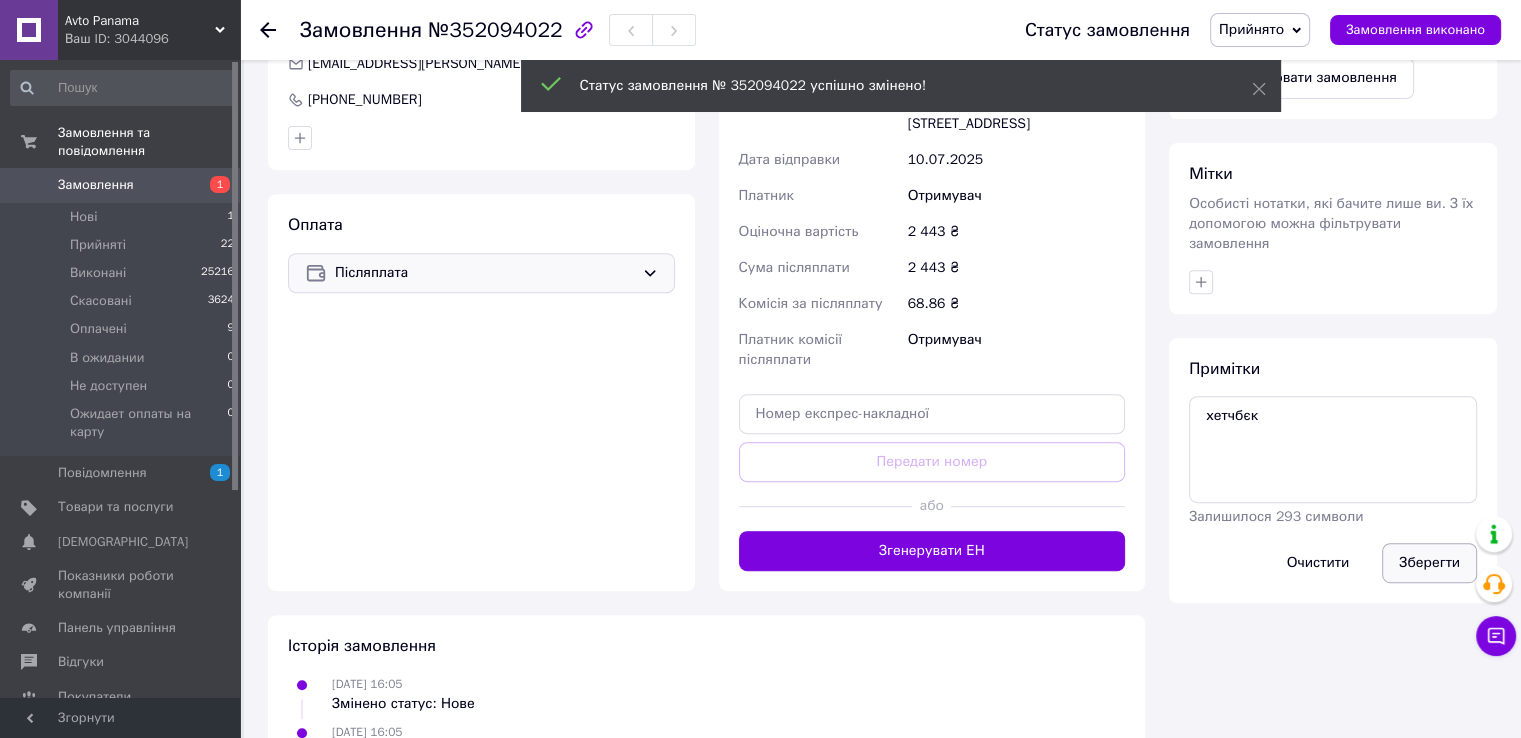 click on "Зберегти" at bounding box center (1429, 563) 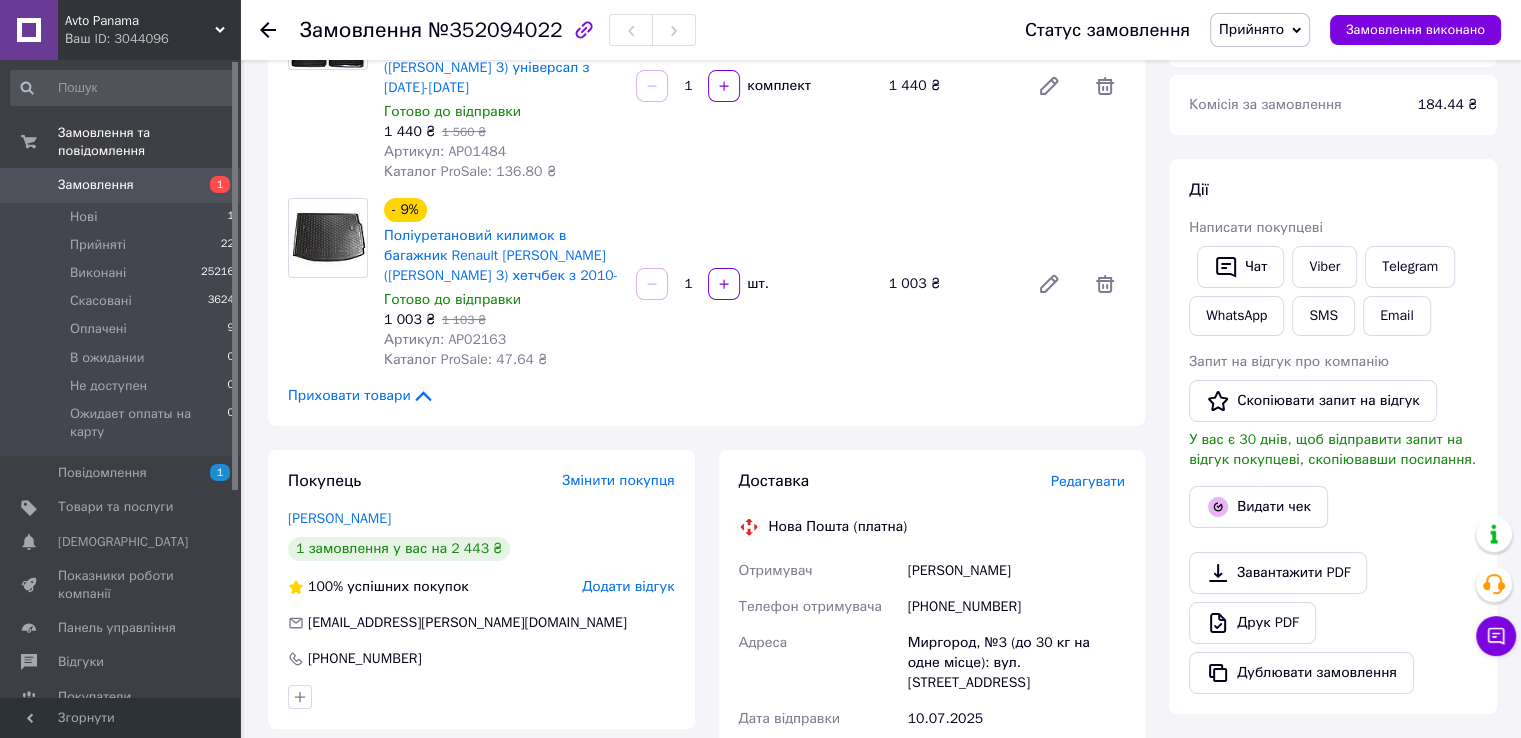 scroll, scrollTop: 466, scrollLeft: 0, axis: vertical 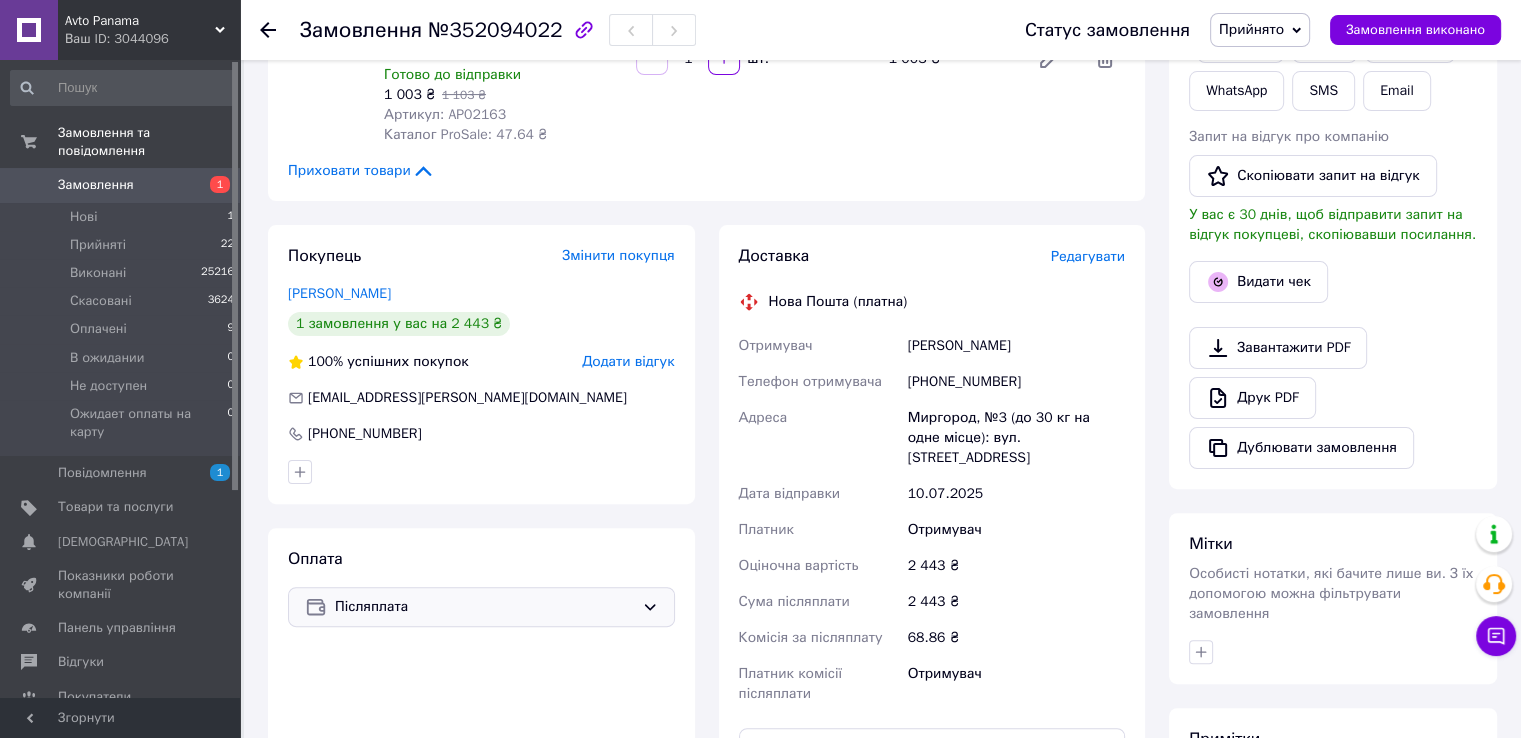 click on "Замовлення 1" at bounding box center (123, 185) 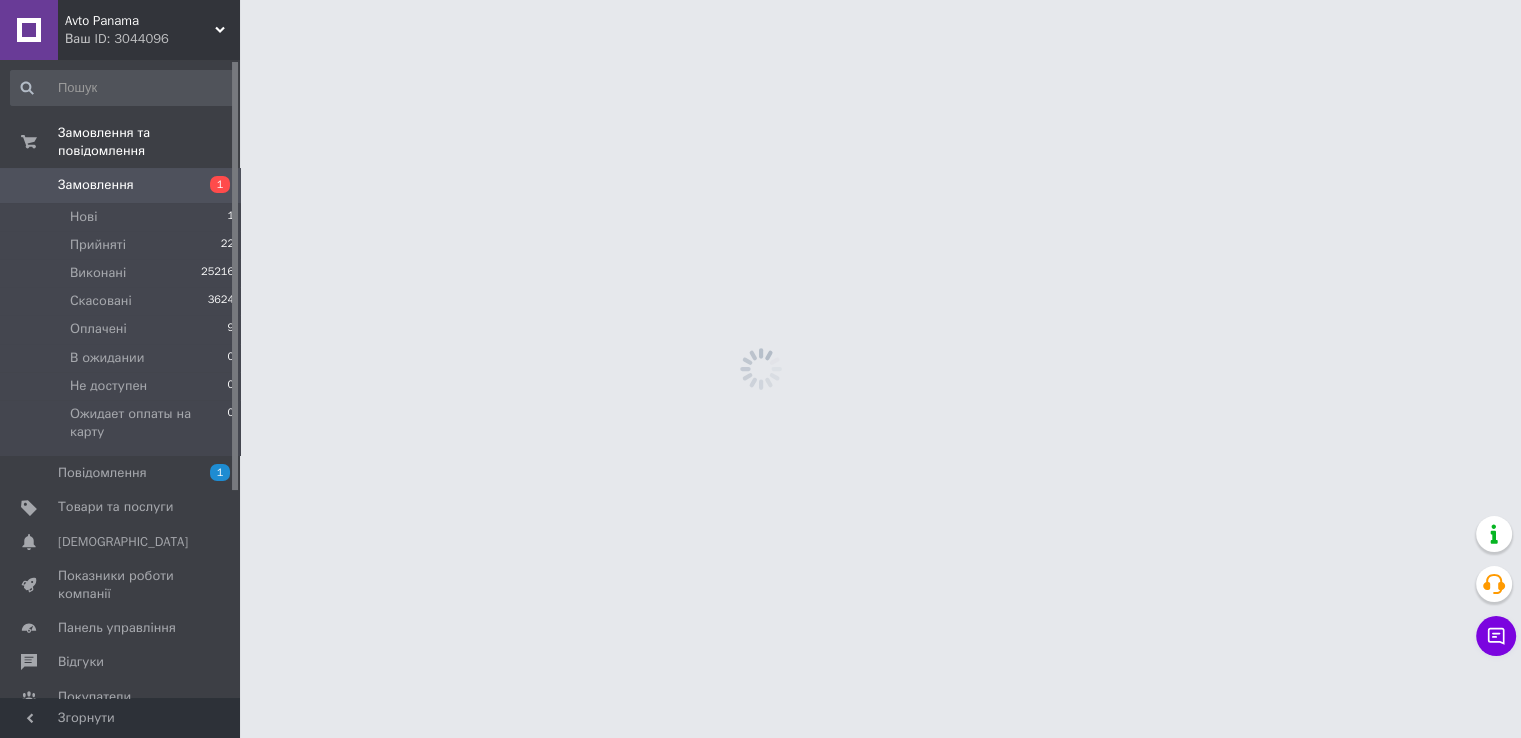 scroll, scrollTop: 0, scrollLeft: 0, axis: both 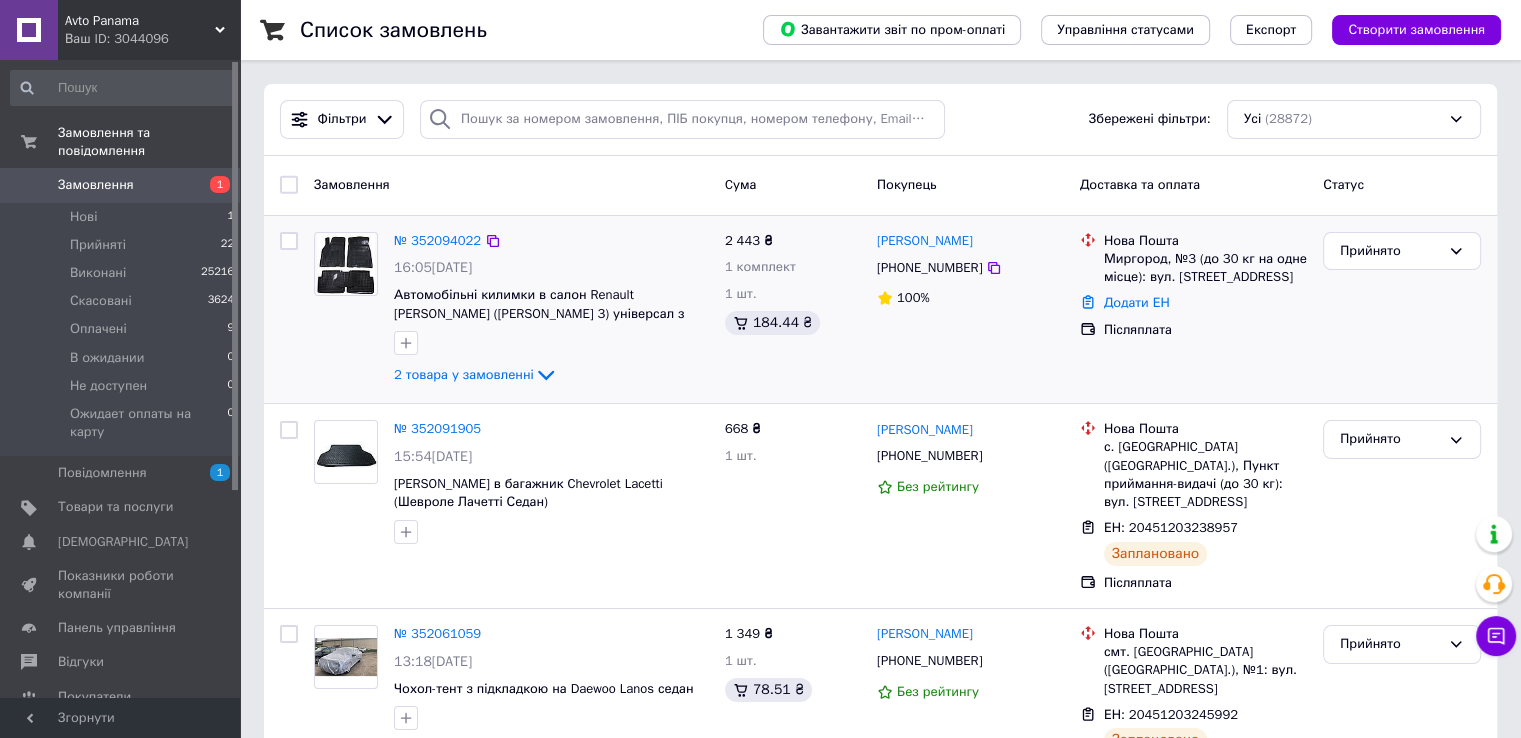 click at bounding box center [346, 264] 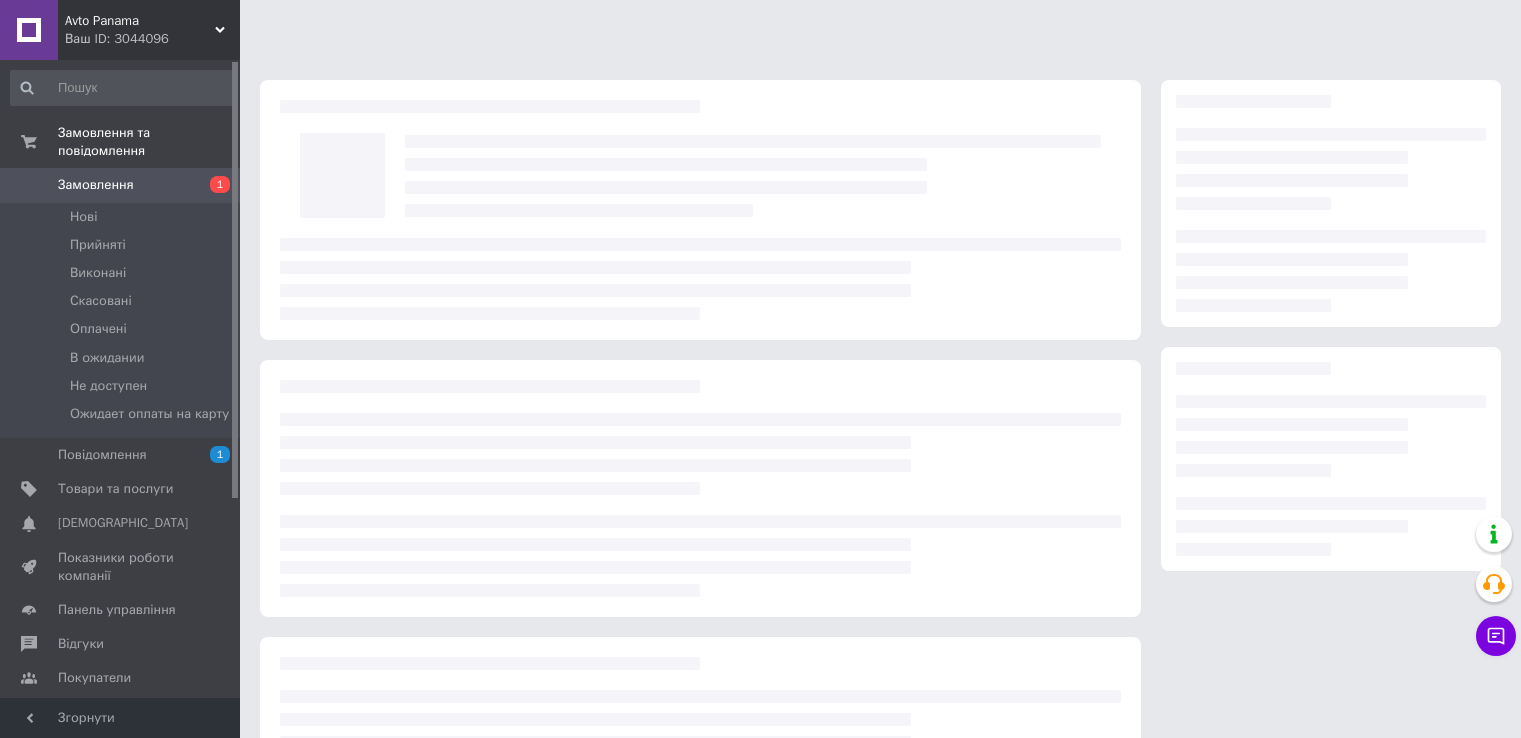 scroll, scrollTop: 0, scrollLeft: 0, axis: both 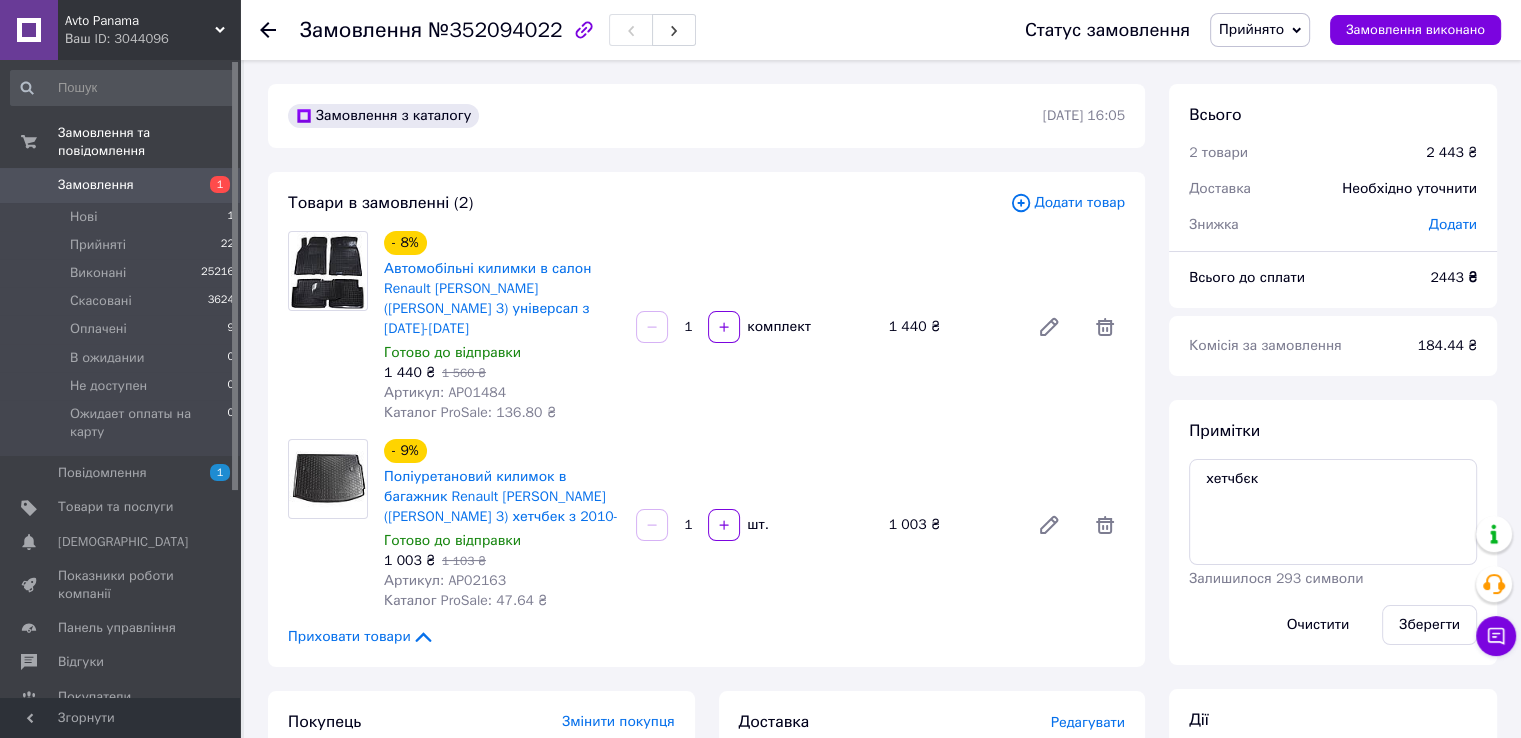 click on "1" at bounding box center [212, 185] 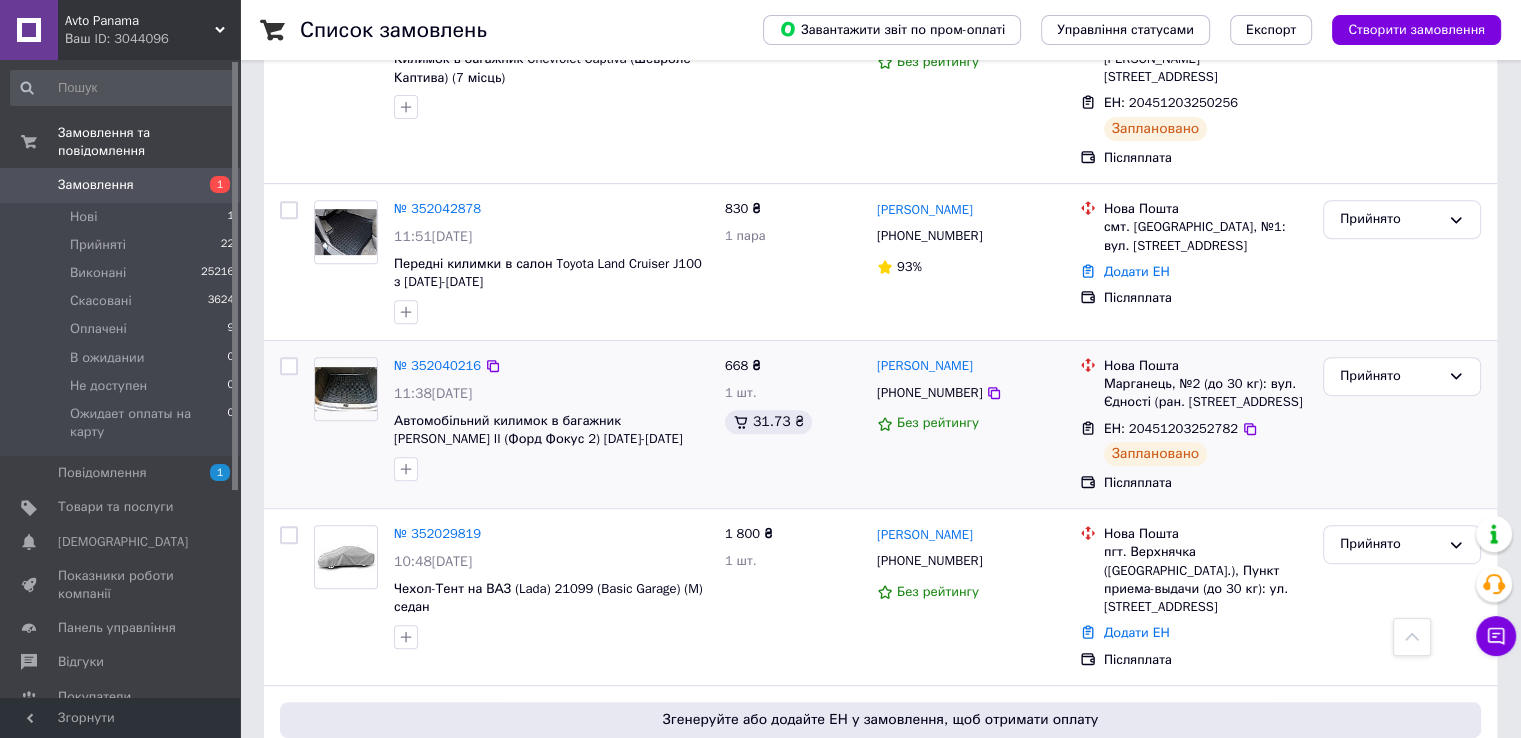 scroll, scrollTop: 933, scrollLeft: 0, axis: vertical 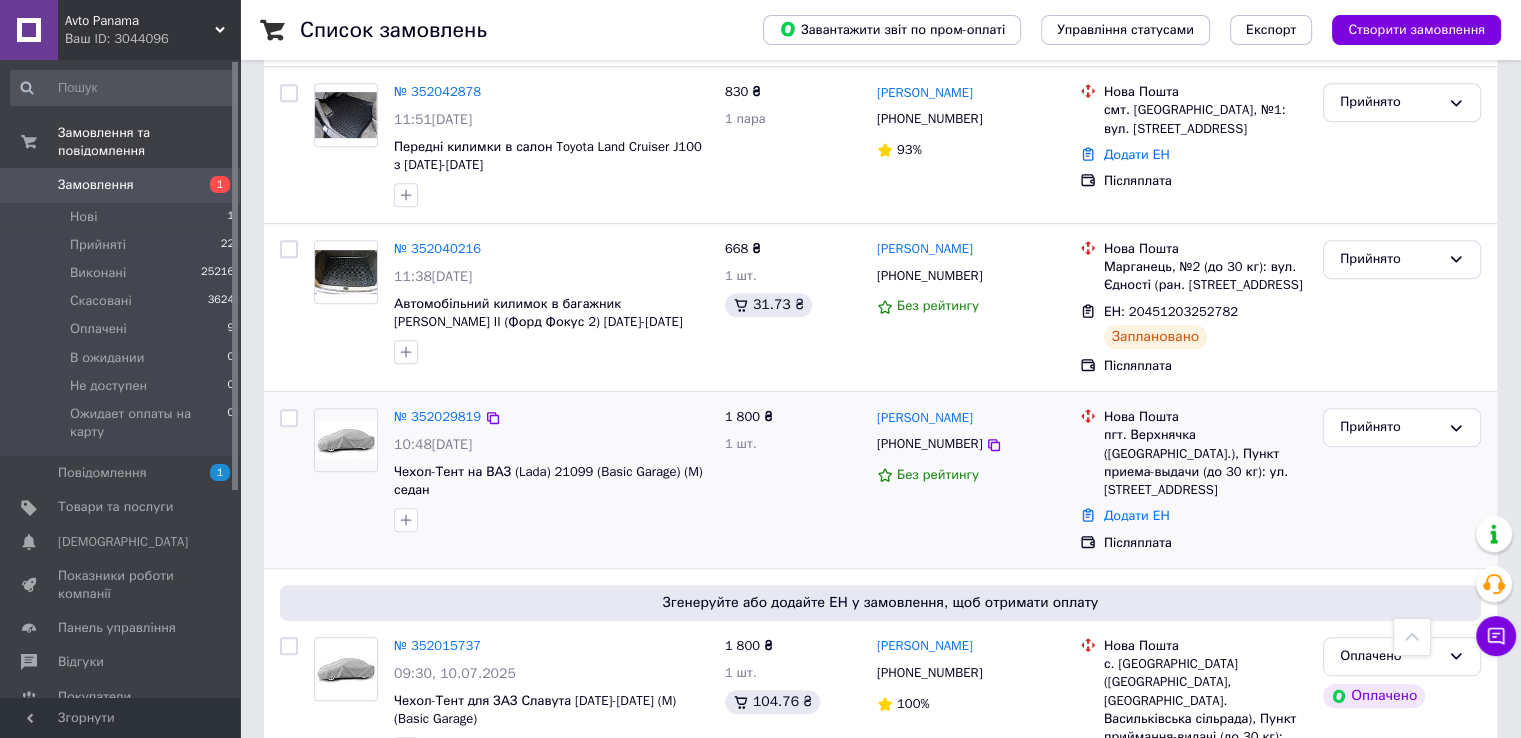 click at bounding box center [346, 440] 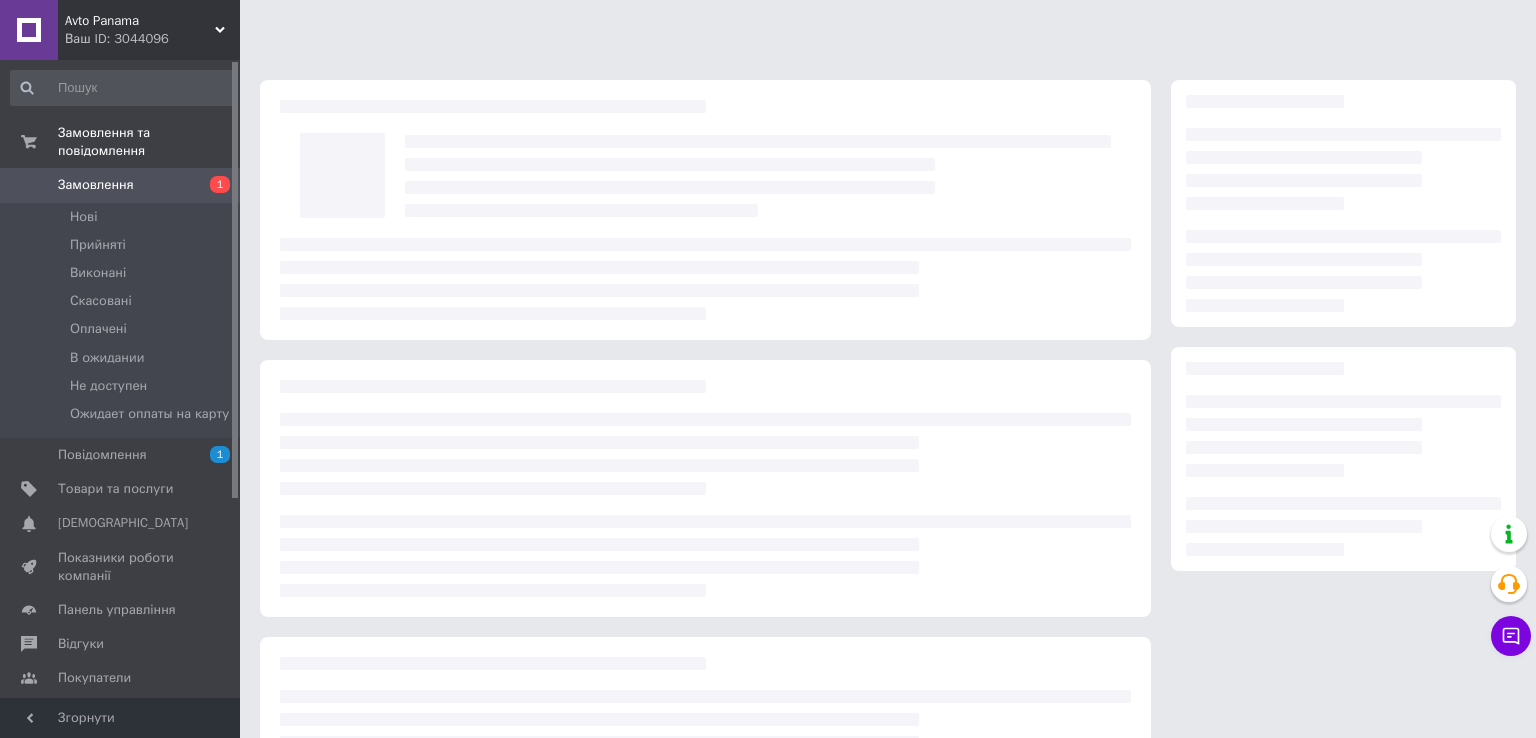 scroll, scrollTop: 0, scrollLeft: 0, axis: both 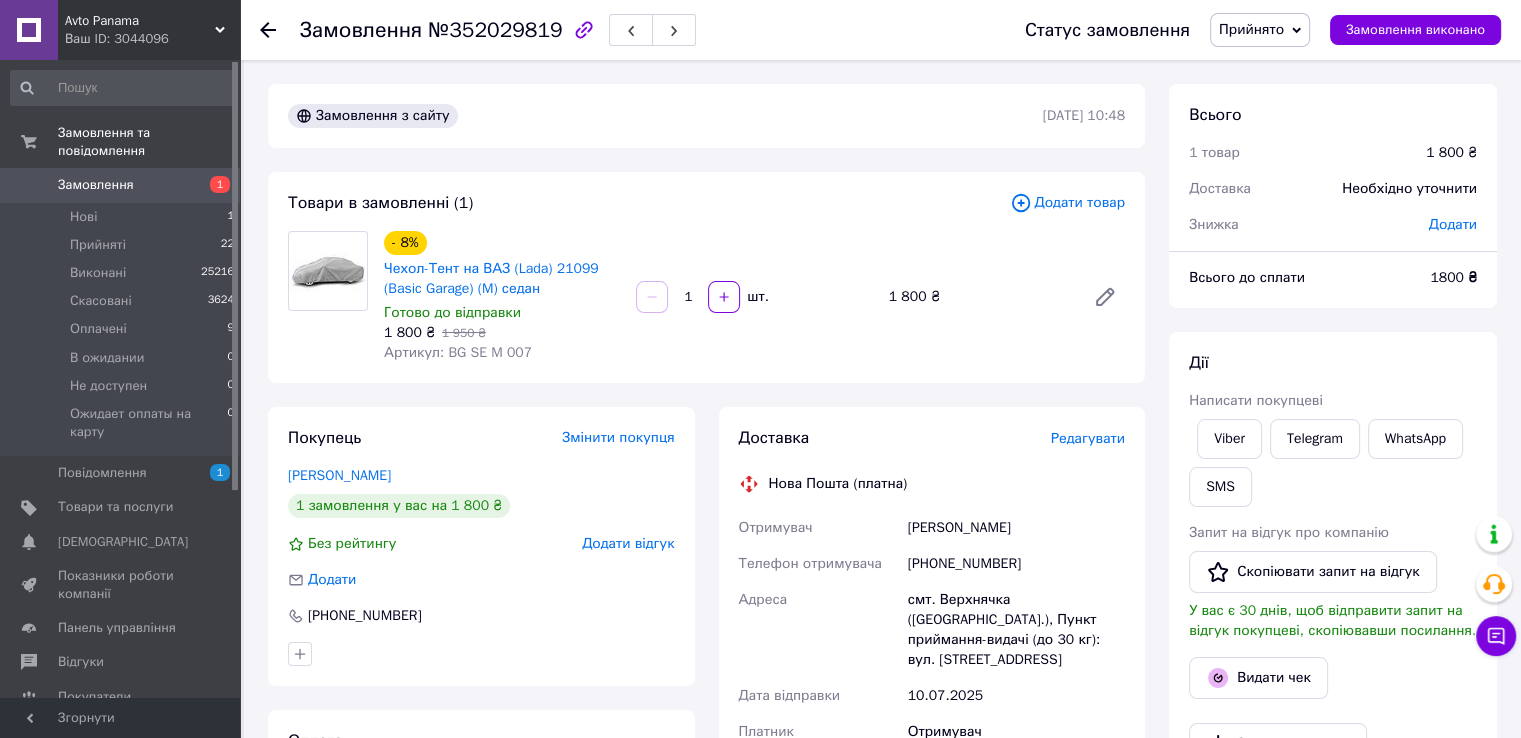 click on "Редагувати" at bounding box center [1088, 438] 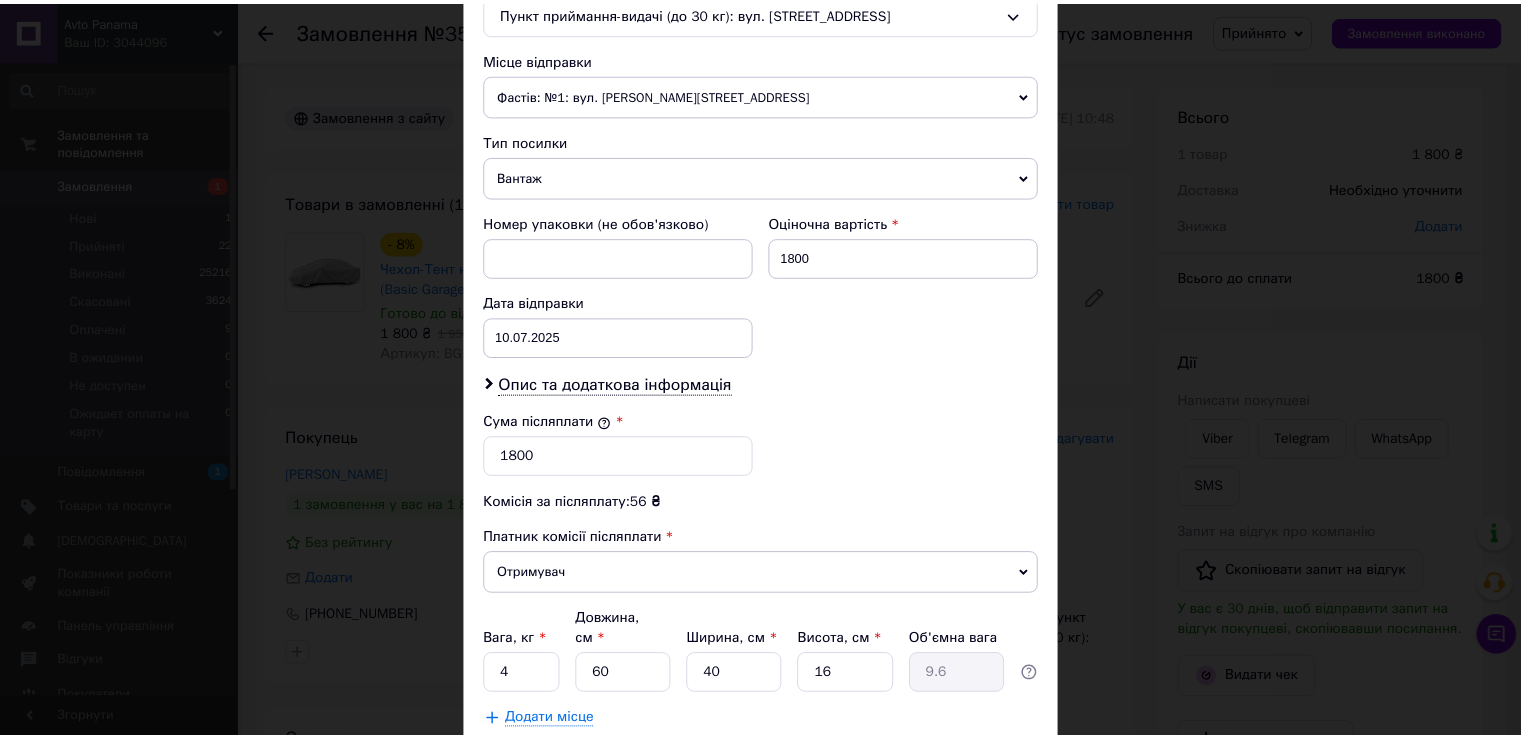 scroll, scrollTop: 782, scrollLeft: 0, axis: vertical 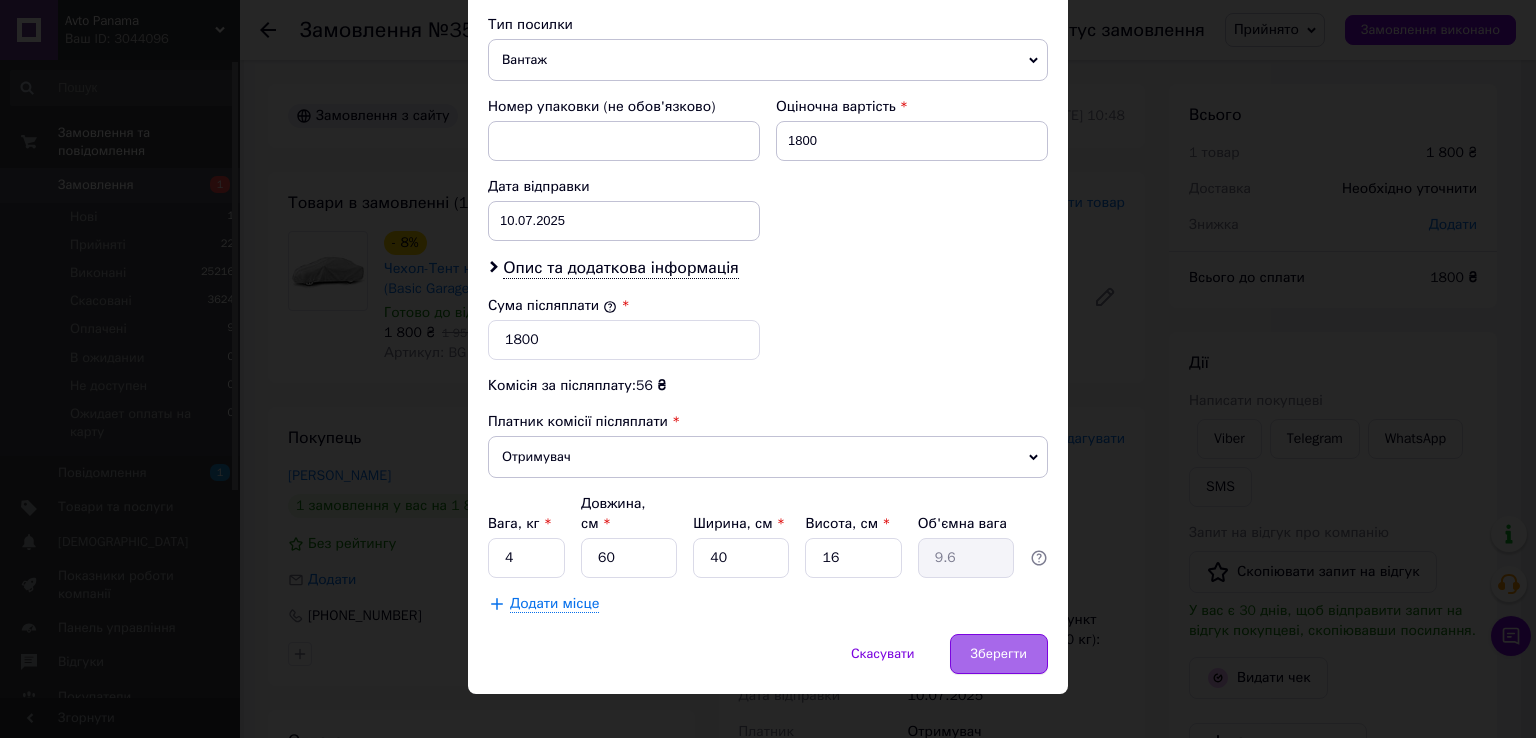 click on "Зберегти" at bounding box center (999, 654) 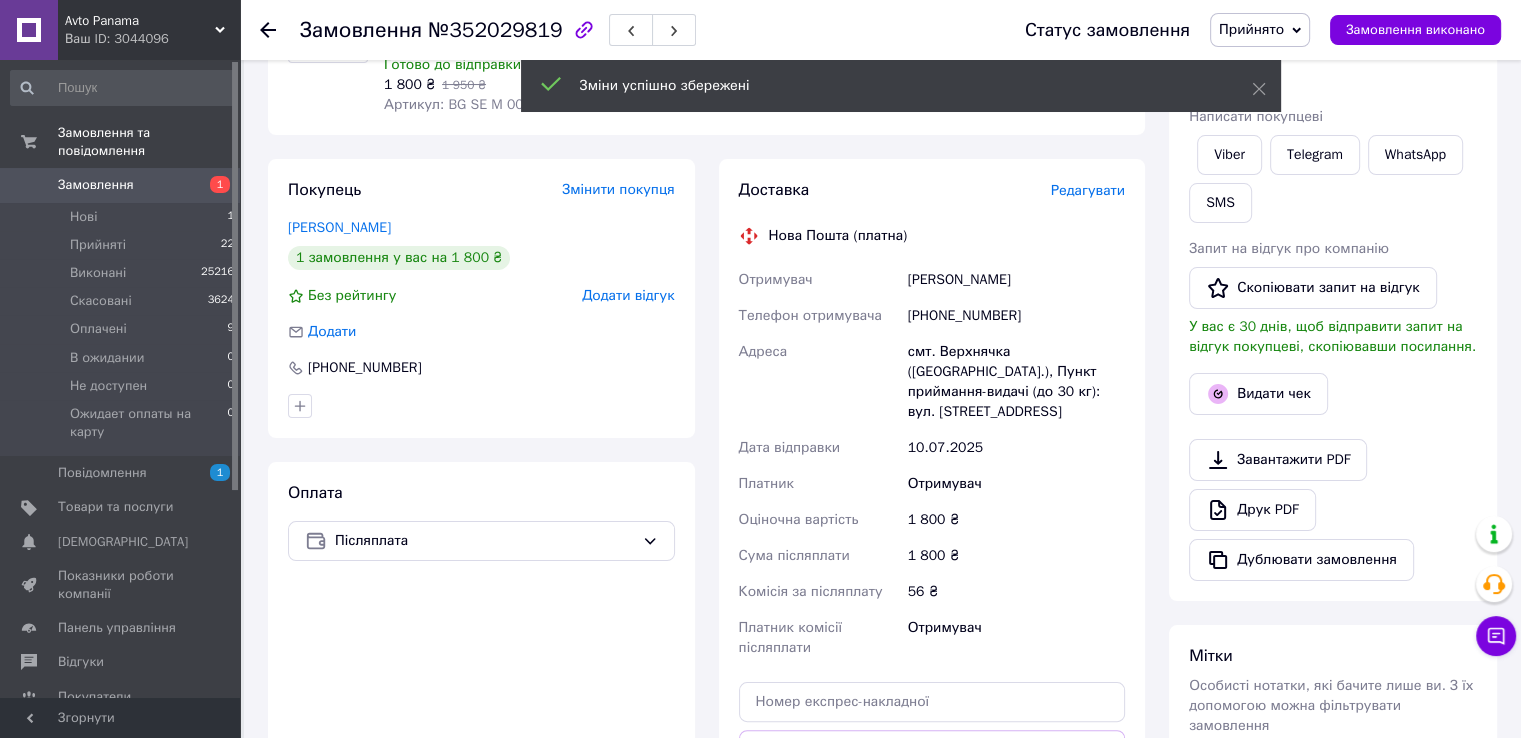 scroll, scrollTop: 400, scrollLeft: 0, axis: vertical 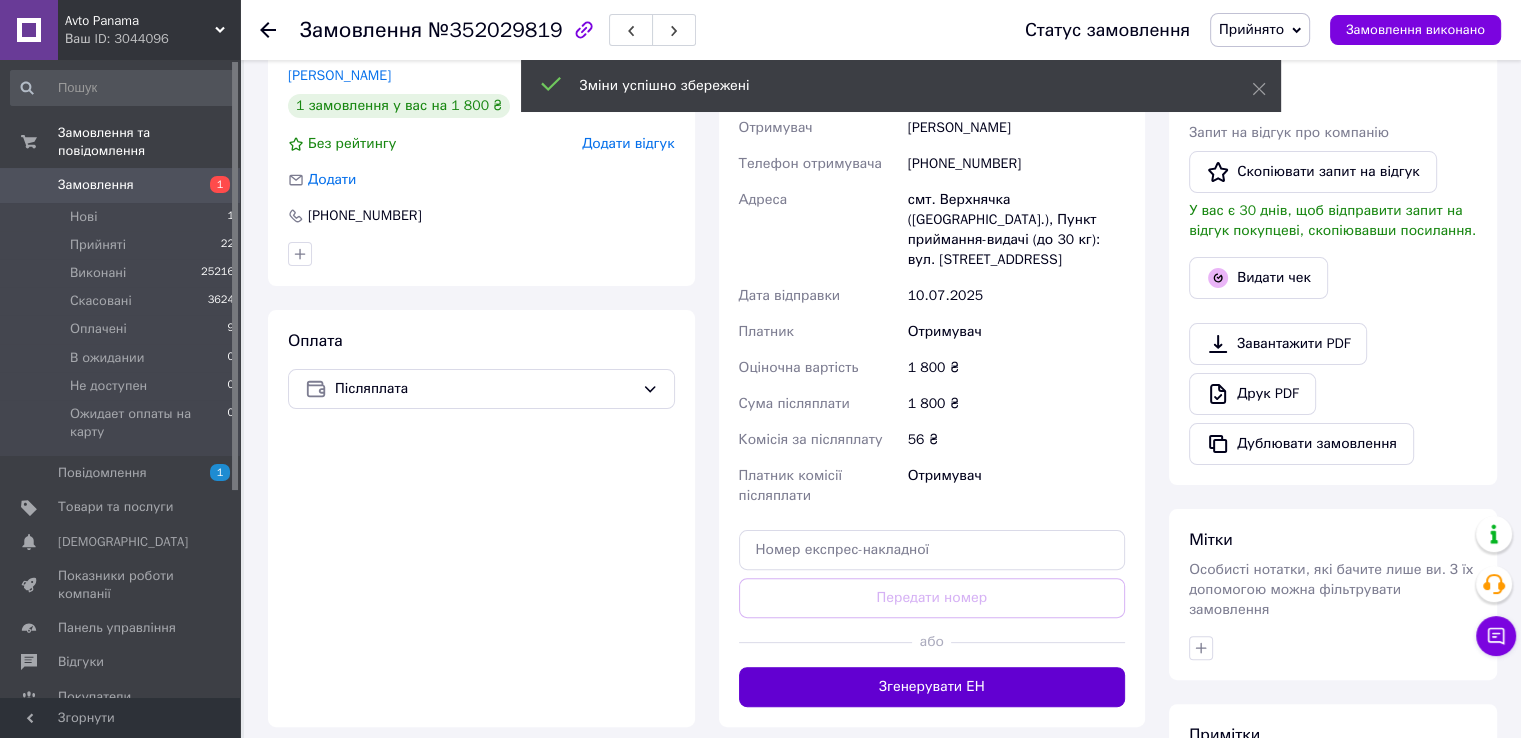 click on "Згенерувати ЕН" at bounding box center [932, 687] 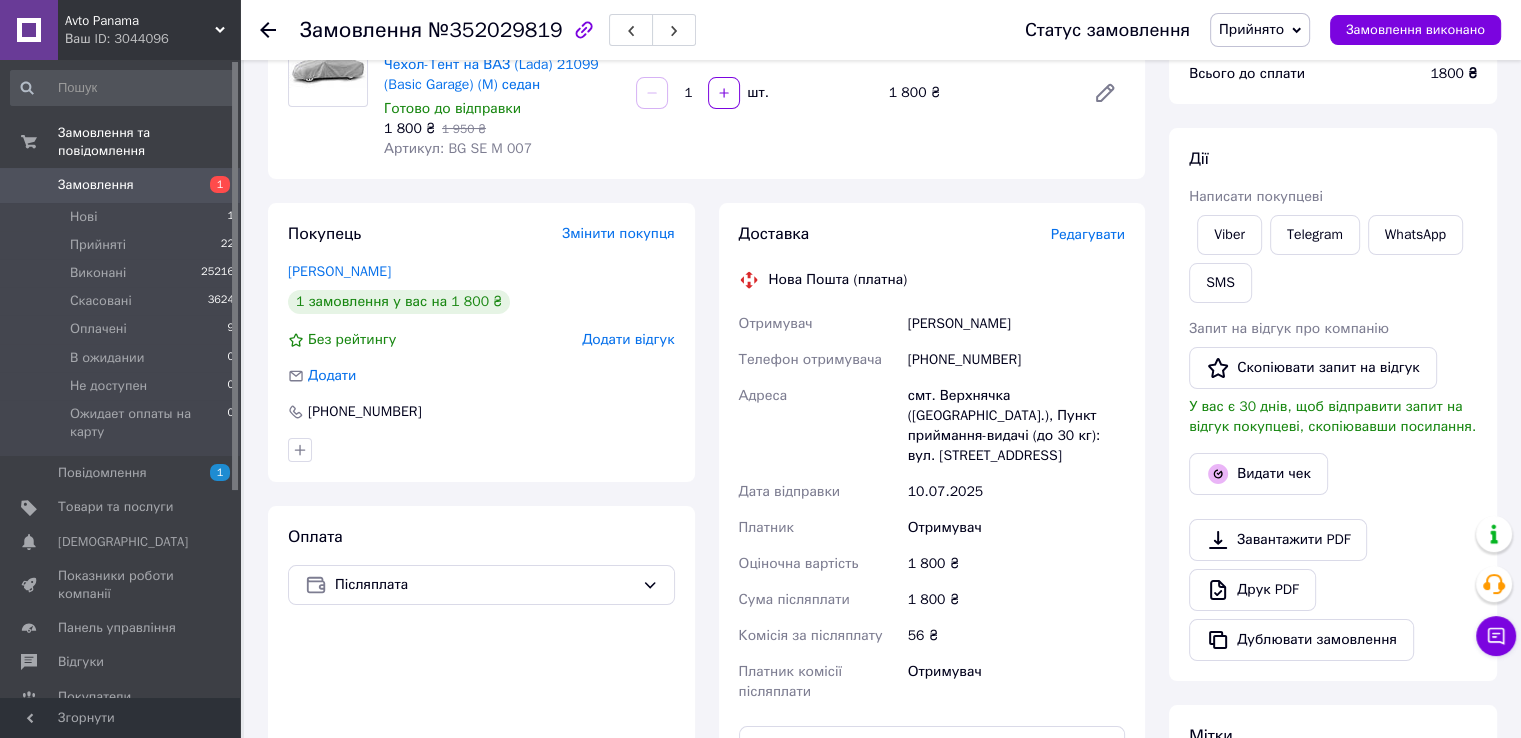 scroll, scrollTop: 200, scrollLeft: 0, axis: vertical 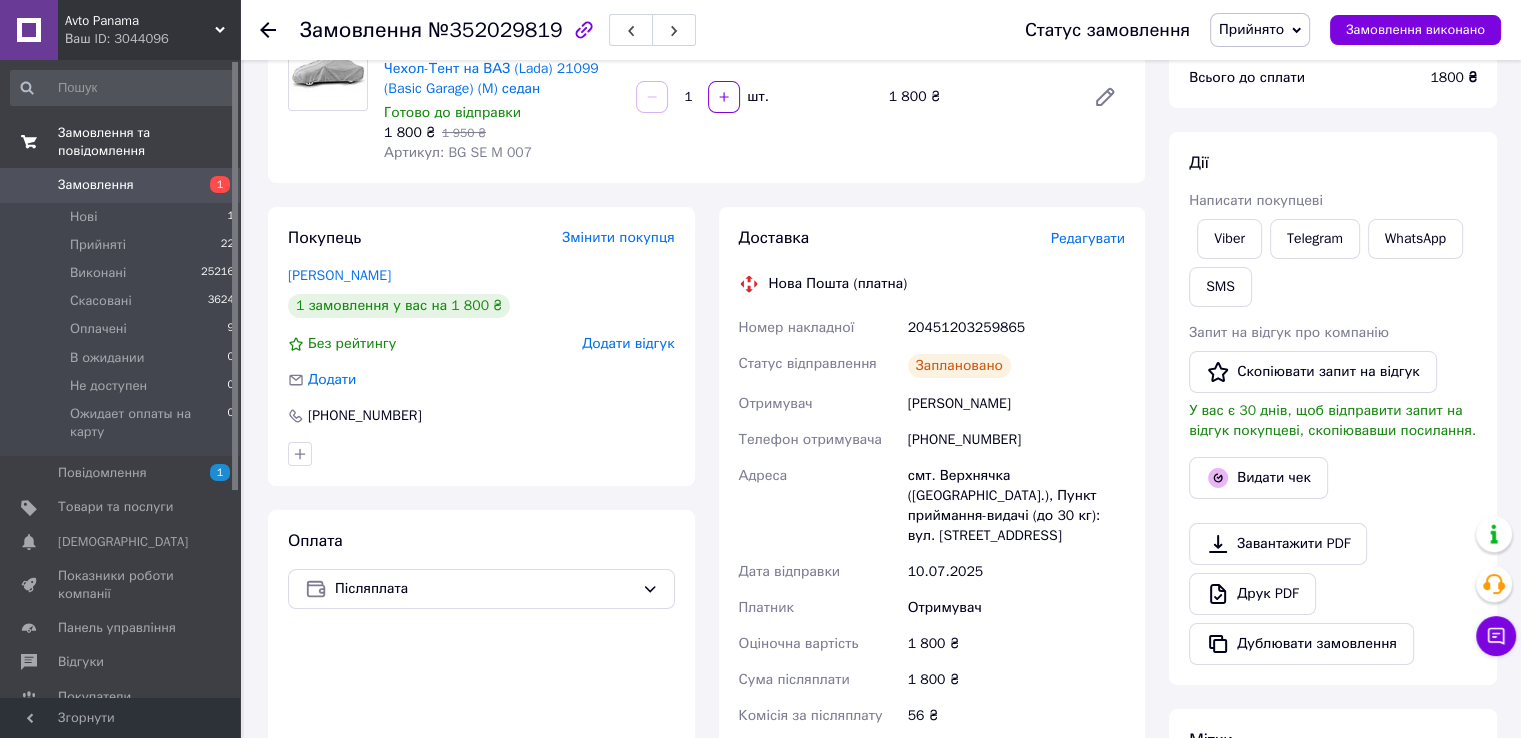 click on "Замовлення та повідомлення" at bounding box center (123, 142) 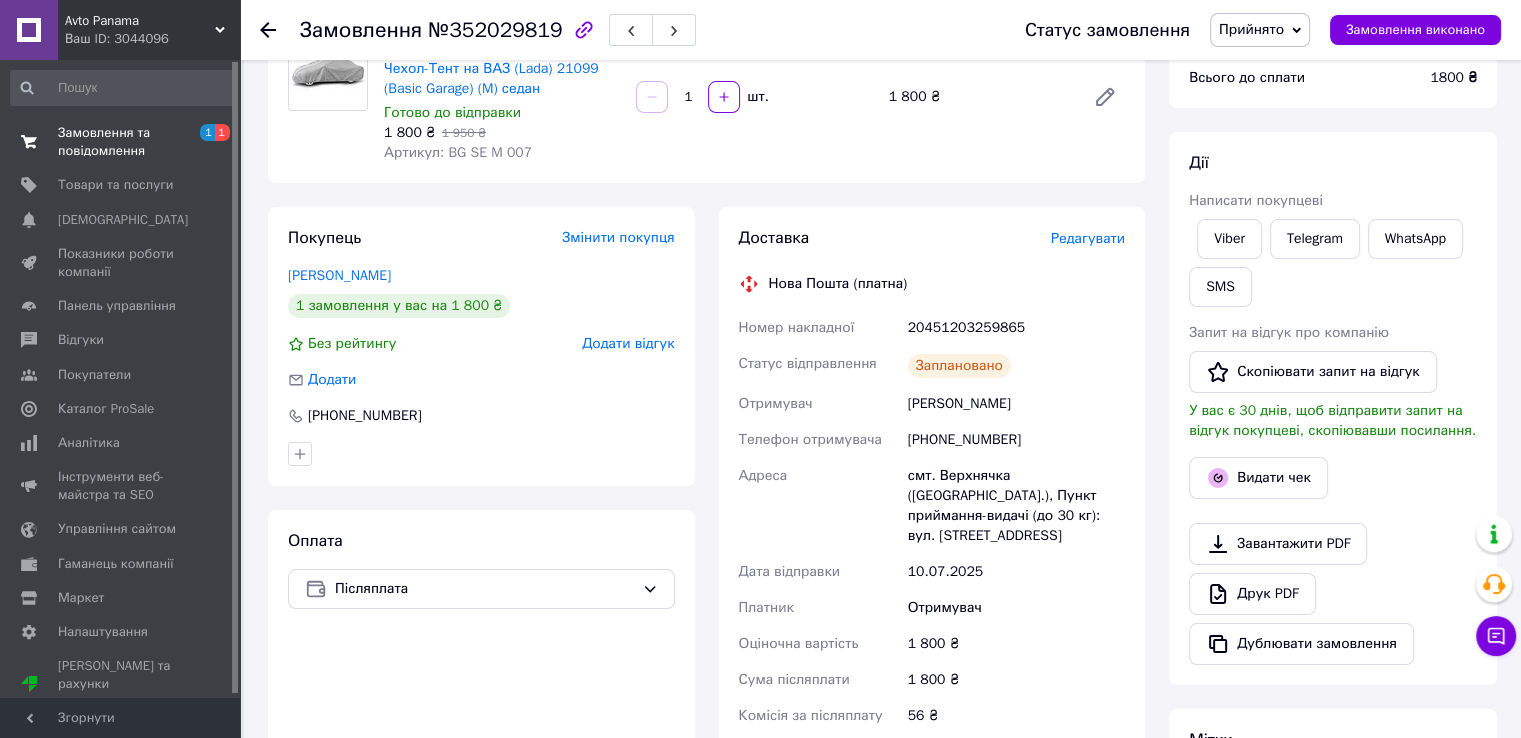 click on "Замовлення та повідомлення" at bounding box center (121, 142) 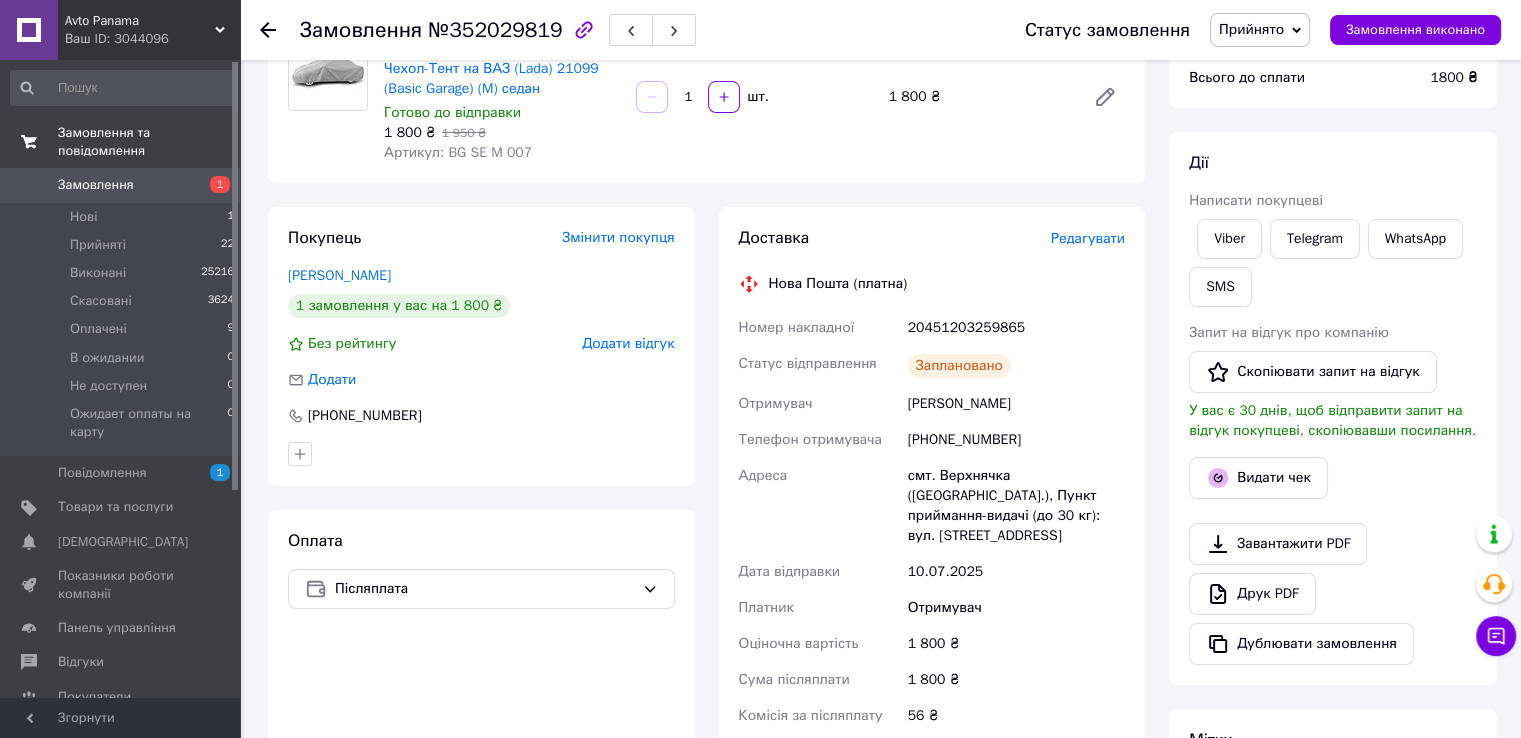 click on "Замовлення 1" at bounding box center (123, 185) 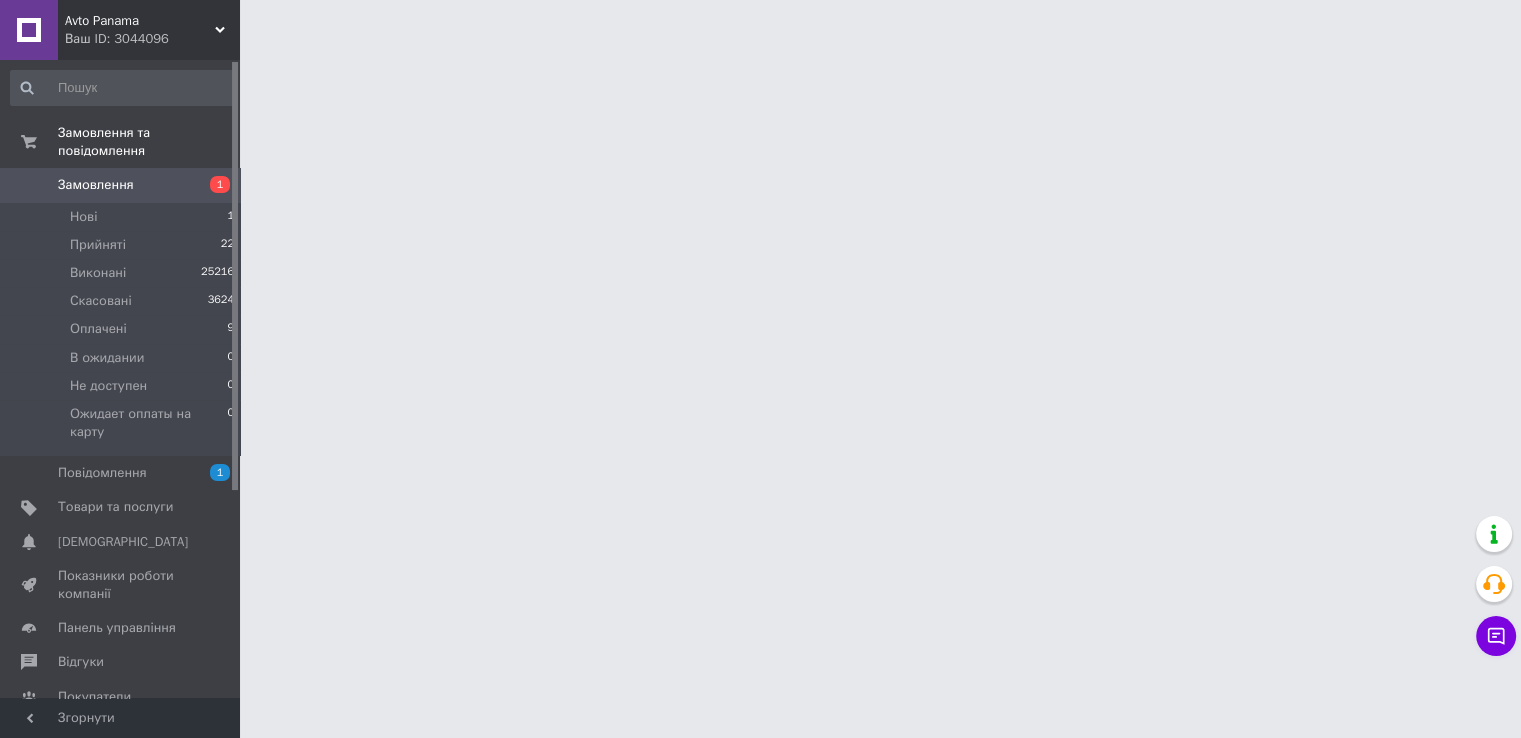 scroll, scrollTop: 0, scrollLeft: 0, axis: both 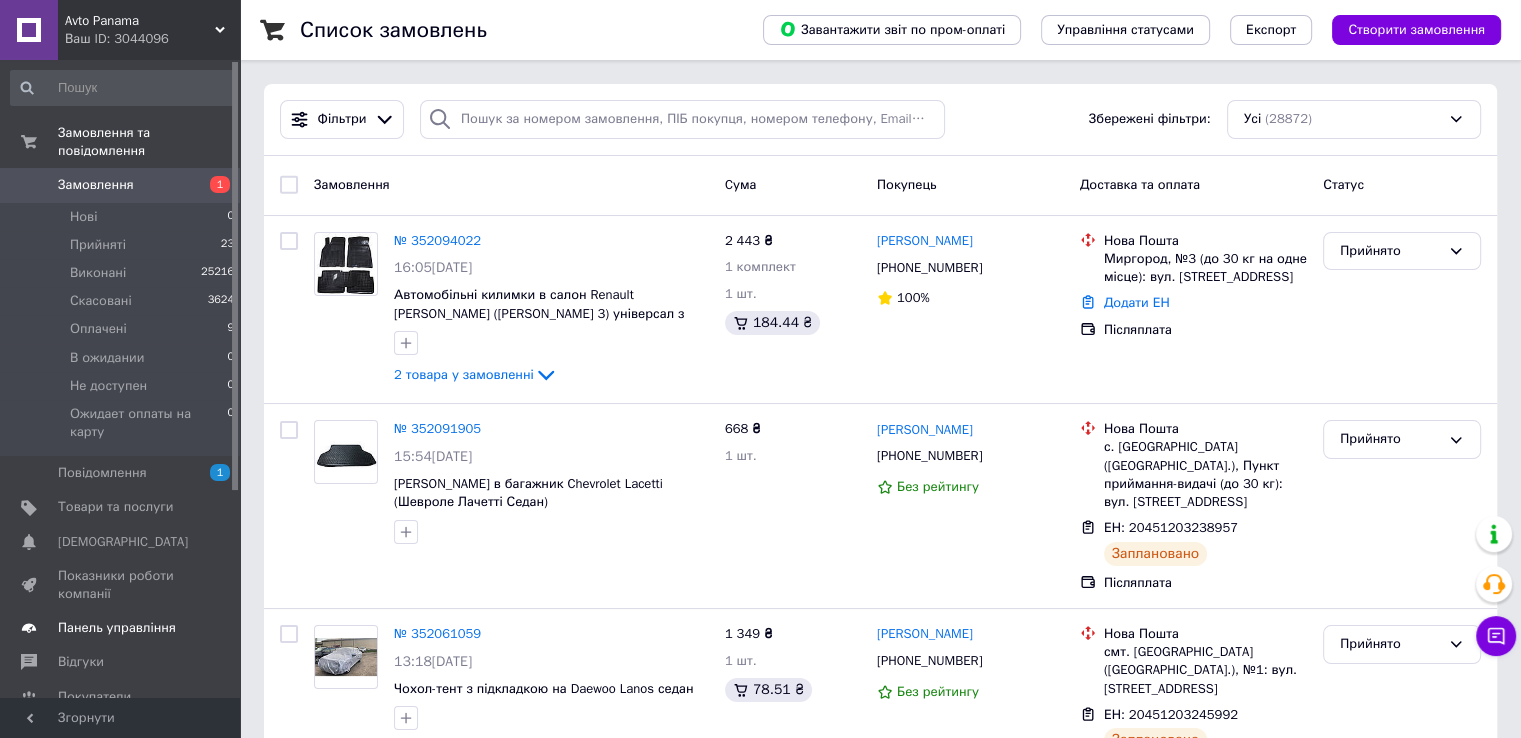 click on "Панель управління" at bounding box center [117, 628] 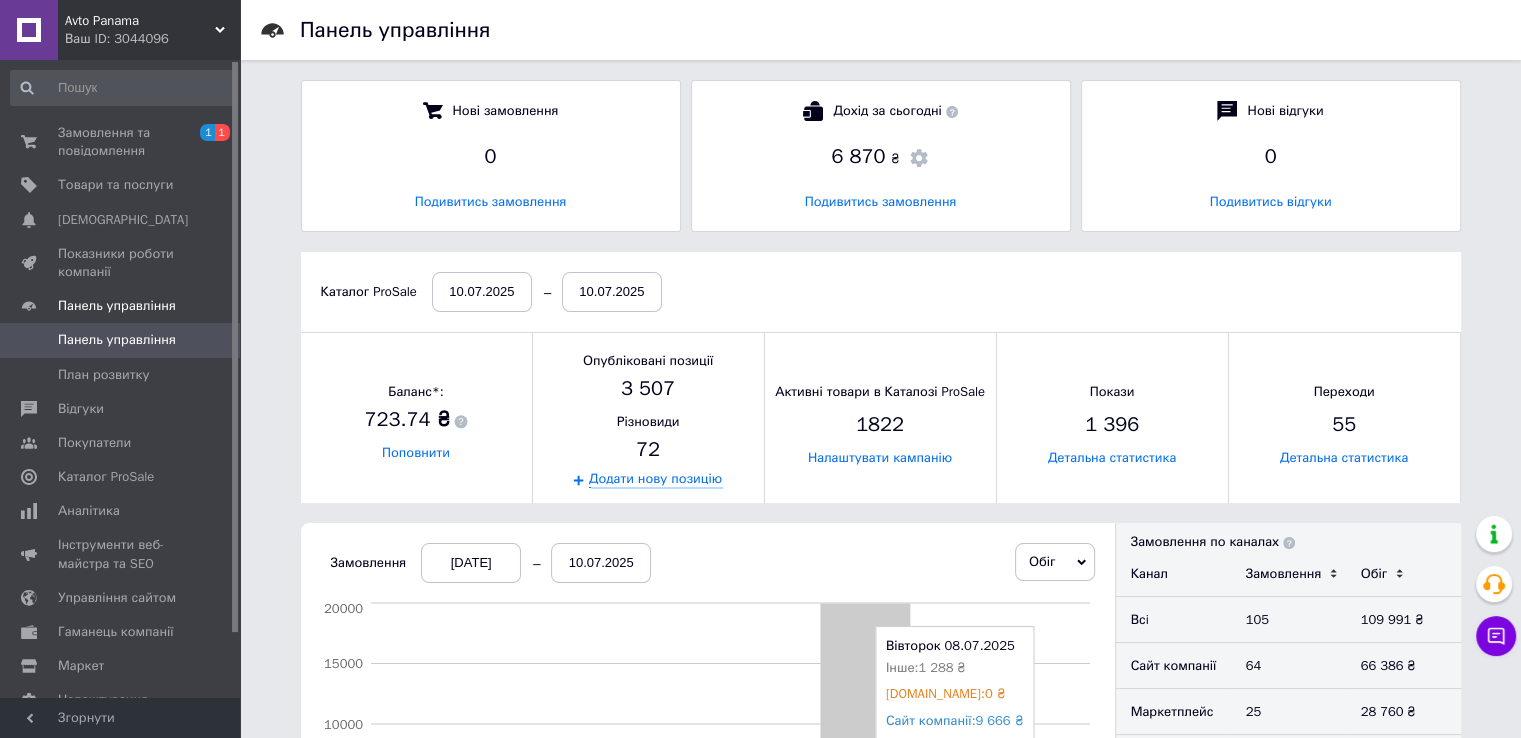 scroll, scrollTop: 10, scrollLeft: 9, axis: both 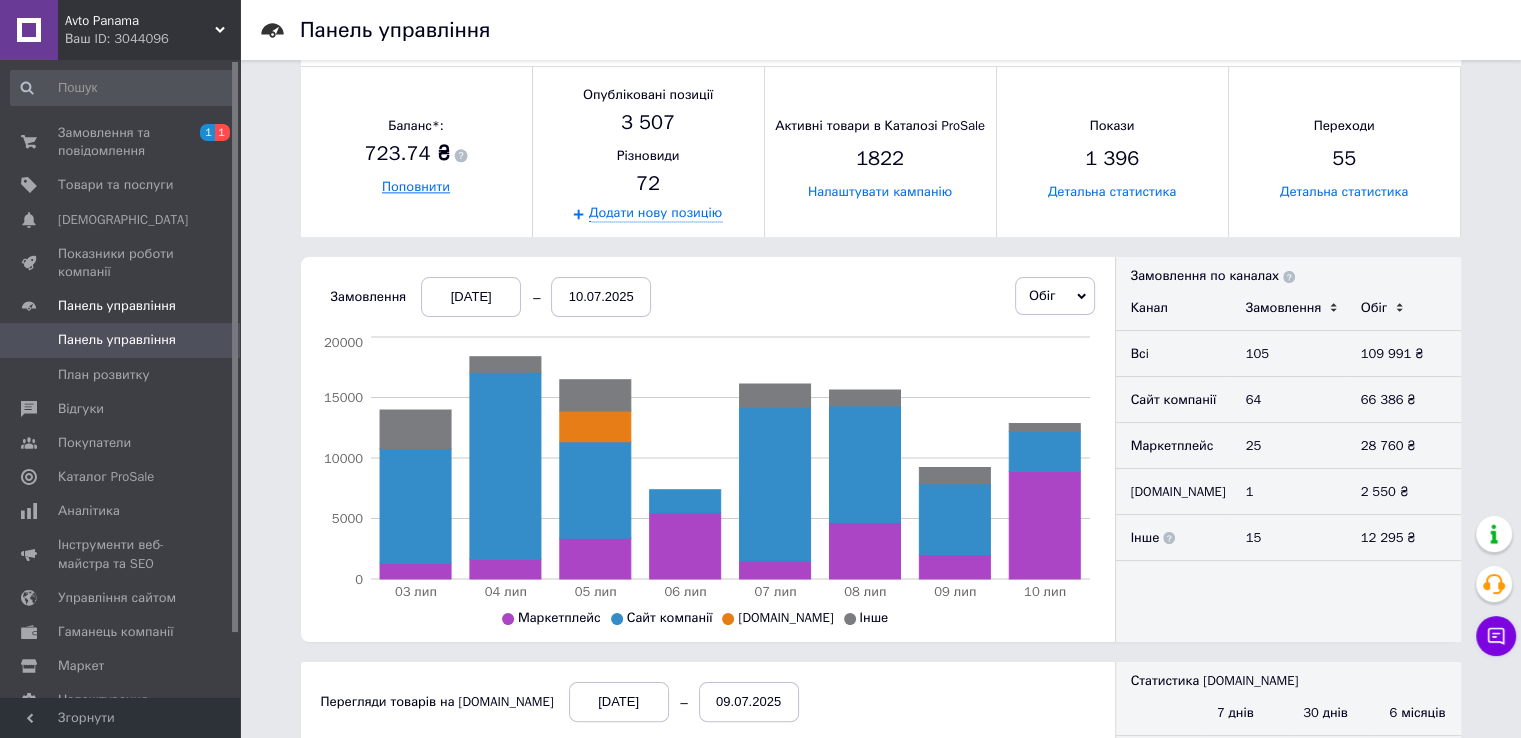 click on "Поповнити" at bounding box center (416, 187) 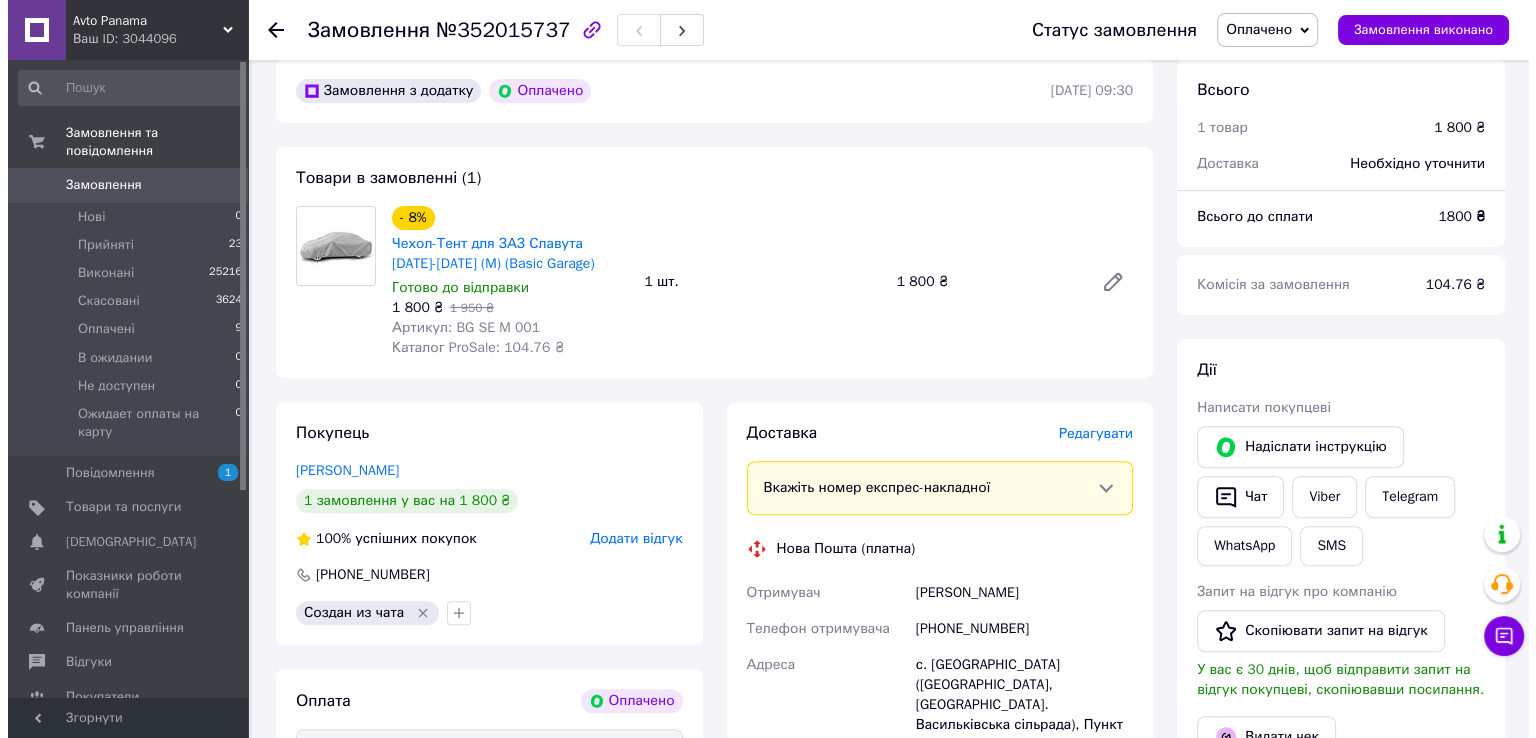 scroll, scrollTop: 600, scrollLeft: 0, axis: vertical 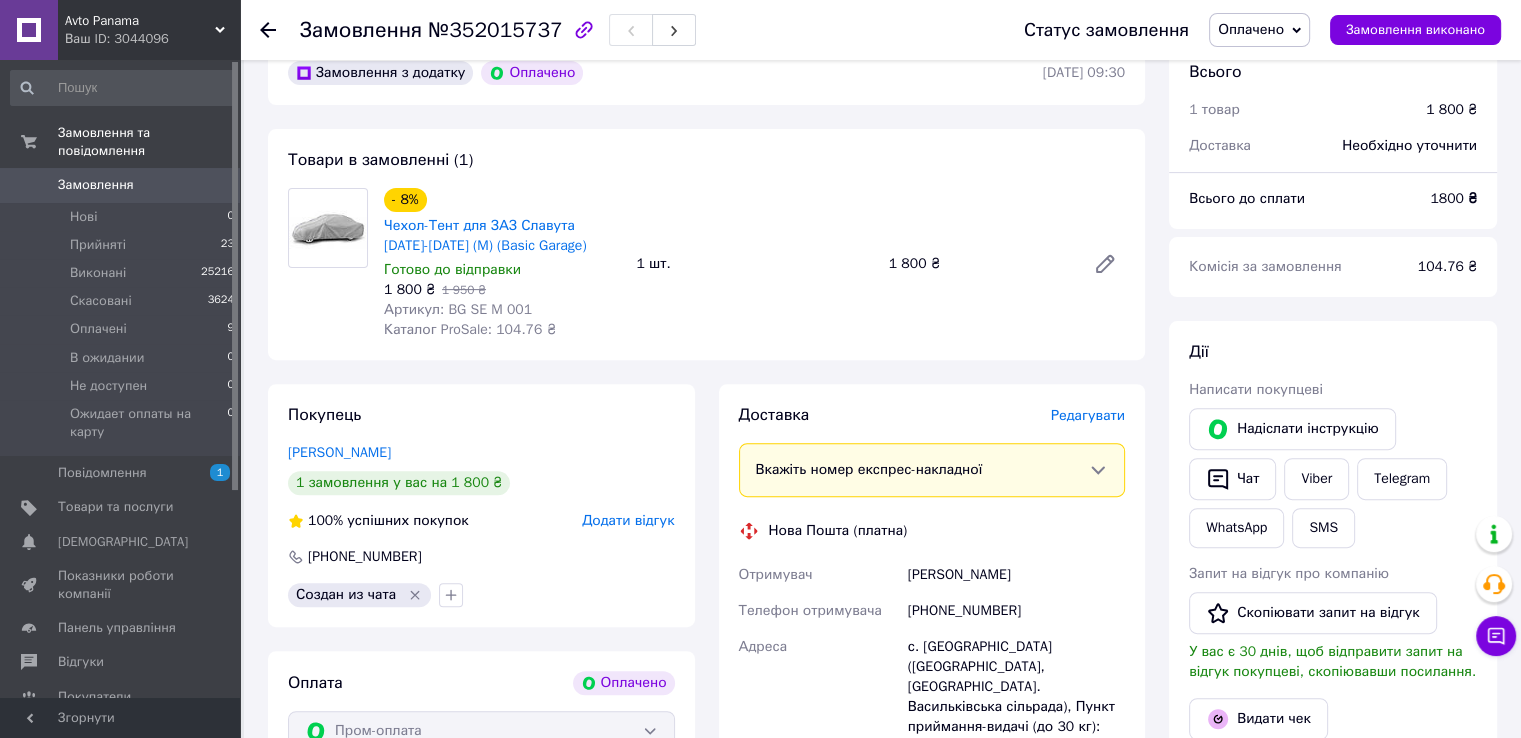 click on "Редагувати" at bounding box center (1088, 415) 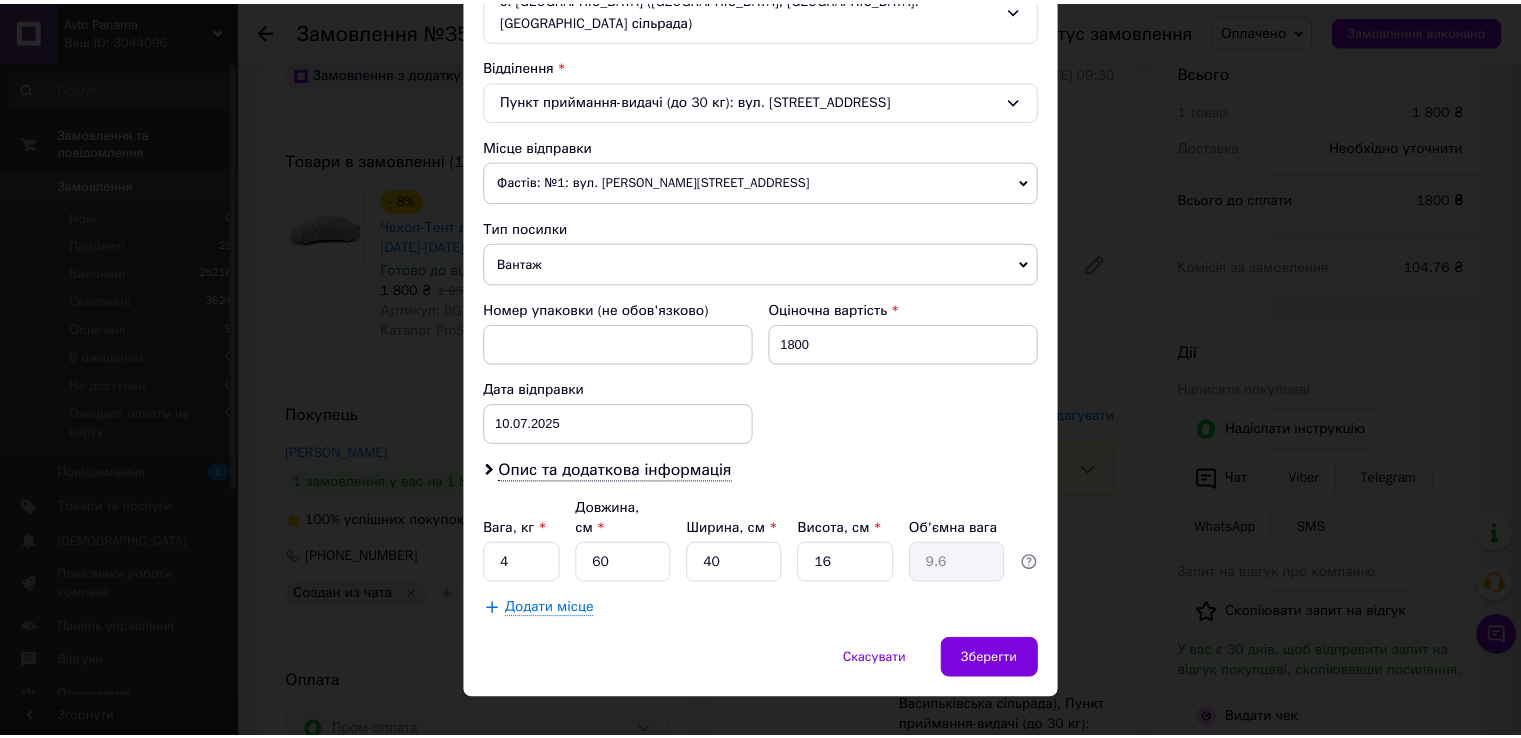 scroll, scrollTop: 607, scrollLeft: 0, axis: vertical 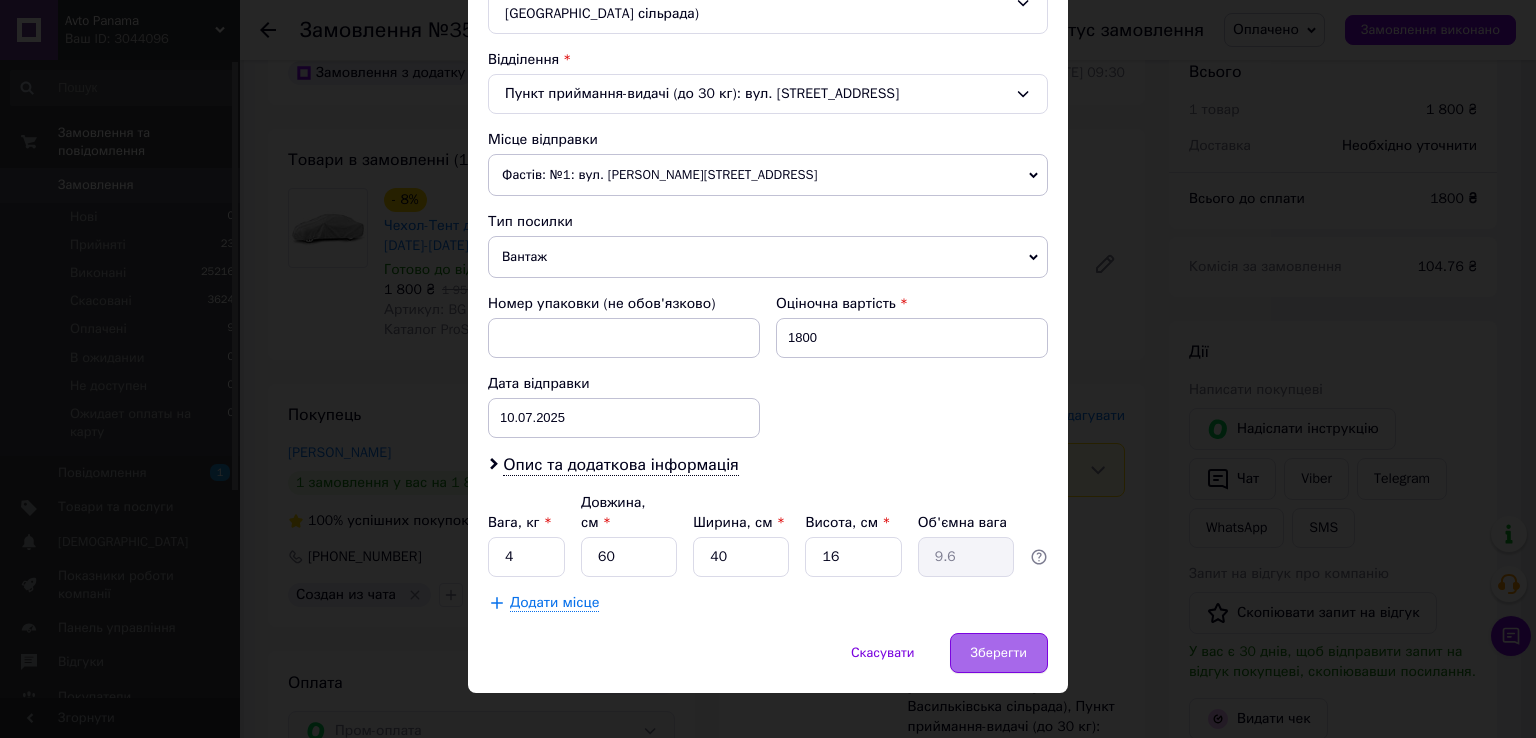 click on "Зберегти" at bounding box center [999, 653] 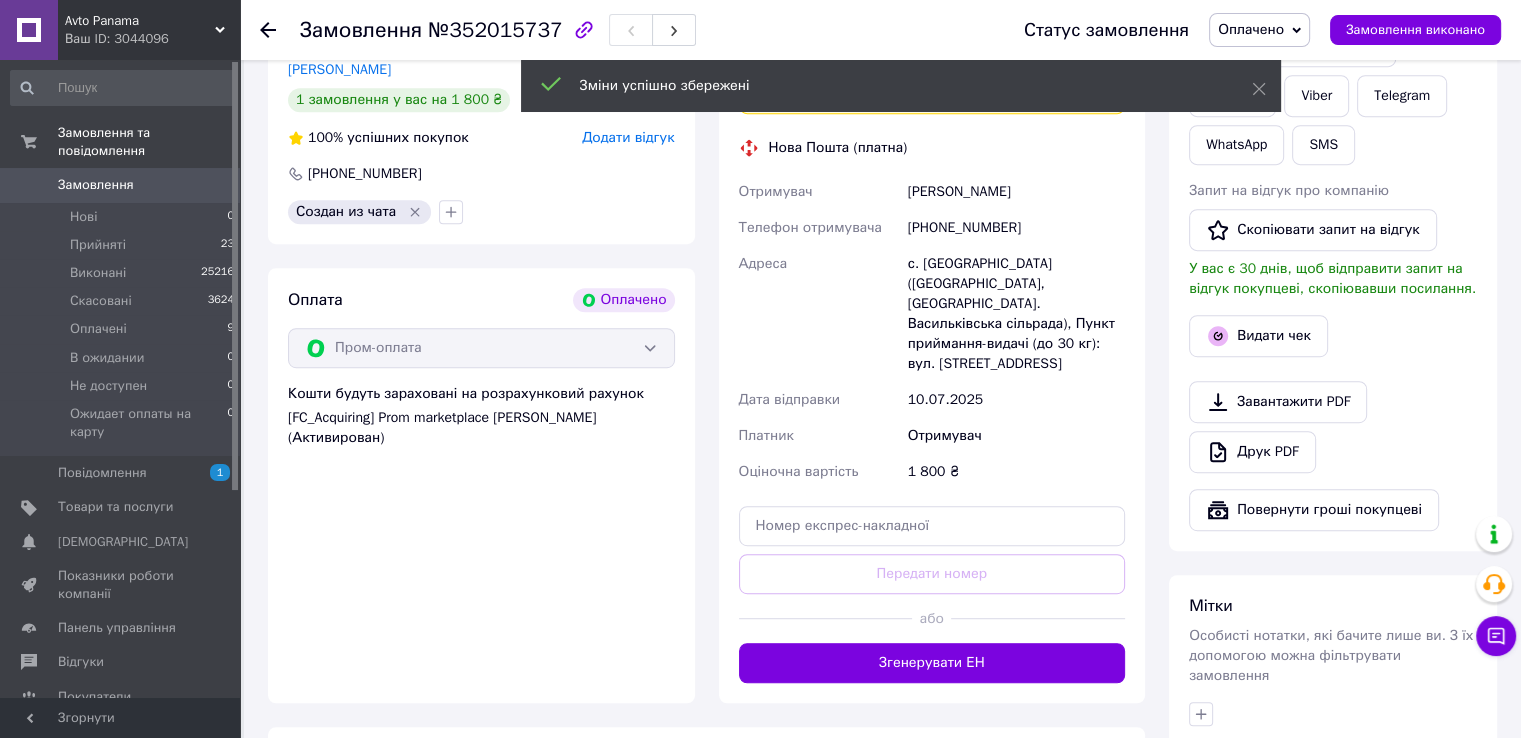 scroll, scrollTop: 1133, scrollLeft: 0, axis: vertical 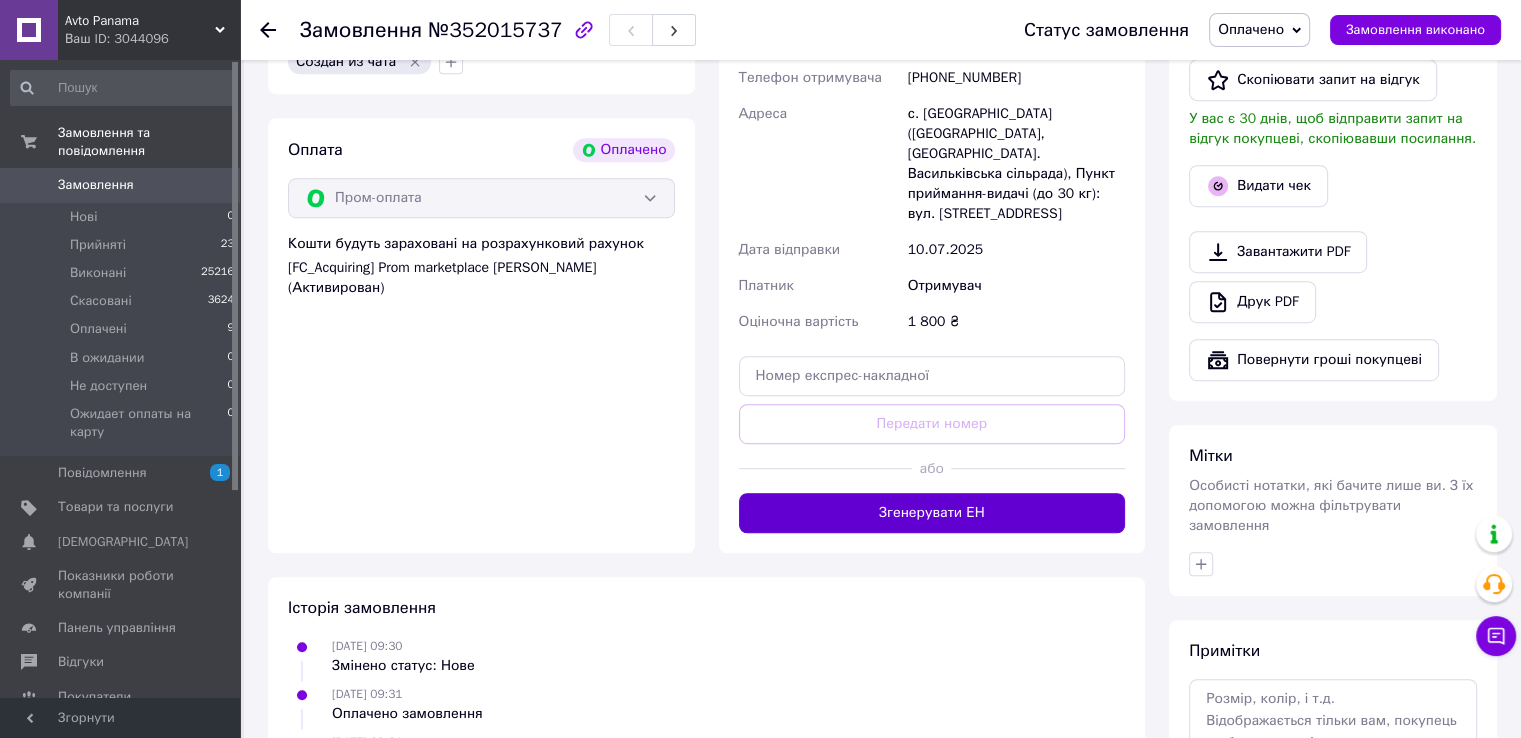 click on "Згенерувати ЕН" at bounding box center (932, 513) 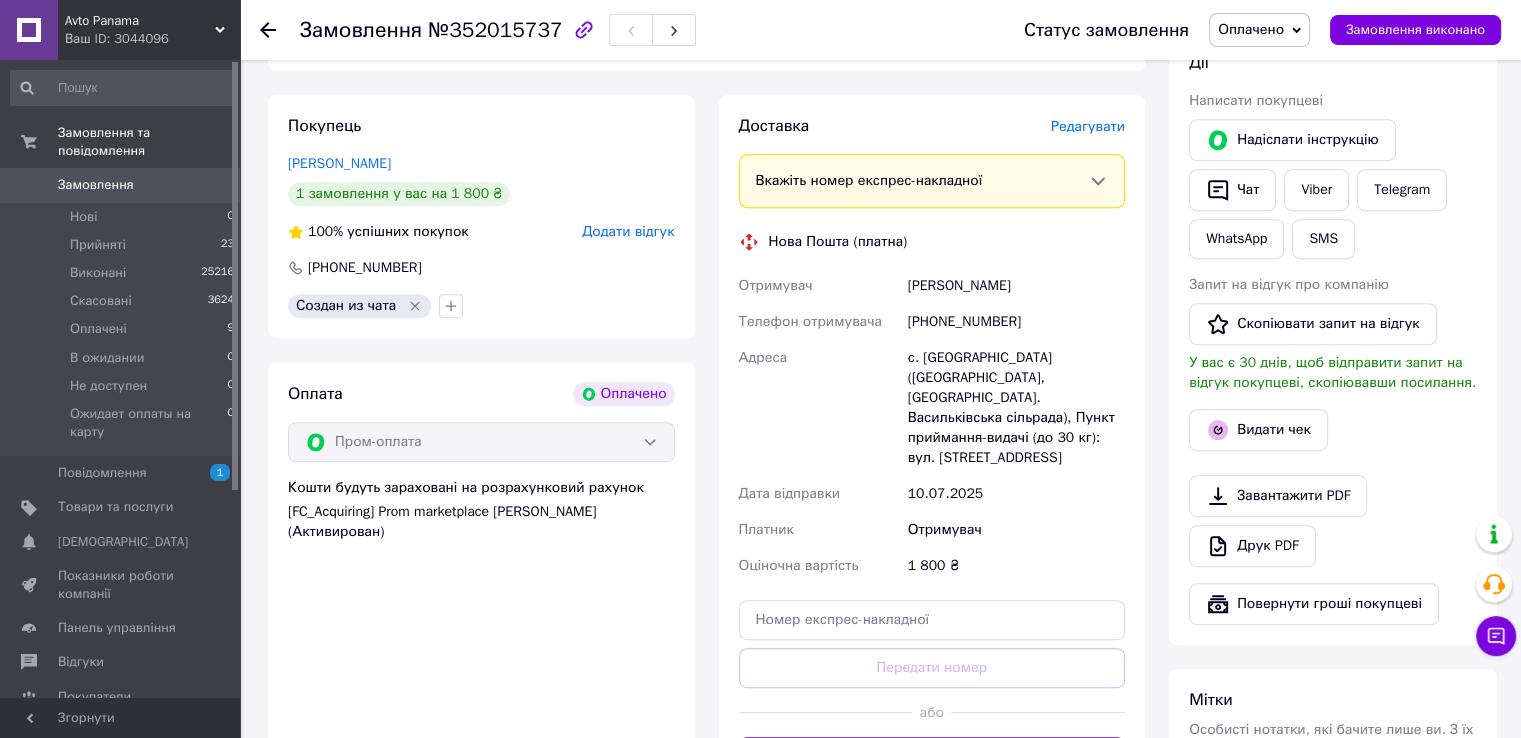 scroll, scrollTop: 866, scrollLeft: 0, axis: vertical 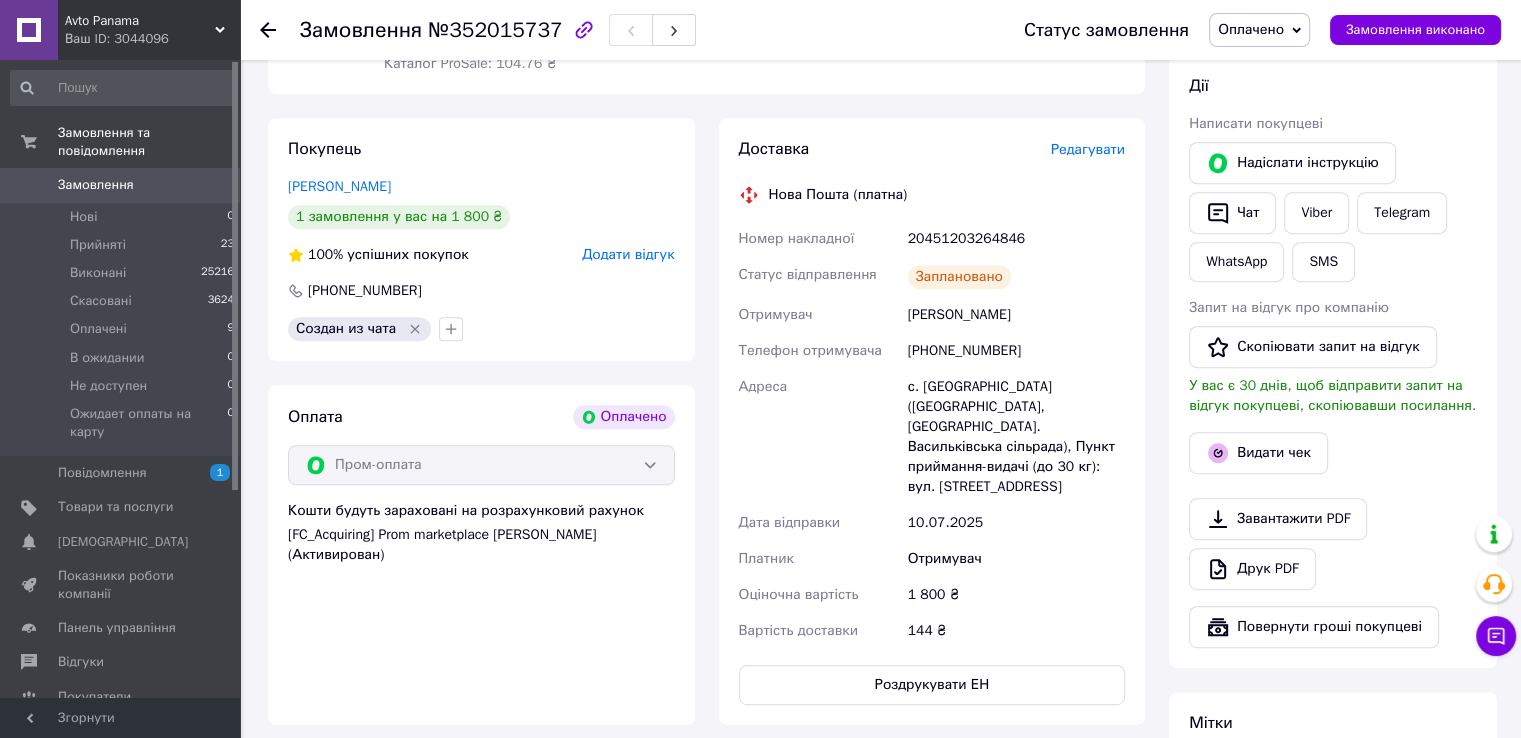 click on "Замовлення 0" at bounding box center [123, 185] 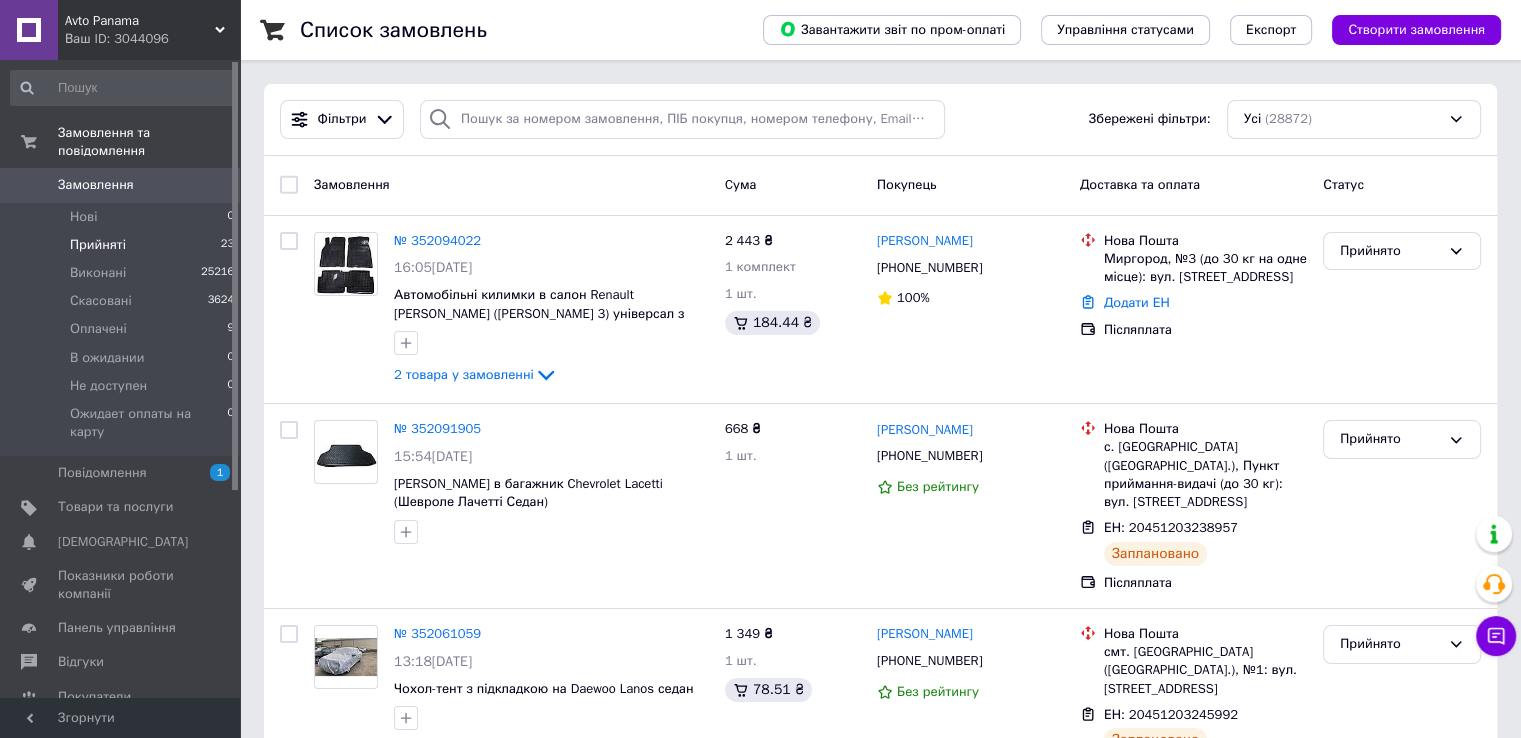 click on "Прийняті 23" at bounding box center (123, 245) 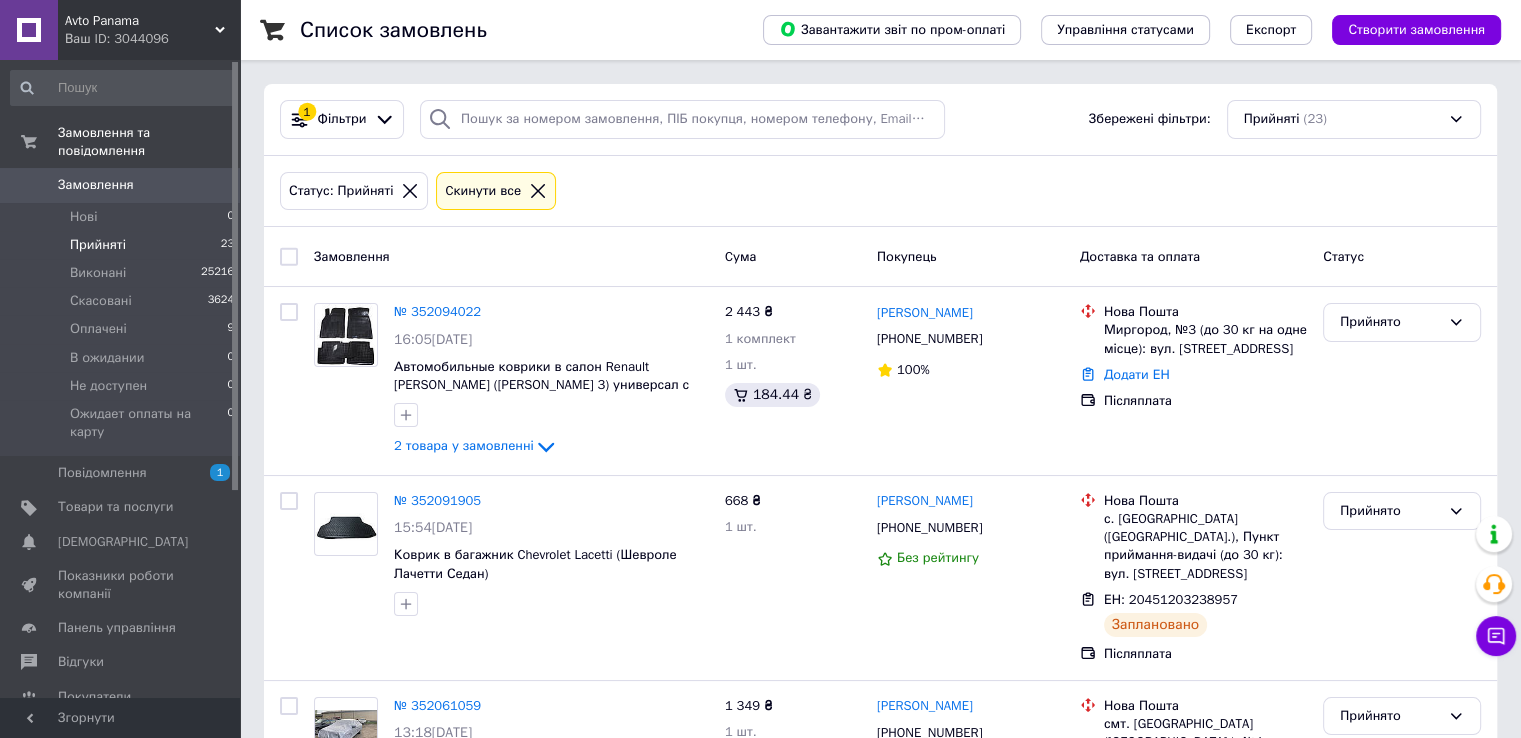 scroll, scrollTop: 3068, scrollLeft: 0, axis: vertical 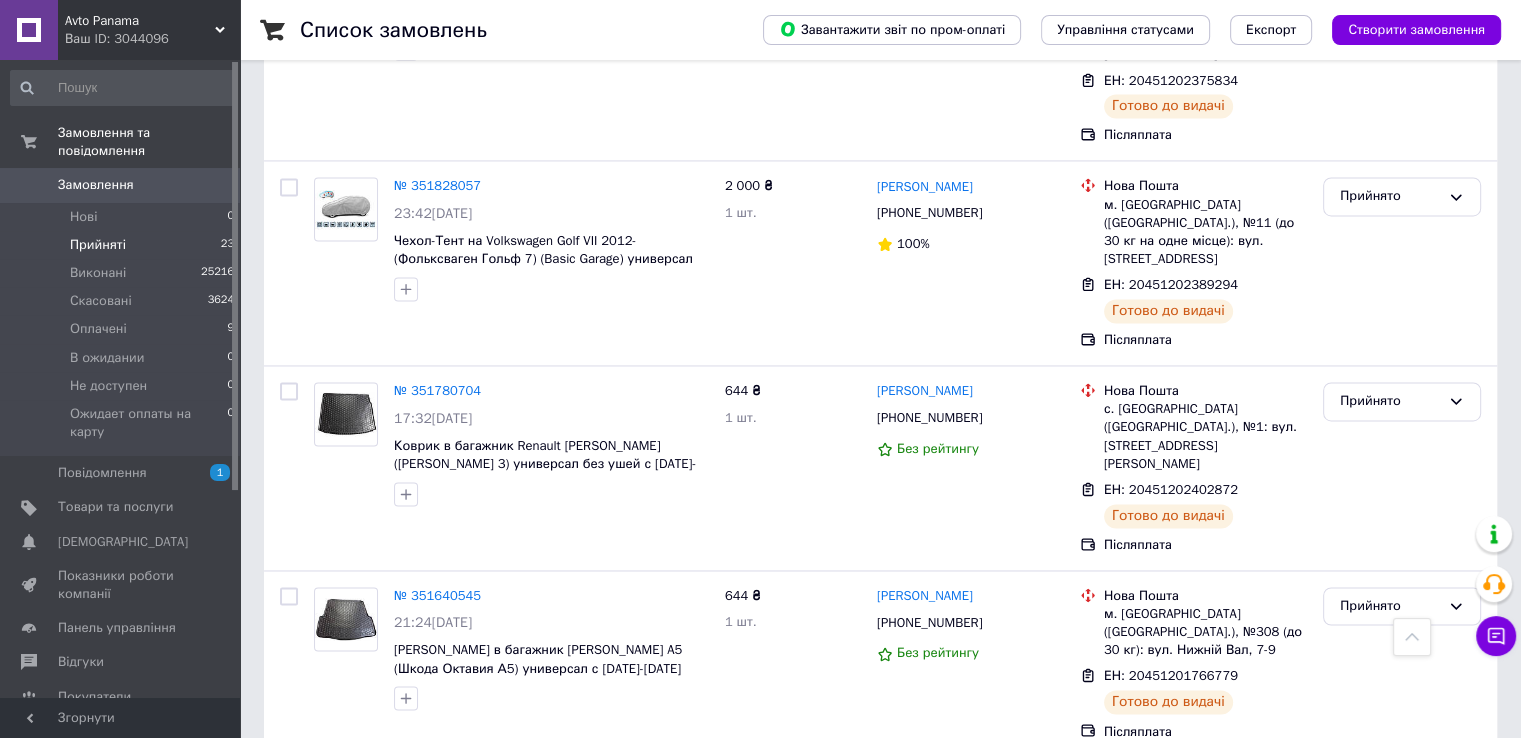 click on "2" at bounding box center (327, 978) 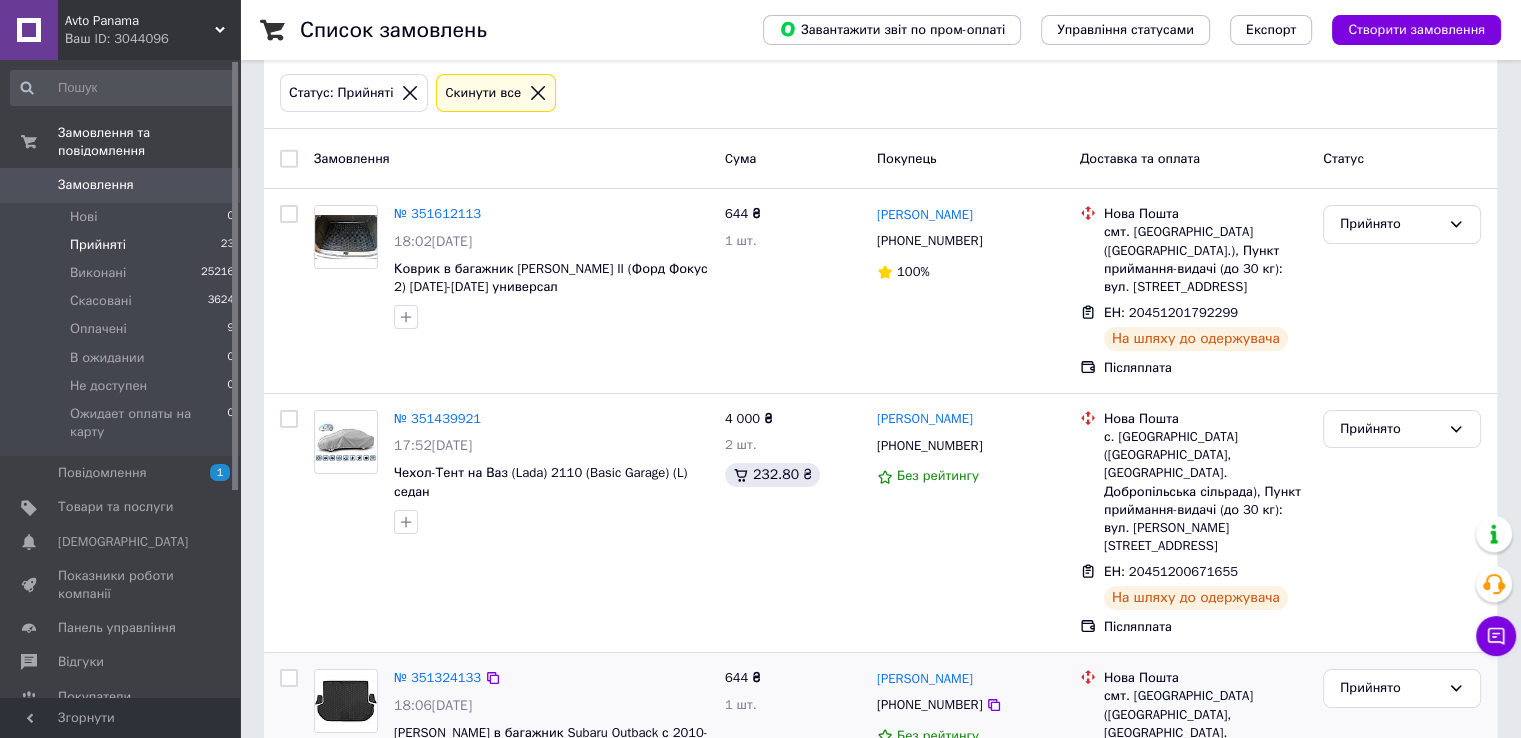 scroll, scrollTop: 248, scrollLeft: 0, axis: vertical 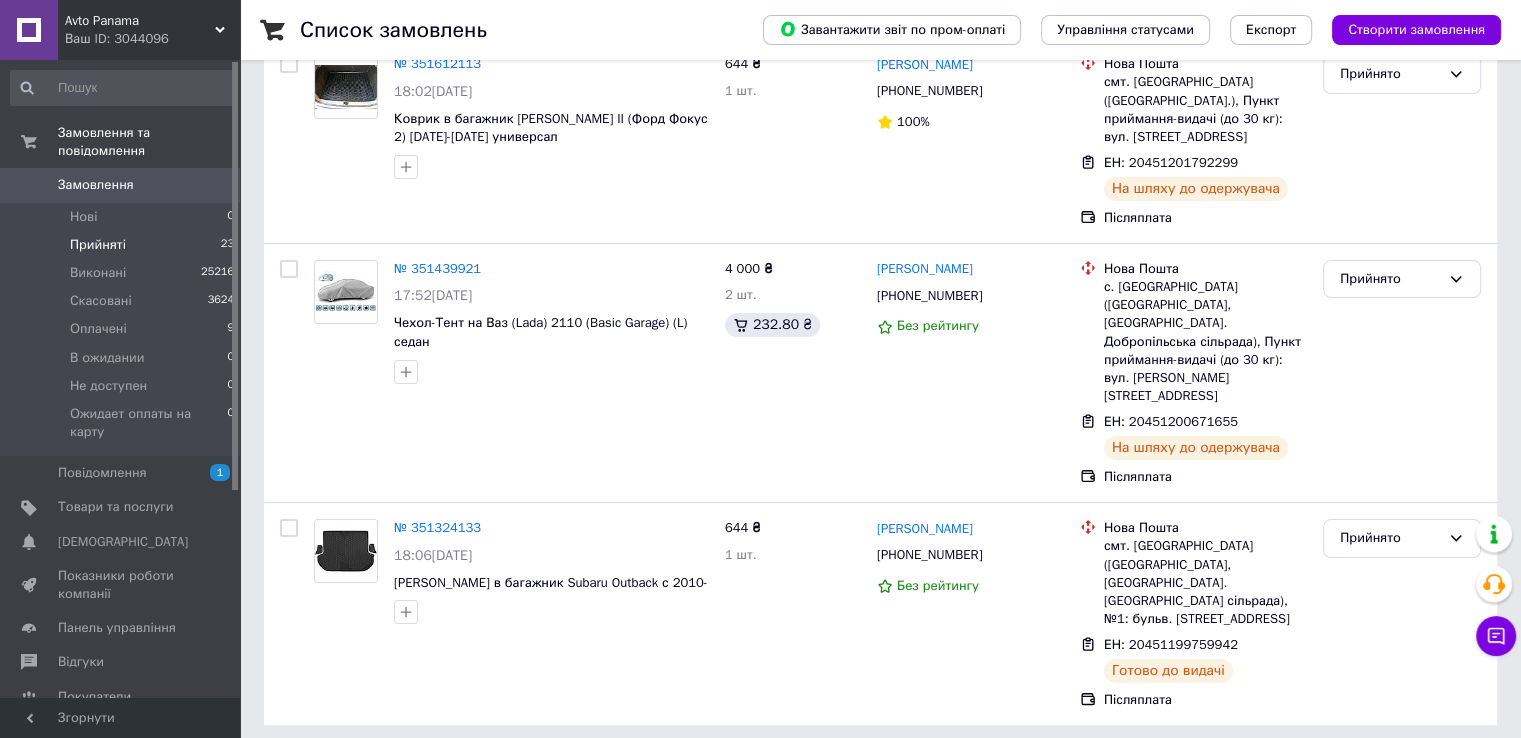 click on "Замовлення" at bounding box center [96, 185] 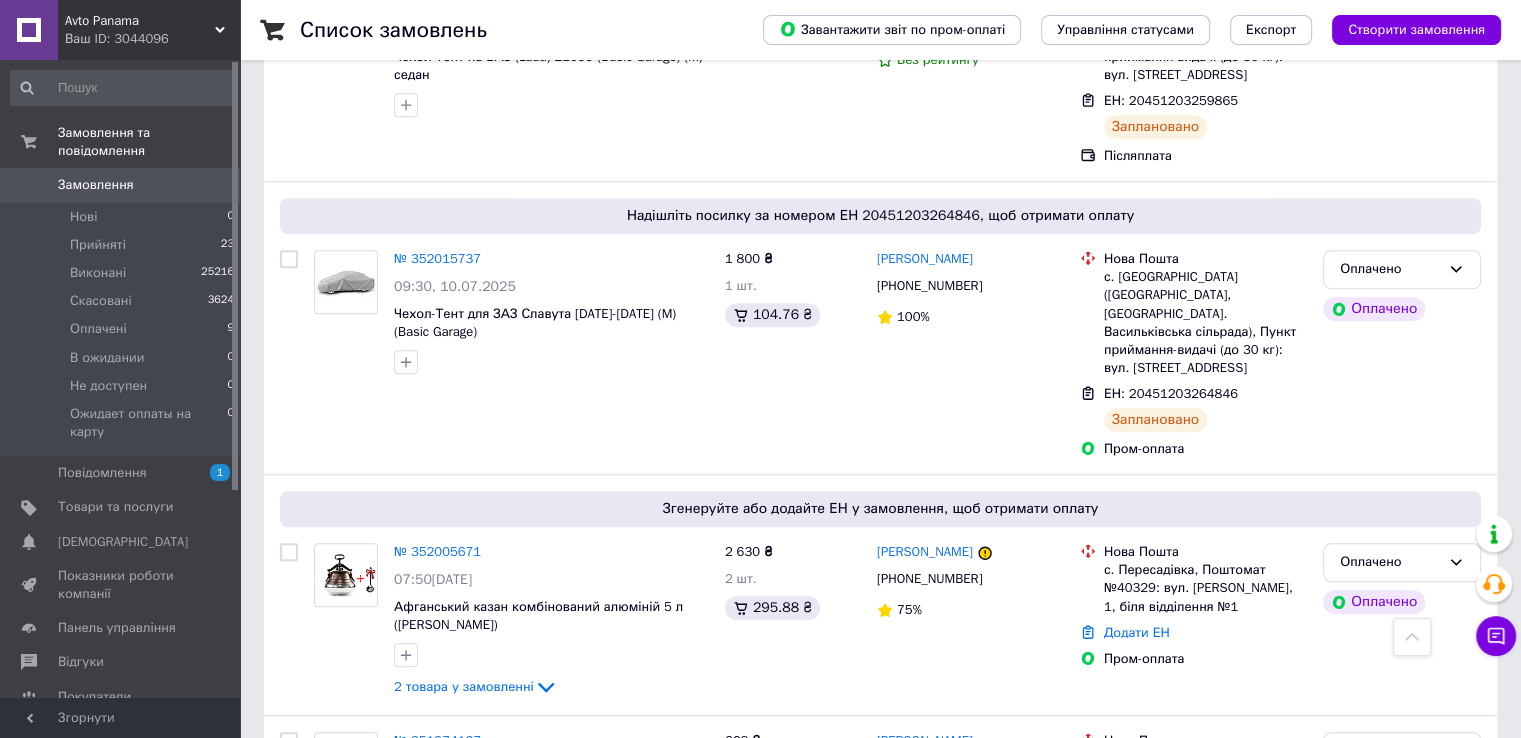 scroll, scrollTop: 1400, scrollLeft: 0, axis: vertical 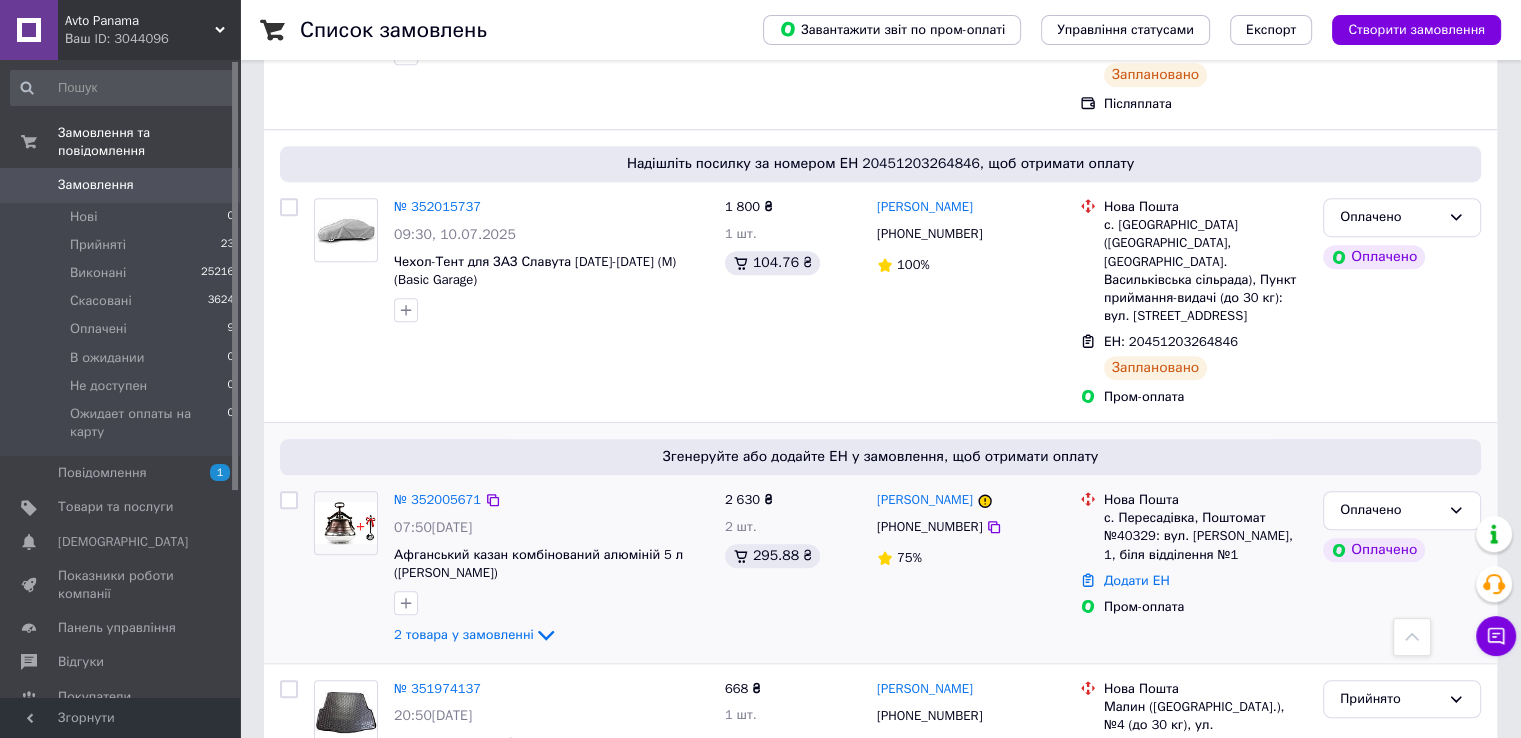 click at bounding box center [346, 523] 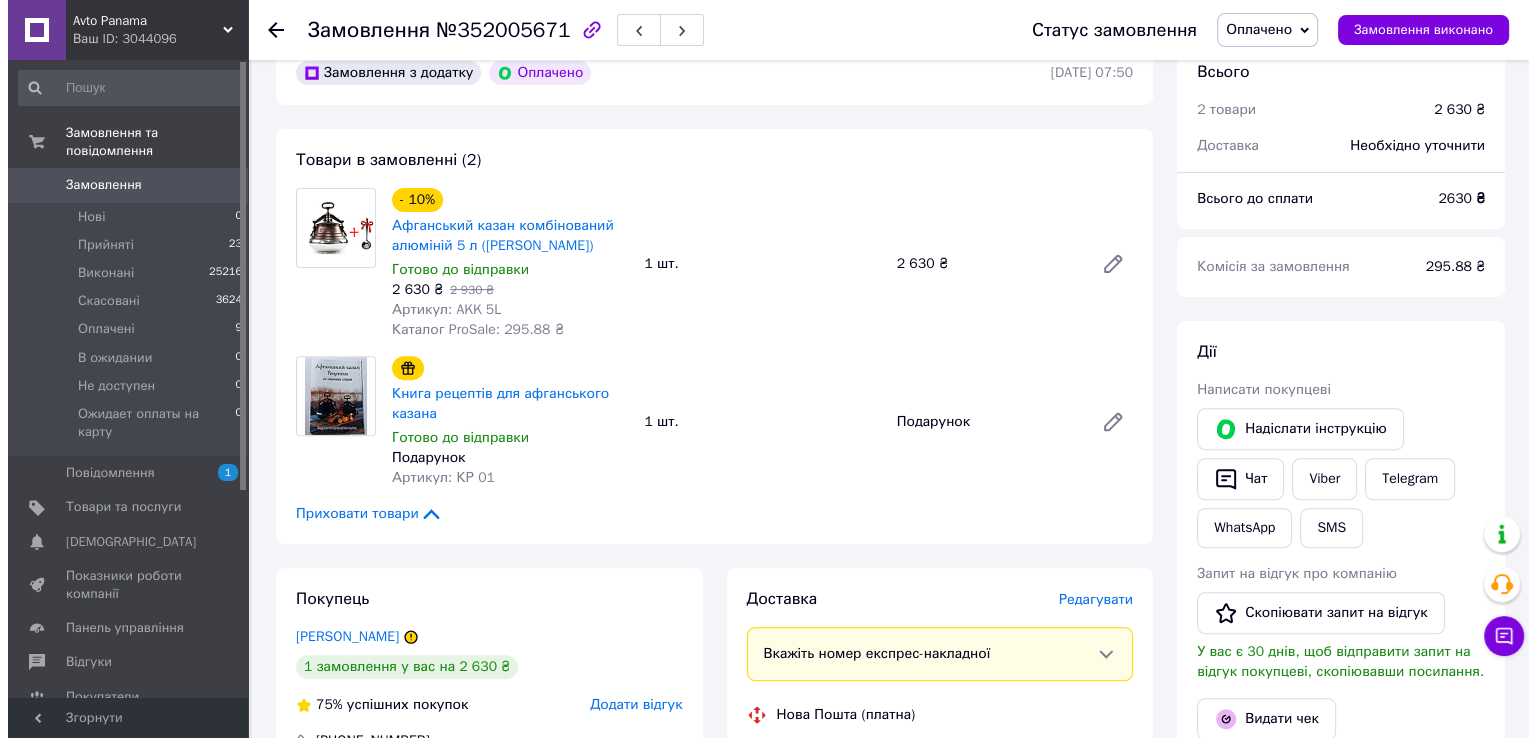 scroll, scrollTop: 866, scrollLeft: 0, axis: vertical 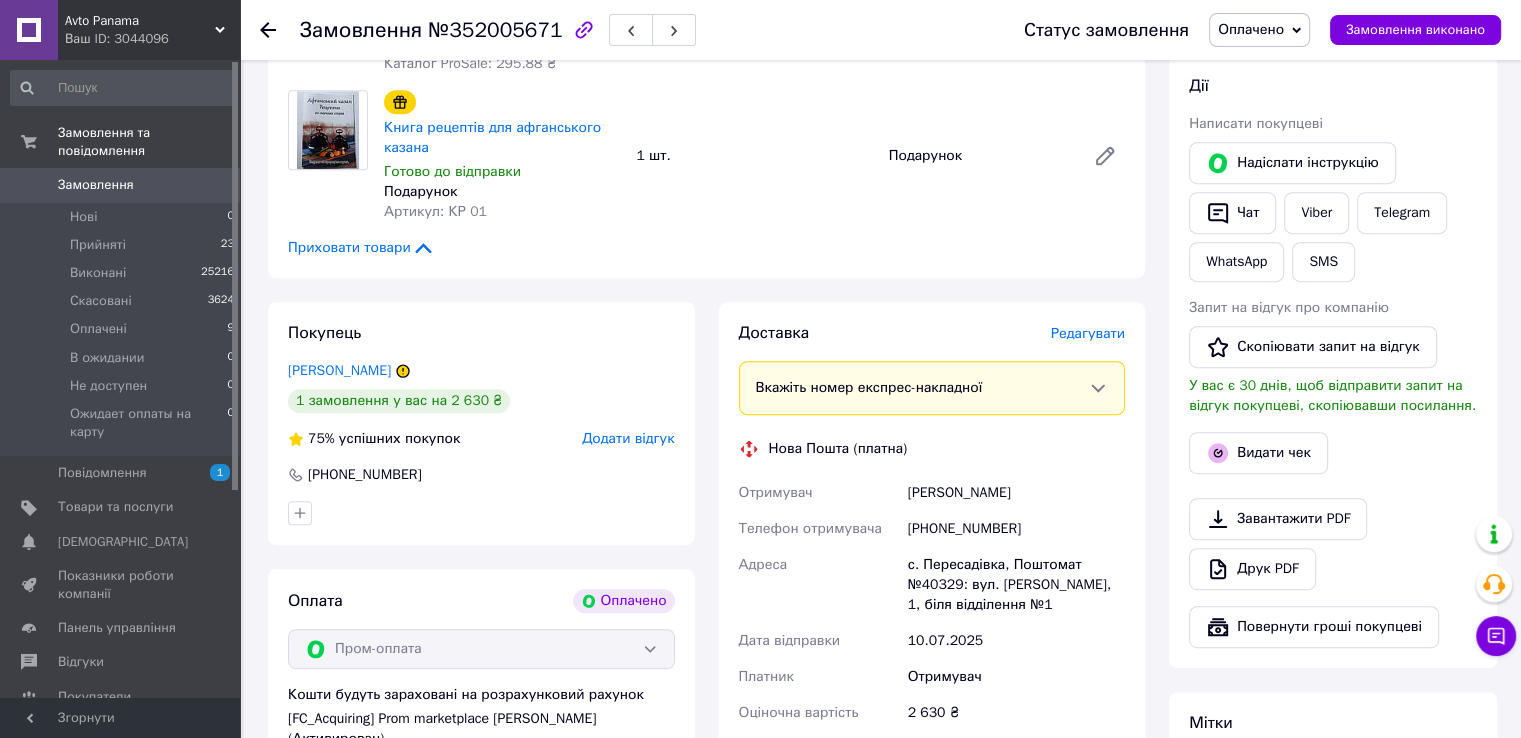 click on "Редагувати" at bounding box center [1088, 333] 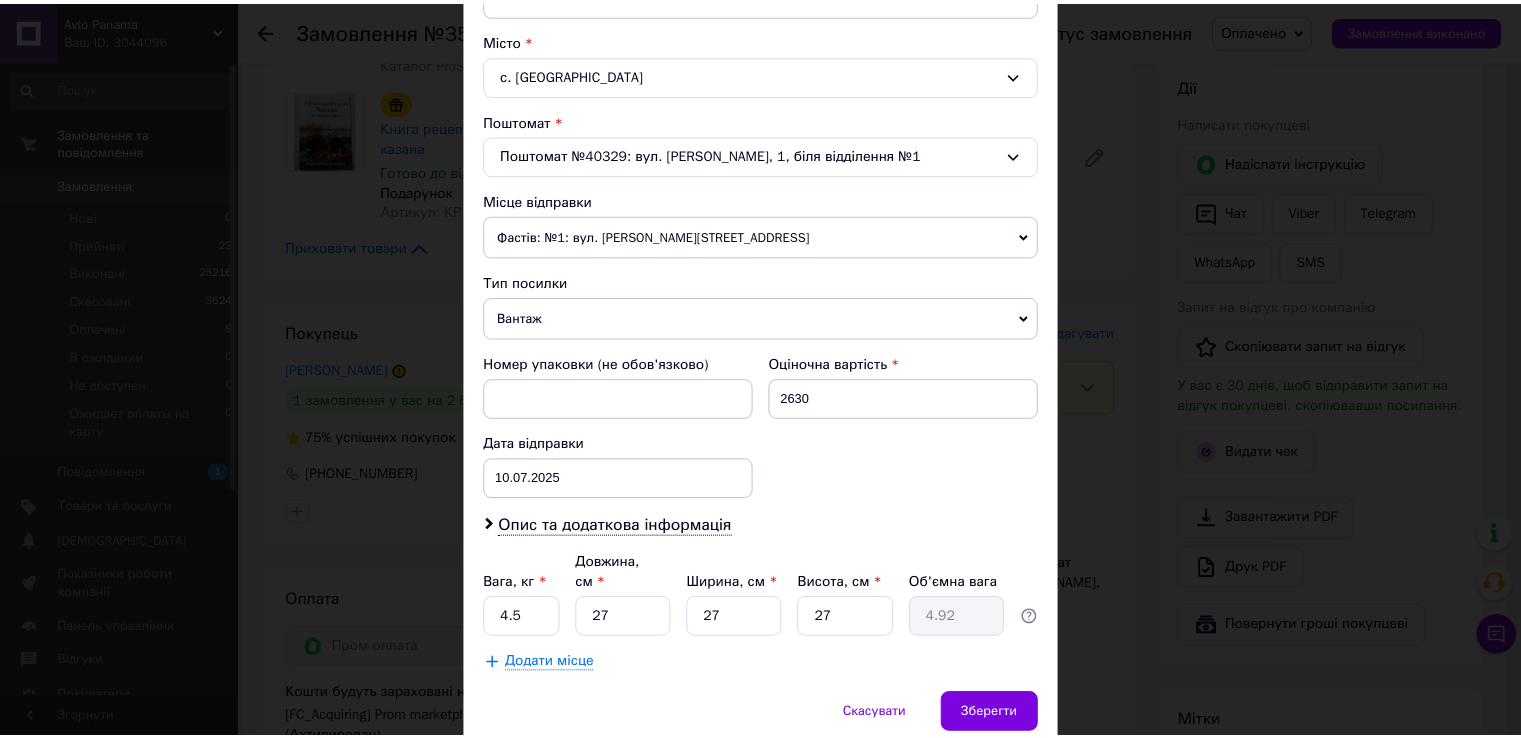 scroll, scrollTop: 584, scrollLeft: 0, axis: vertical 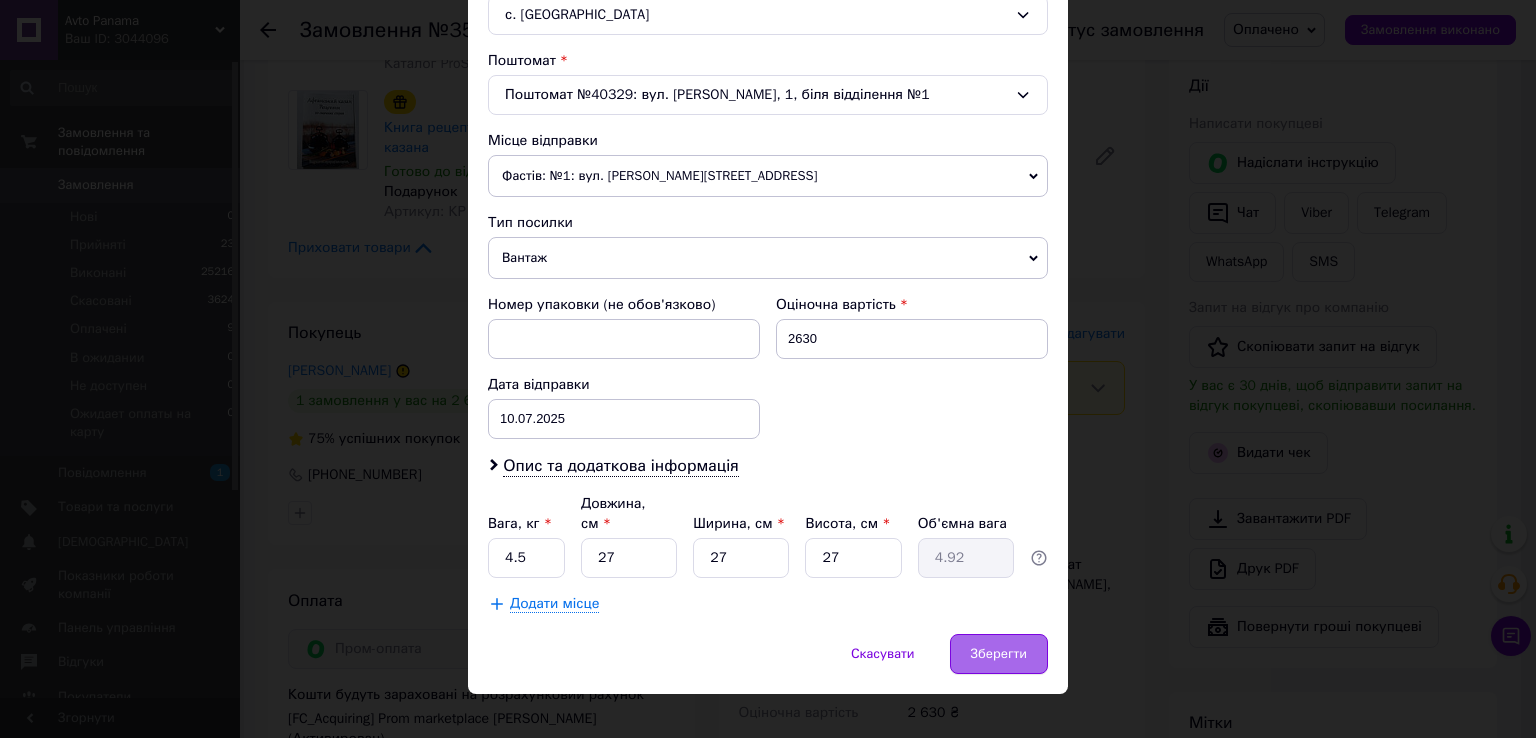 click on "Зберегти" at bounding box center [999, 654] 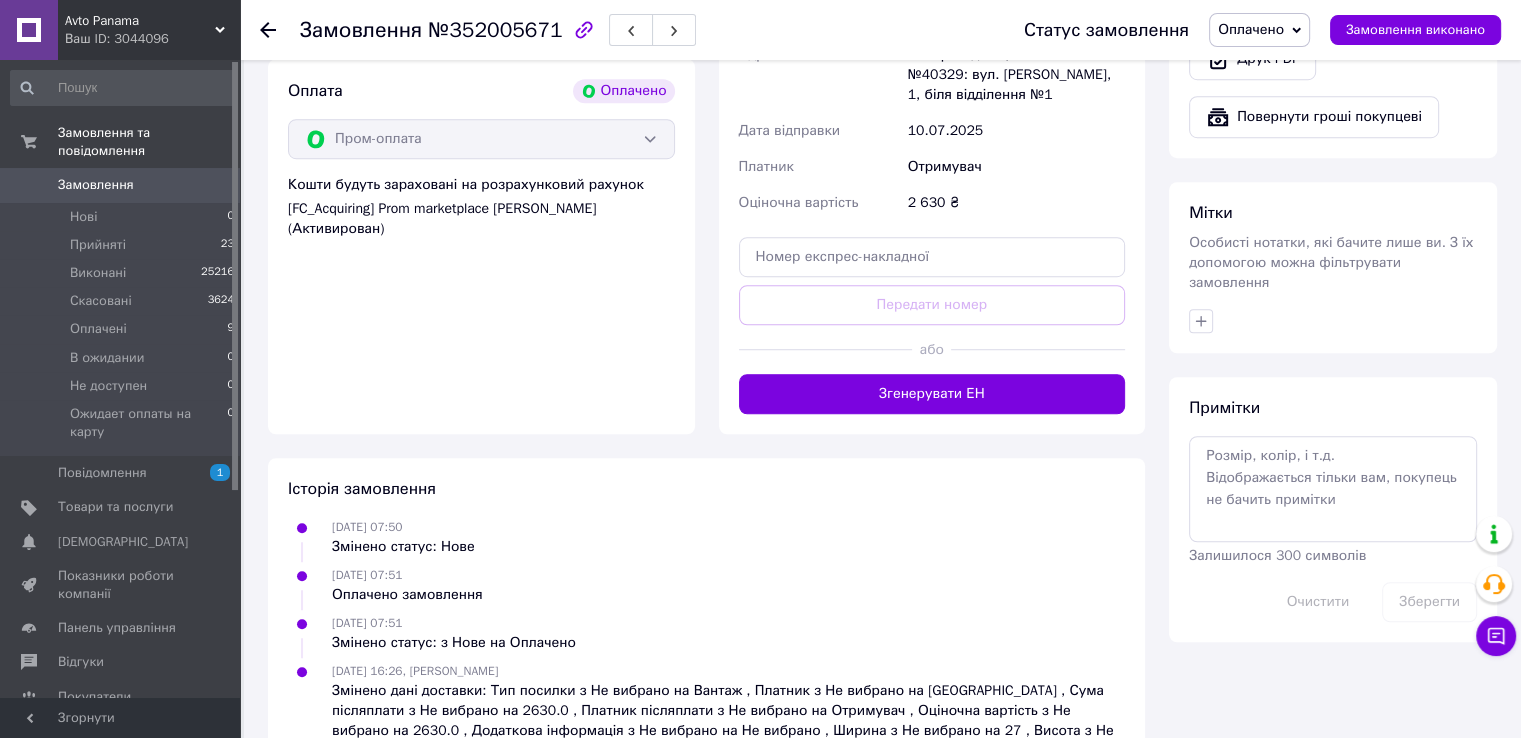 scroll, scrollTop: 1400, scrollLeft: 0, axis: vertical 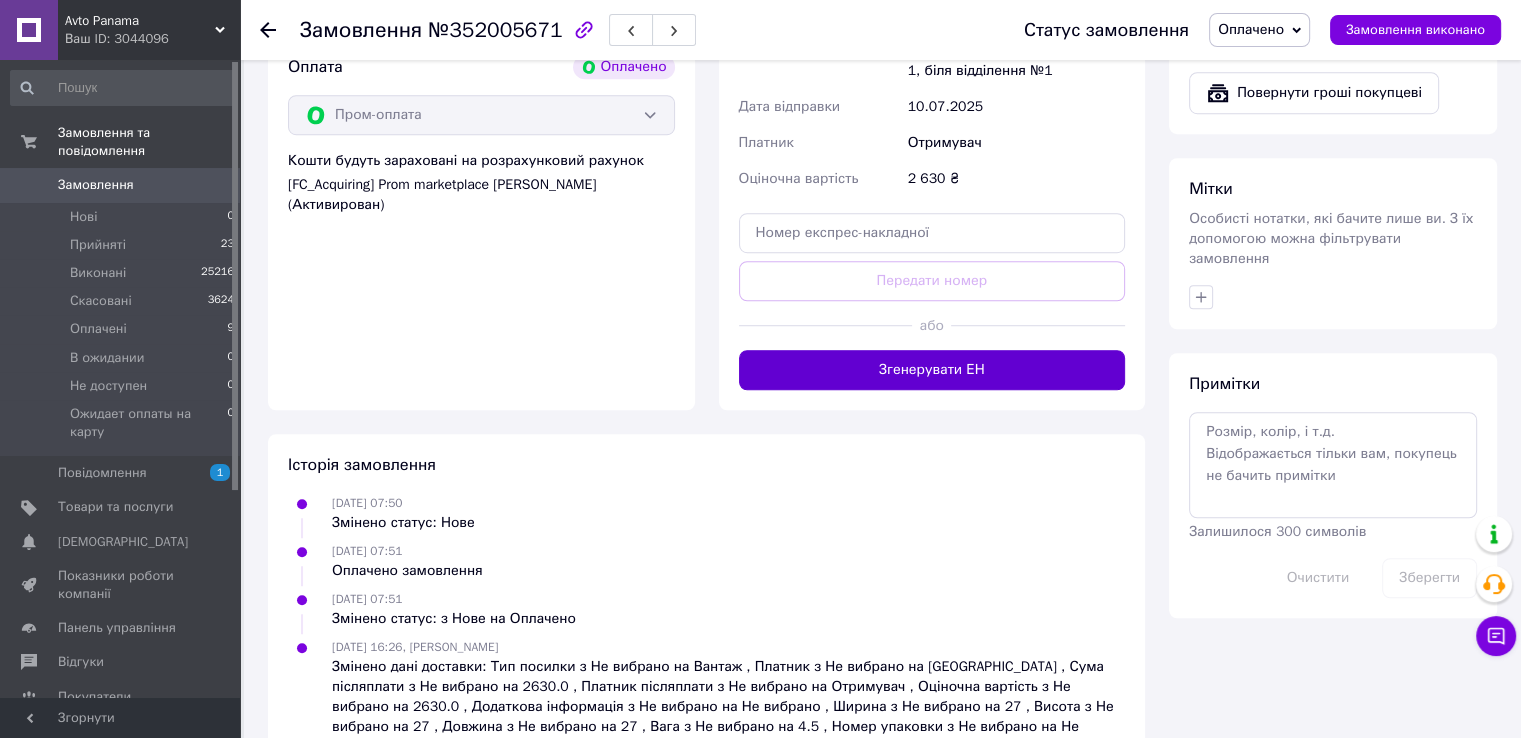 click on "Згенерувати ЕН" at bounding box center (932, 370) 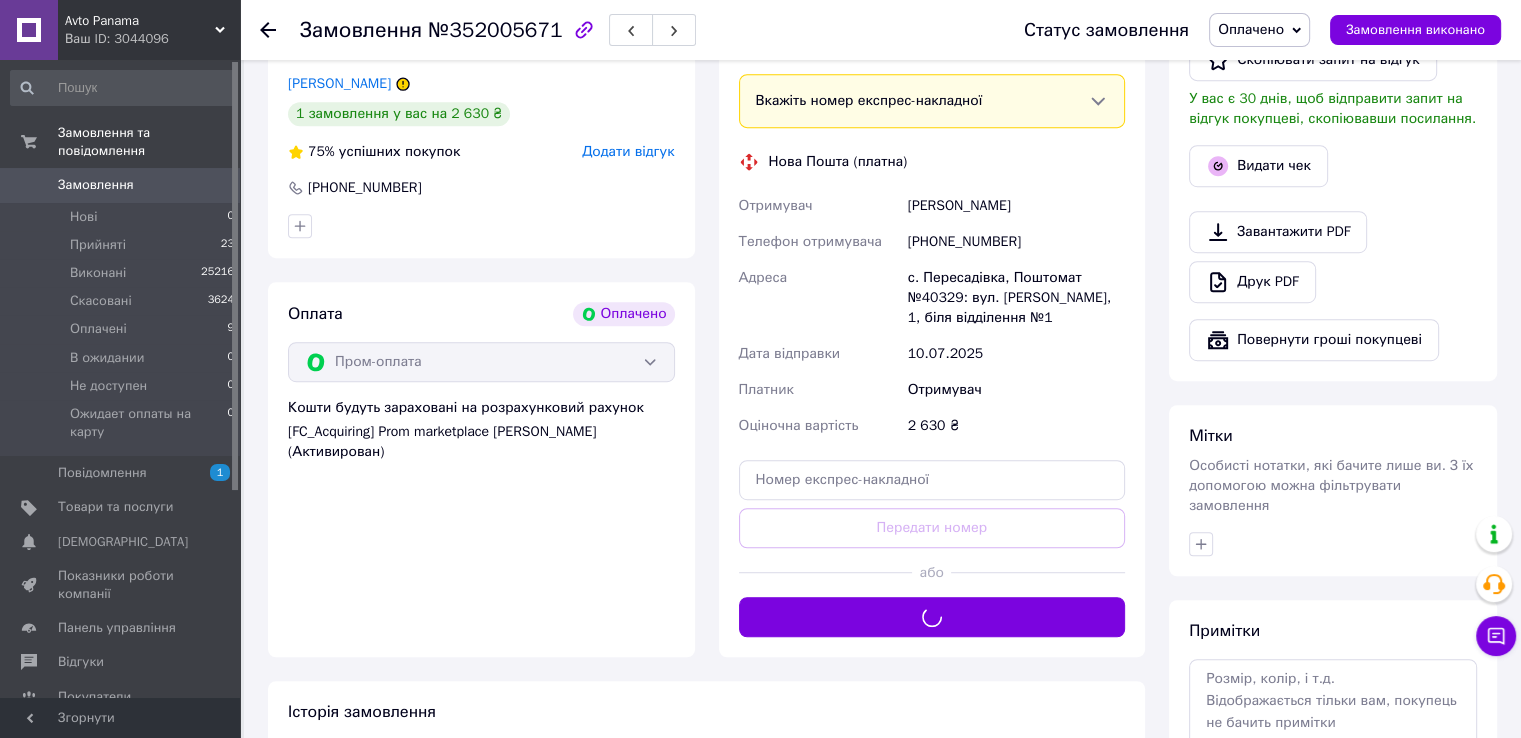 scroll, scrollTop: 1133, scrollLeft: 0, axis: vertical 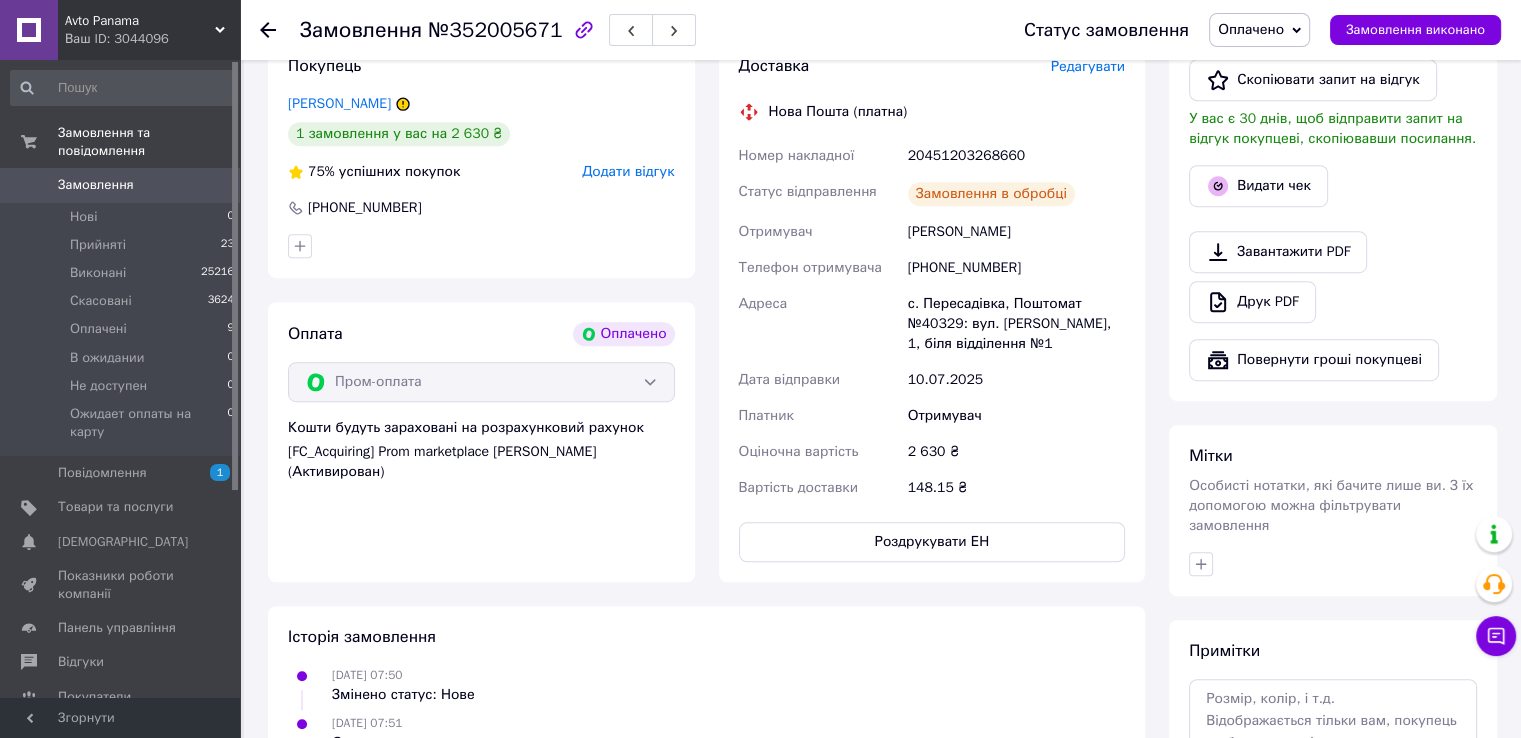 click on "Замовлення" at bounding box center (121, 185) 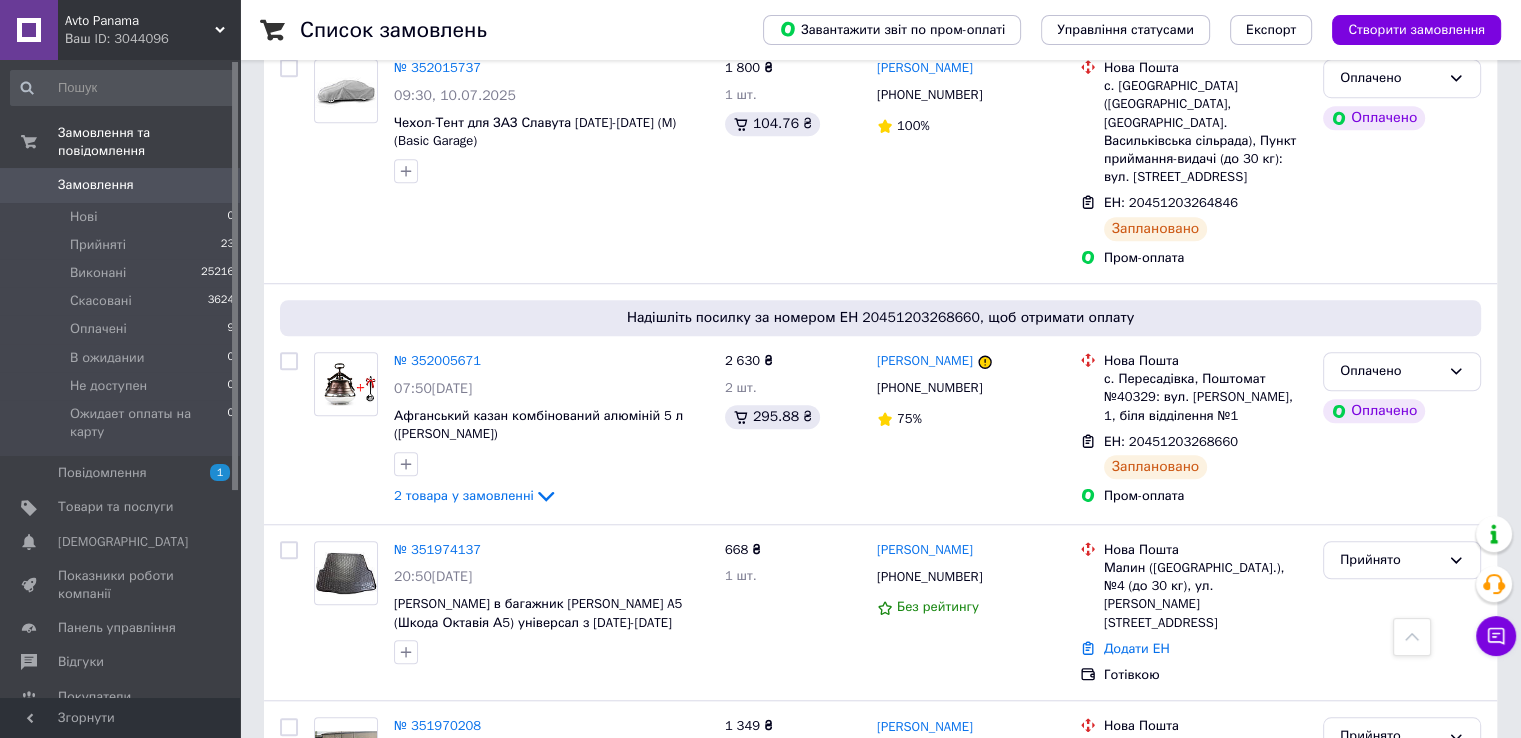 scroll, scrollTop: 1600, scrollLeft: 0, axis: vertical 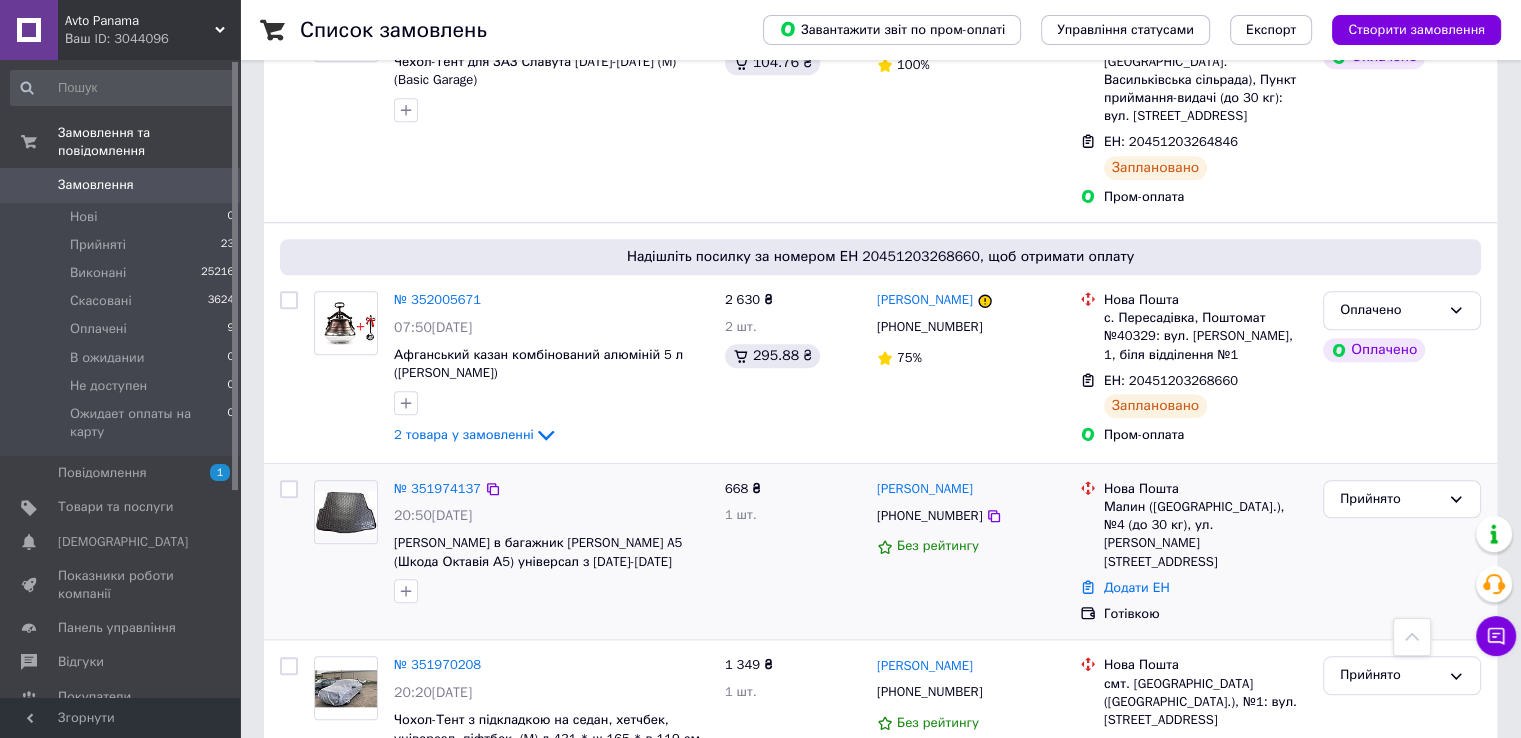 click at bounding box center [346, 512] 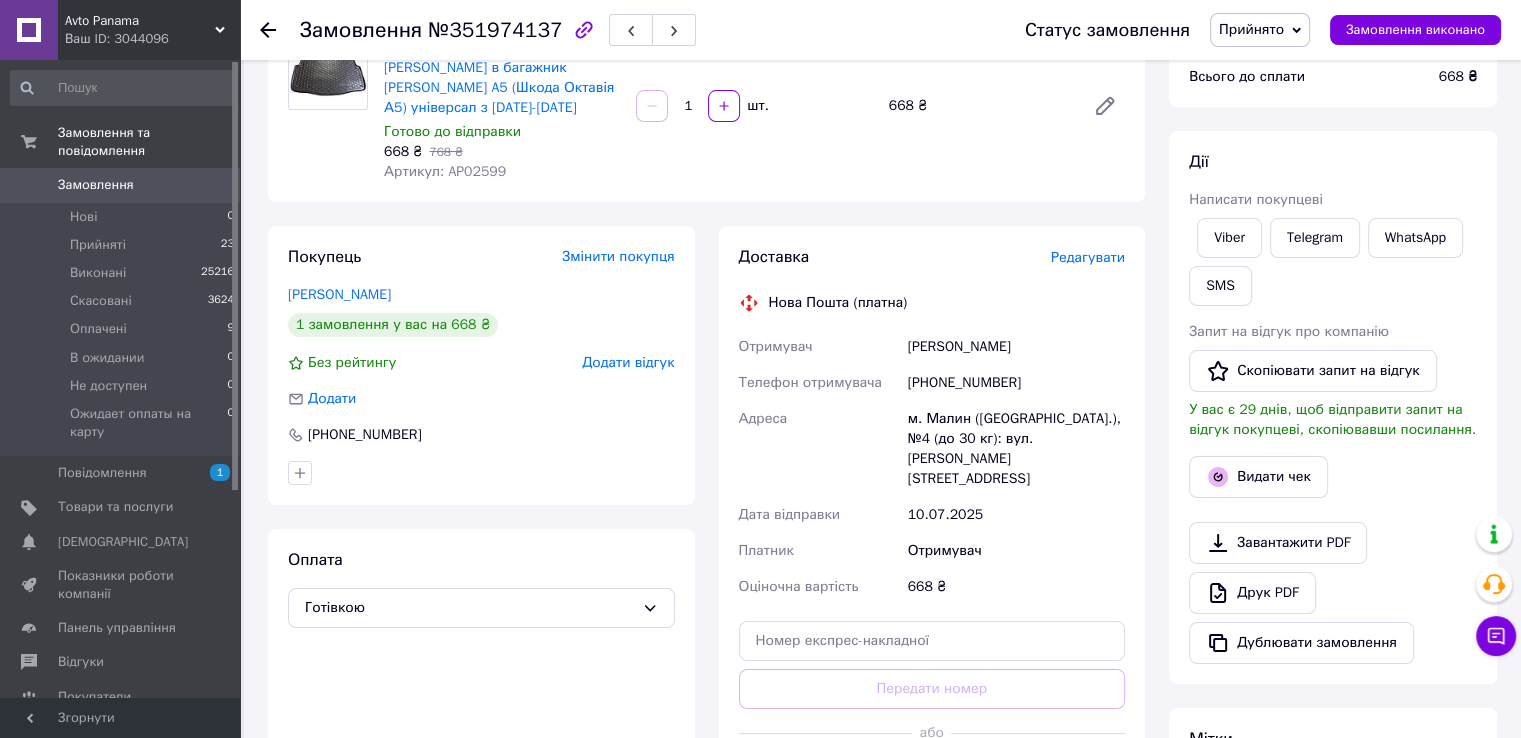 scroll, scrollTop: 200, scrollLeft: 0, axis: vertical 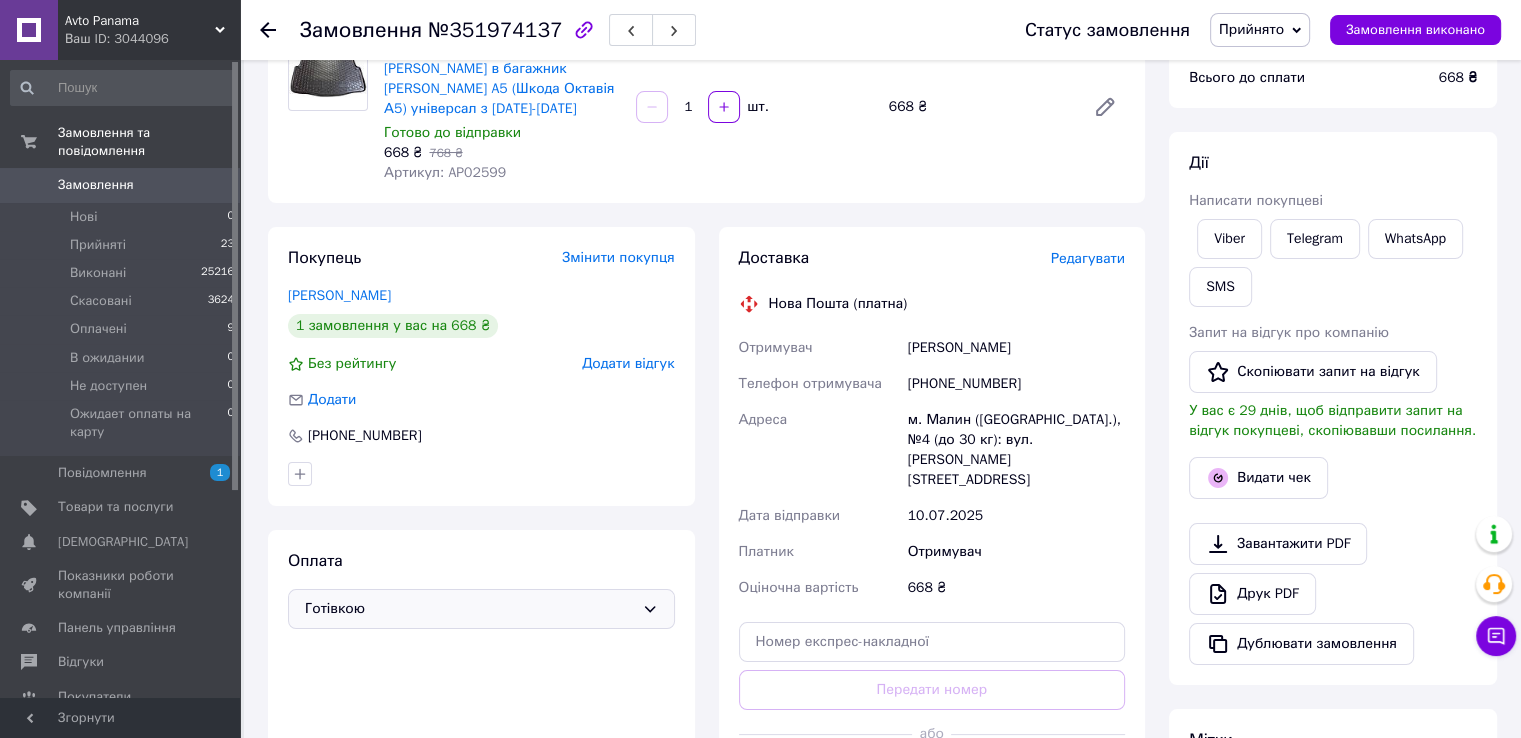click on "Готівкою" at bounding box center (469, 609) 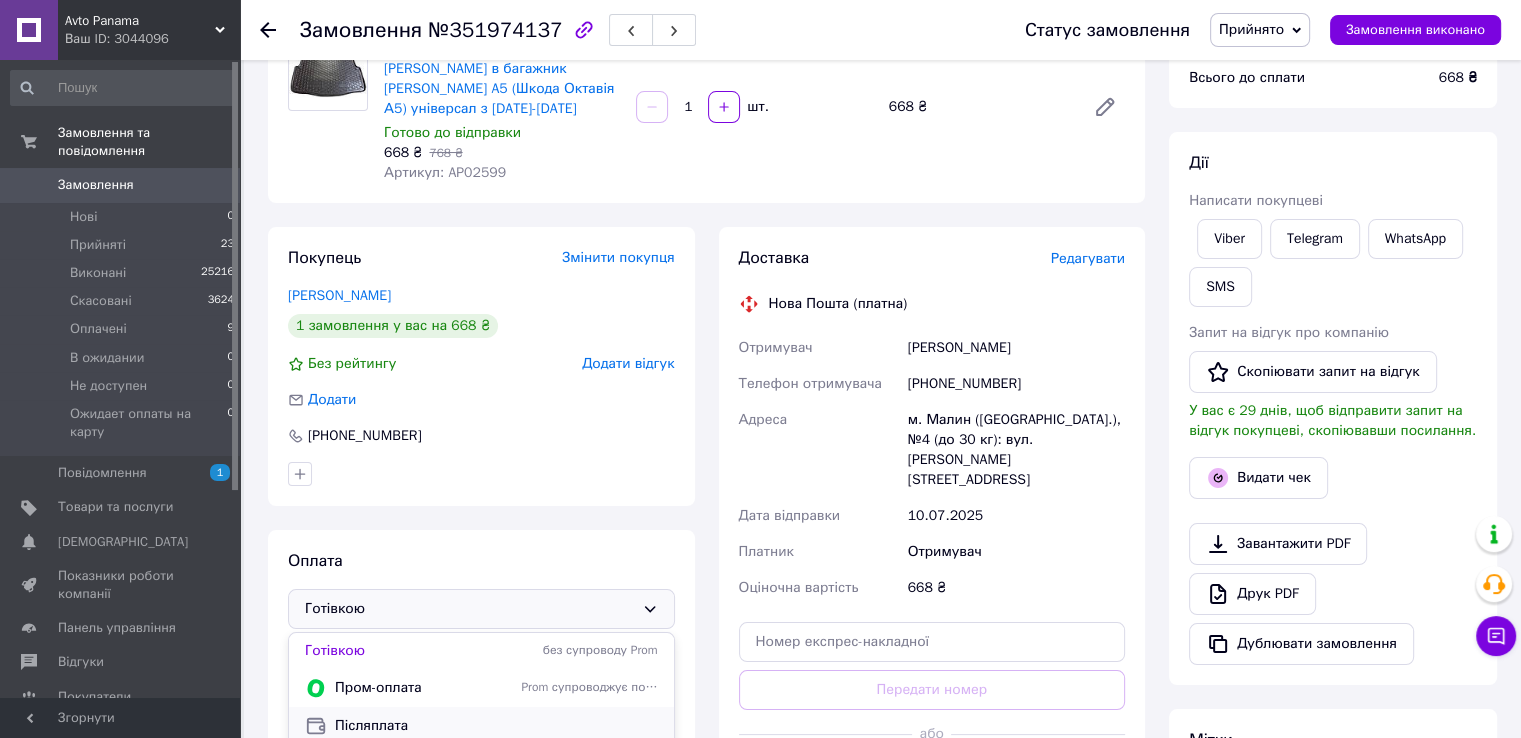click on "Післяплата" at bounding box center [496, 726] 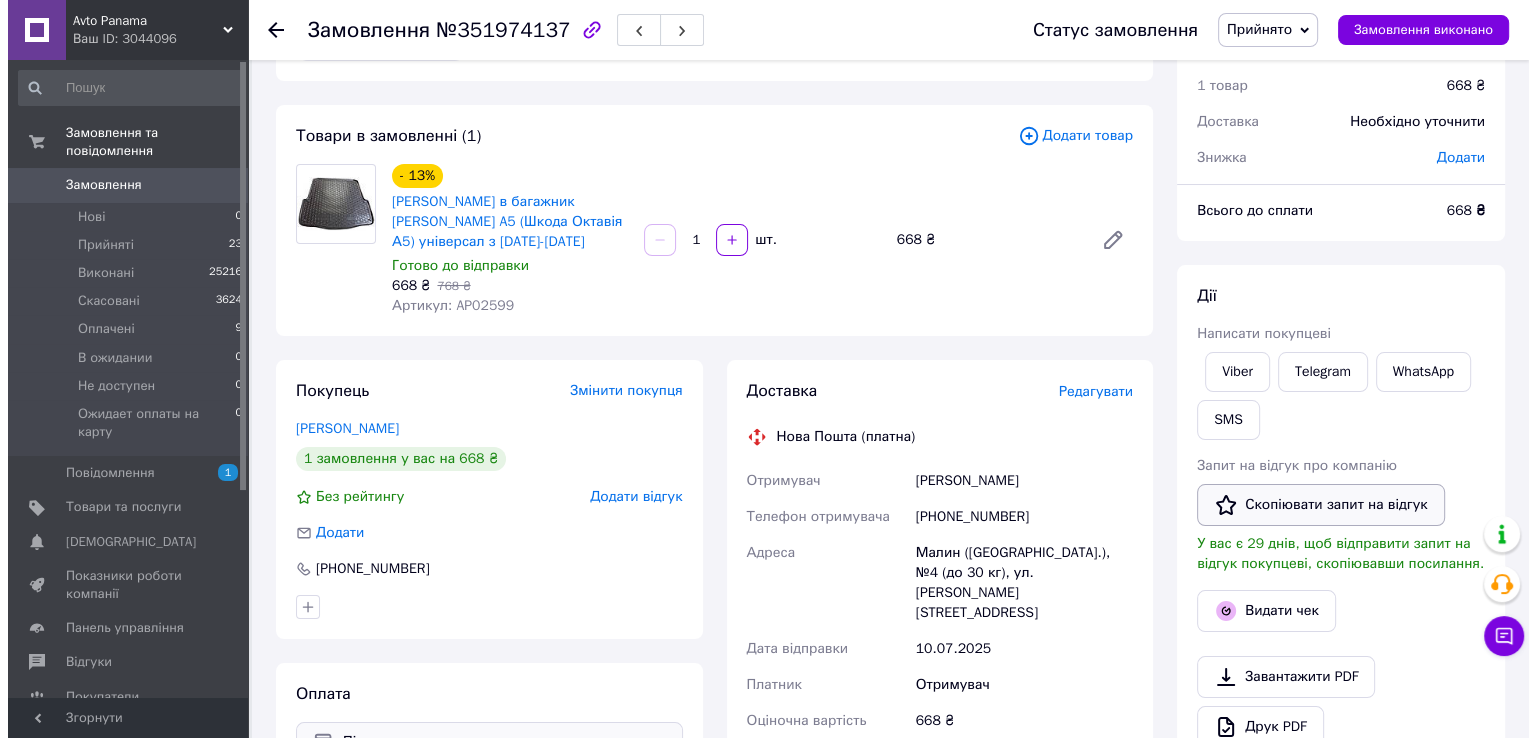 scroll, scrollTop: 200, scrollLeft: 0, axis: vertical 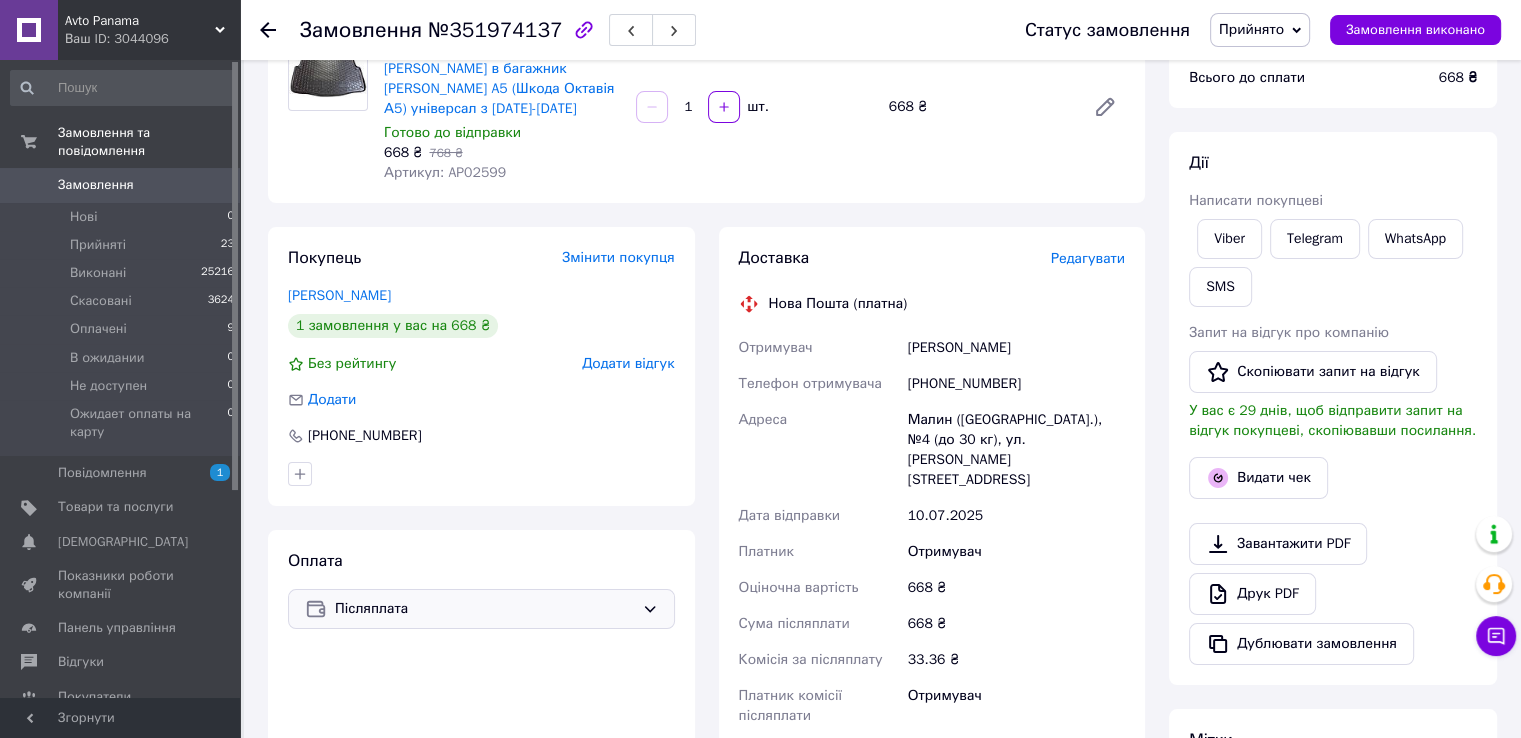 click on "Редагувати" at bounding box center (1088, 258) 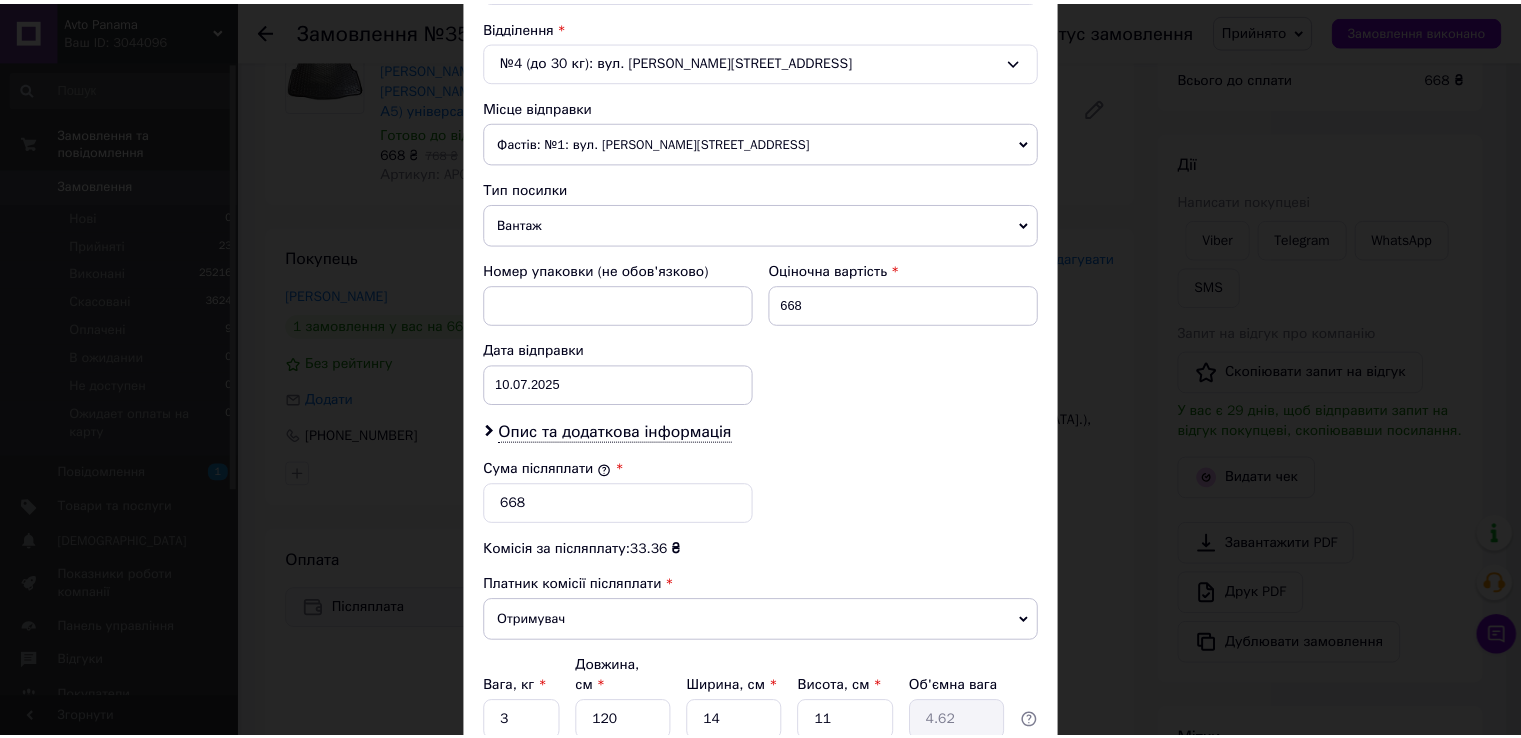 scroll, scrollTop: 782, scrollLeft: 0, axis: vertical 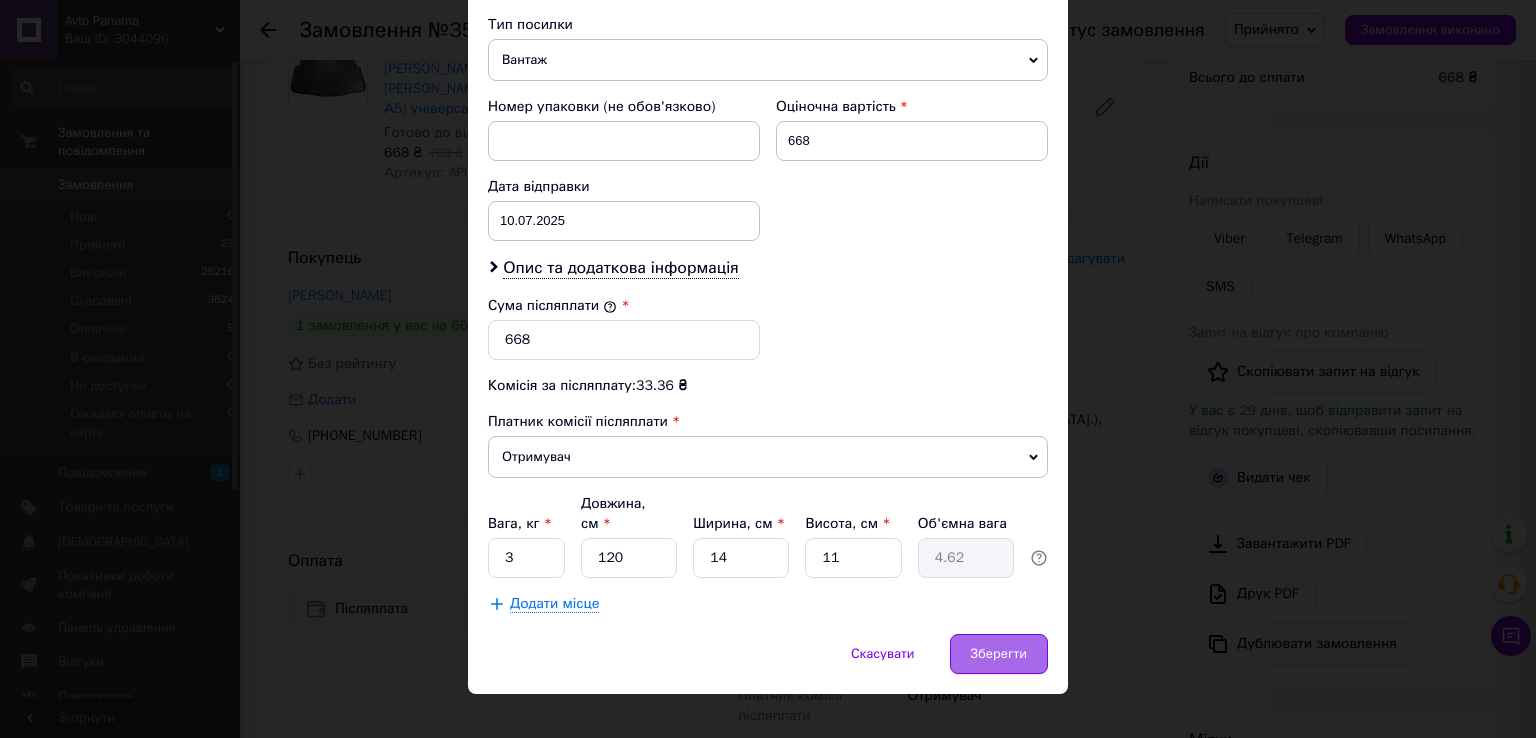 click on "Зберегти" at bounding box center (999, 654) 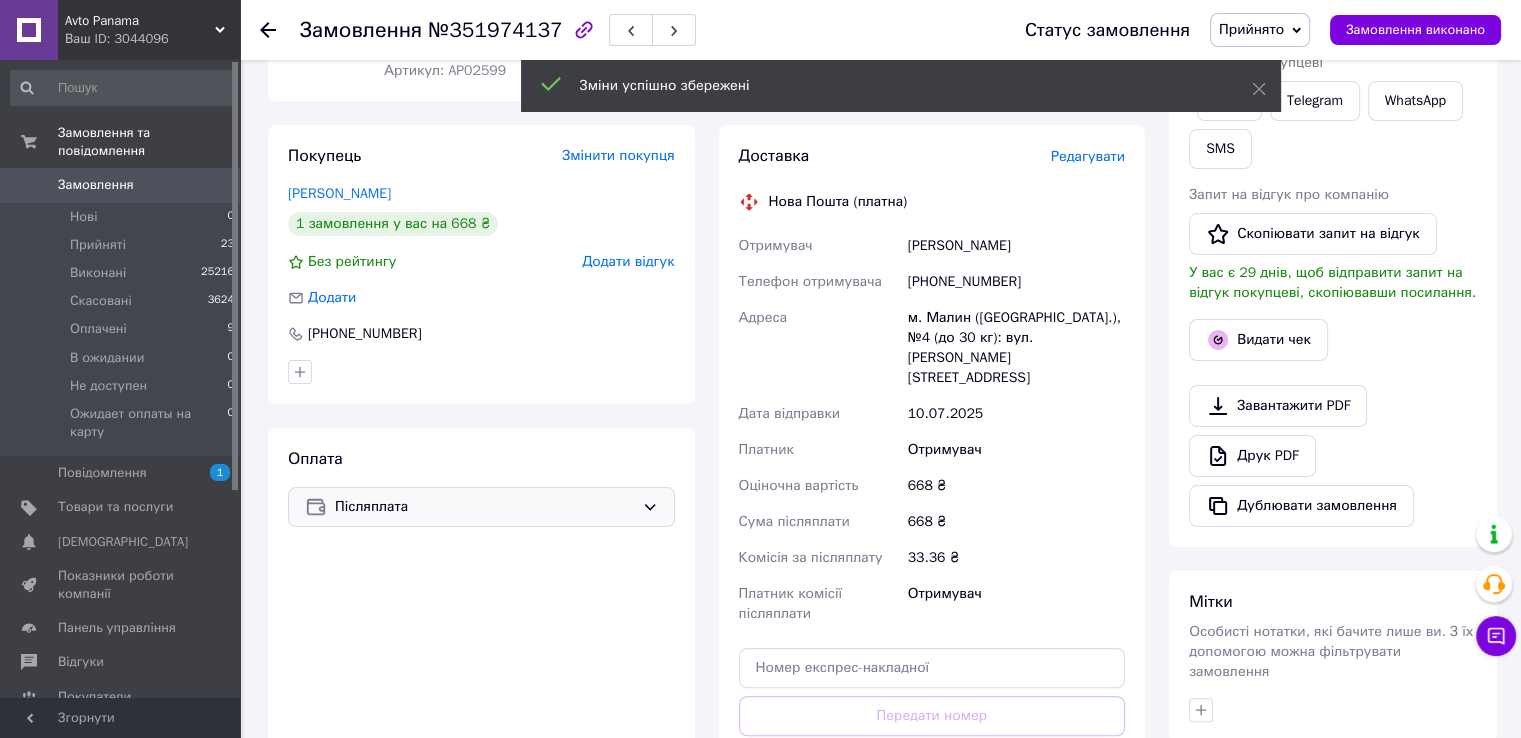 scroll, scrollTop: 666, scrollLeft: 0, axis: vertical 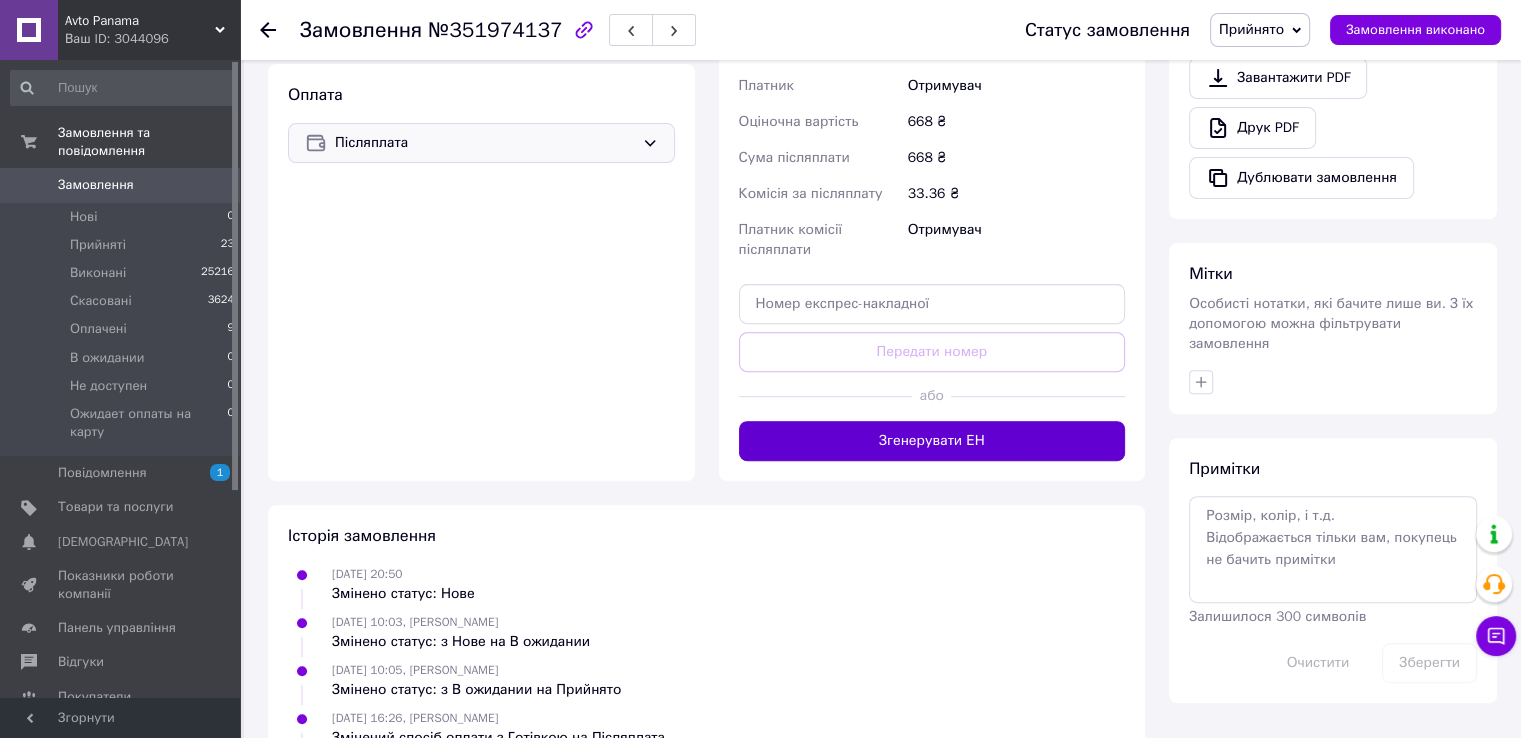 click on "Згенерувати ЕН" at bounding box center [932, 441] 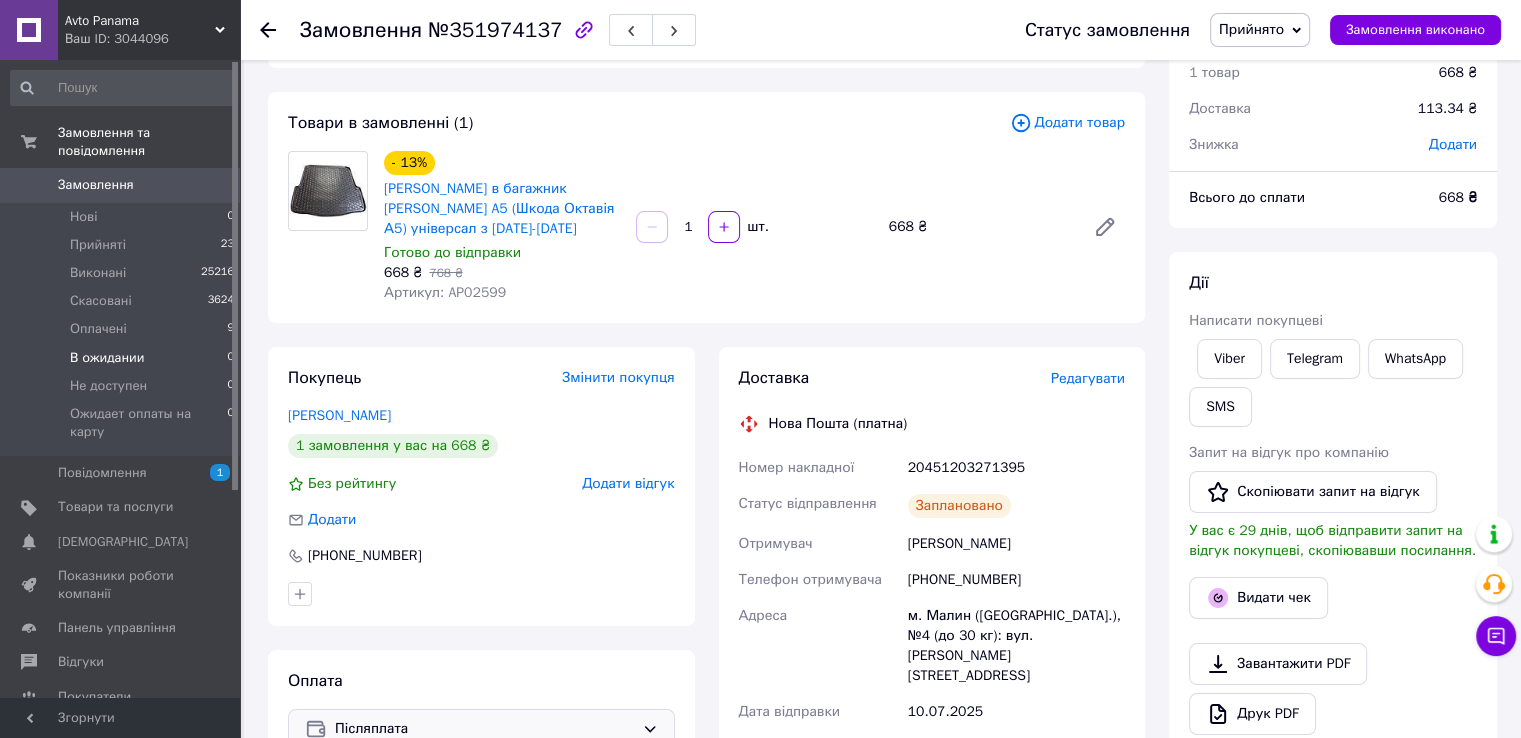 scroll, scrollTop: 0, scrollLeft: 0, axis: both 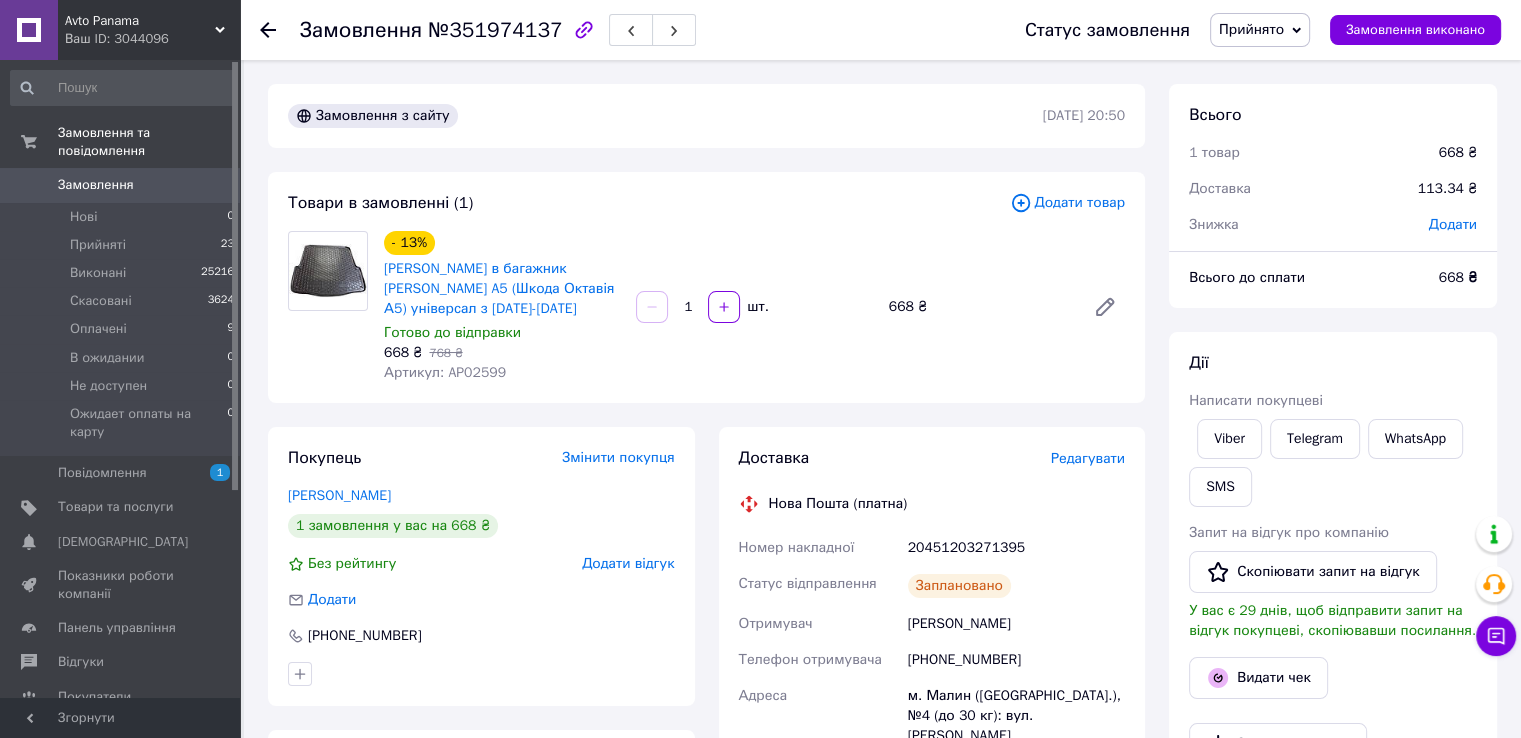 click on "Замовлення" at bounding box center [121, 185] 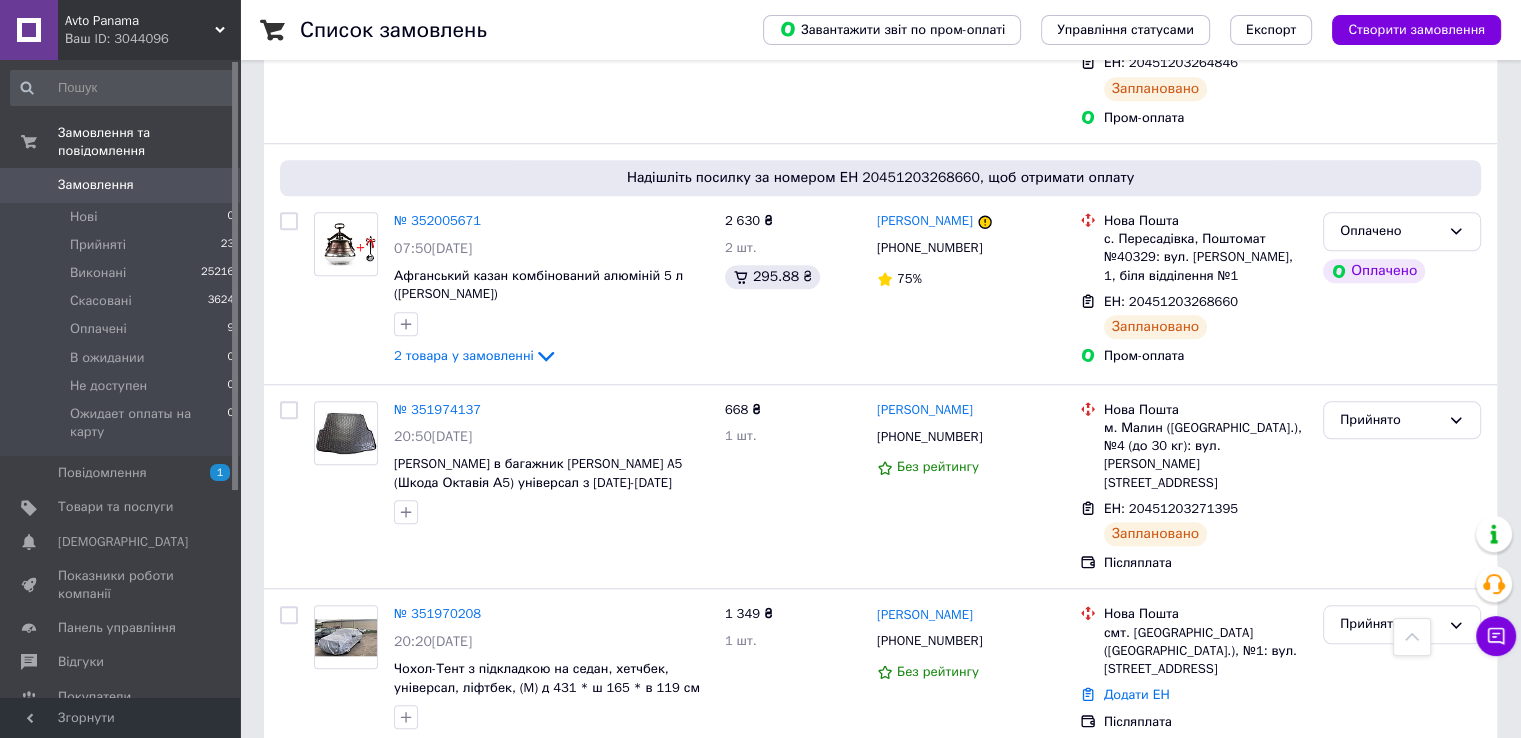 scroll, scrollTop: 1665, scrollLeft: 0, axis: vertical 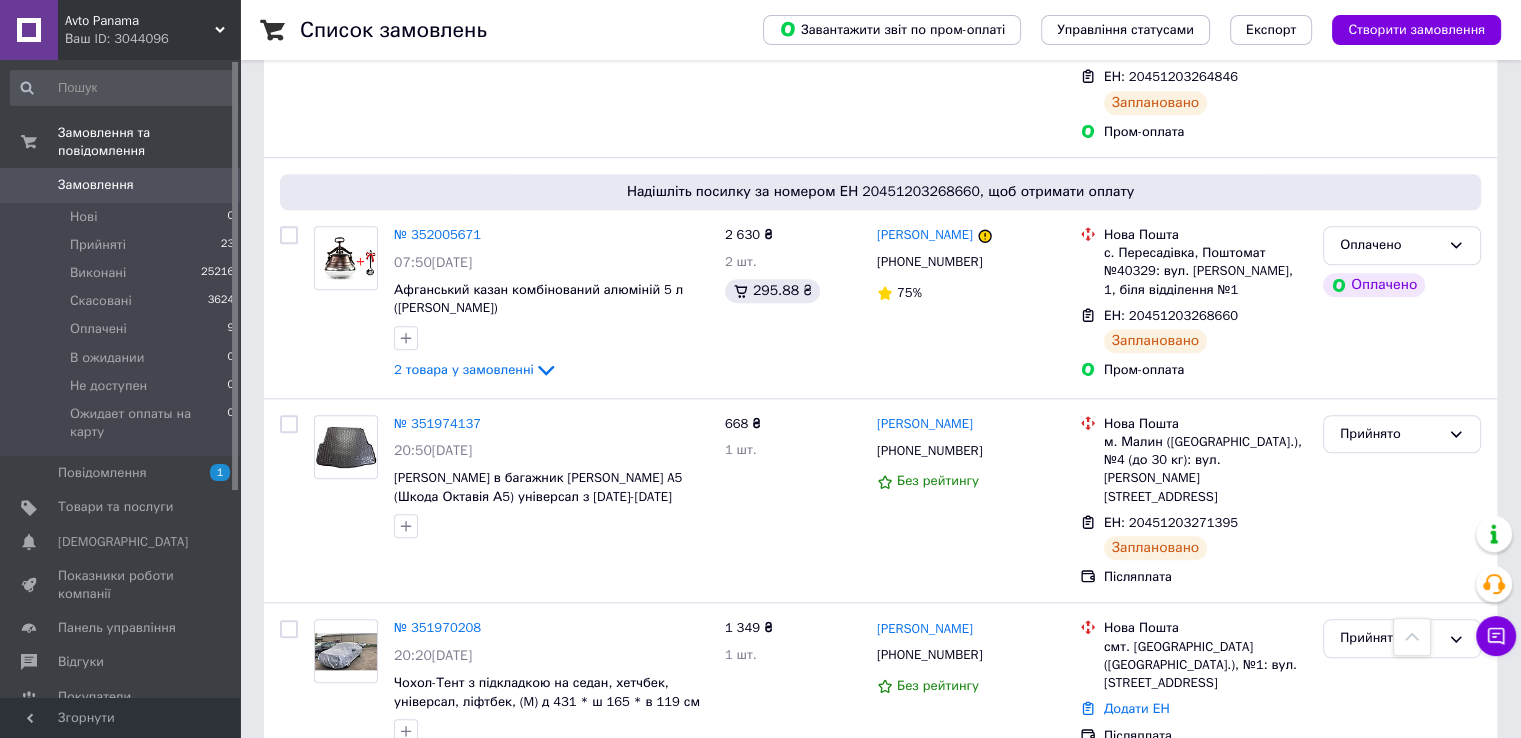 click on "Замовлення" at bounding box center [121, 185] 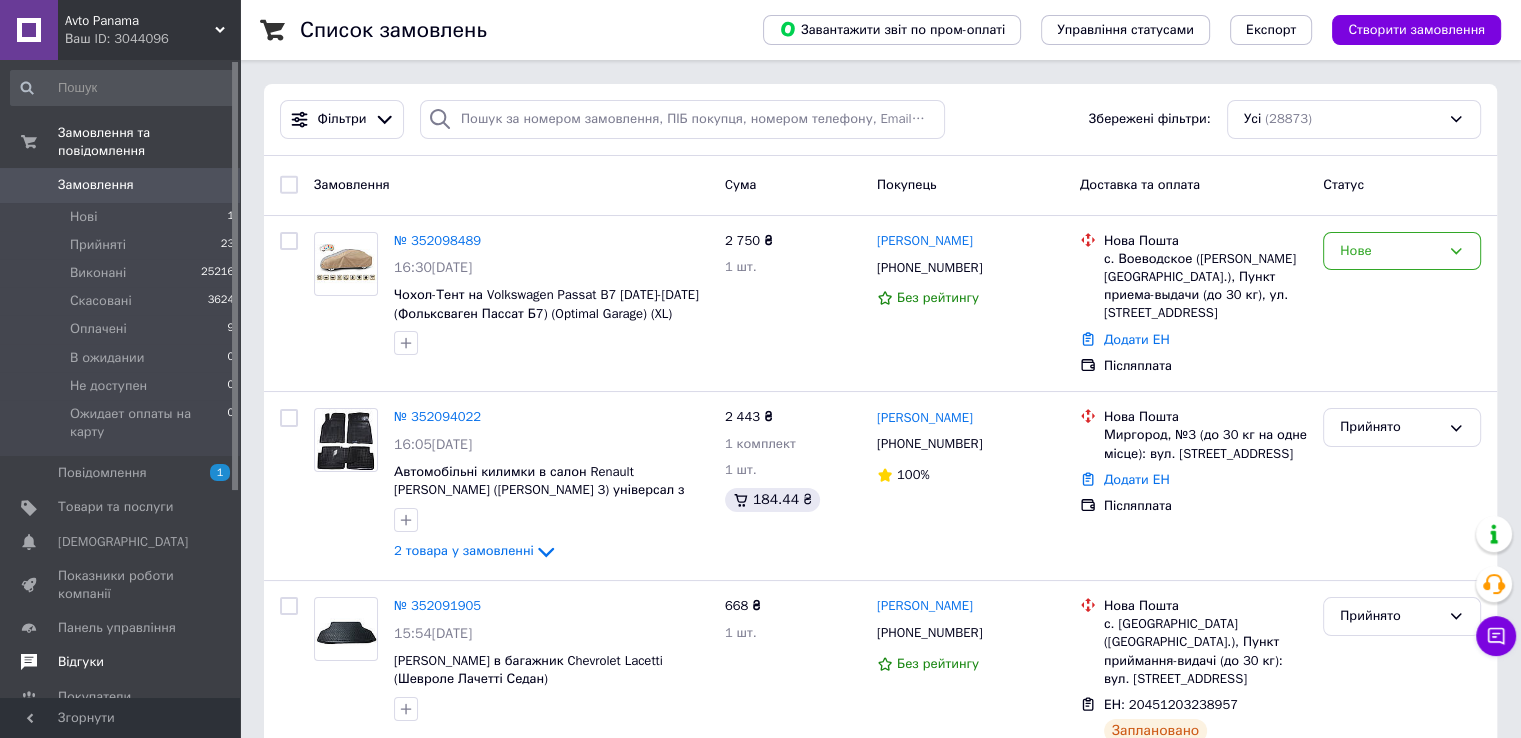 click on "Відгуки" at bounding box center (121, 662) 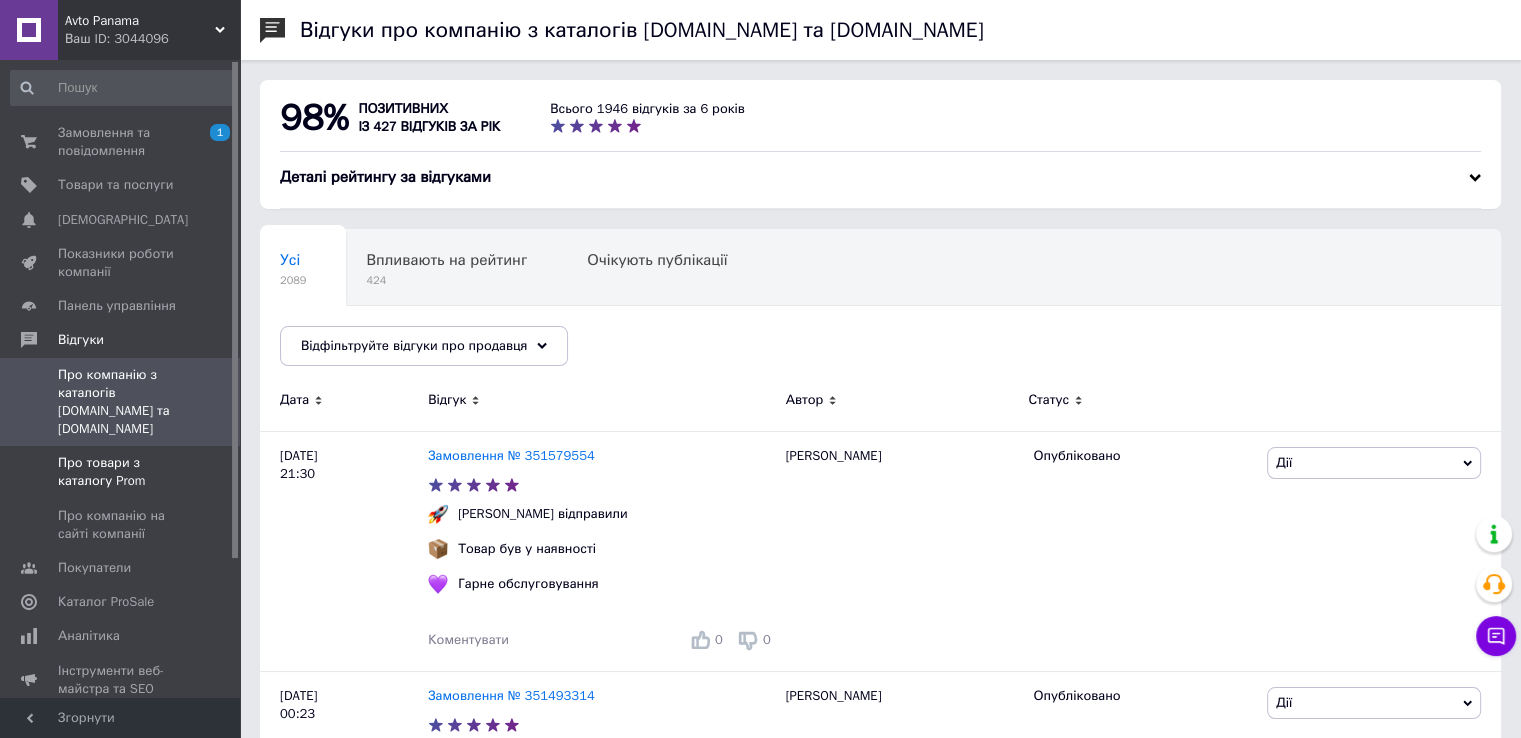 click on "Про товари з каталогу Prom" at bounding box center [121, 472] 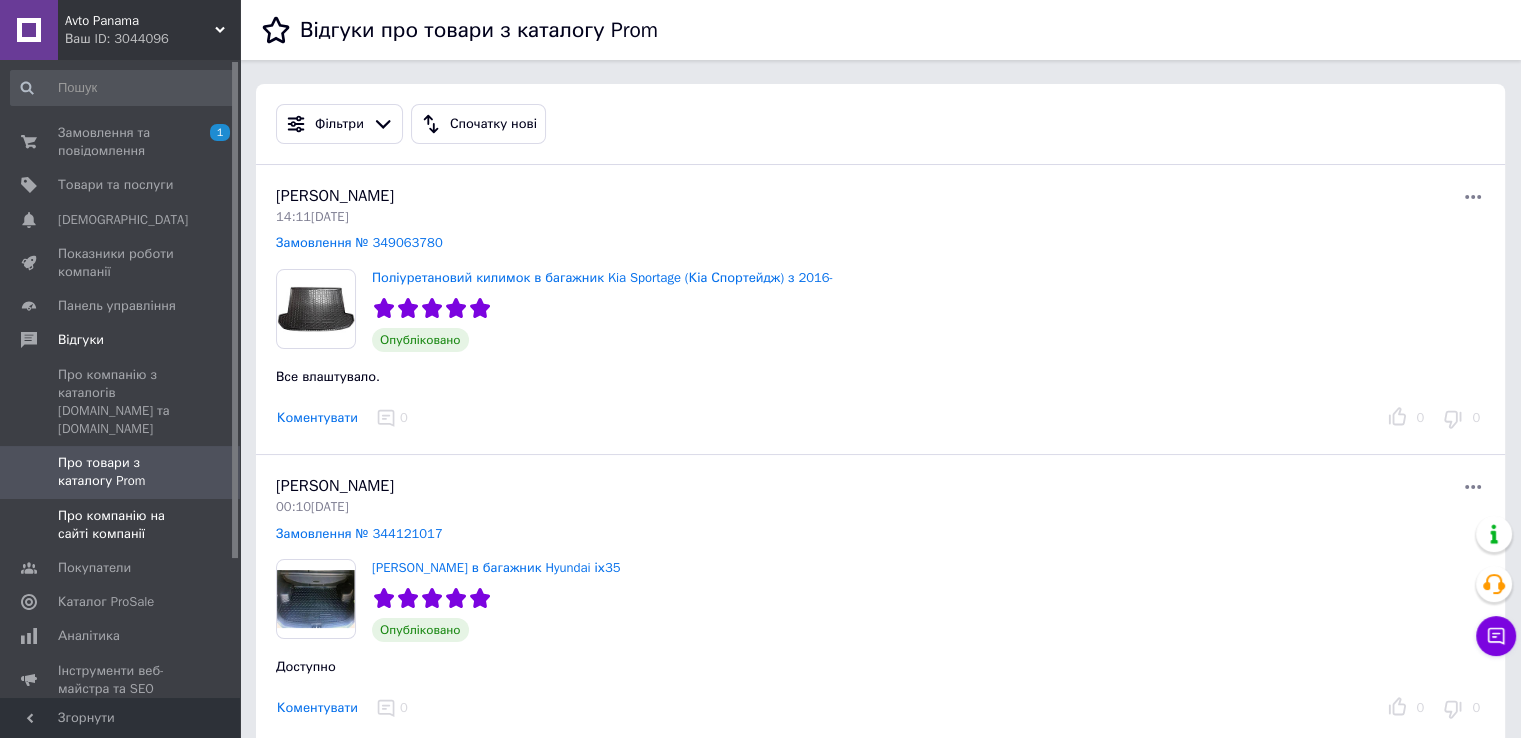 click on "Про компанію на сайті компанії" at bounding box center [121, 525] 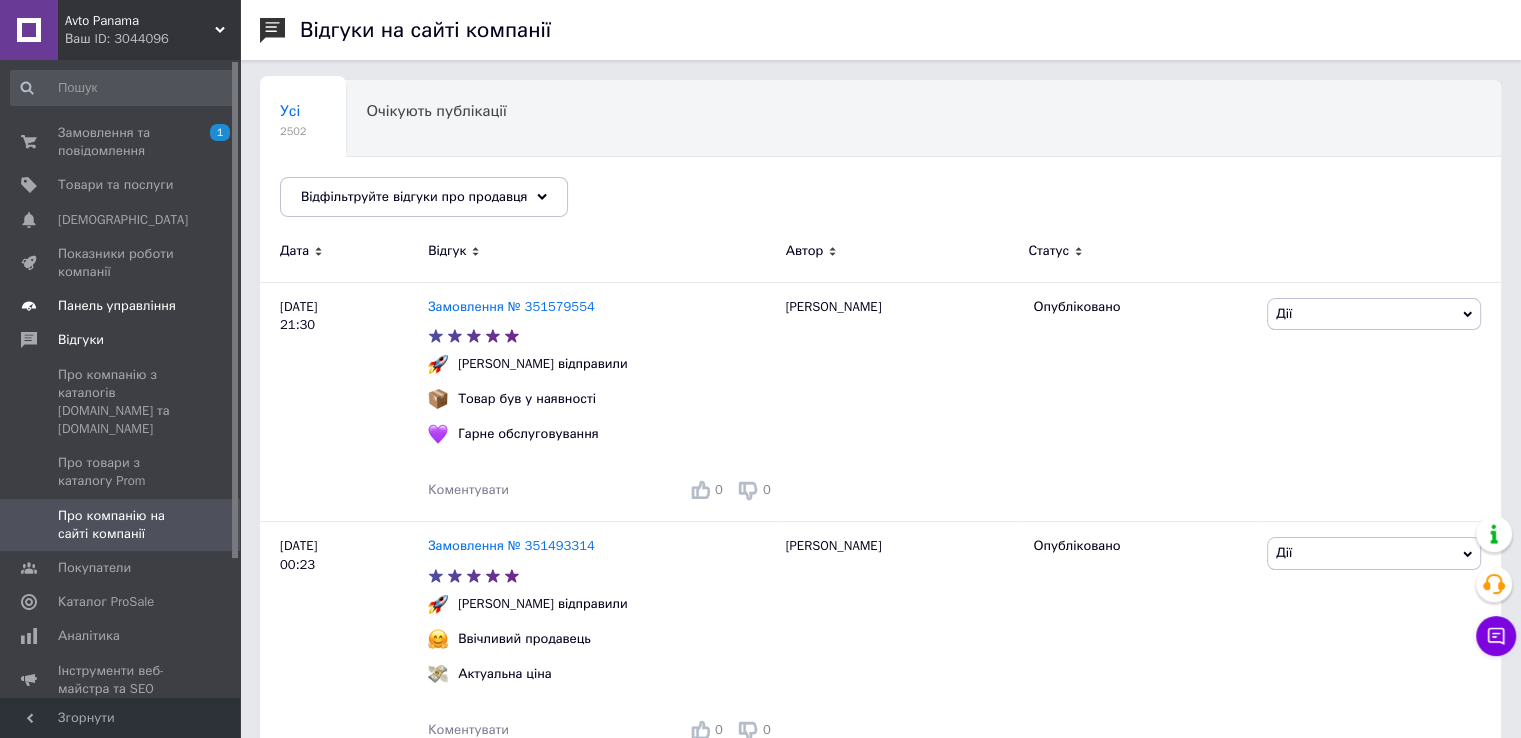 click on "Панель управління" at bounding box center (123, 306) 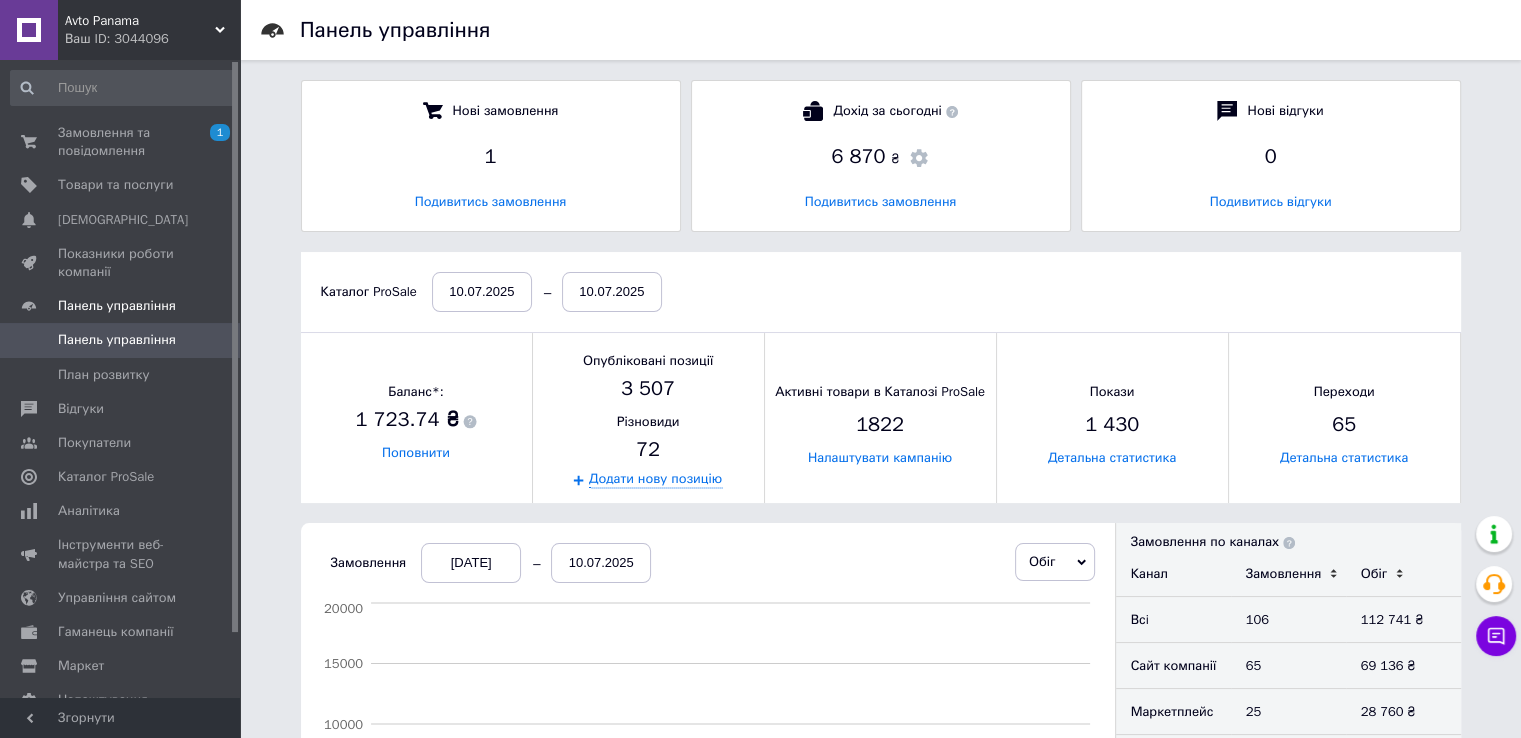 scroll, scrollTop: 10, scrollLeft: 9, axis: both 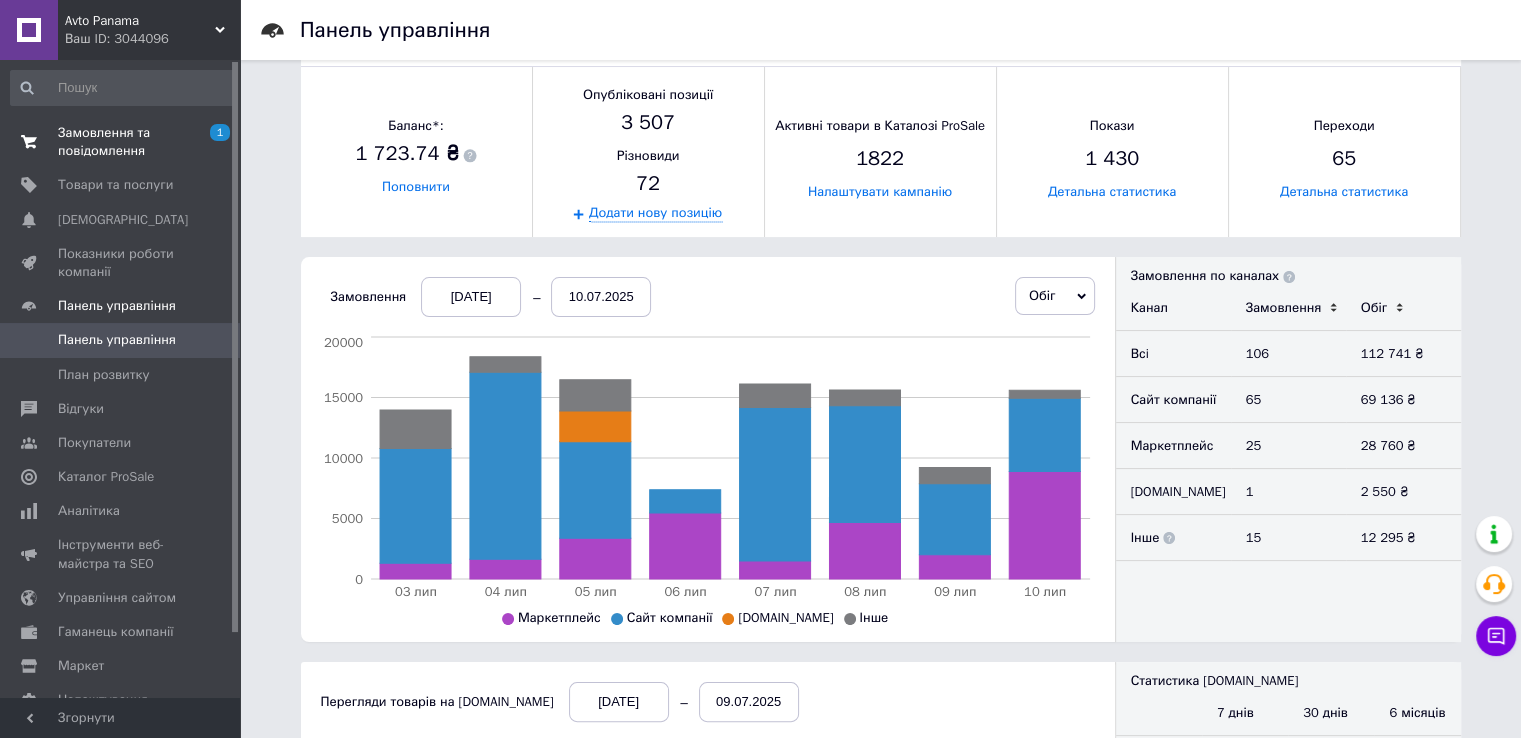 click on "Замовлення та повідомлення" at bounding box center (121, 142) 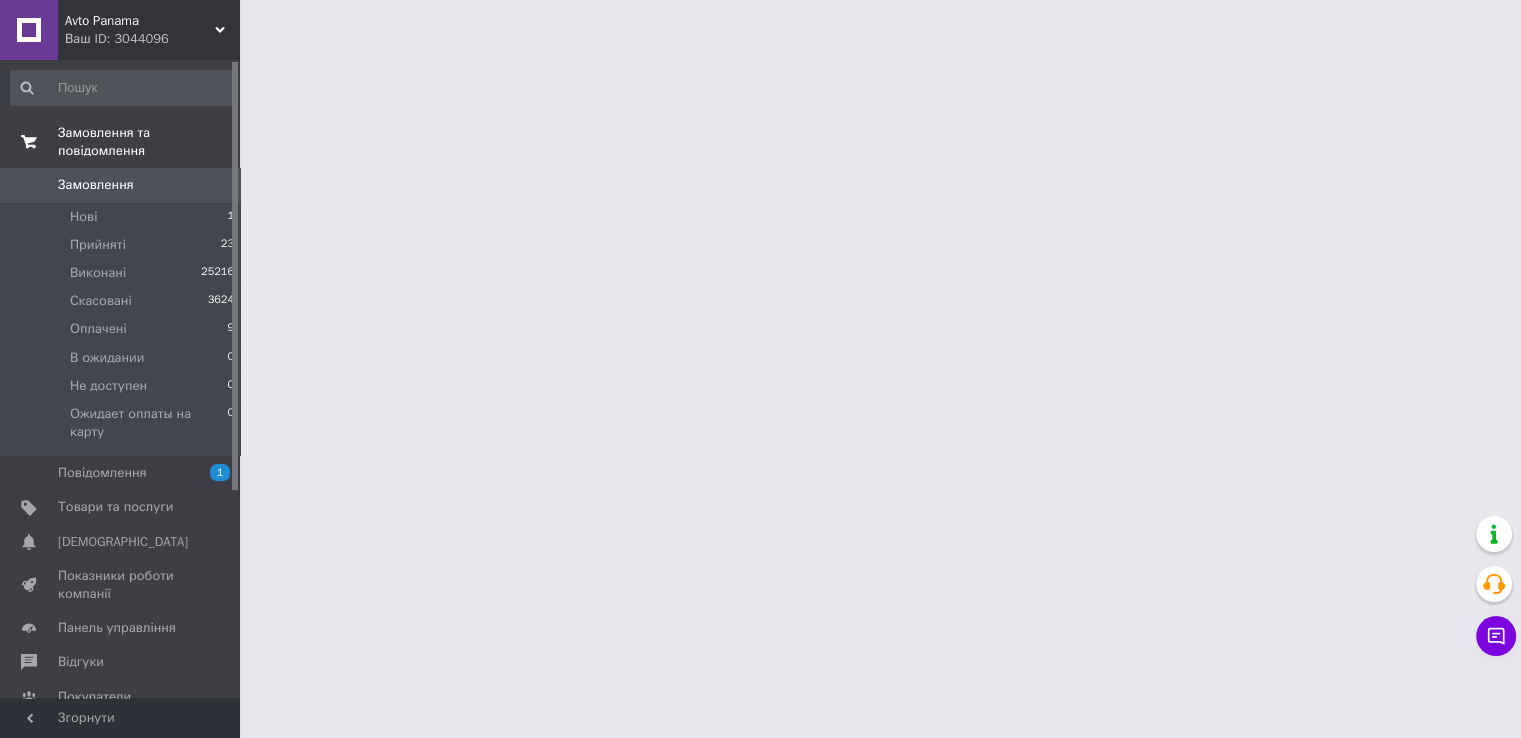 scroll, scrollTop: 0, scrollLeft: 0, axis: both 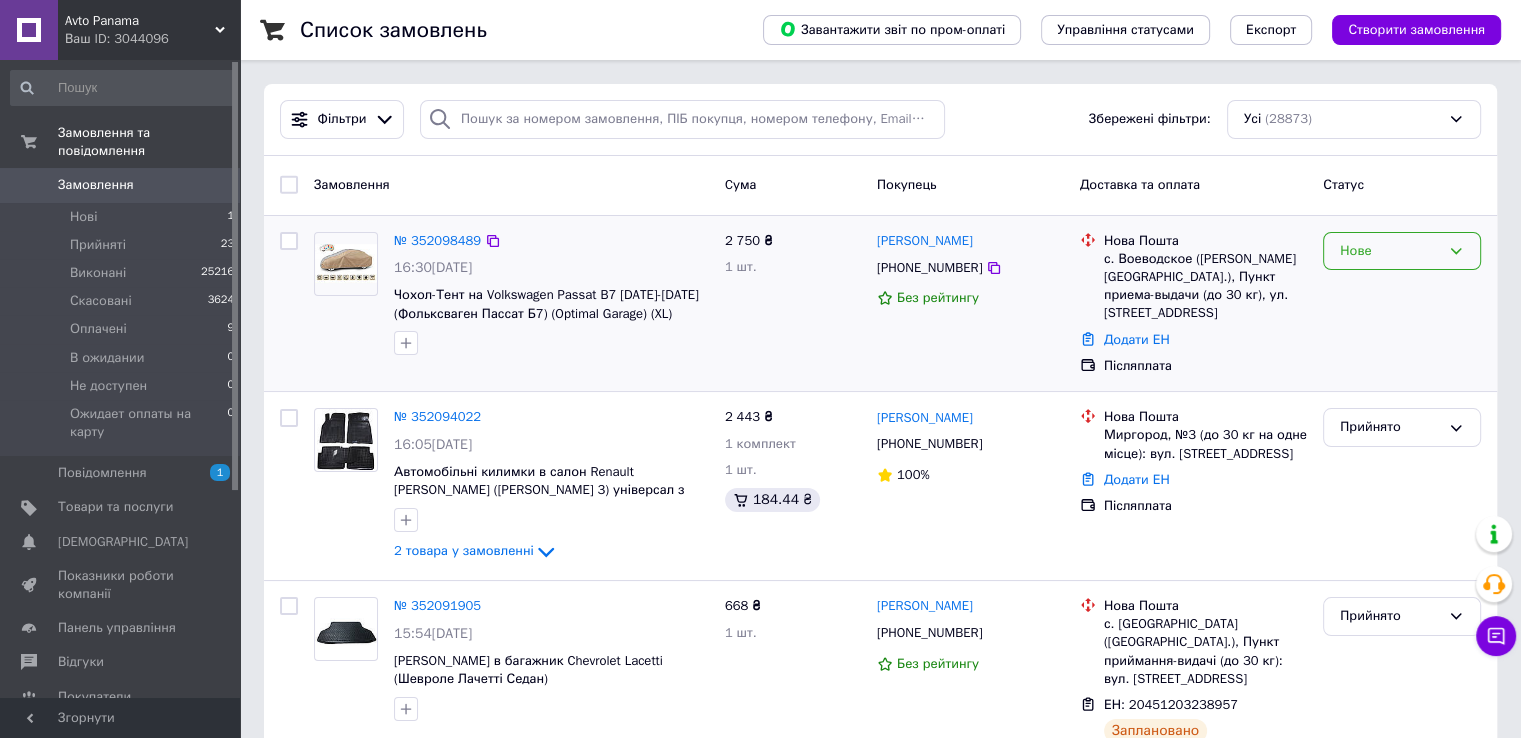 click on "Нове" at bounding box center (1402, 251) 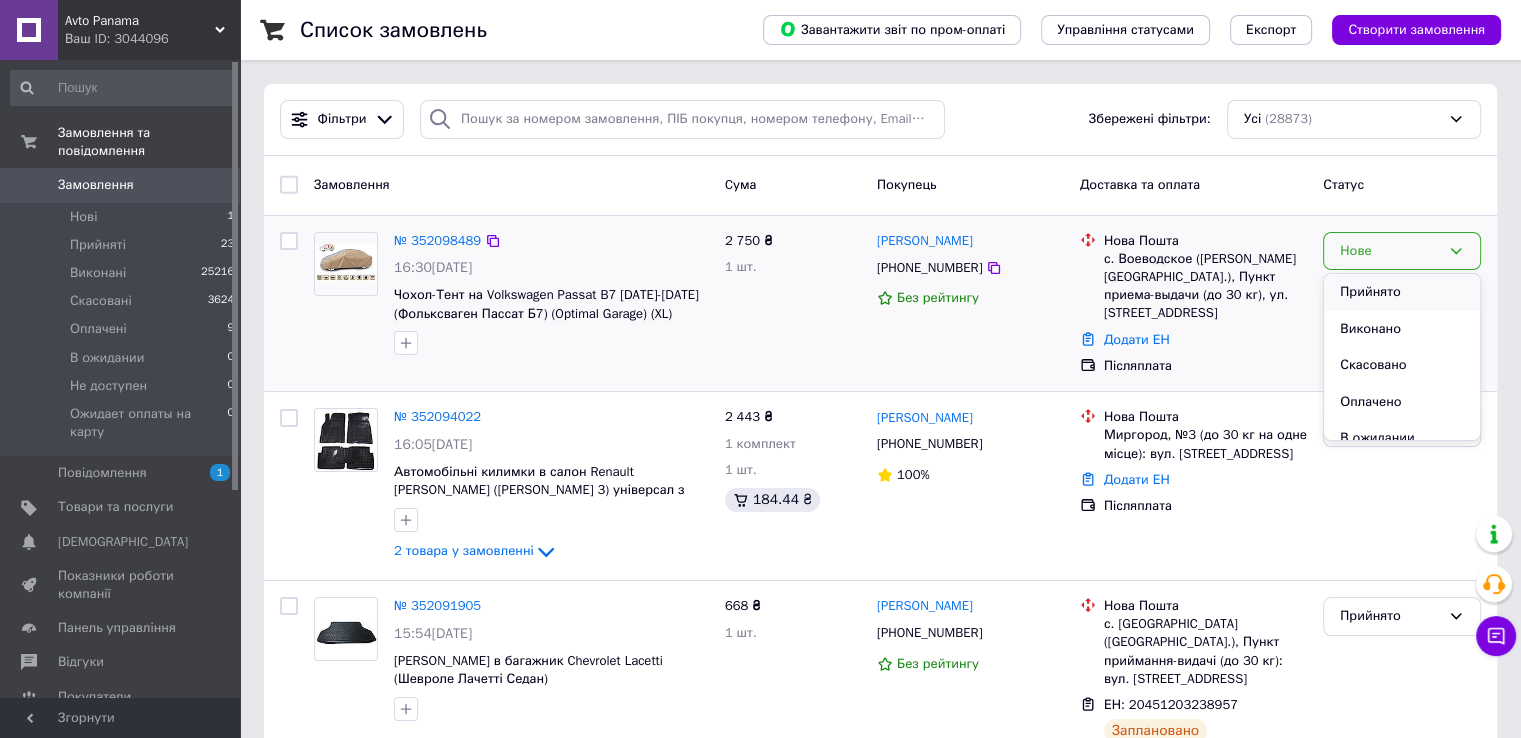 click on "Прийнято" at bounding box center [1402, 292] 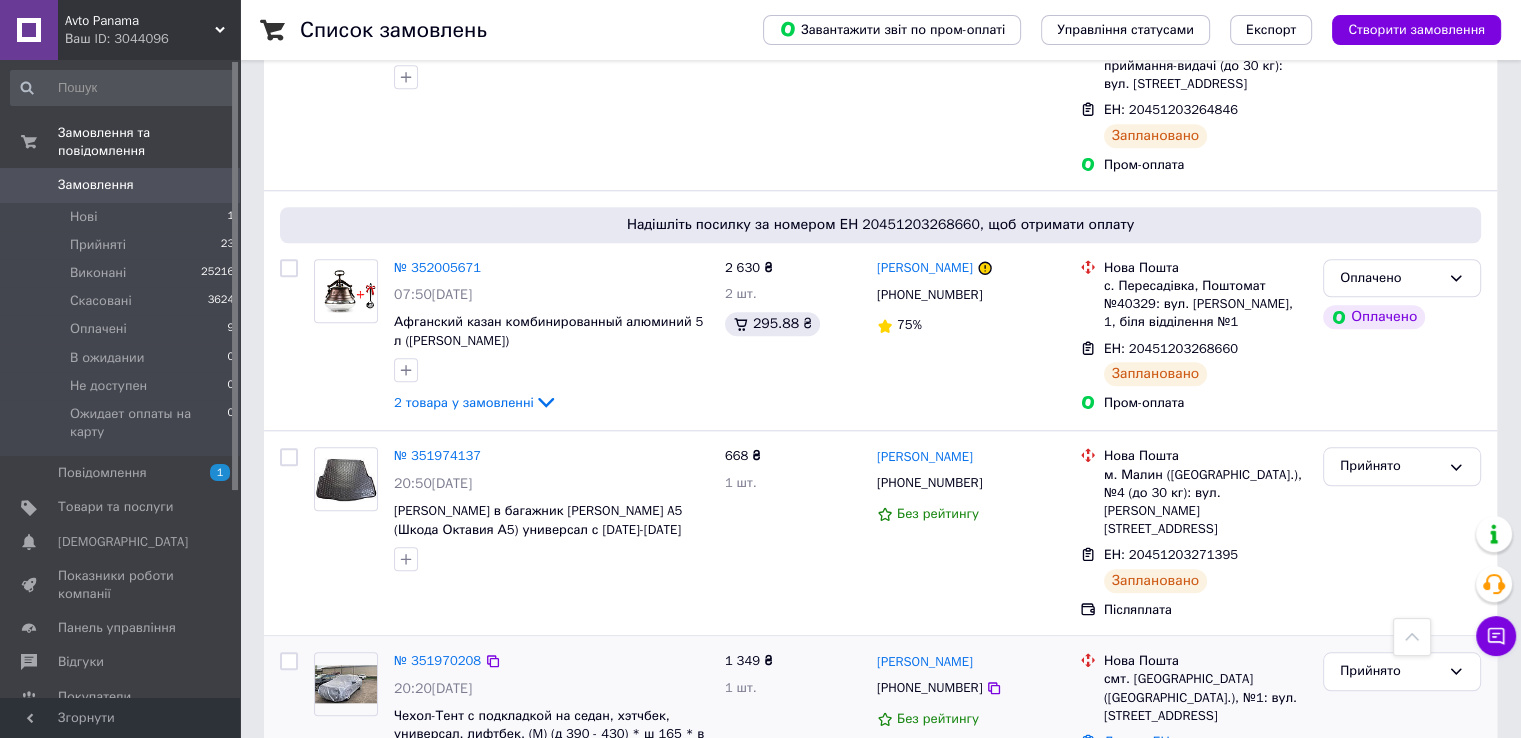 scroll, scrollTop: 1933, scrollLeft: 0, axis: vertical 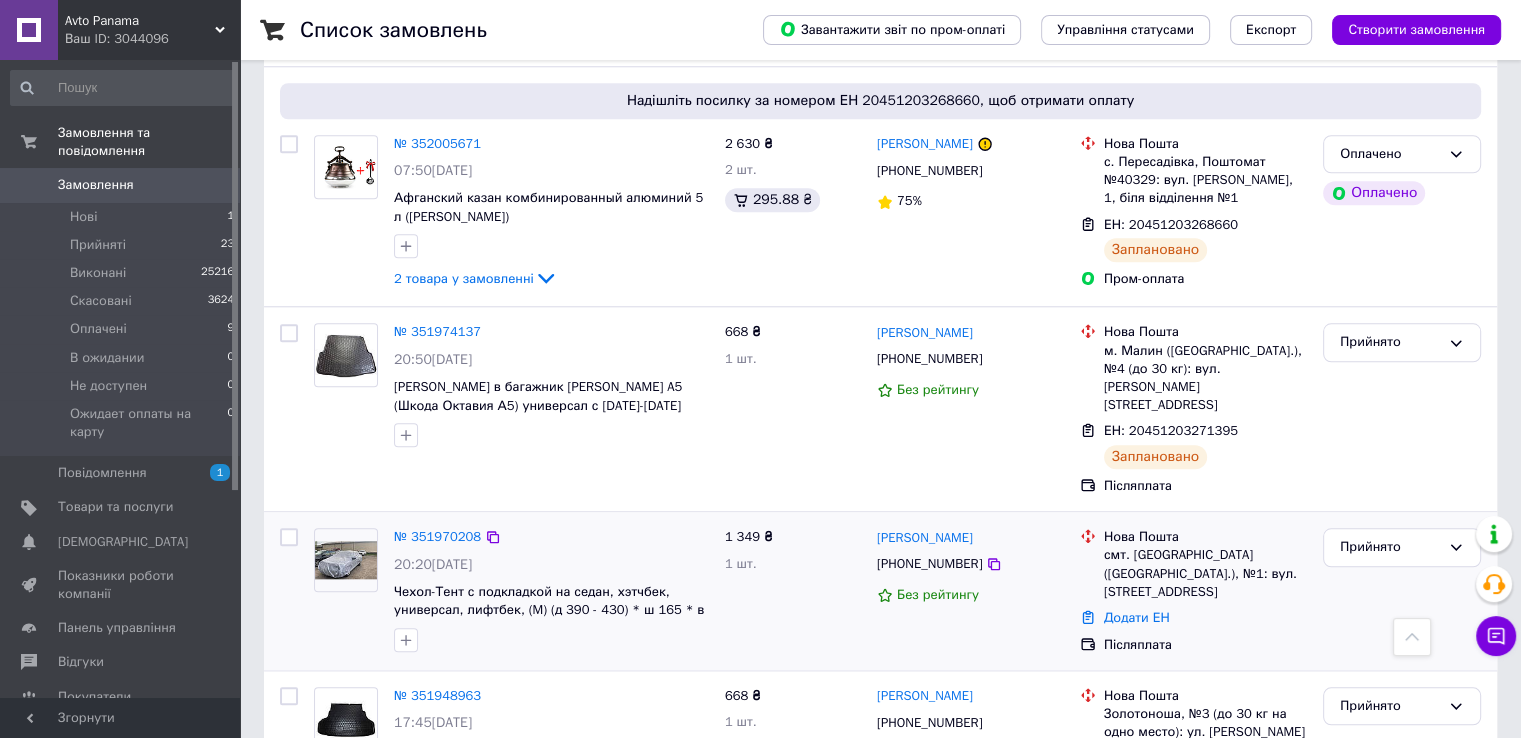 click at bounding box center [346, 560] 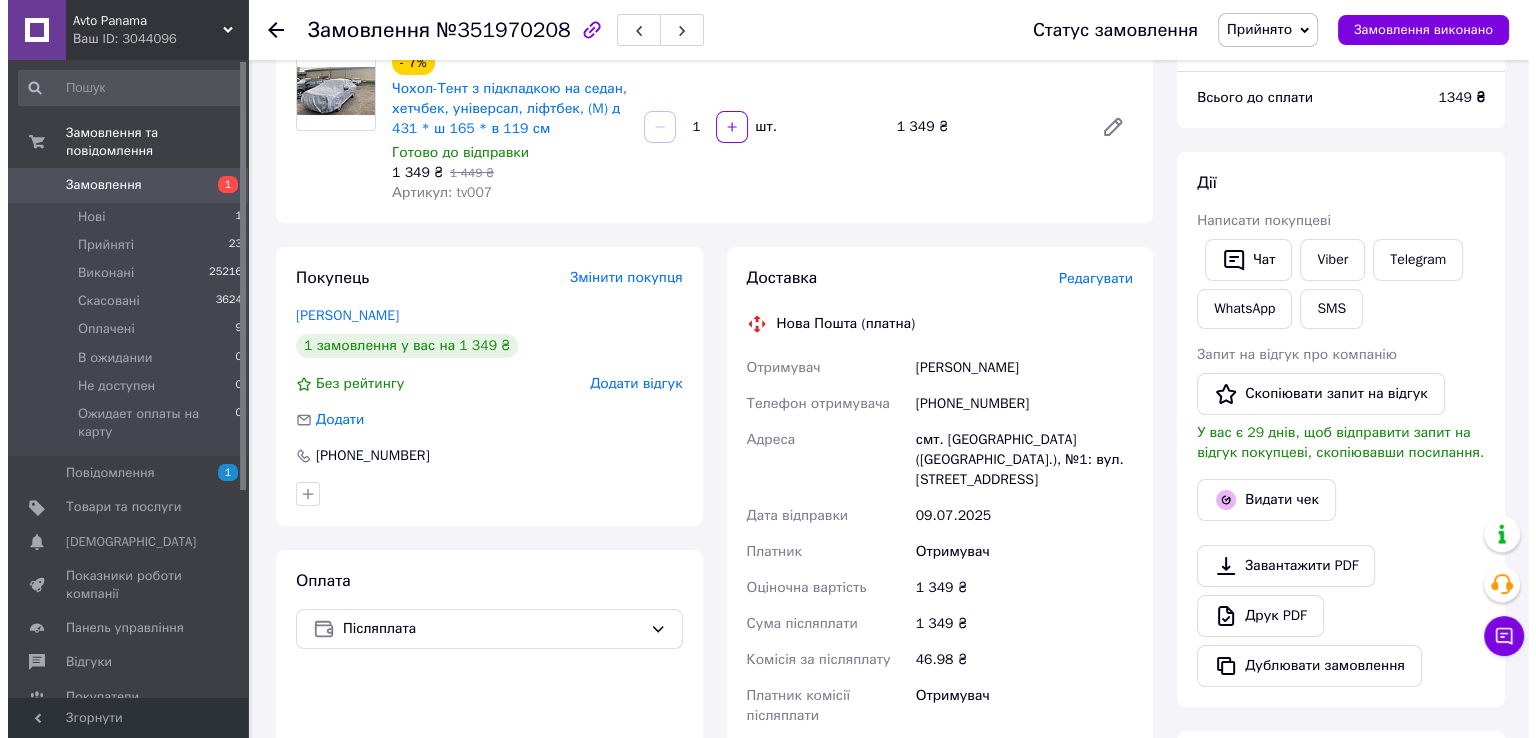 scroll, scrollTop: 333, scrollLeft: 0, axis: vertical 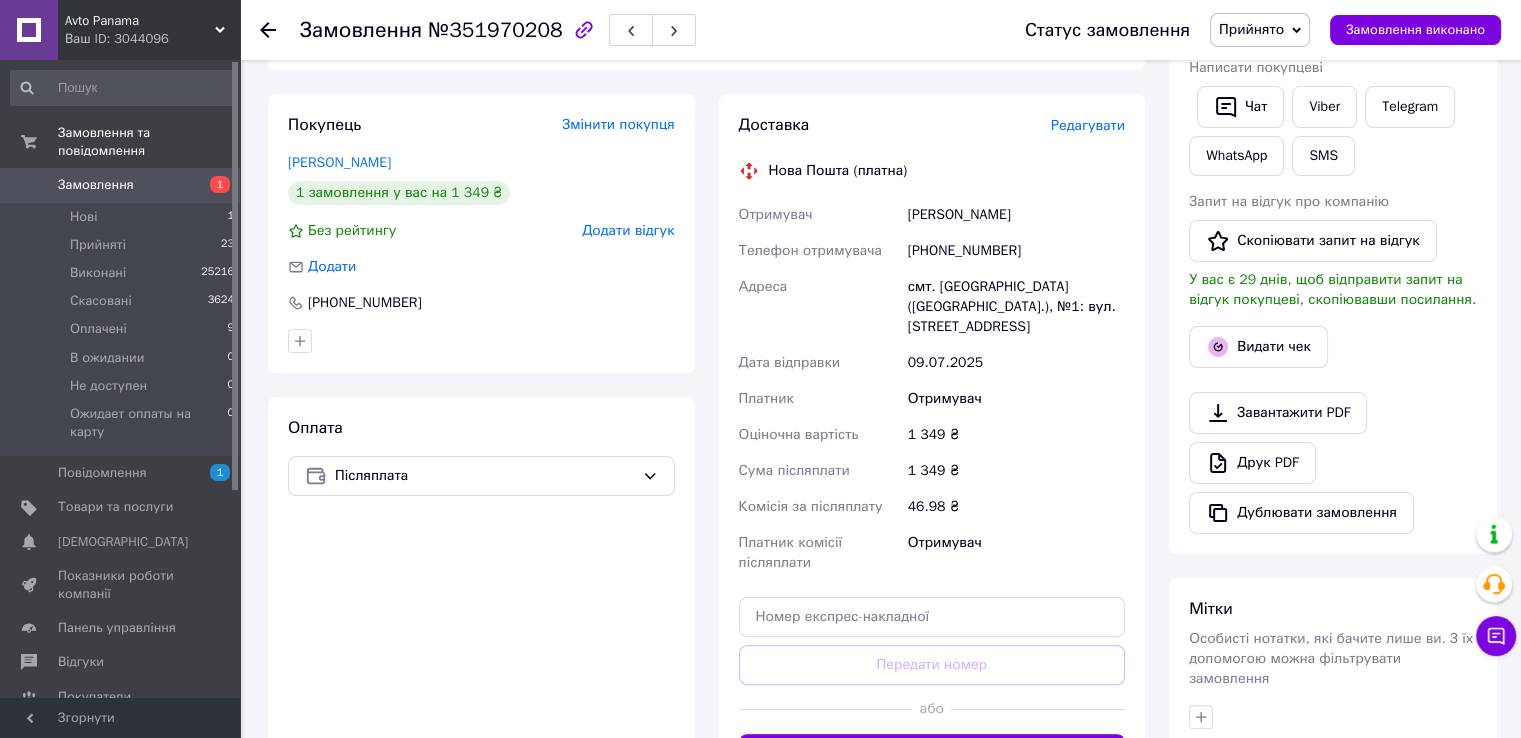 click on "Редагувати" at bounding box center (1088, 125) 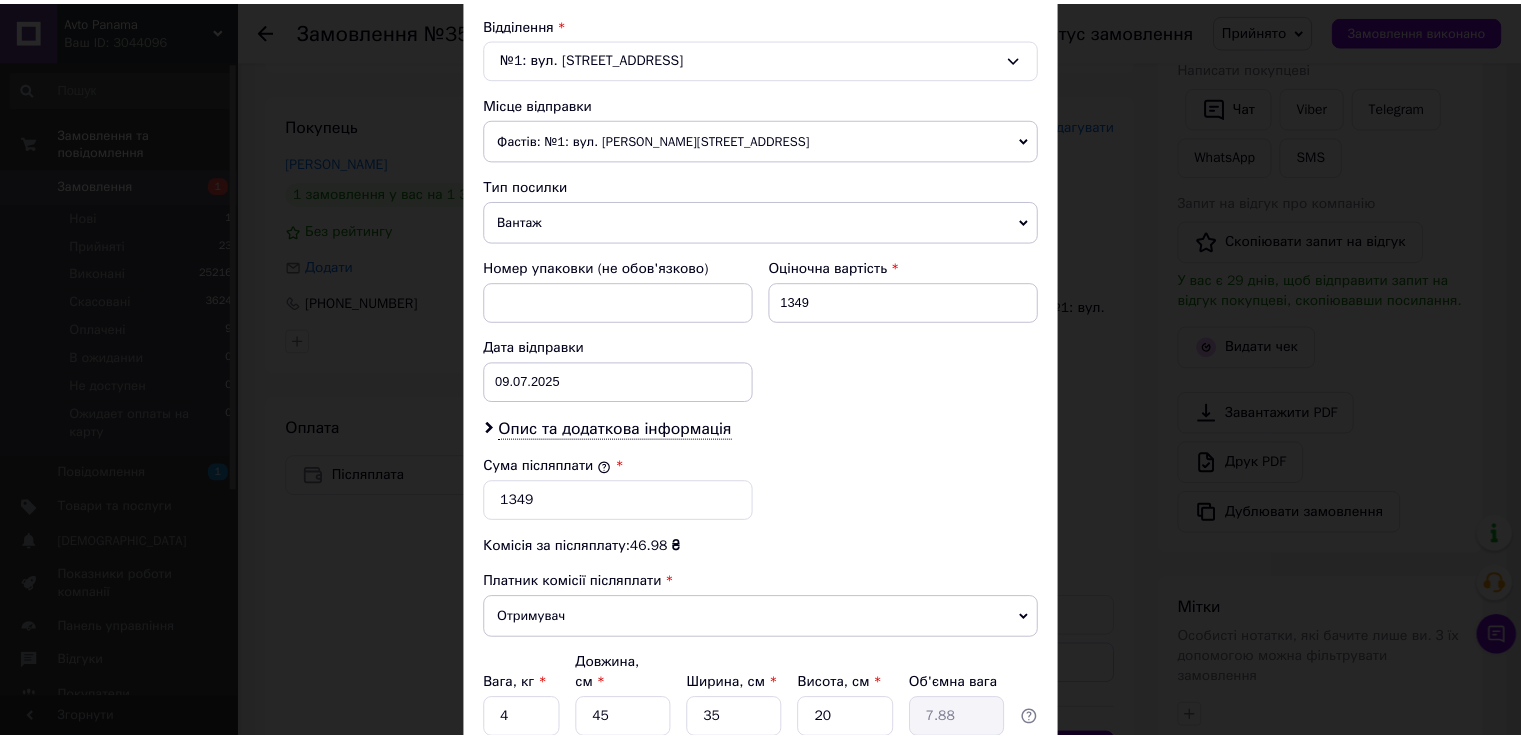 scroll, scrollTop: 782, scrollLeft: 0, axis: vertical 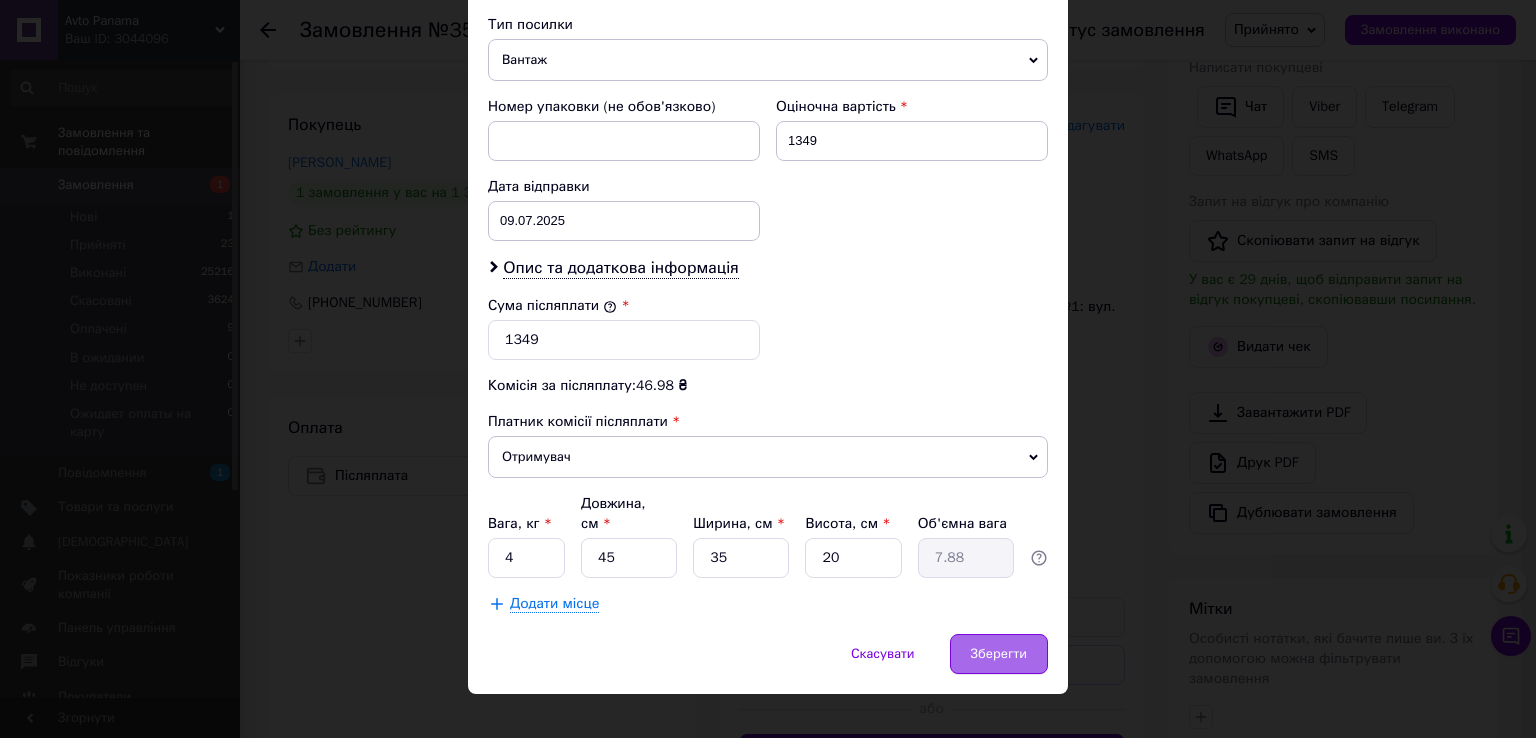 click on "Зберегти" at bounding box center [999, 654] 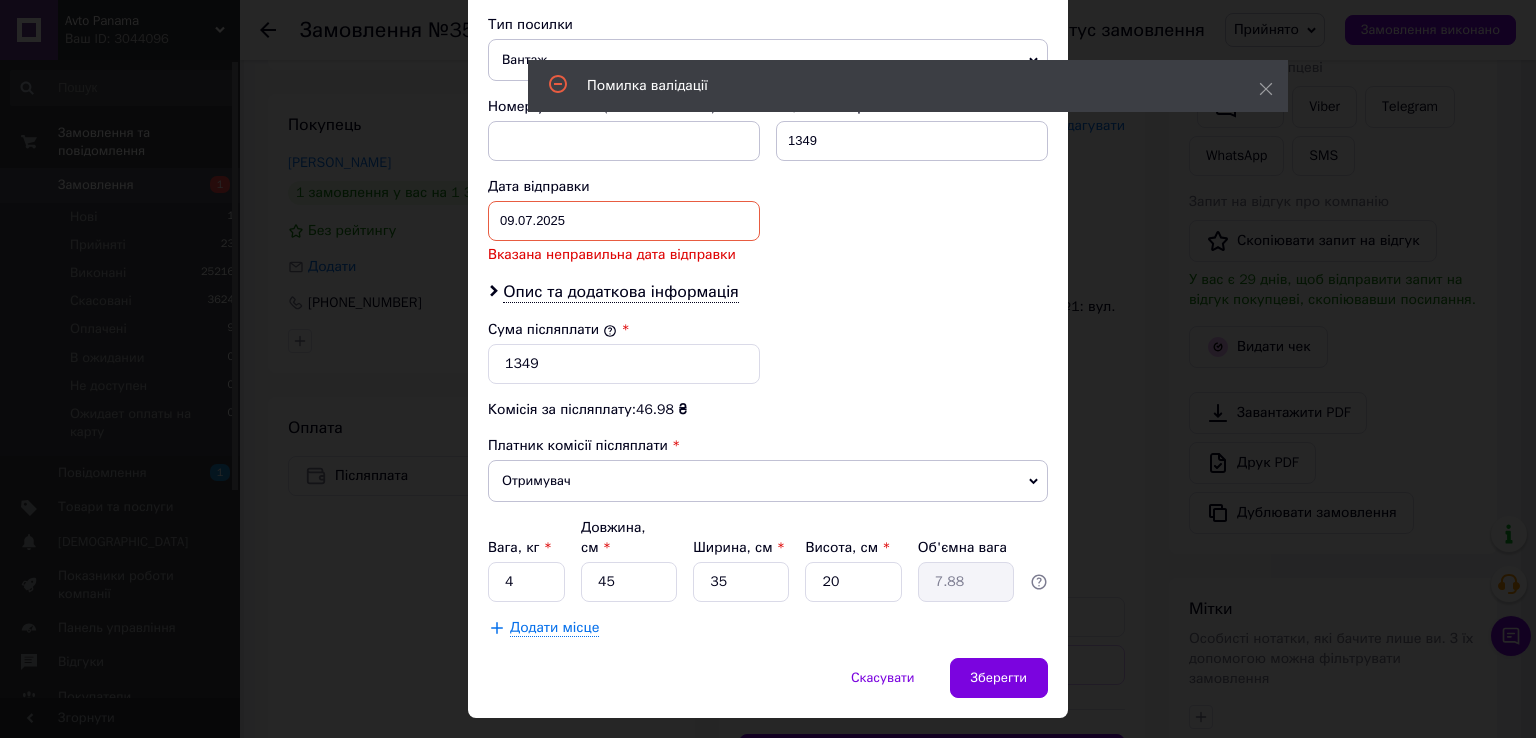 click on "09.07.2025 < 2025 > < Июль > Пн Вт Ср Чт Пт Сб Вс 30 1 2 3 4 5 6 7 8 9 10 11 12 13 14 15 16 17 18 19 20 21 22 23 24 25 26 27 28 29 30 31 1 2 3 4 5 6 7 8 9 10" at bounding box center (624, 221) 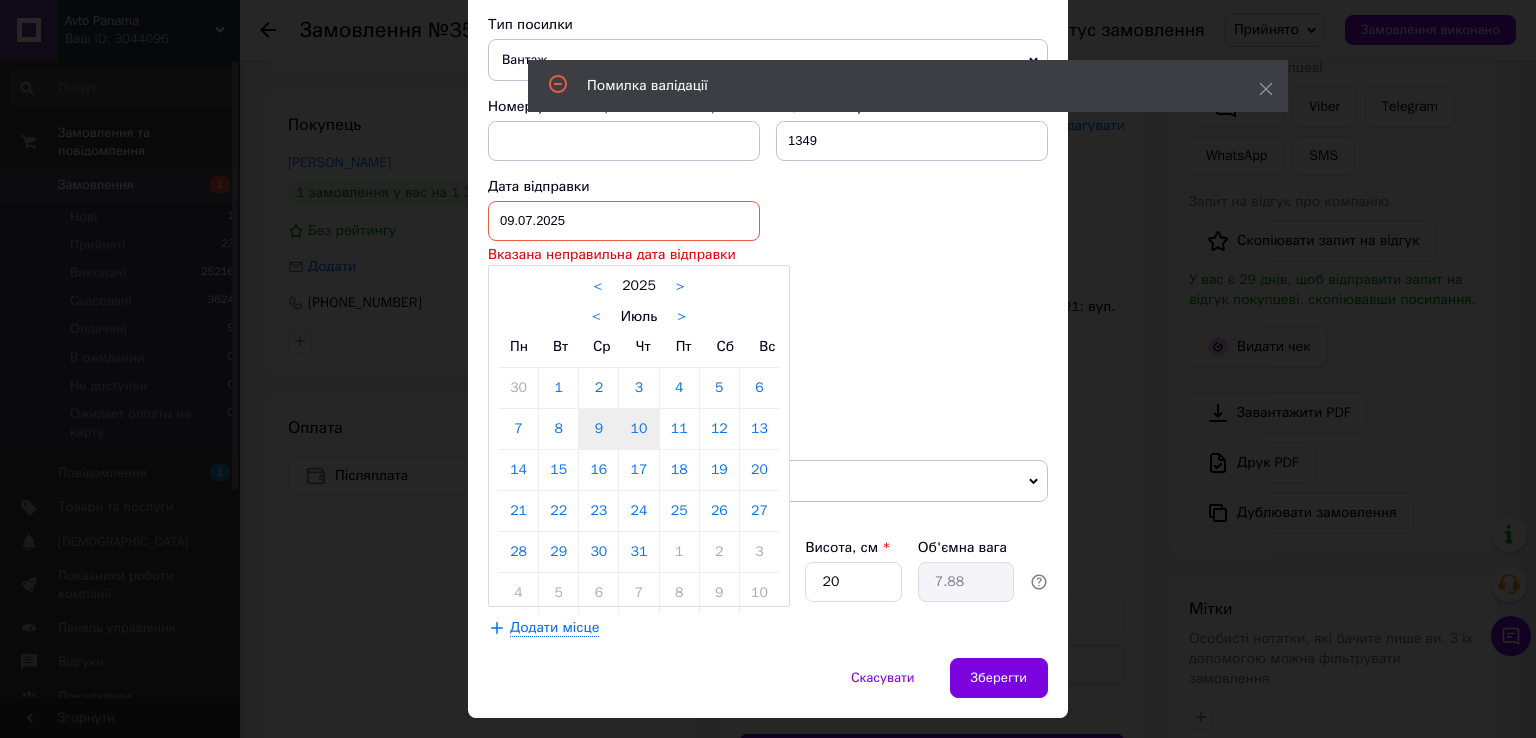 click on "10" at bounding box center (638, 429) 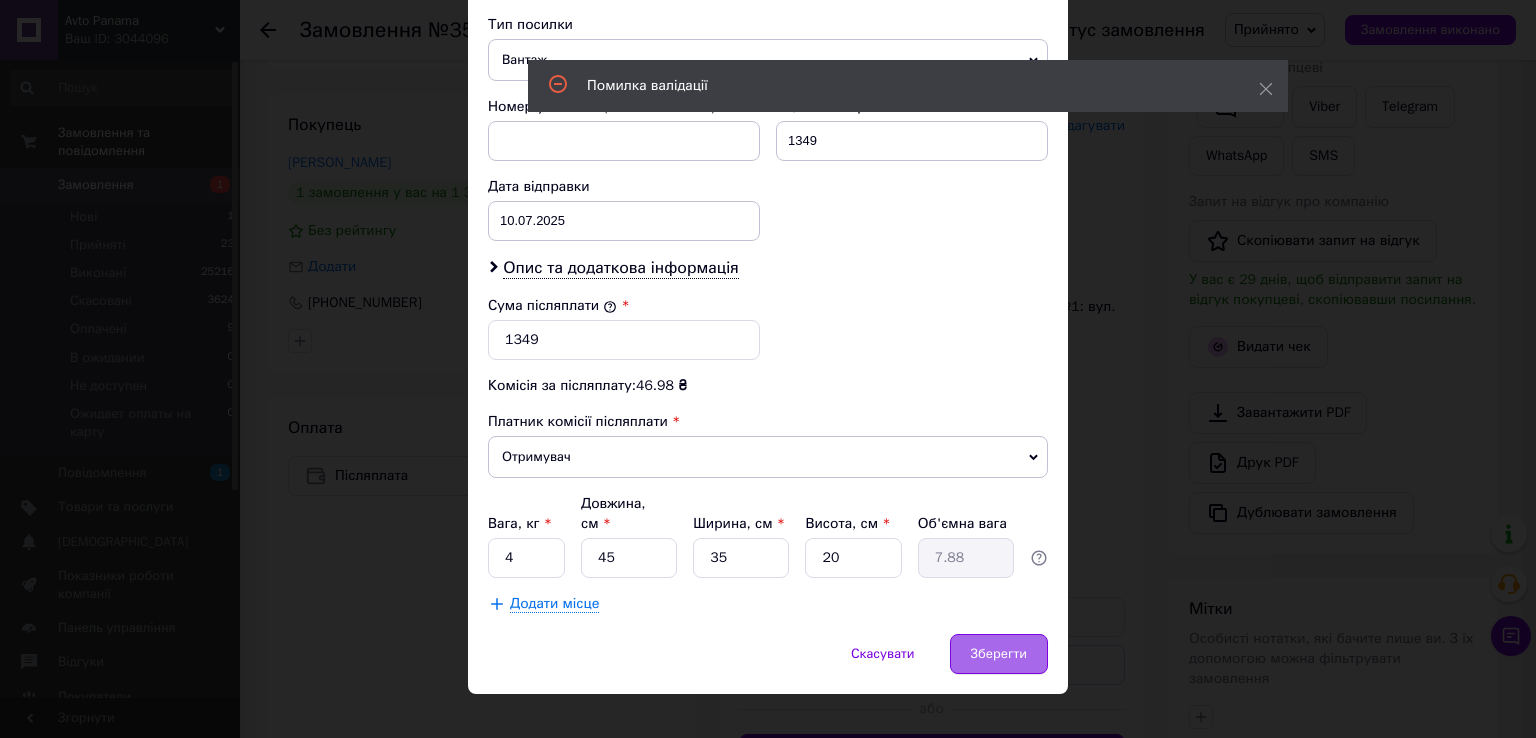 click on "Зберегти" at bounding box center (999, 654) 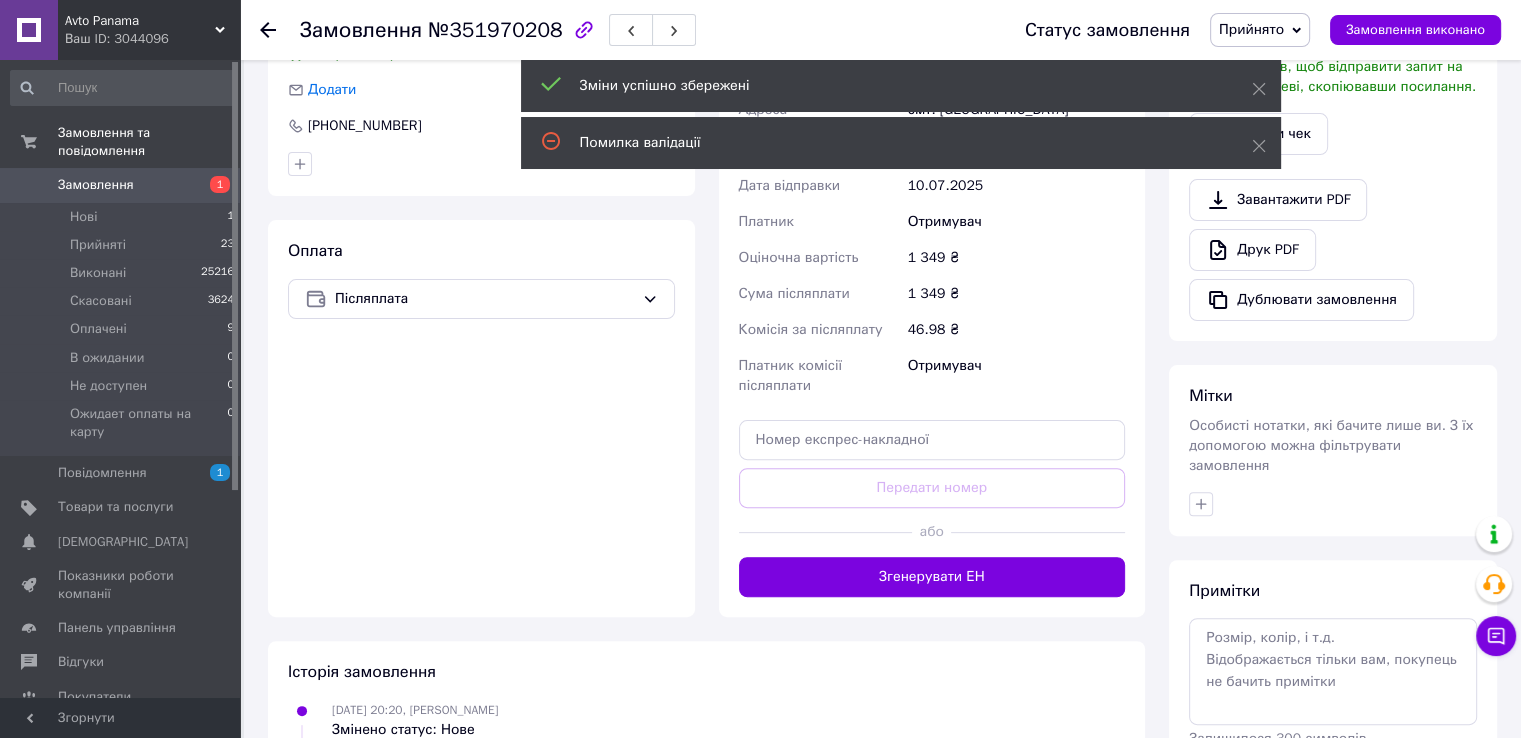 scroll, scrollTop: 733, scrollLeft: 0, axis: vertical 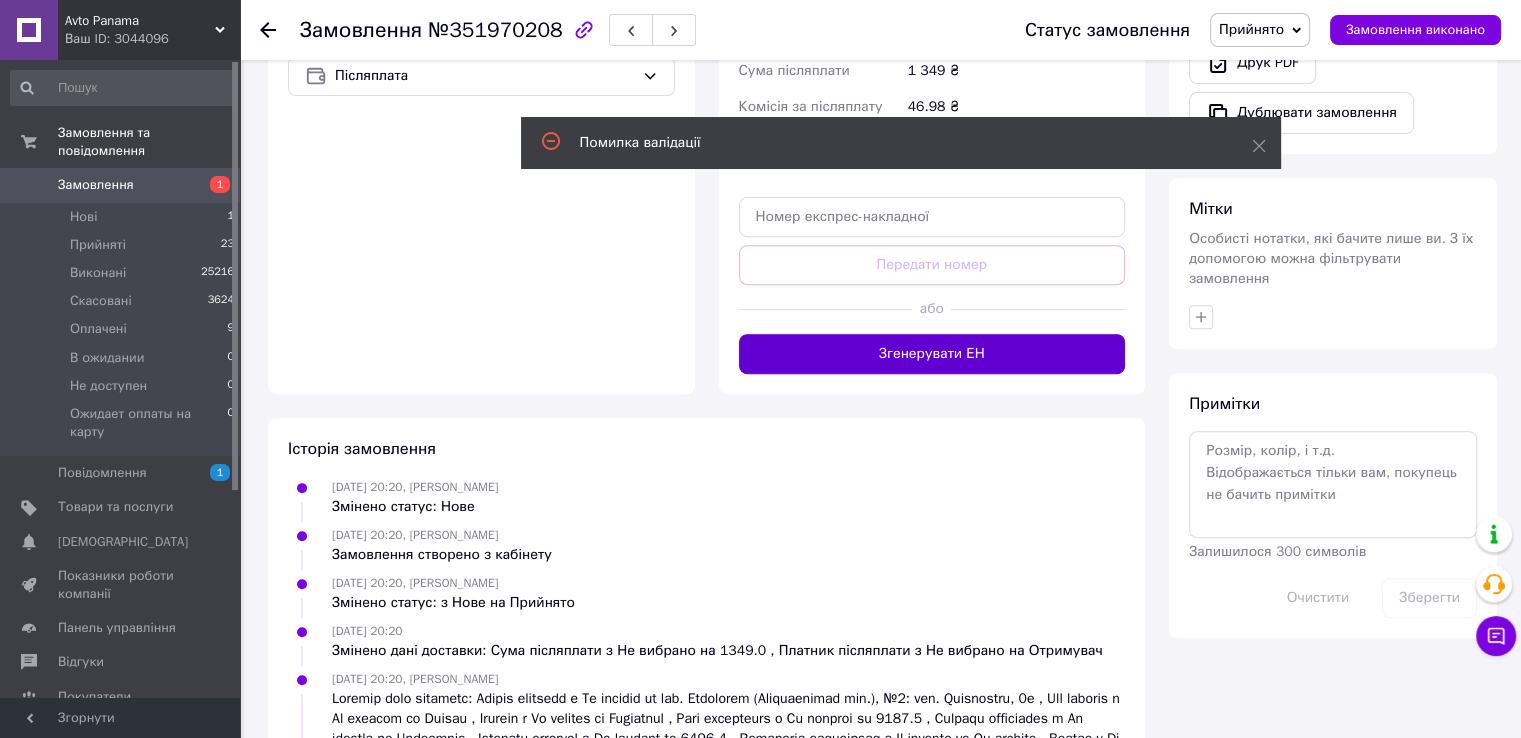 click on "Згенерувати ЕН" at bounding box center [932, 354] 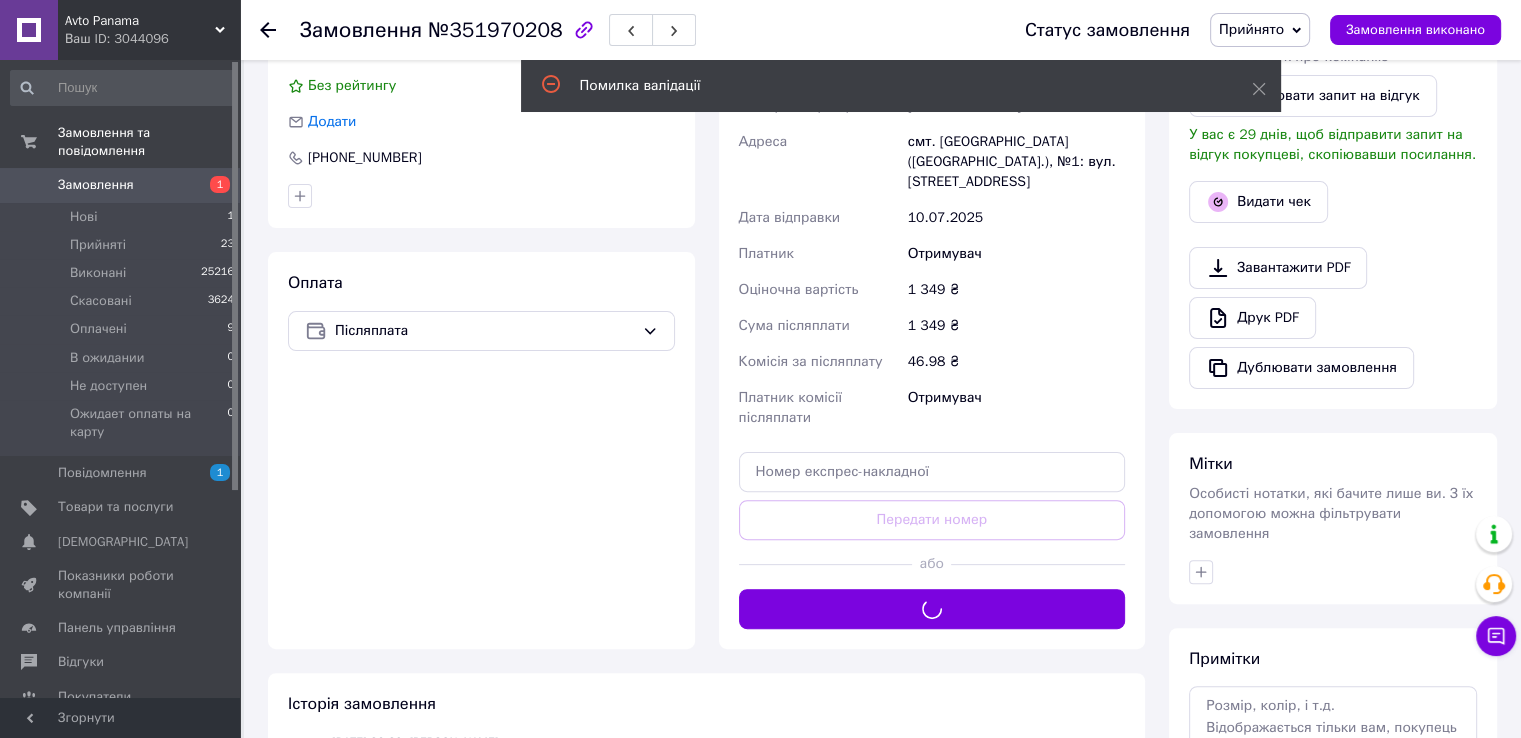 scroll, scrollTop: 266, scrollLeft: 0, axis: vertical 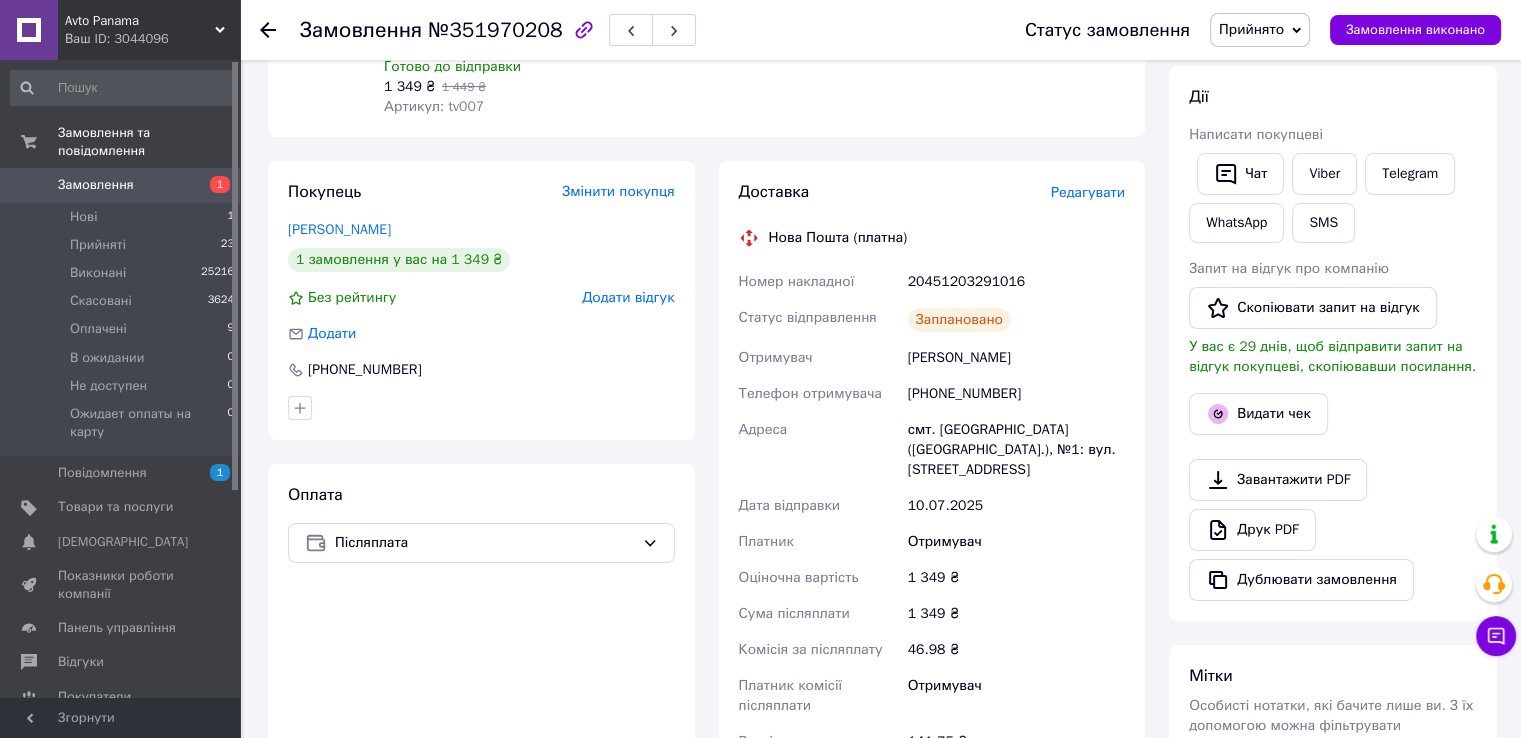 click on "Замовлення" at bounding box center [96, 185] 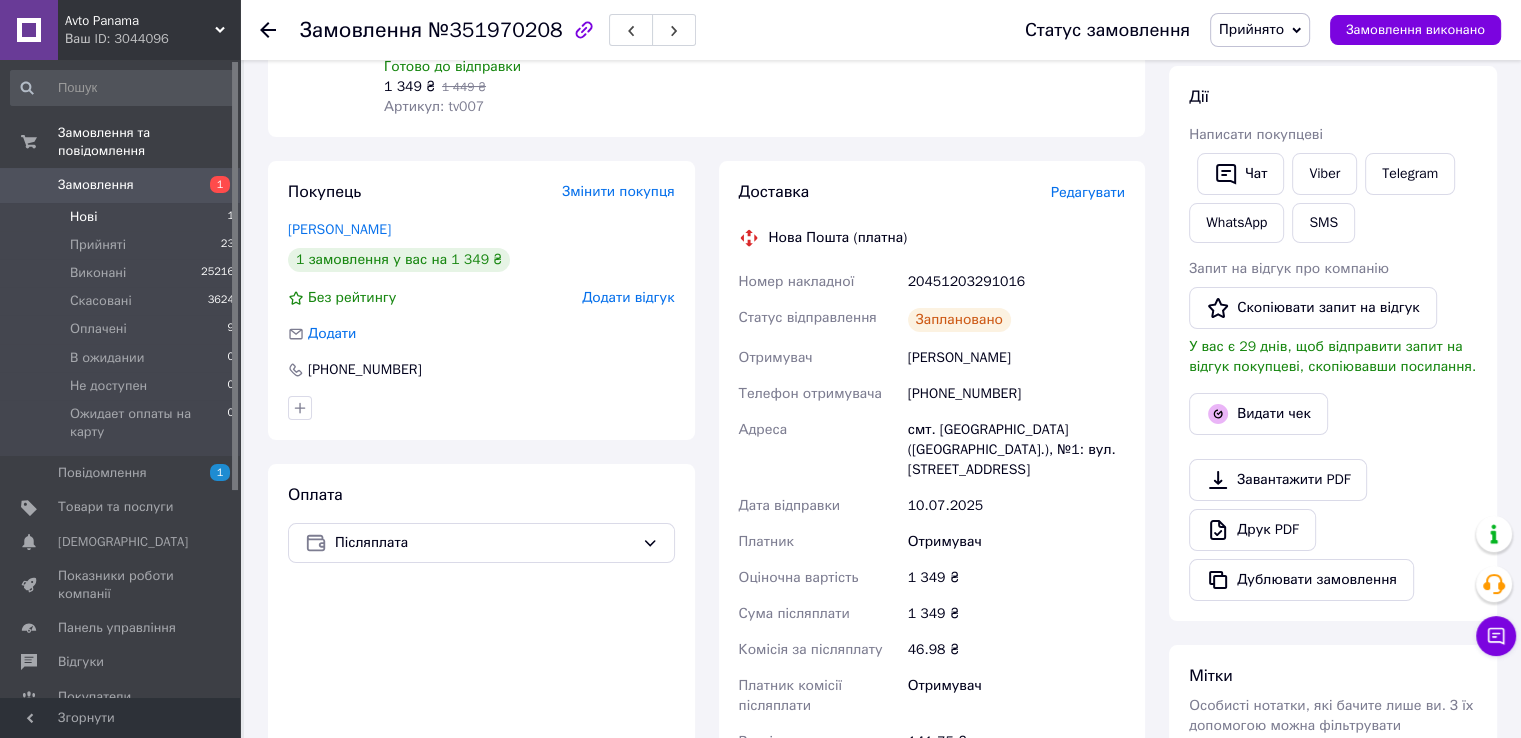 scroll, scrollTop: 0, scrollLeft: 0, axis: both 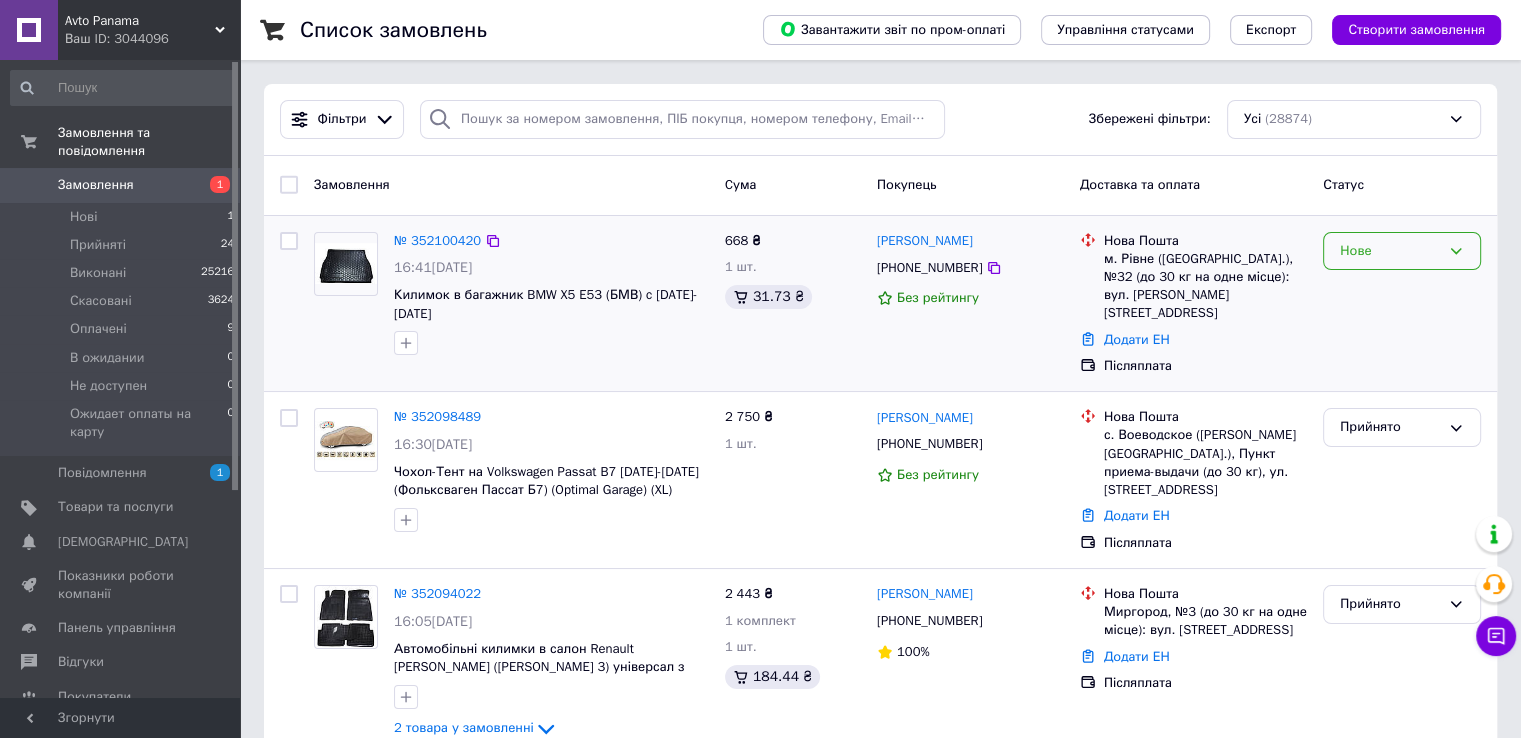 click on "Нове" at bounding box center (1390, 251) 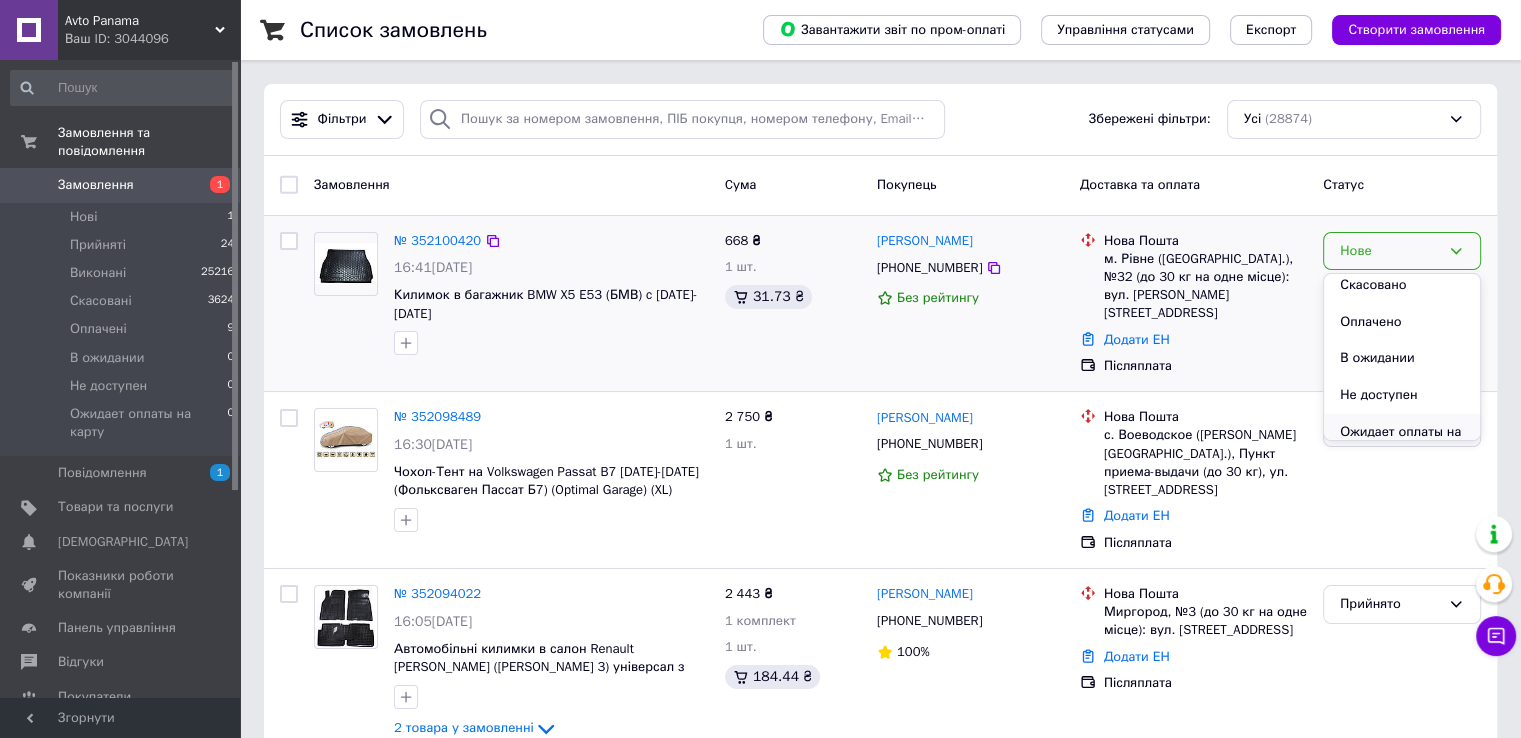 scroll, scrollTop: 110, scrollLeft: 0, axis: vertical 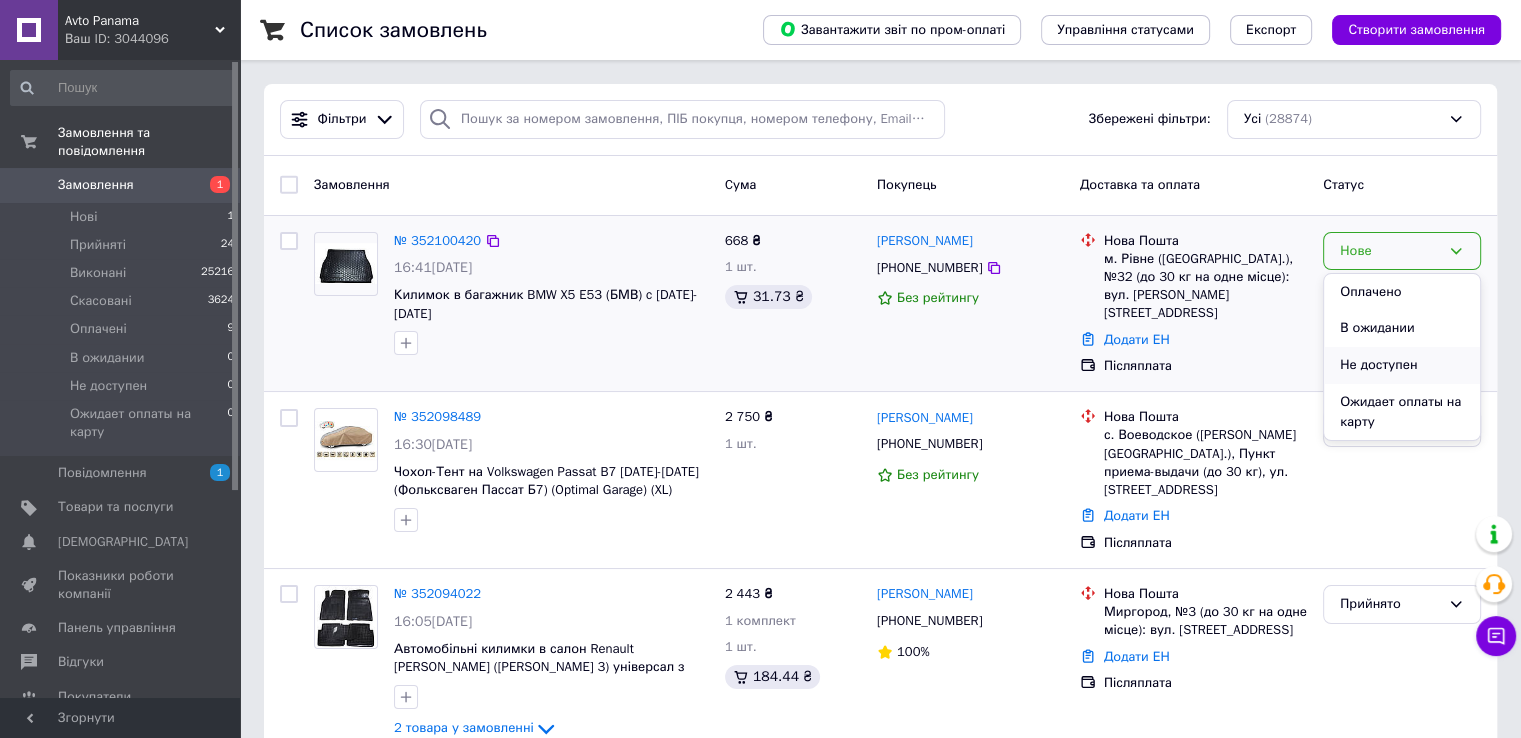 click on "Не доступен" at bounding box center [1402, 365] 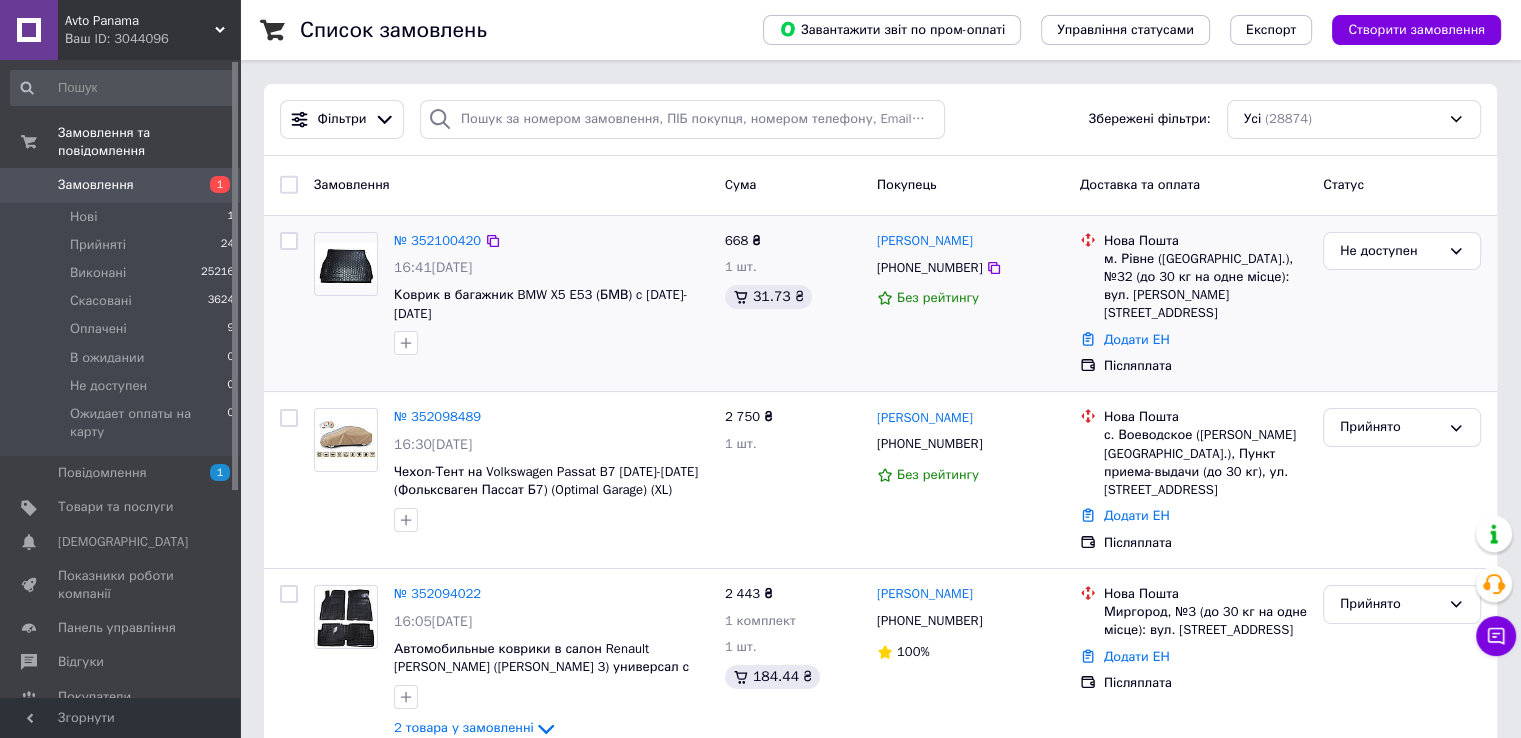click on "Замовлення 1" at bounding box center (123, 185) 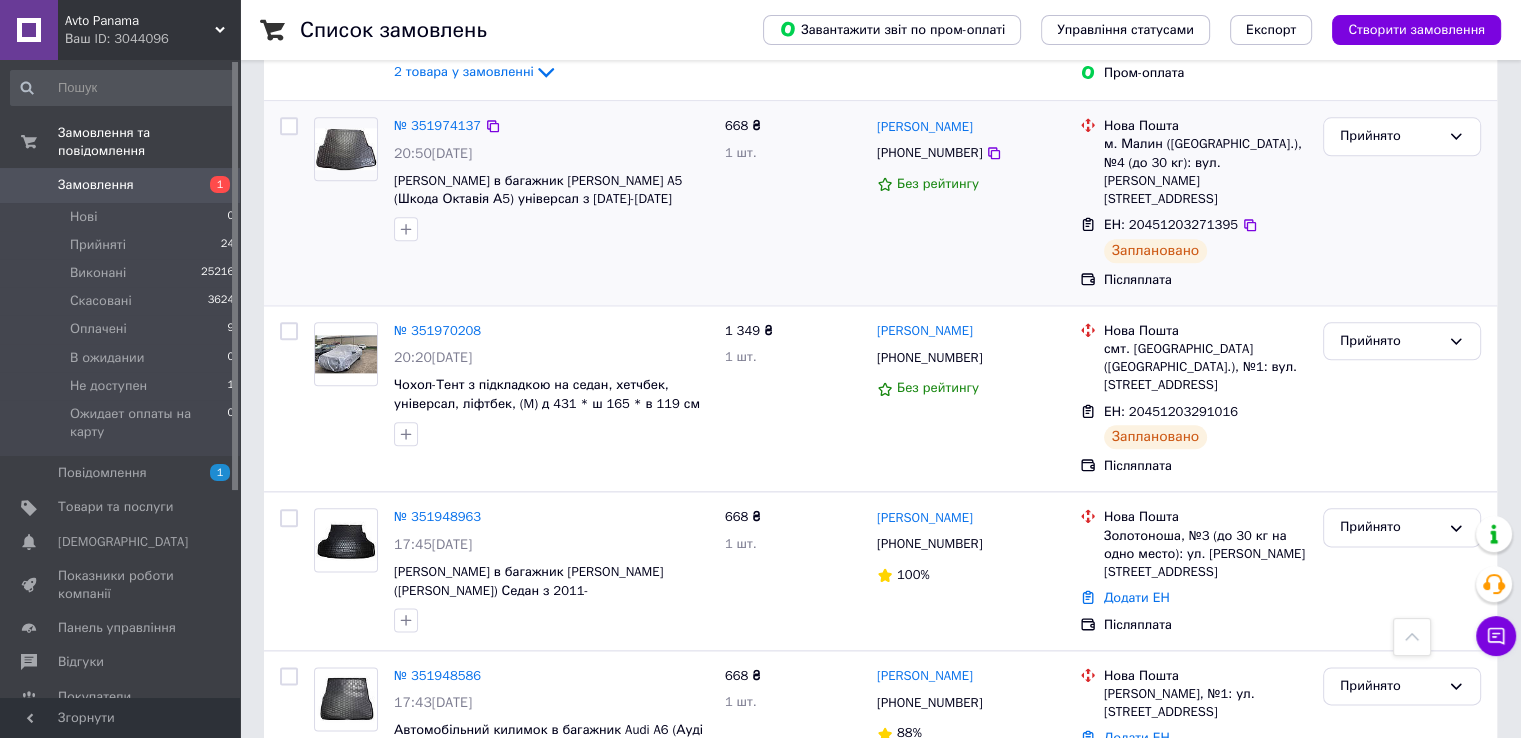 scroll, scrollTop: 2333, scrollLeft: 0, axis: vertical 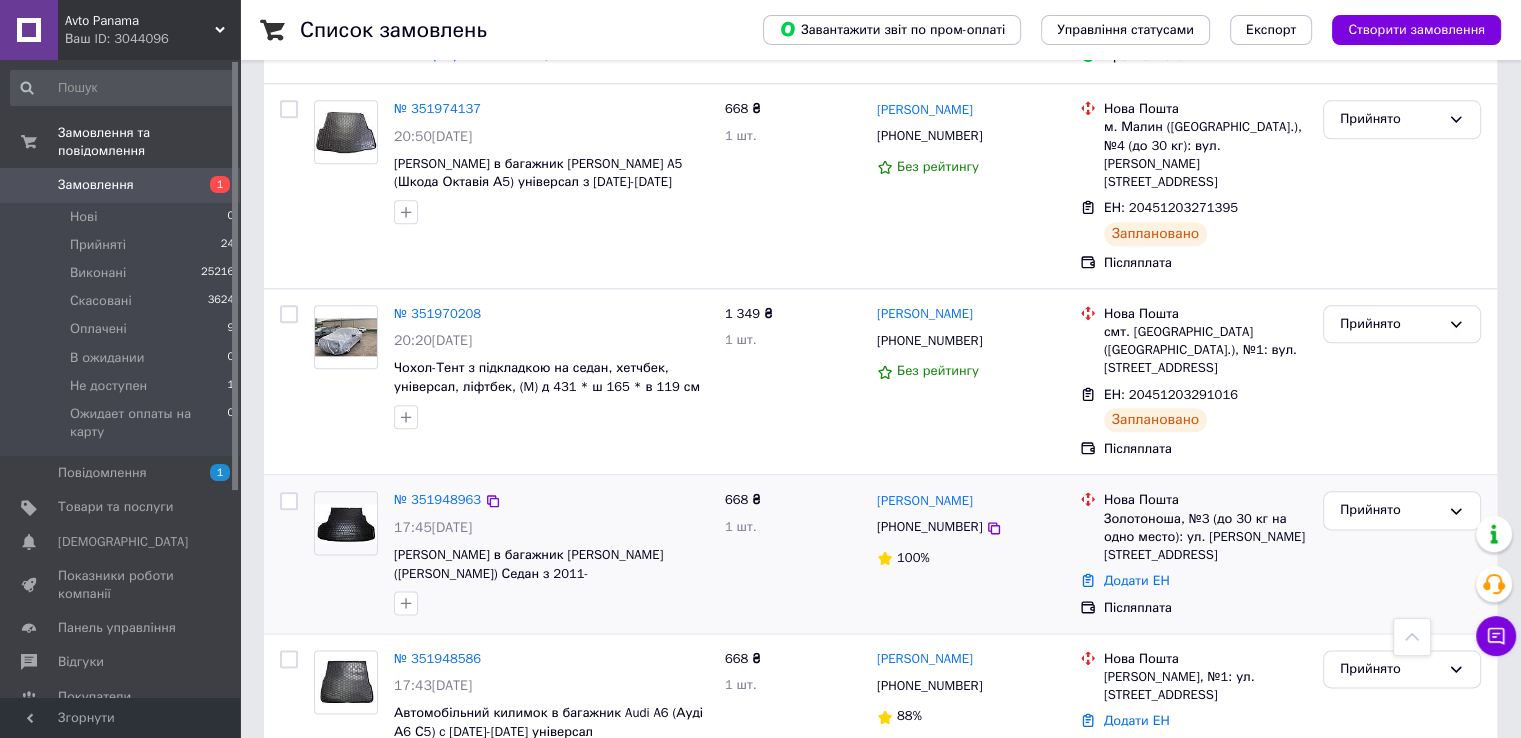 click at bounding box center (346, 523) 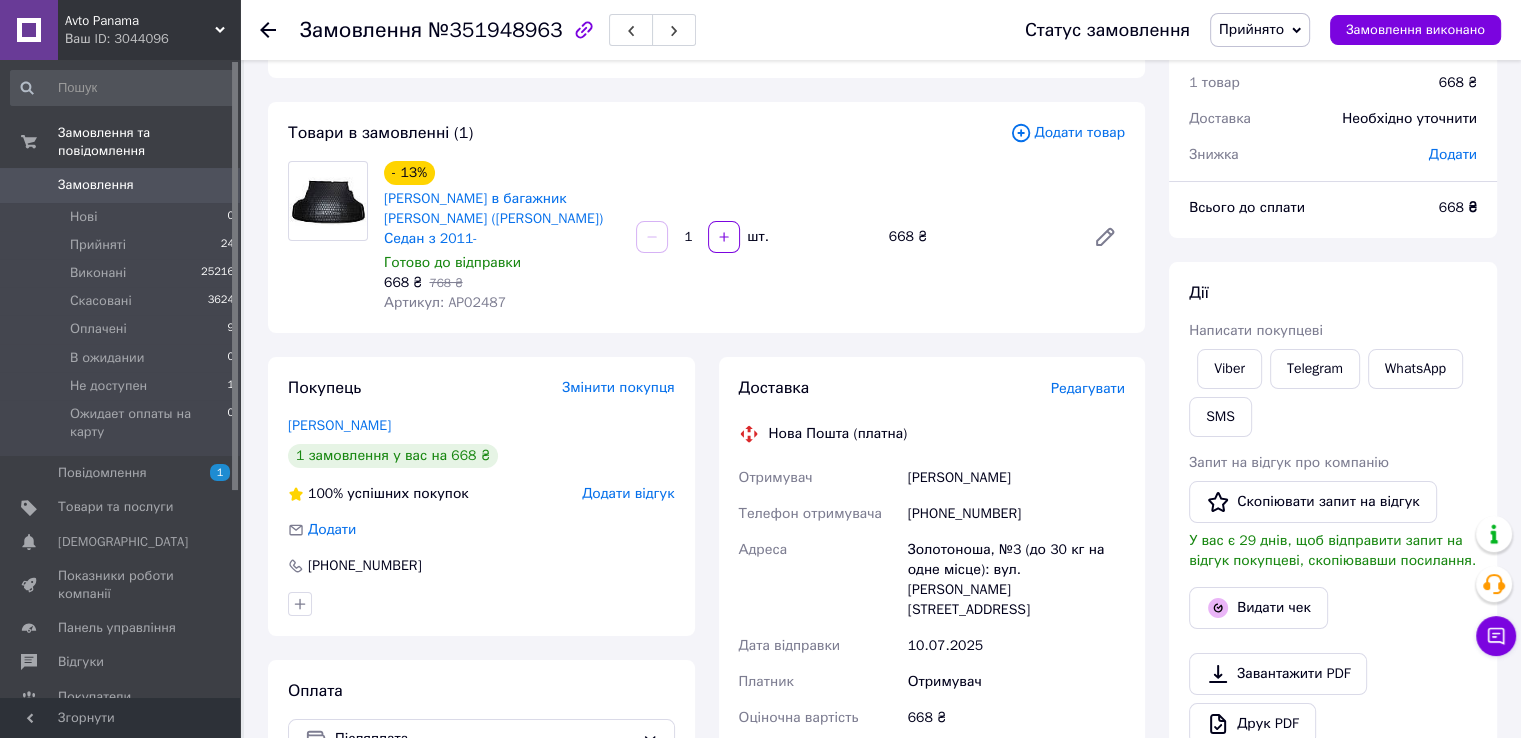 scroll, scrollTop: 66, scrollLeft: 0, axis: vertical 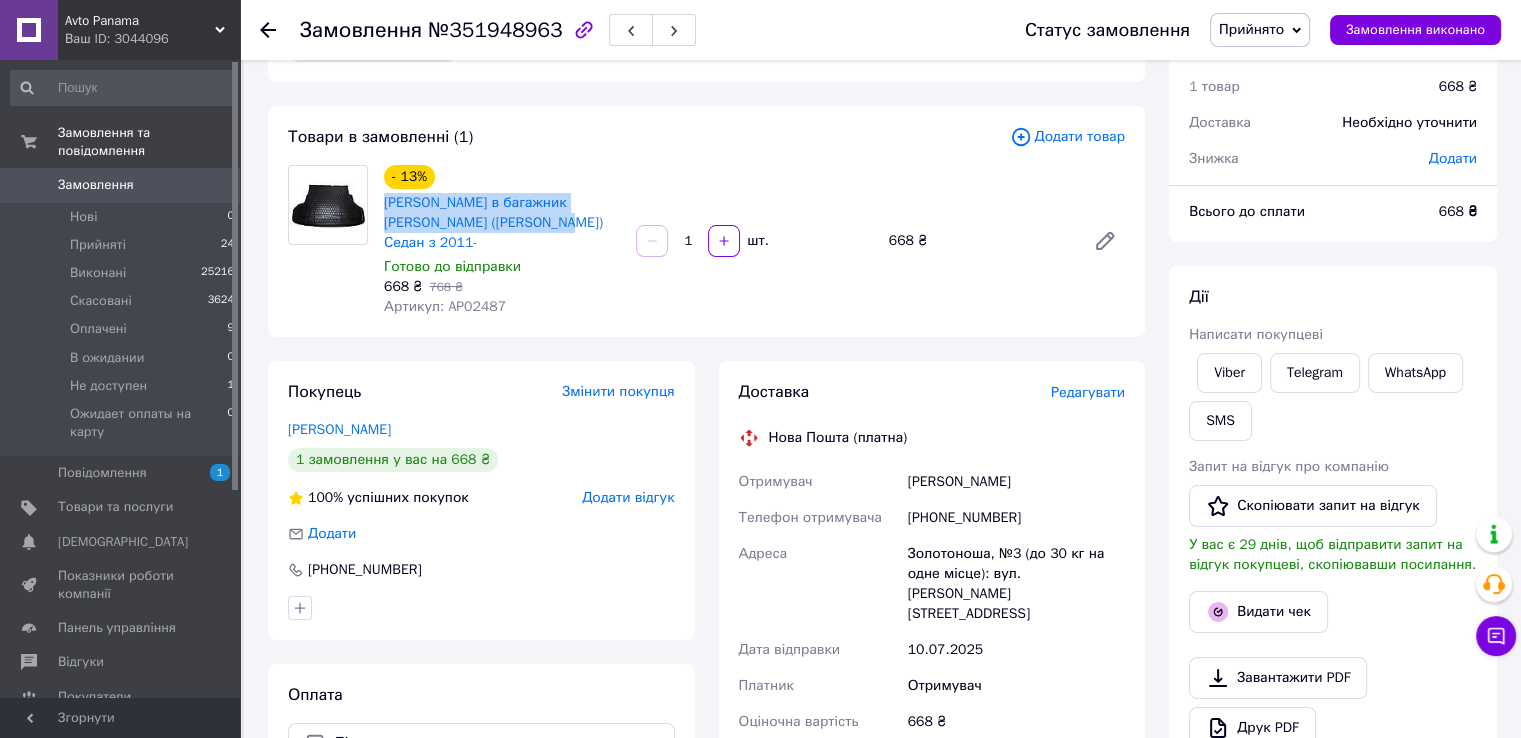 drag, startPoint x: 380, startPoint y: 202, endPoint x: 493, endPoint y: 223, distance: 114.93476 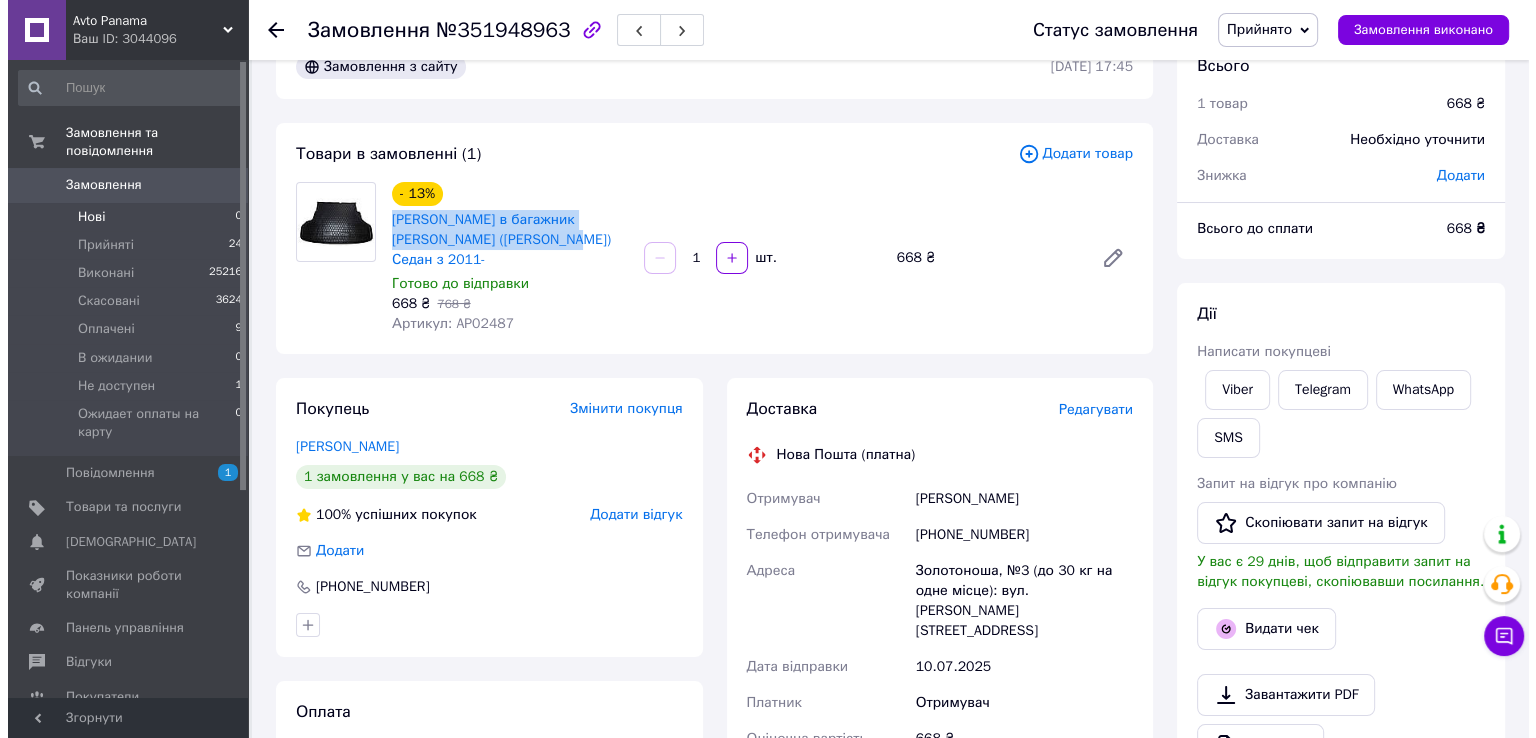 scroll, scrollTop: 0, scrollLeft: 0, axis: both 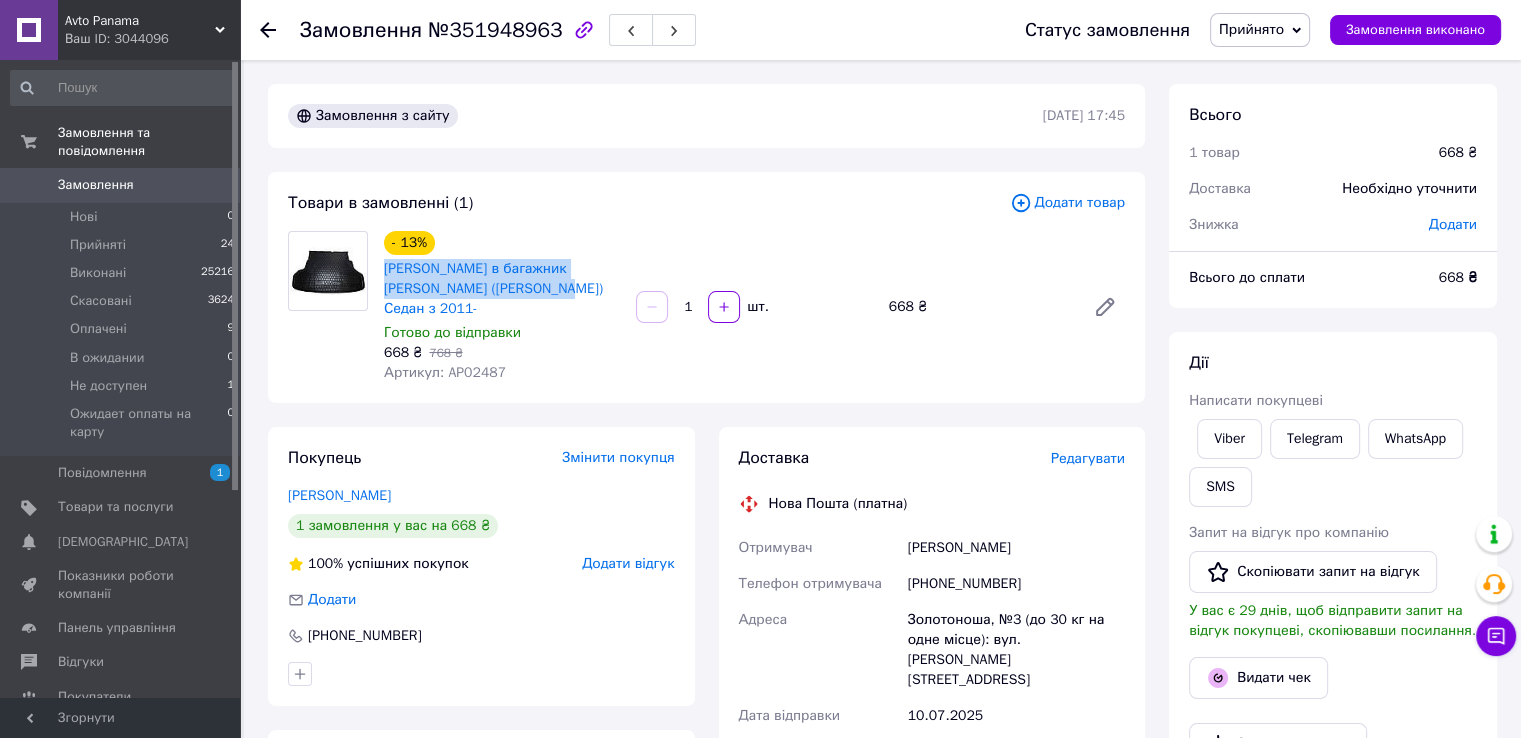 click on "Замовлення" at bounding box center [121, 185] 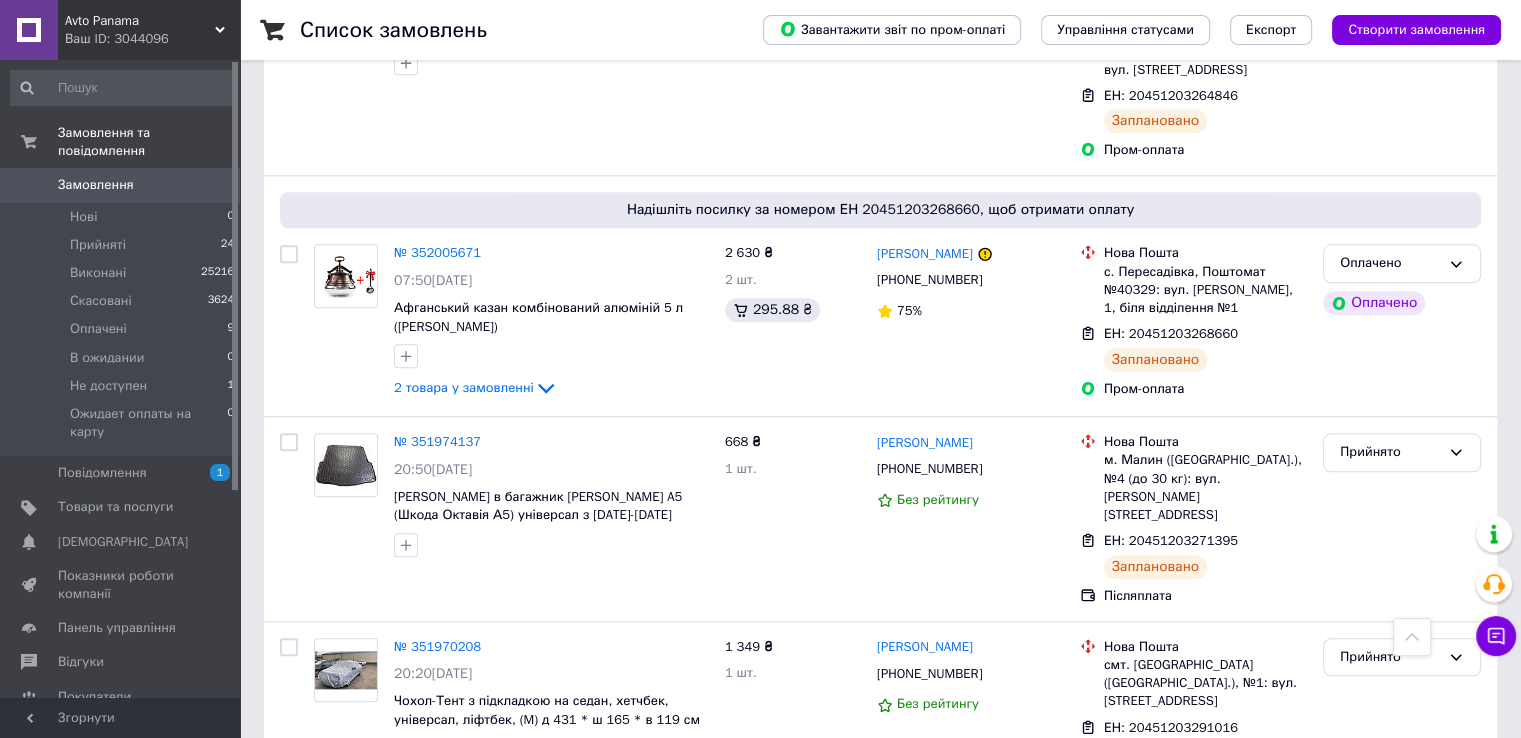 scroll, scrollTop: 2333, scrollLeft: 0, axis: vertical 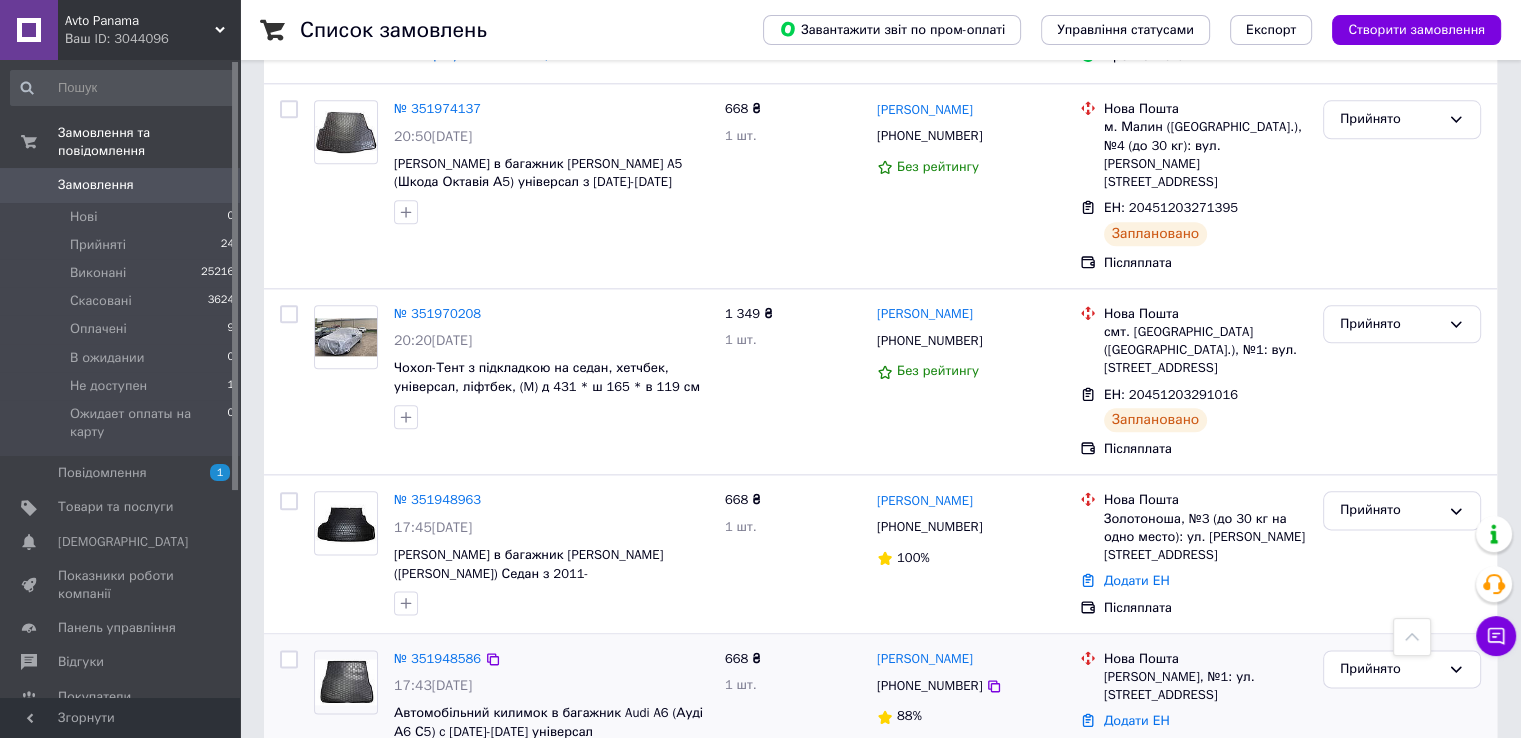 click at bounding box center [346, 682] 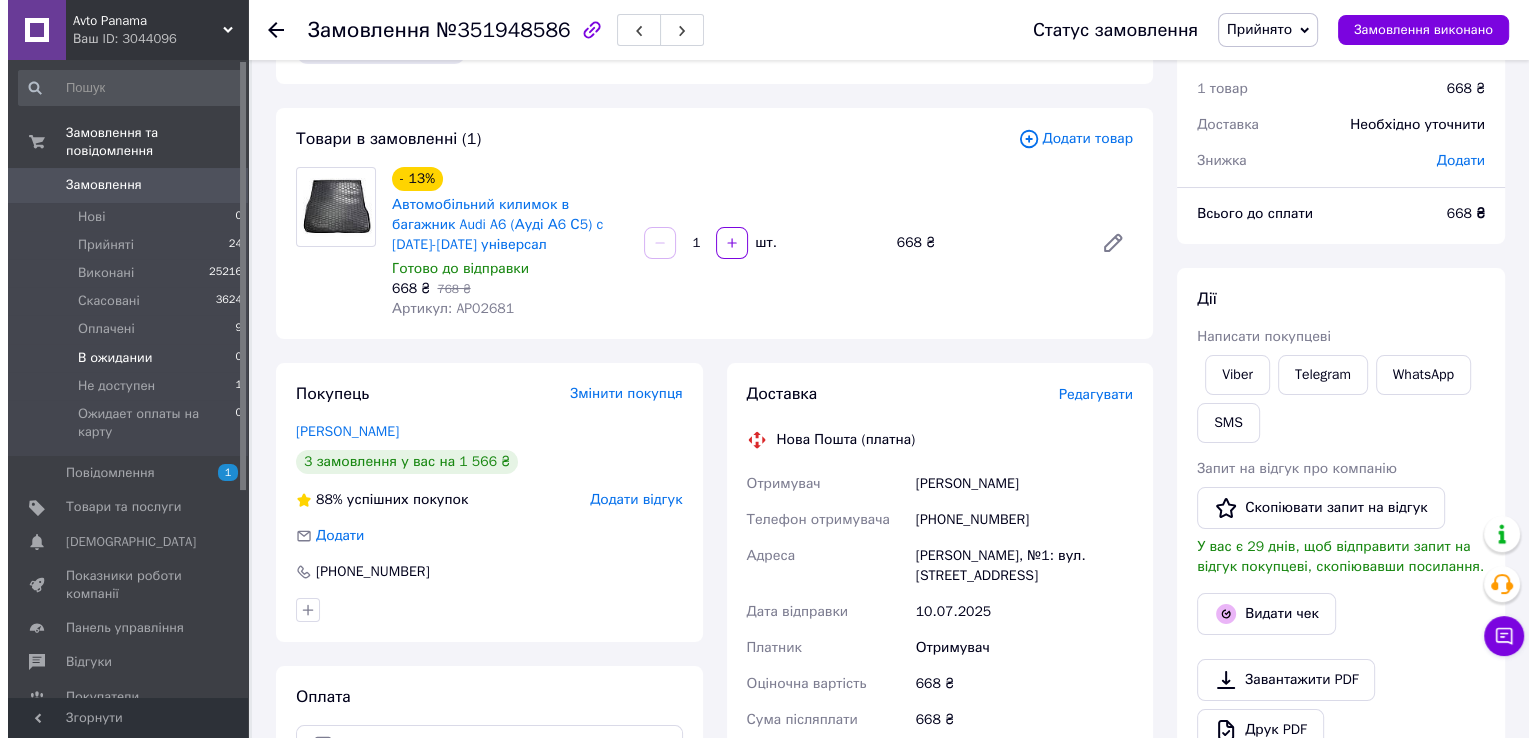 scroll, scrollTop: 133, scrollLeft: 0, axis: vertical 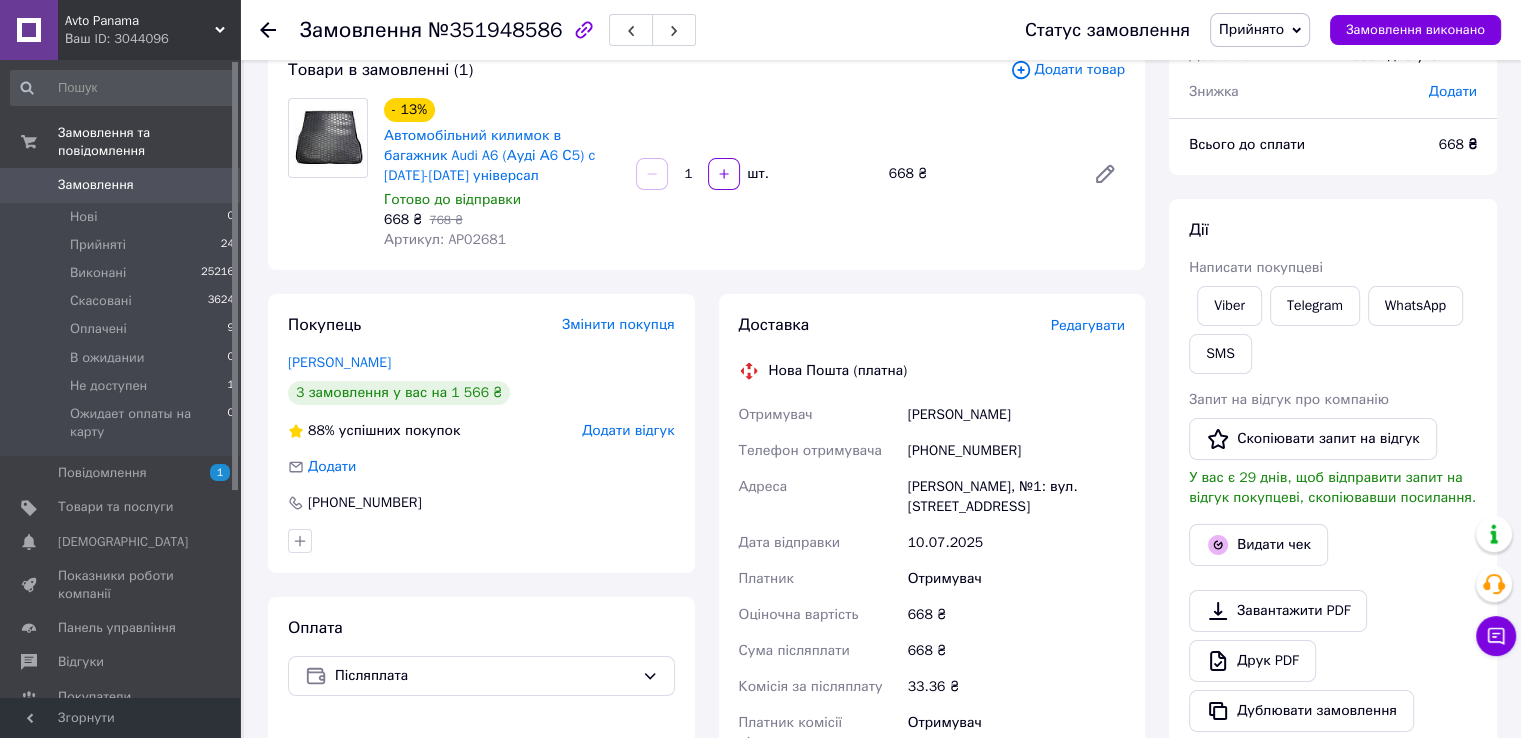 click on "Редагувати" at bounding box center [1088, 325] 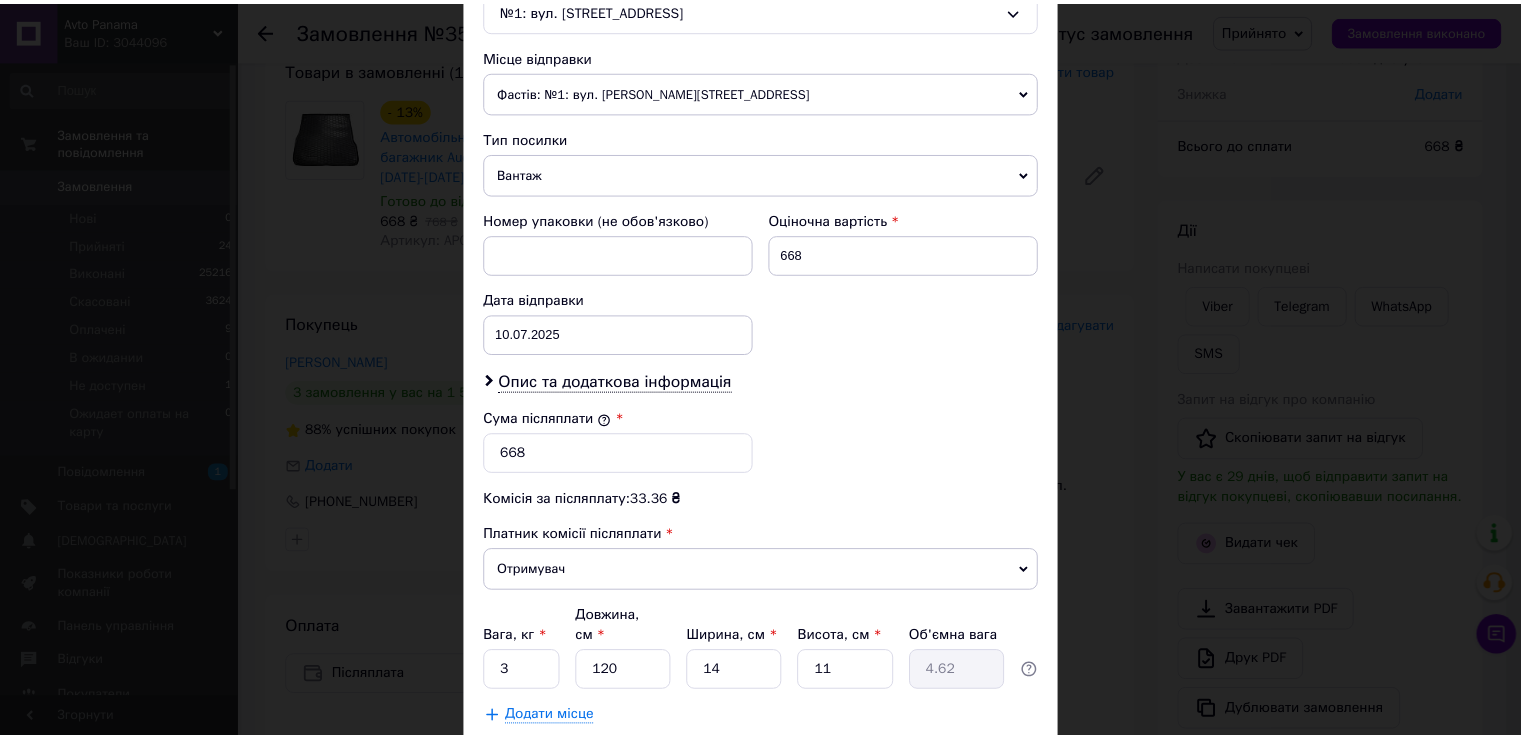 scroll, scrollTop: 782, scrollLeft: 0, axis: vertical 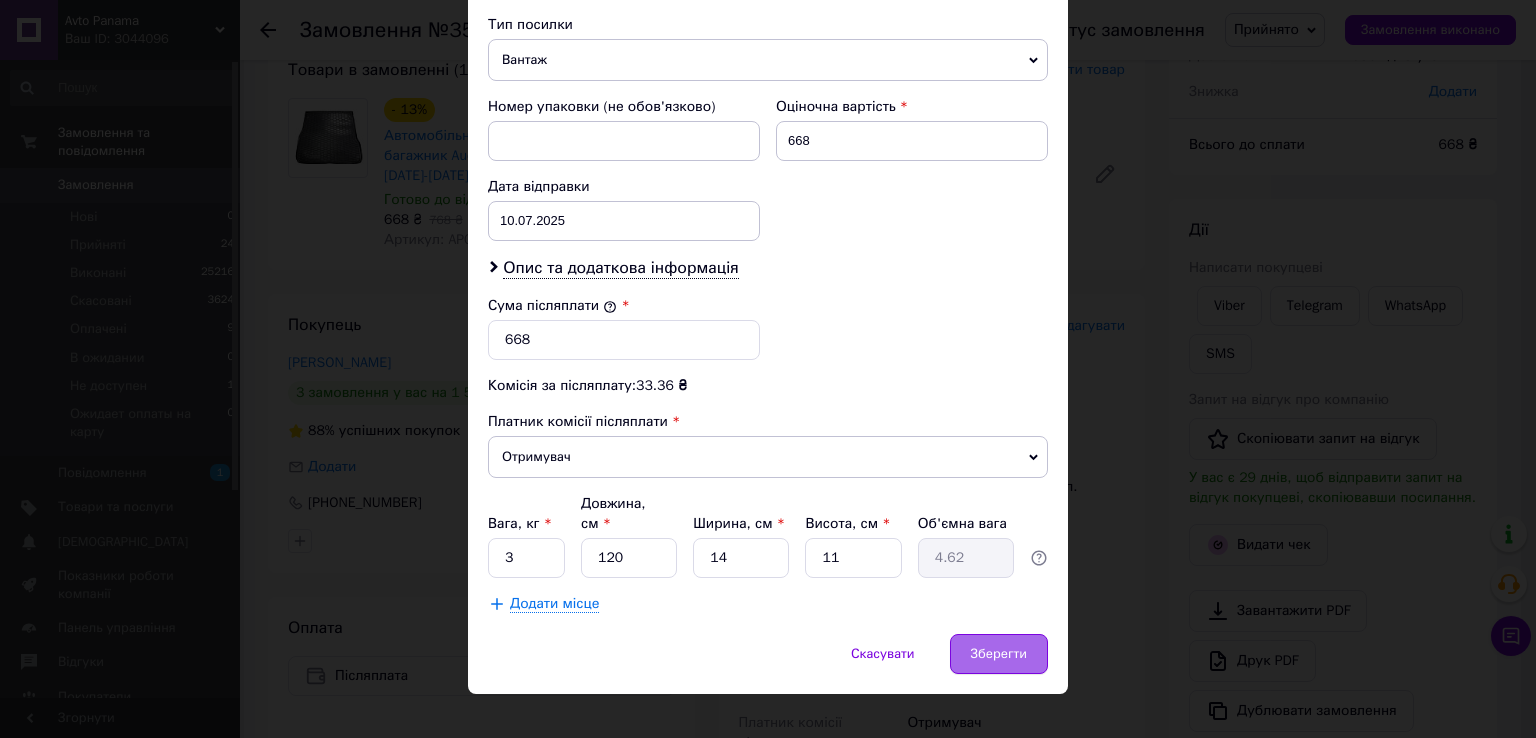 click on "Зберегти" at bounding box center (999, 654) 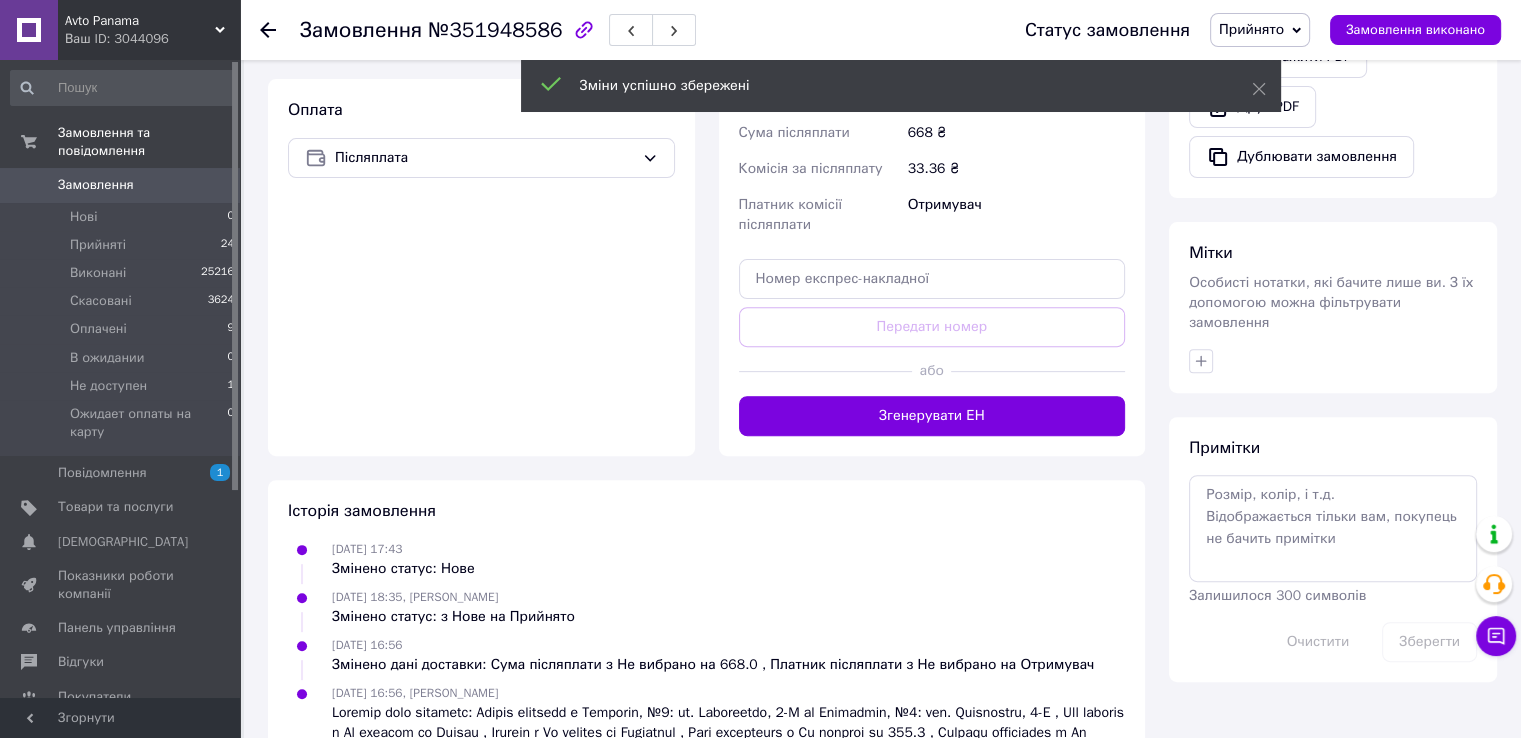 scroll, scrollTop: 666, scrollLeft: 0, axis: vertical 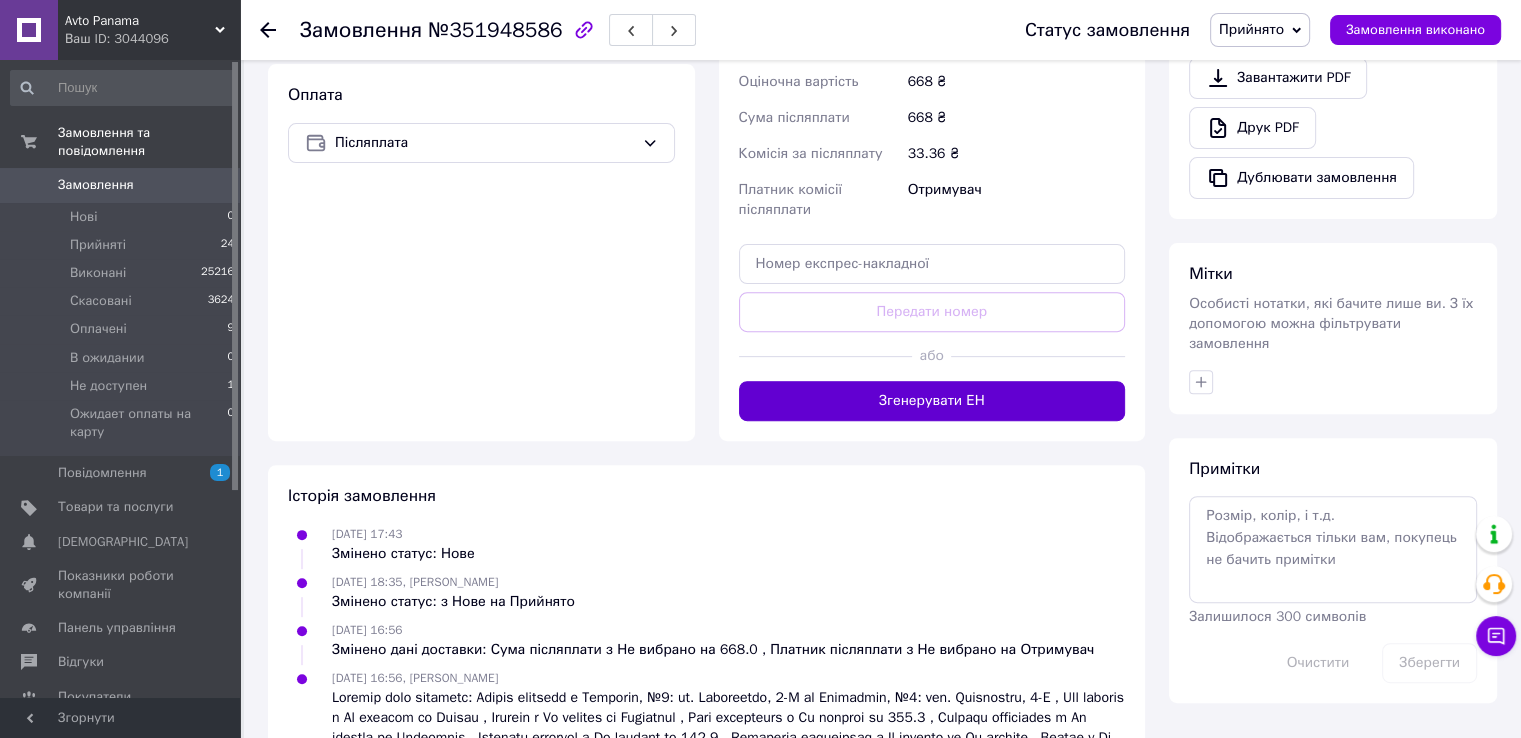click on "Згенерувати ЕН" at bounding box center (932, 401) 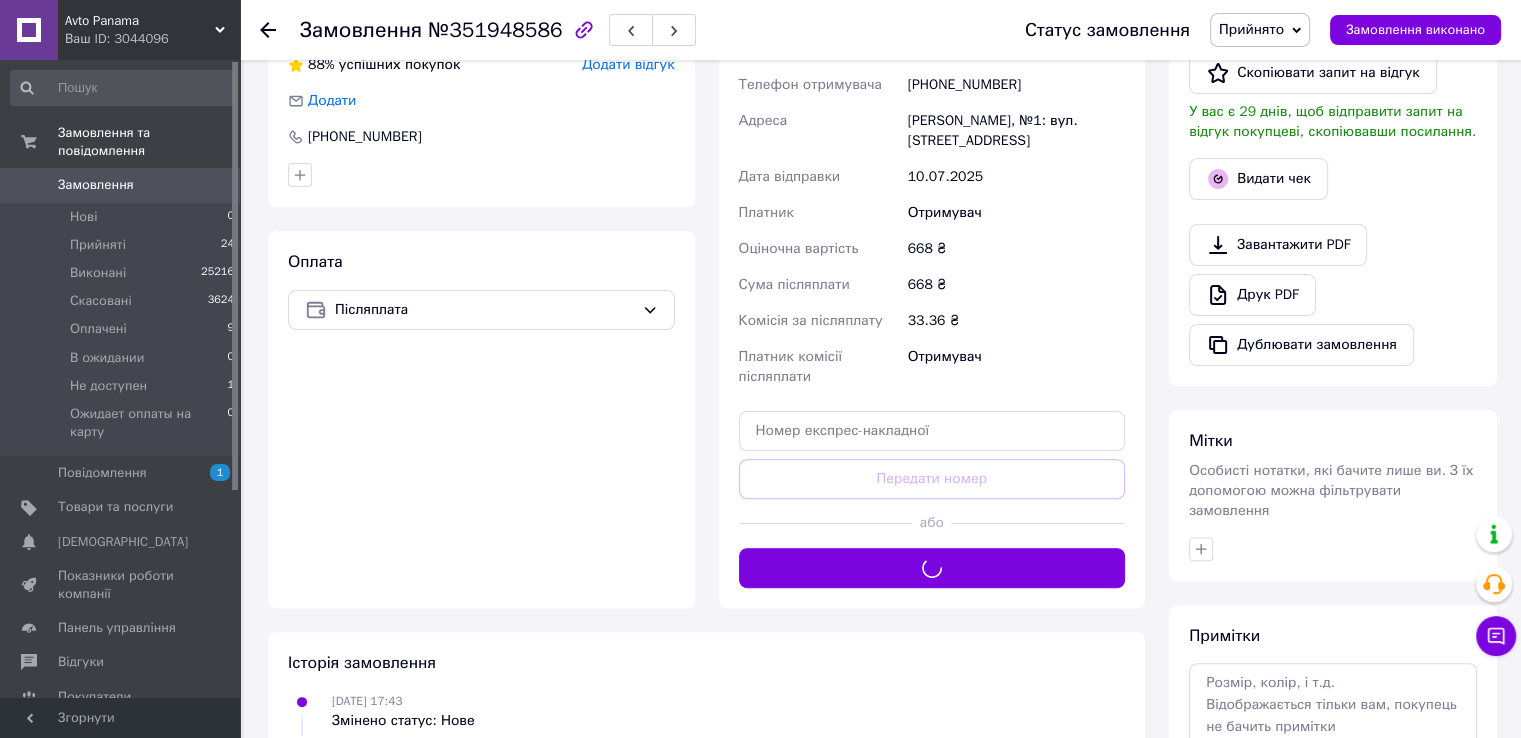 scroll, scrollTop: 200, scrollLeft: 0, axis: vertical 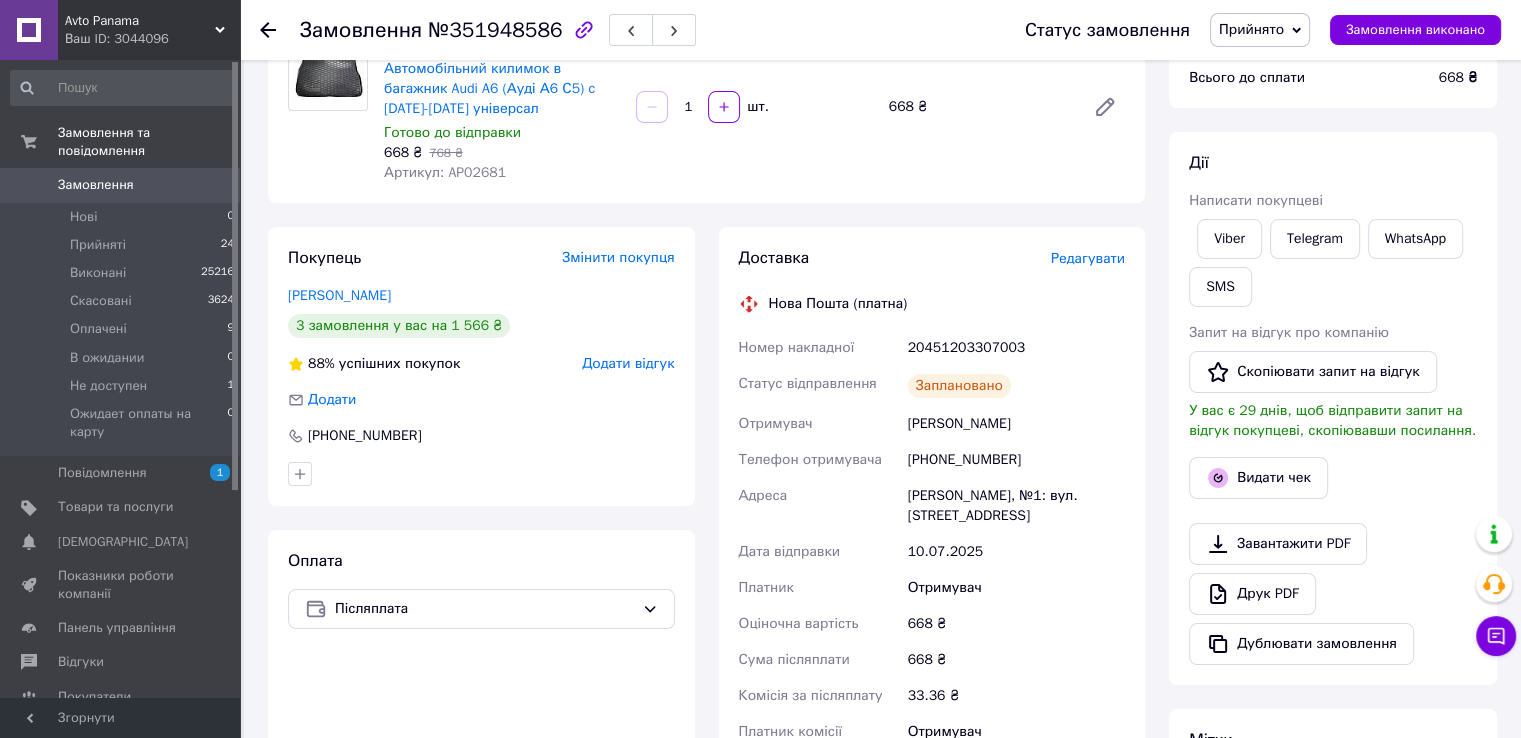 click on "Замовлення" at bounding box center [121, 185] 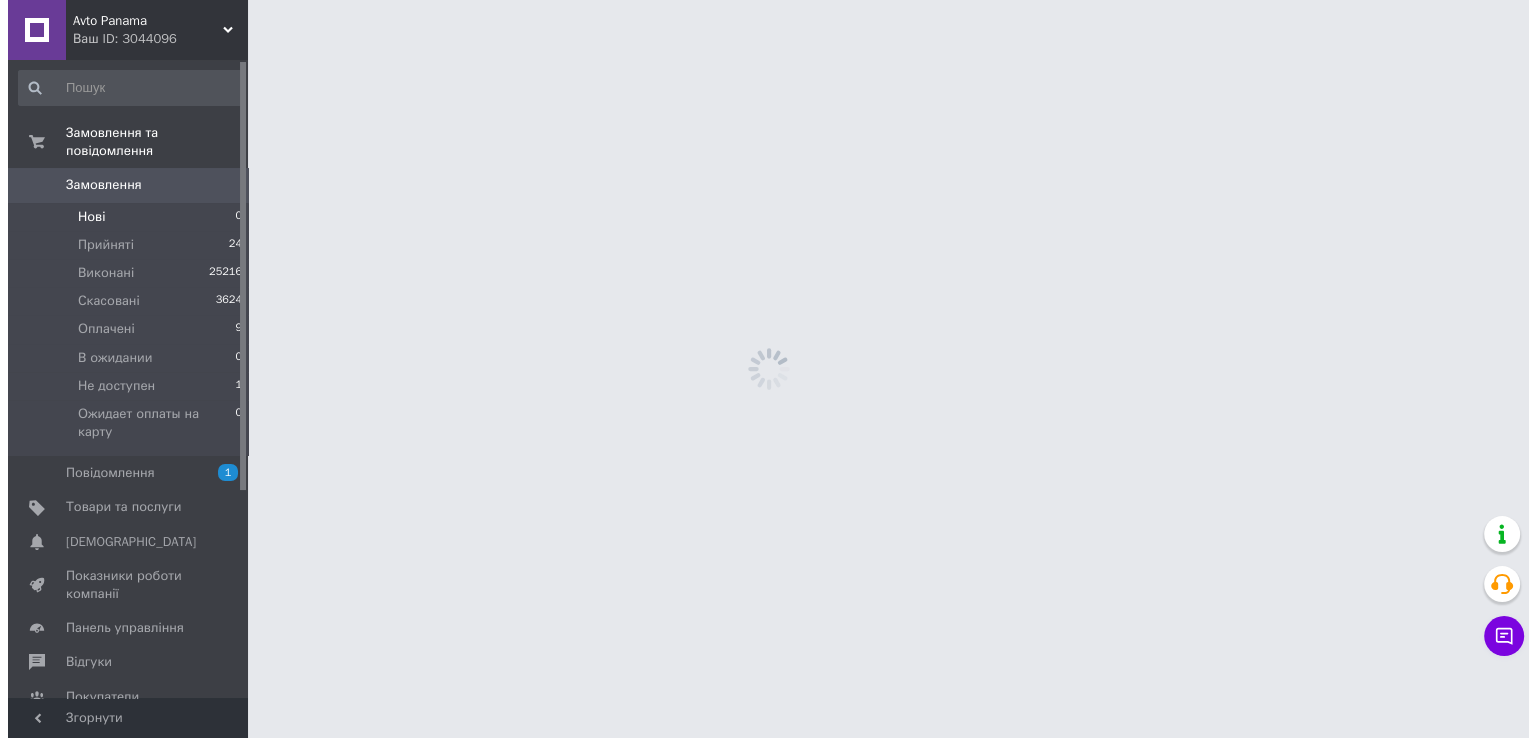 scroll, scrollTop: 0, scrollLeft: 0, axis: both 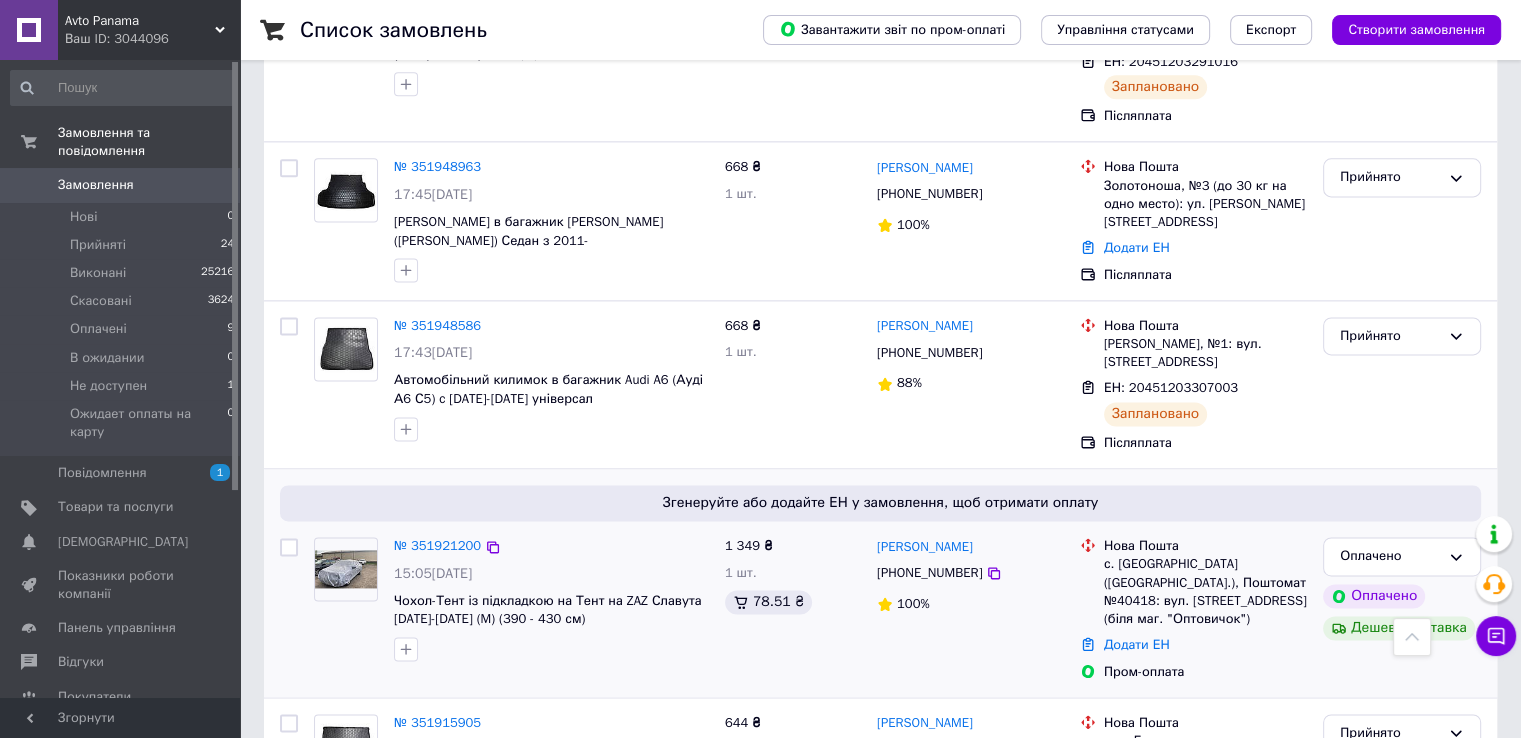 click at bounding box center (346, 569) 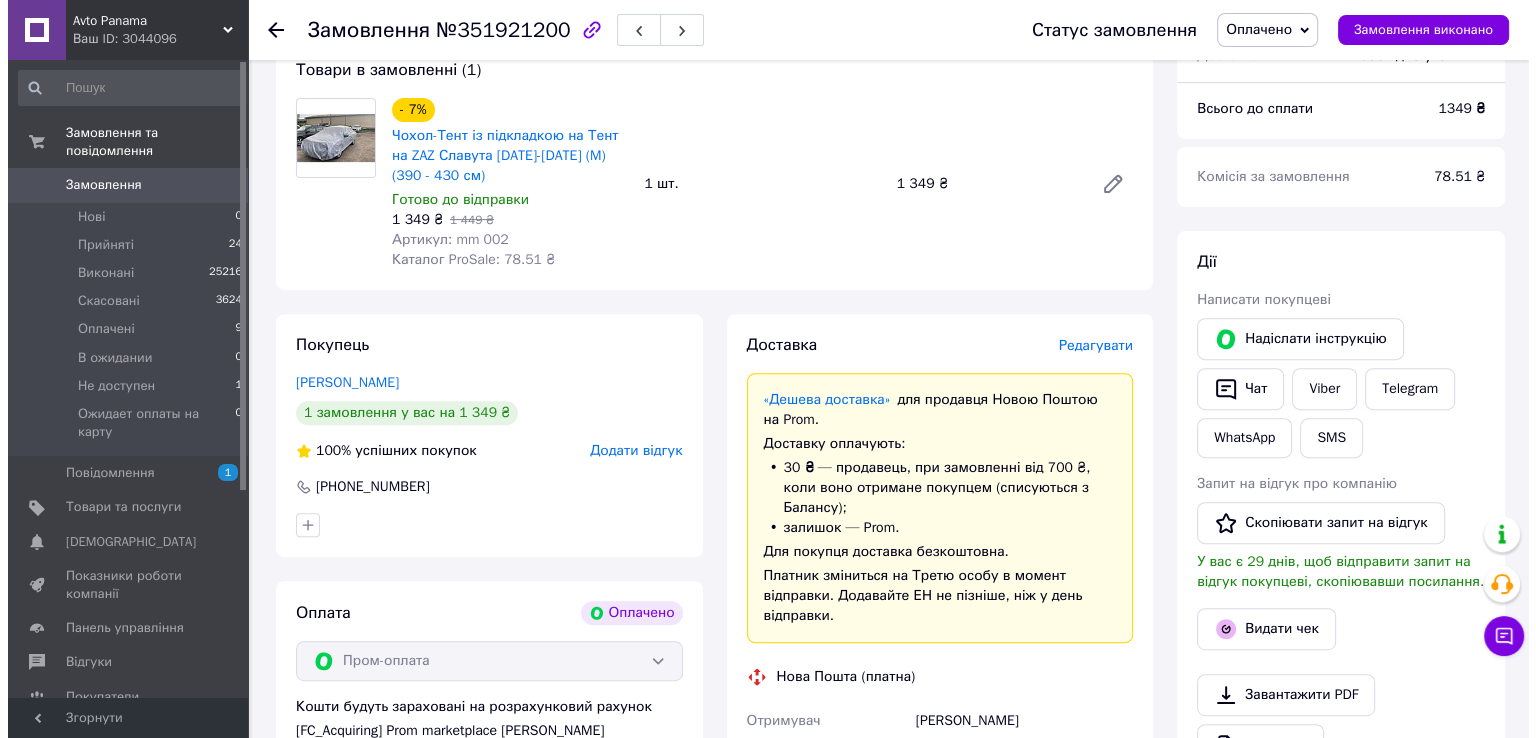 scroll, scrollTop: 666, scrollLeft: 0, axis: vertical 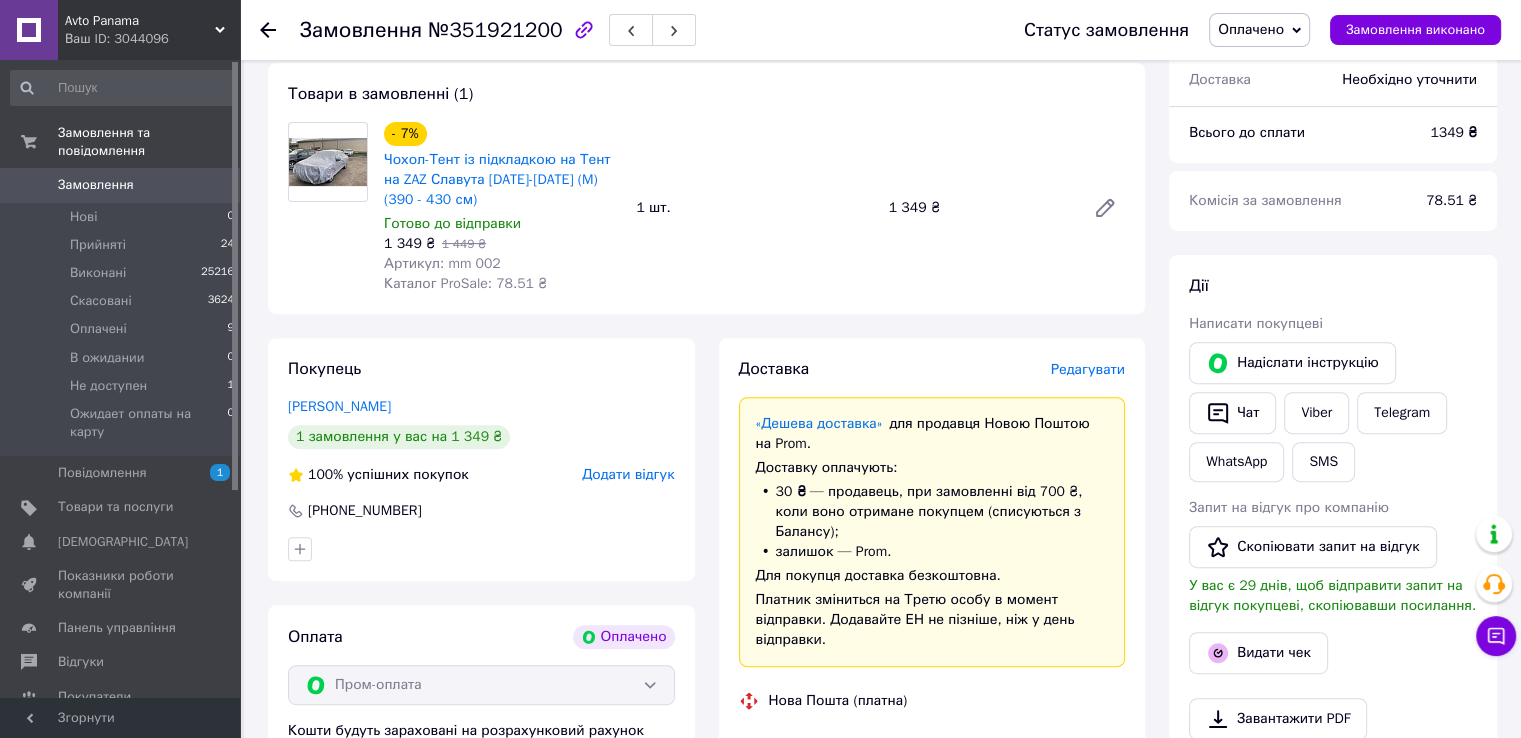 click on "Замовлення з додатку Оплачено Дешева доставка [DATE] 15:05 Товари в замовленні (1) - 7% Чохол-Тент із підкладкою на Тент на ZAZ Славута [DATE]-[DATE] (M) (390 - 430 см) Готово до відправки 1 349 ₴   1 449 ₴ Артикул: mm 002 Каталог ProSale: 78.51 ₴  1 шт. 1 349 ₴ Покупець [PERSON_NAME] 1 замовлення у вас на 1 349 ₴ 100%   успішних покупок Додати відгук [PHONE_NUMBER] Оплата Оплачено Пром-оплата Кошти будуть зараховані на розрахунковий рахунок [FC_Acquiring] Prom marketplace [PERSON_NAME] (Активирован) Доставка Редагувати «Дешева доставка»   для продавця Новою Поштою на Prom. Доставку оплачують: 30 ₴   — продавець   <" at bounding box center (706, 773) 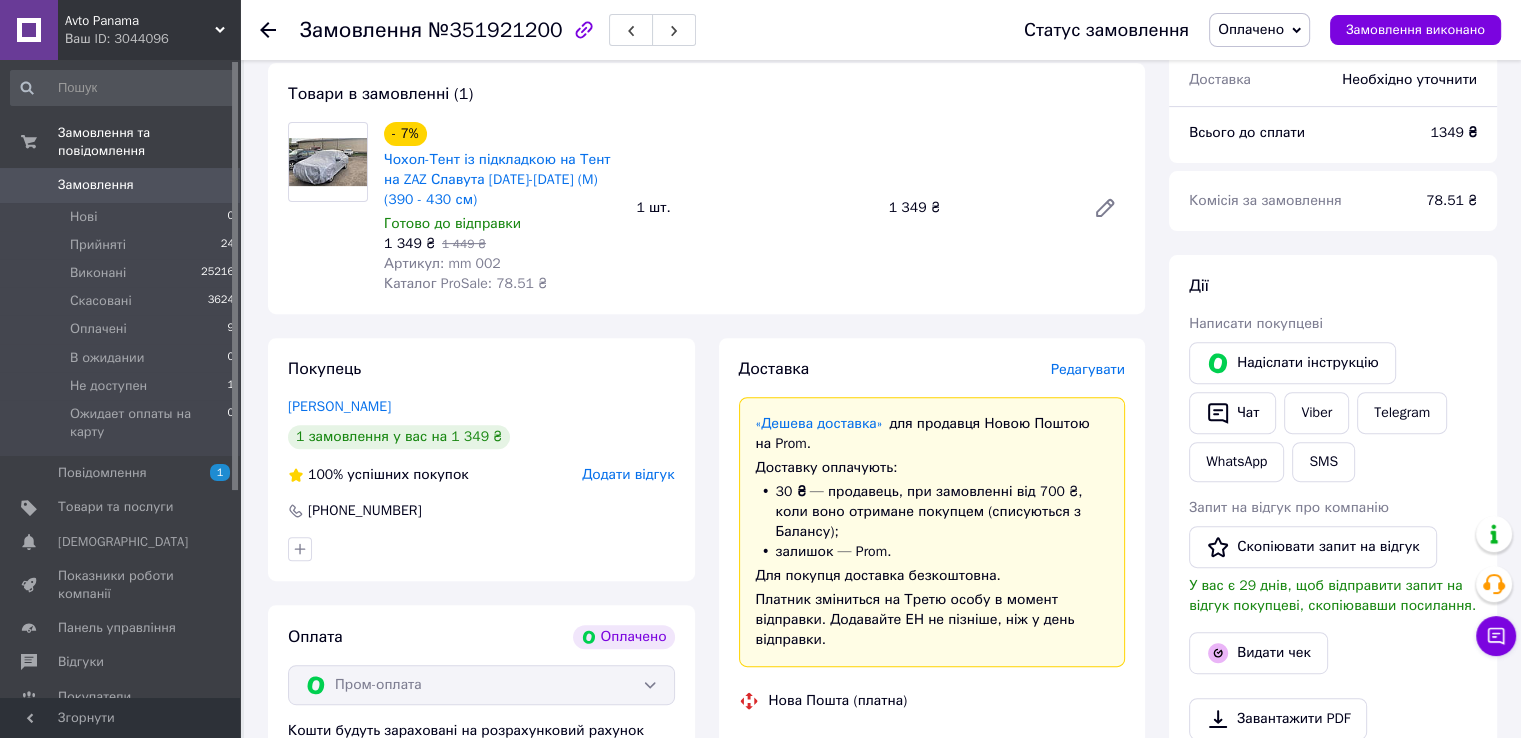 click on "Редагувати" at bounding box center (1088, 369) 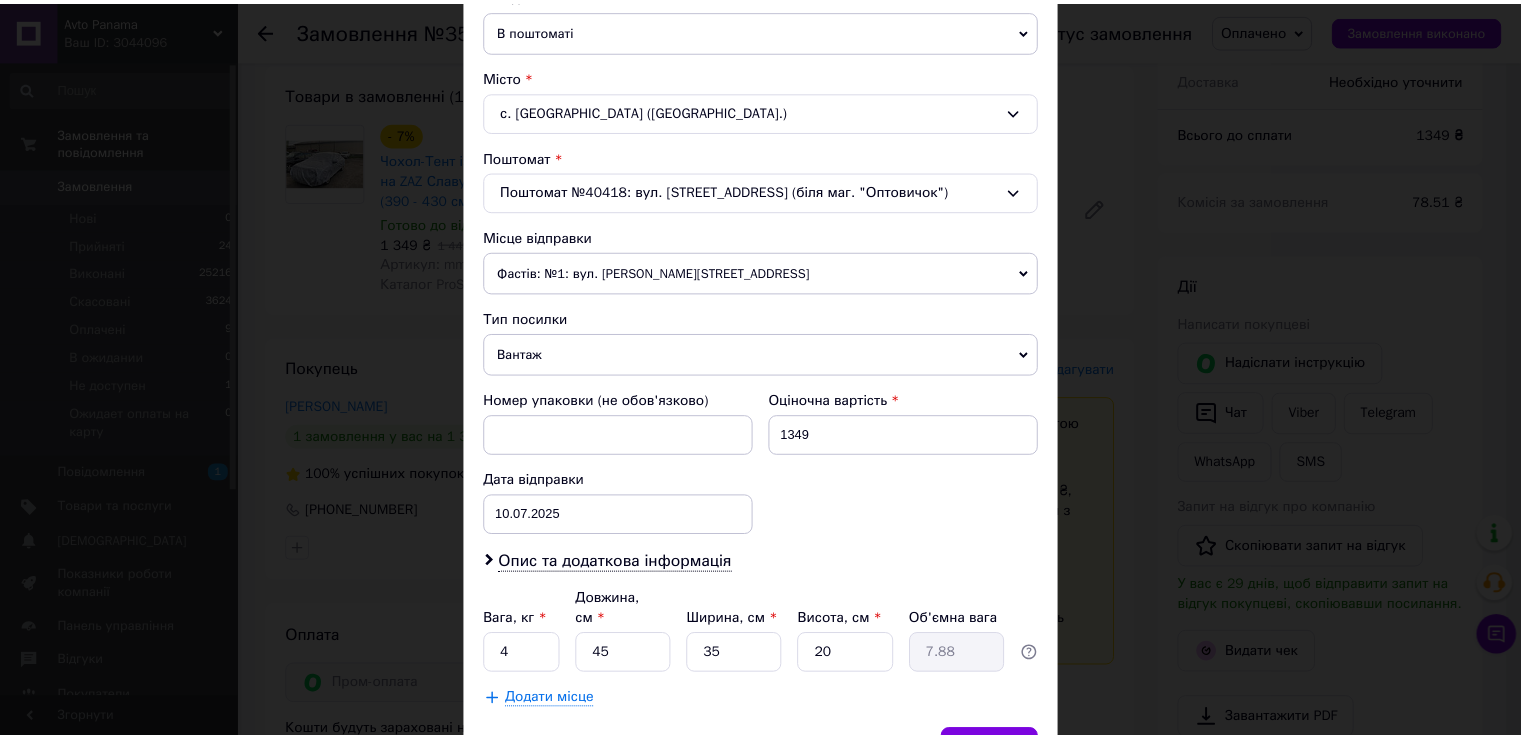 scroll, scrollTop: 584, scrollLeft: 0, axis: vertical 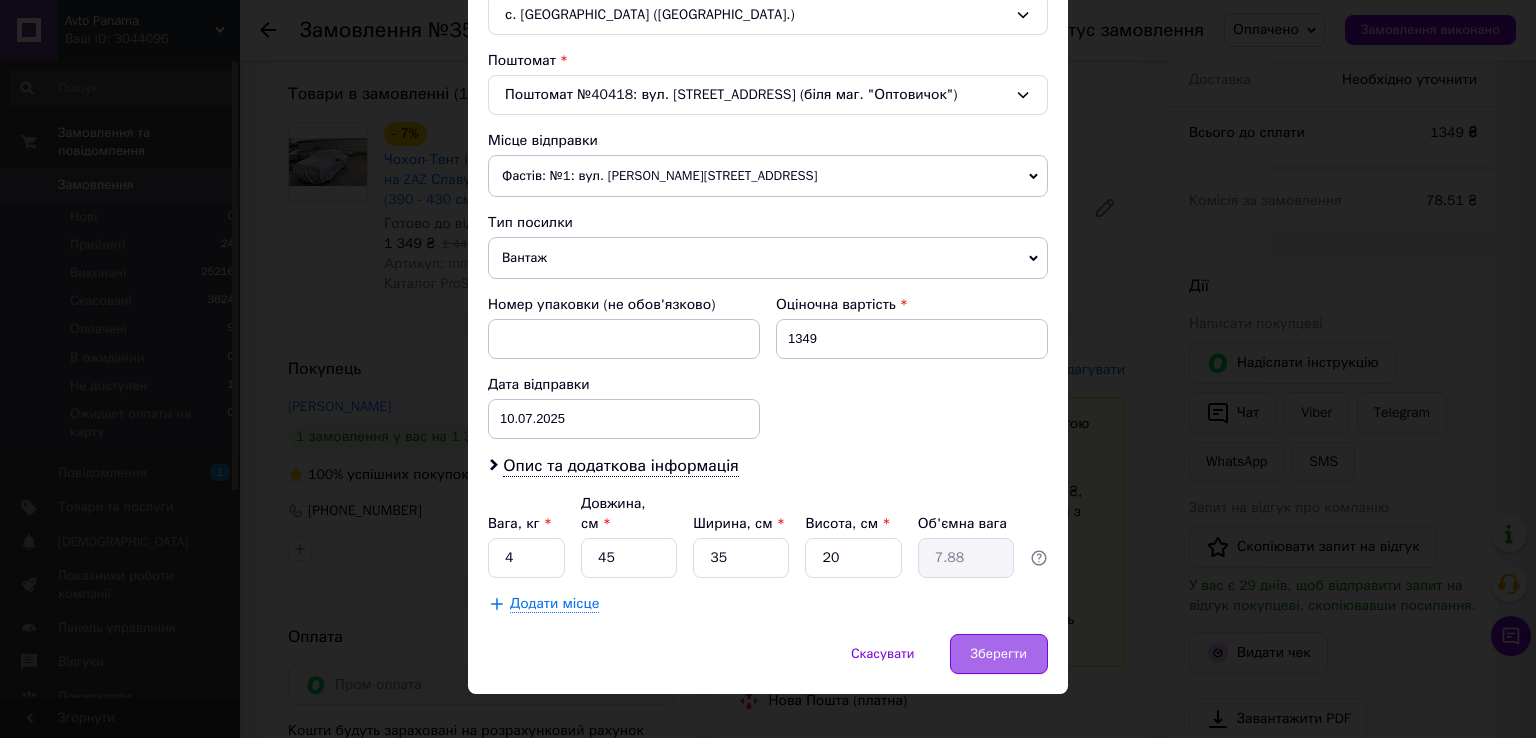 click on "Зберегти" at bounding box center [999, 654] 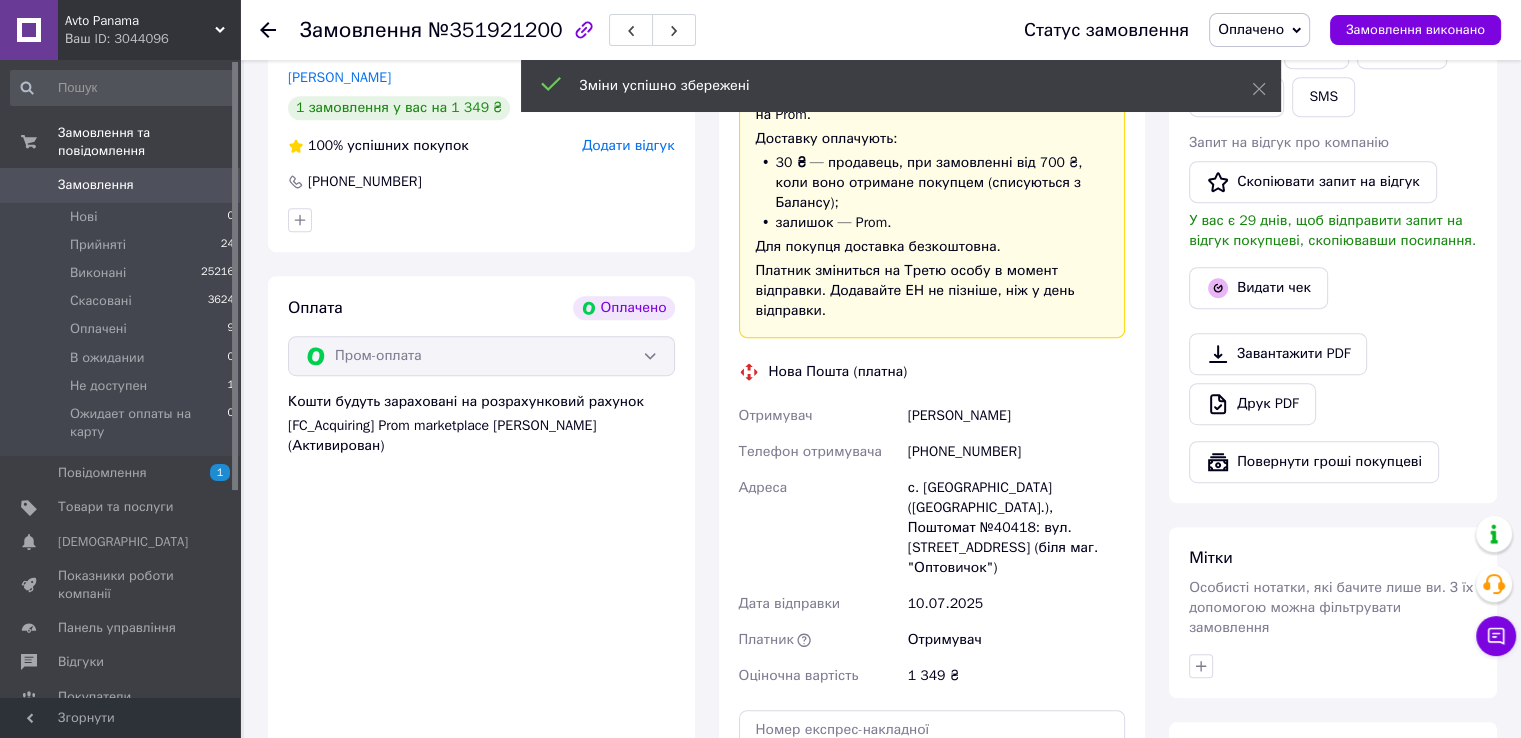 scroll, scrollTop: 1266, scrollLeft: 0, axis: vertical 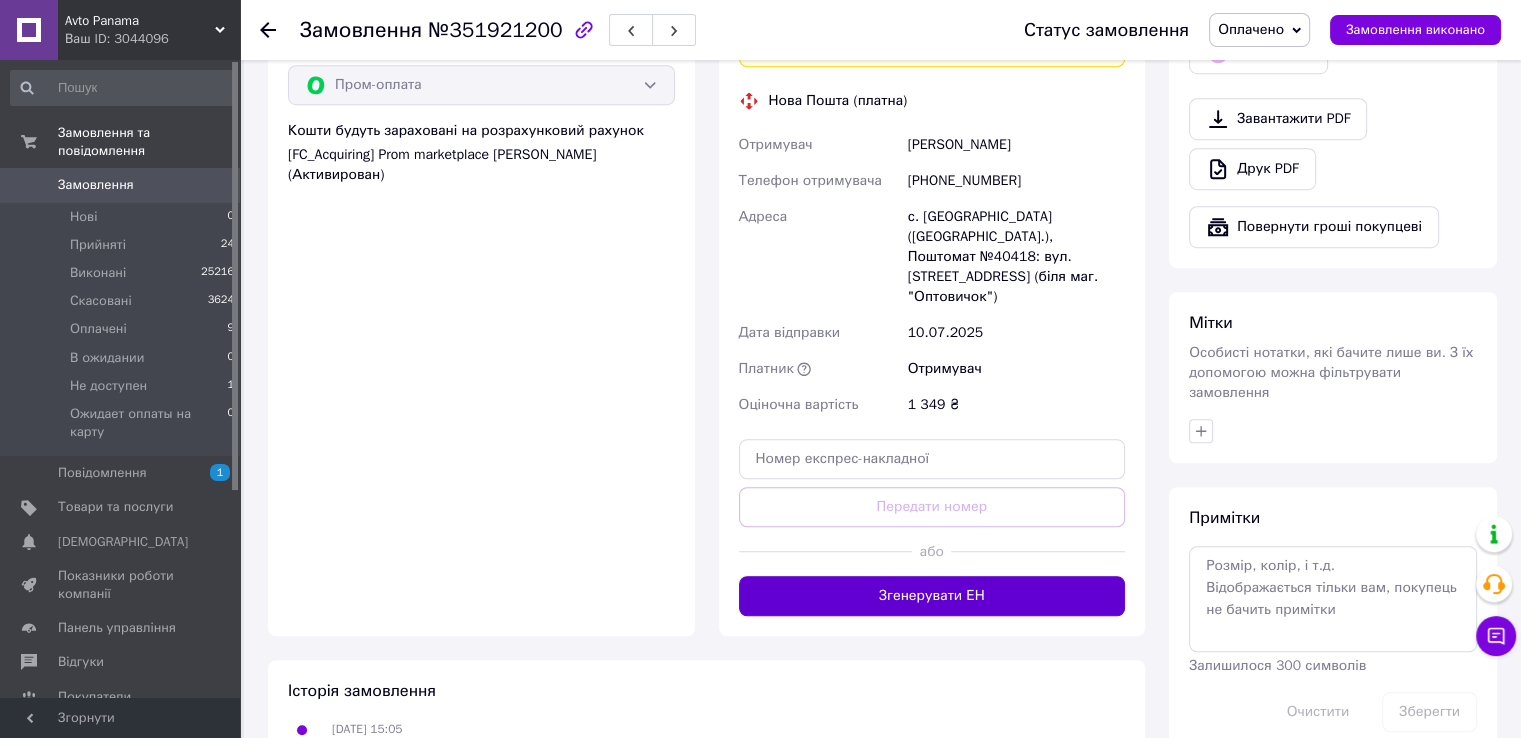 click on "Згенерувати ЕН" at bounding box center [932, 596] 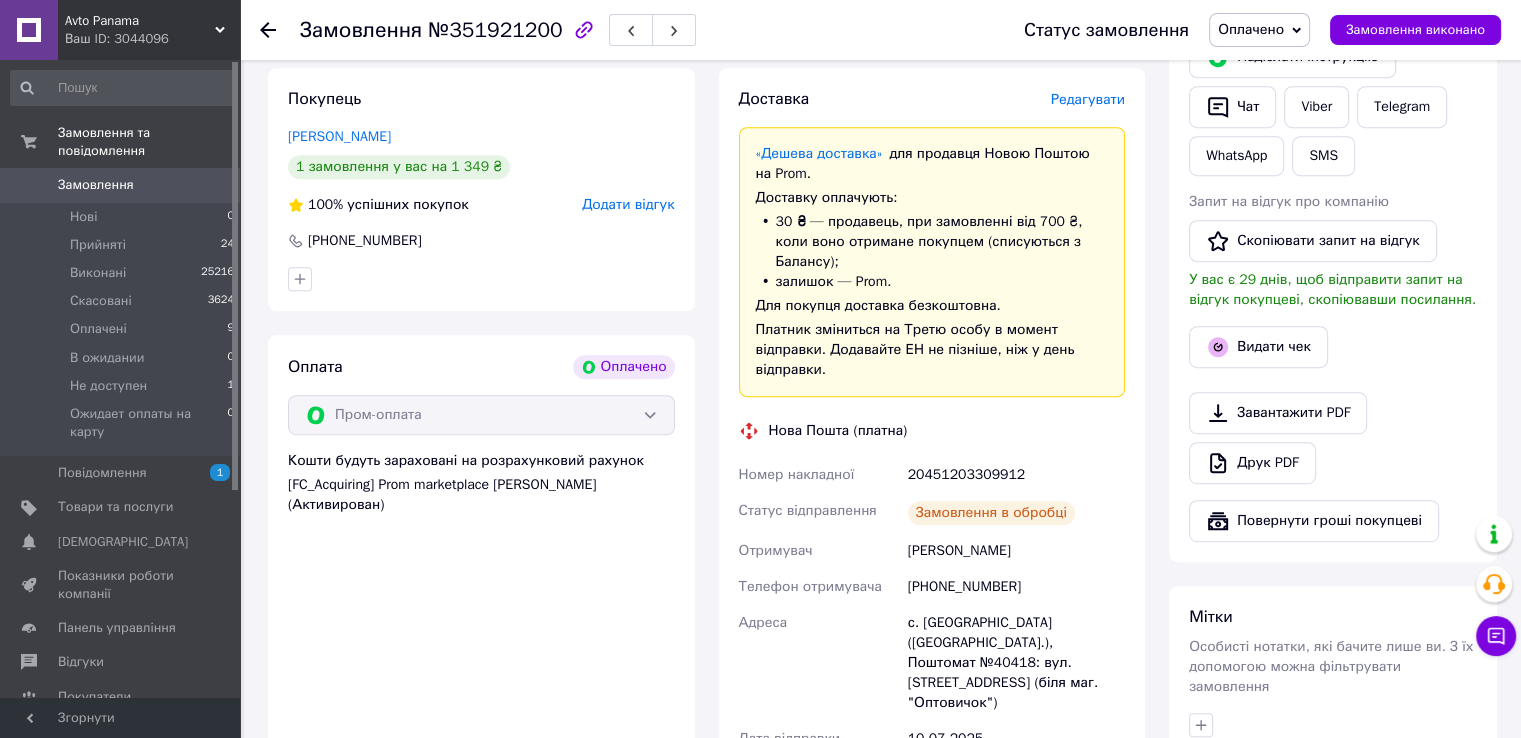 scroll, scrollTop: 933, scrollLeft: 0, axis: vertical 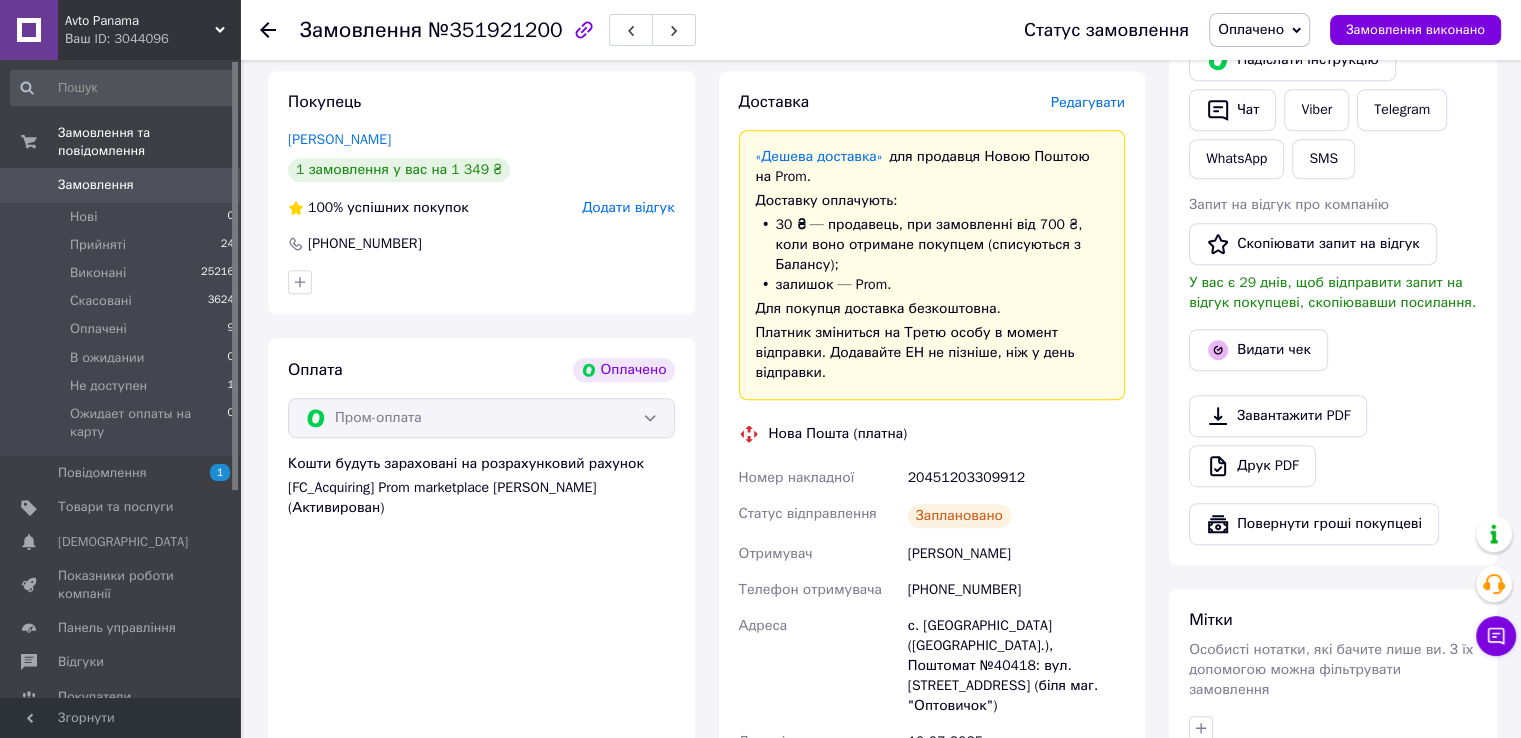 click on "Замовлення 0" at bounding box center (123, 185) 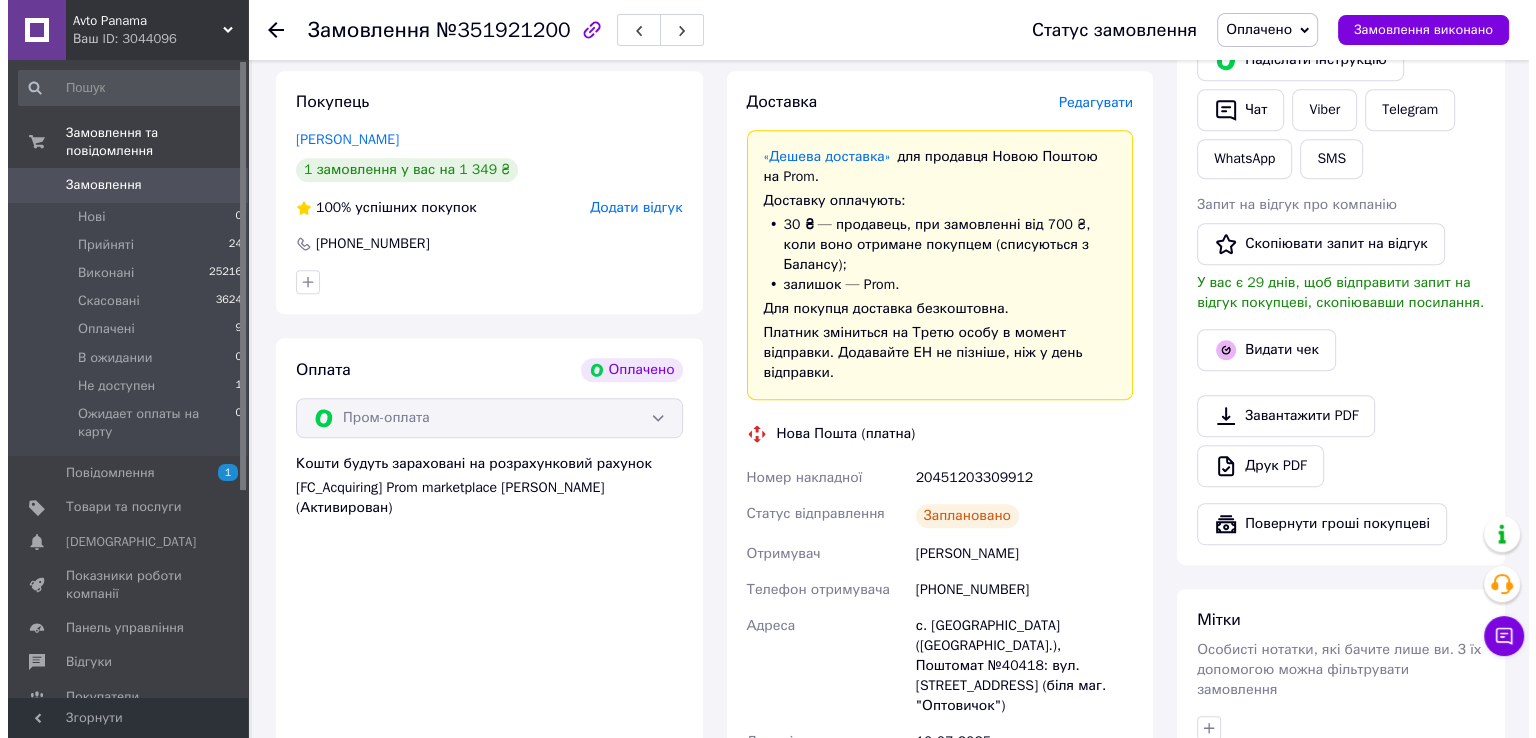 scroll, scrollTop: 0, scrollLeft: 0, axis: both 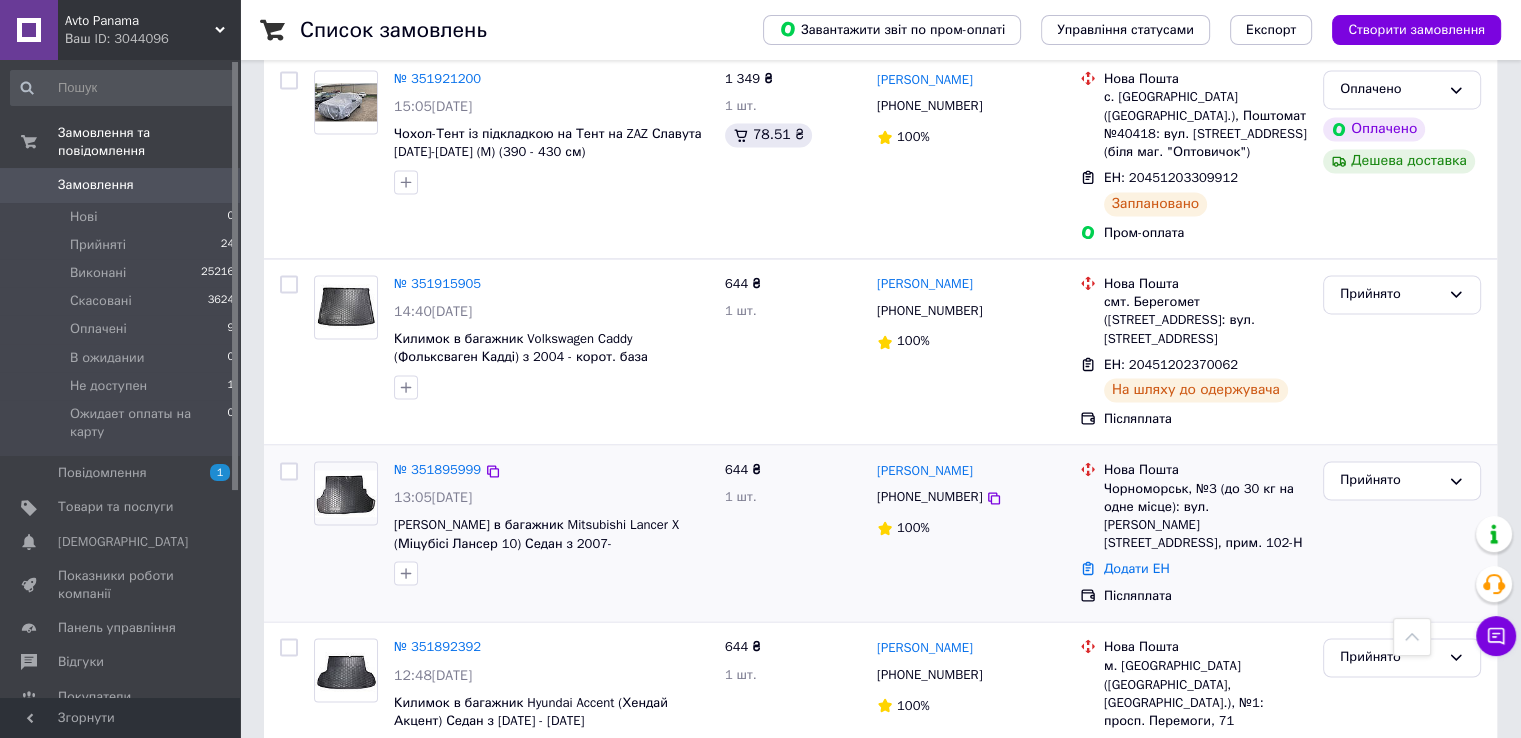 click at bounding box center [346, 493] 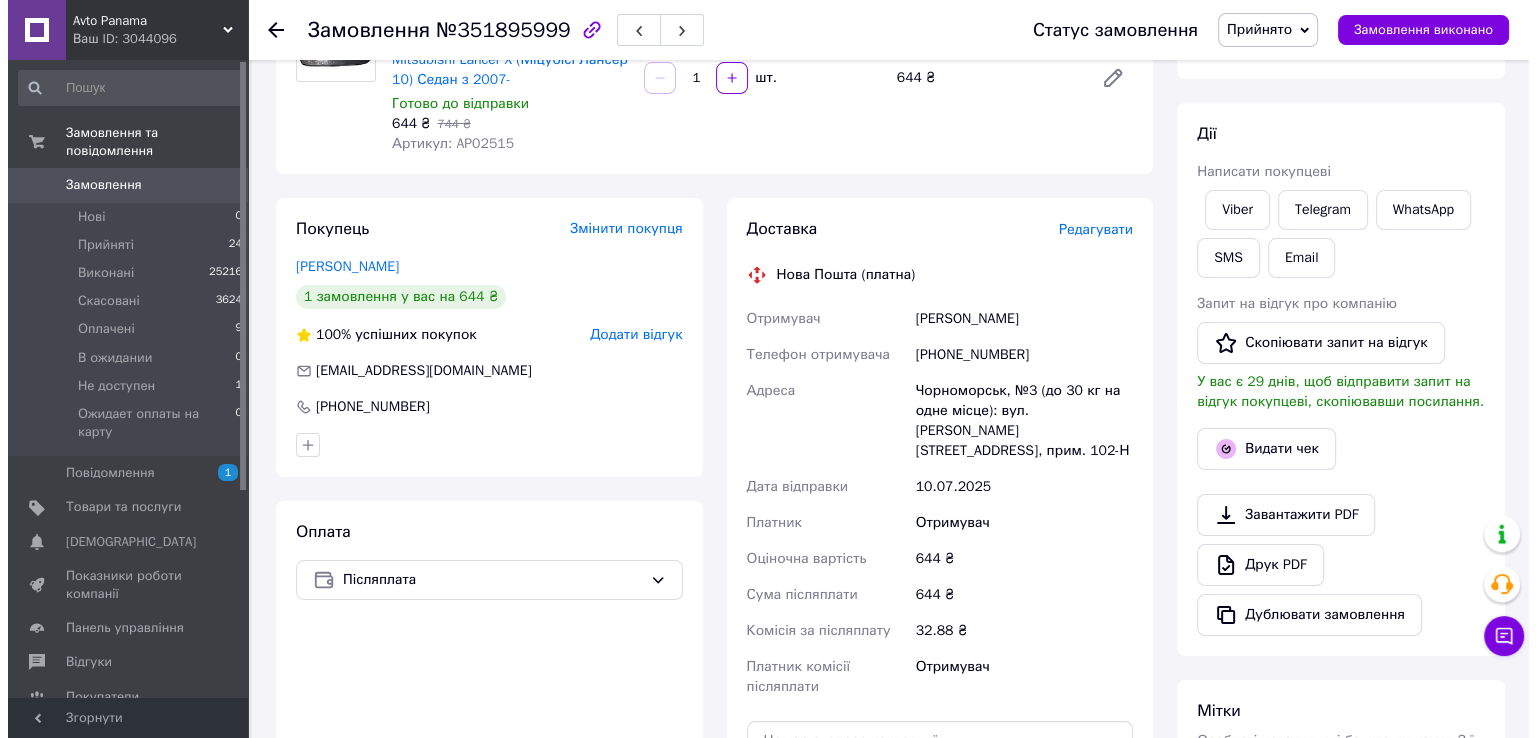 scroll, scrollTop: 266, scrollLeft: 0, axis: vertical 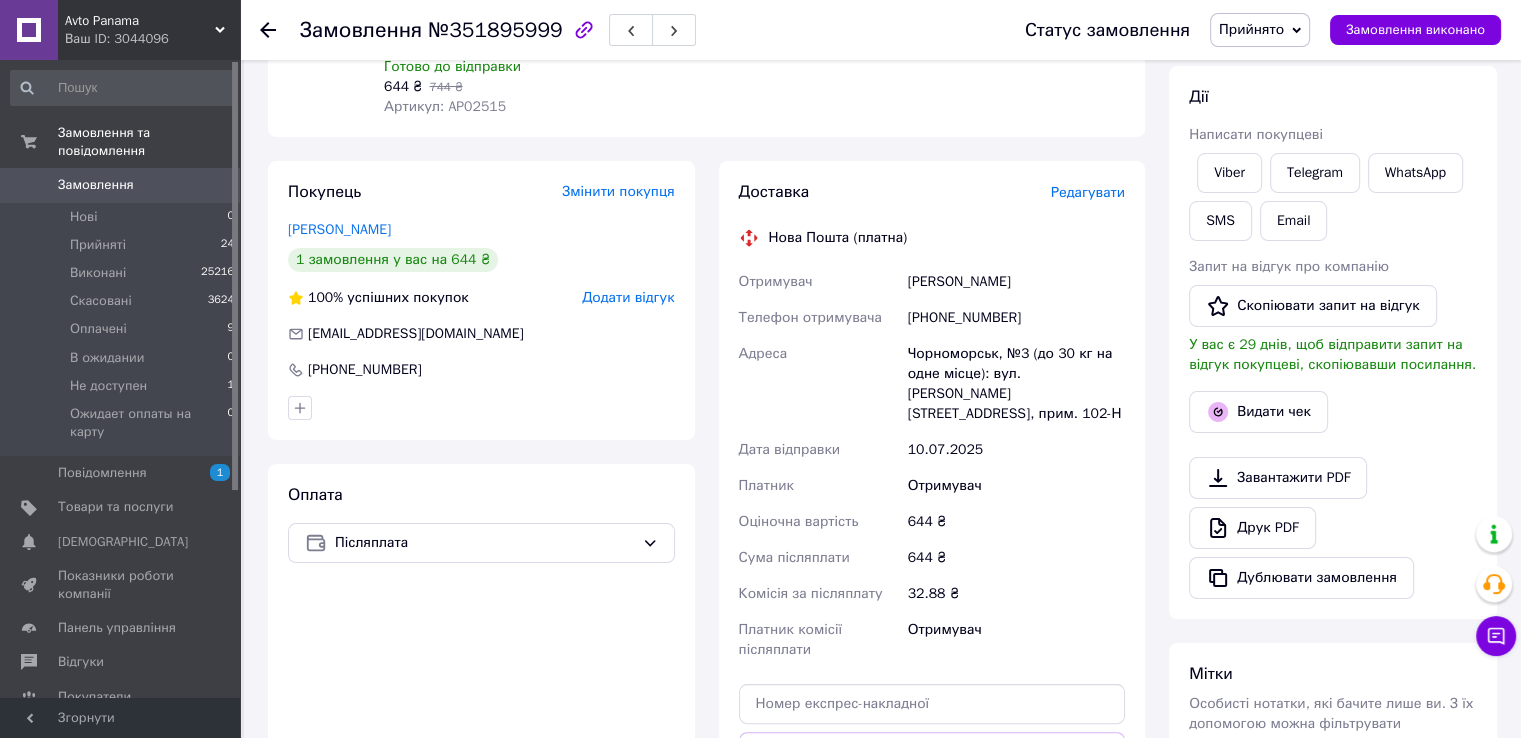 click on "Редагувати" at bounding box center (1088, 192) 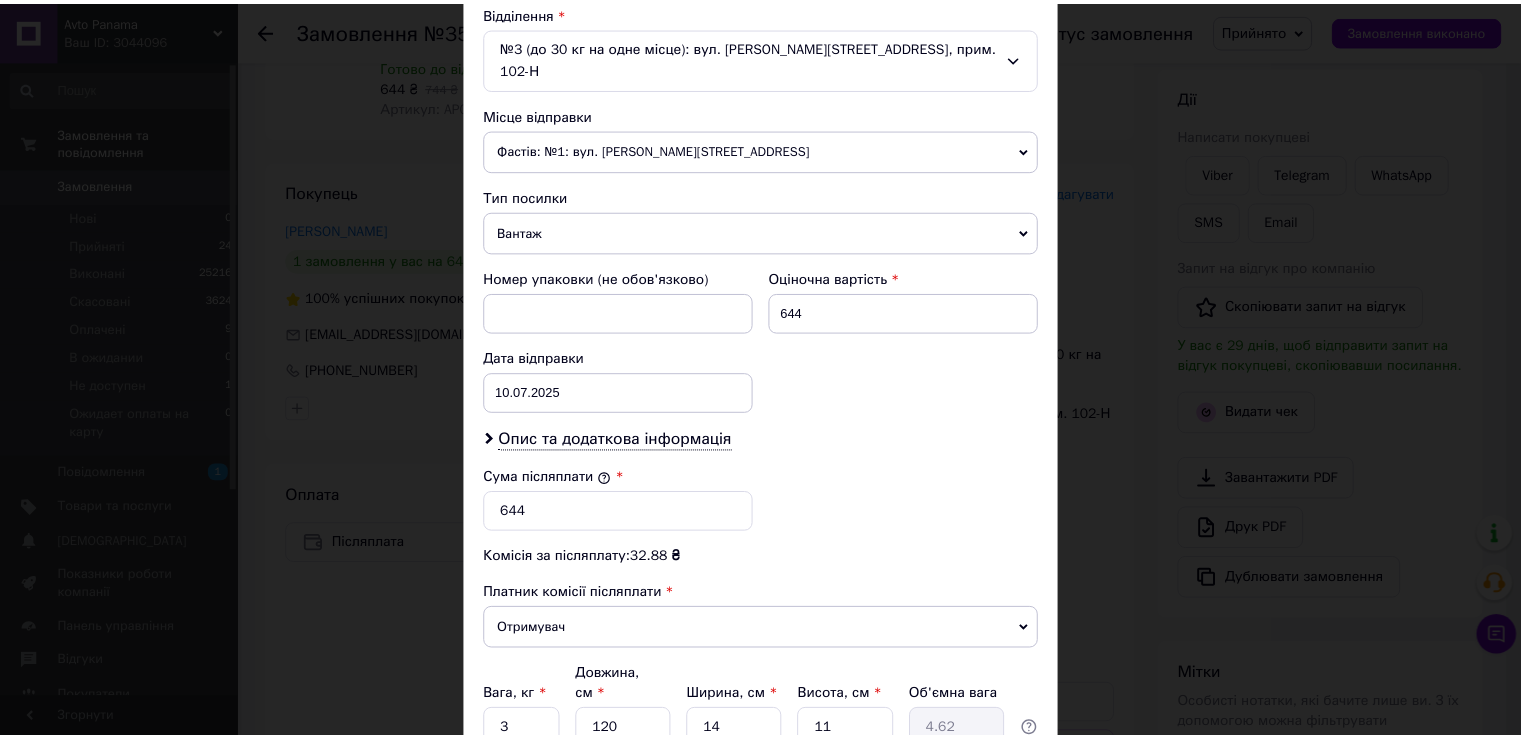 scroll, scrollTop: 782, scrollLeft: 0, axis: vertical 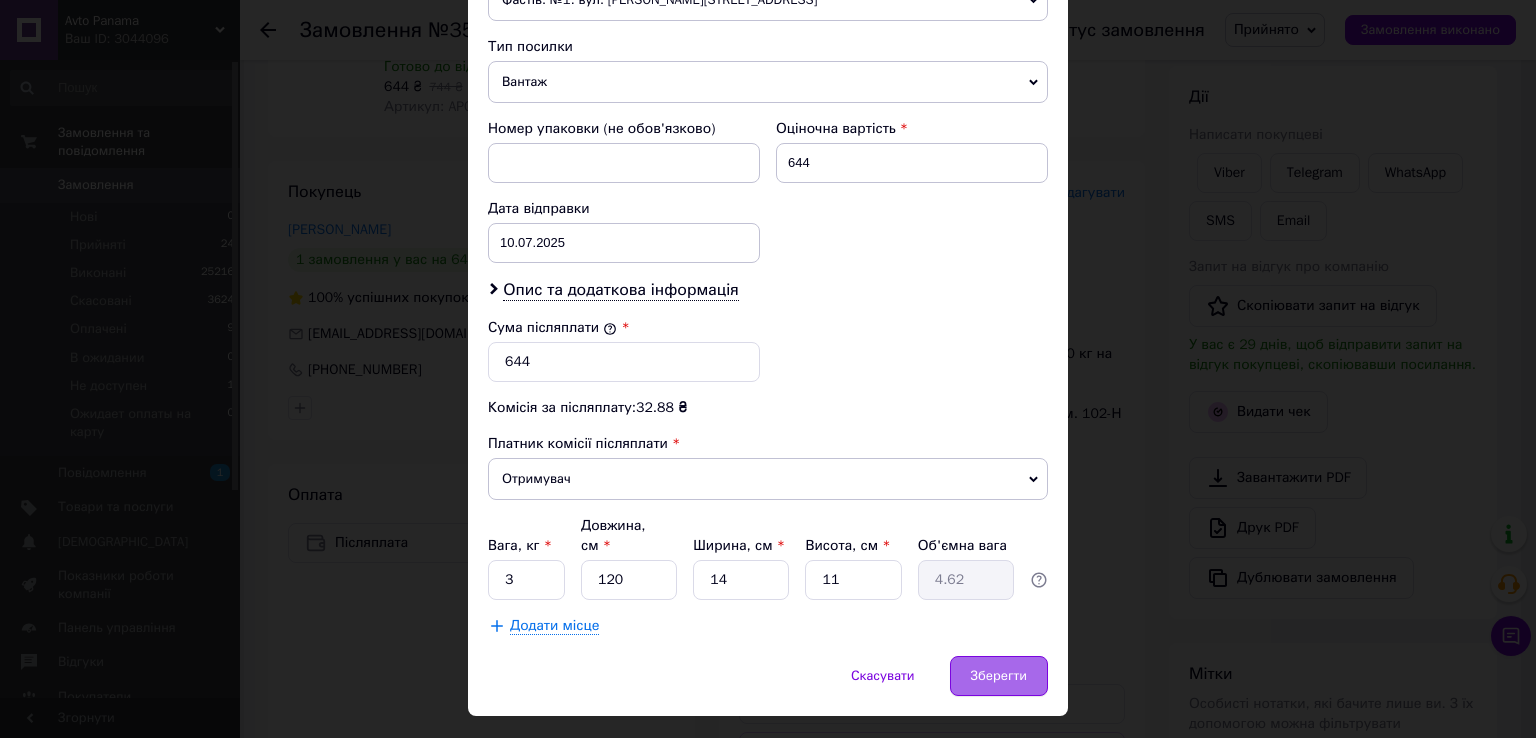 click on "Зберегти" at bounding box center [999, 676] 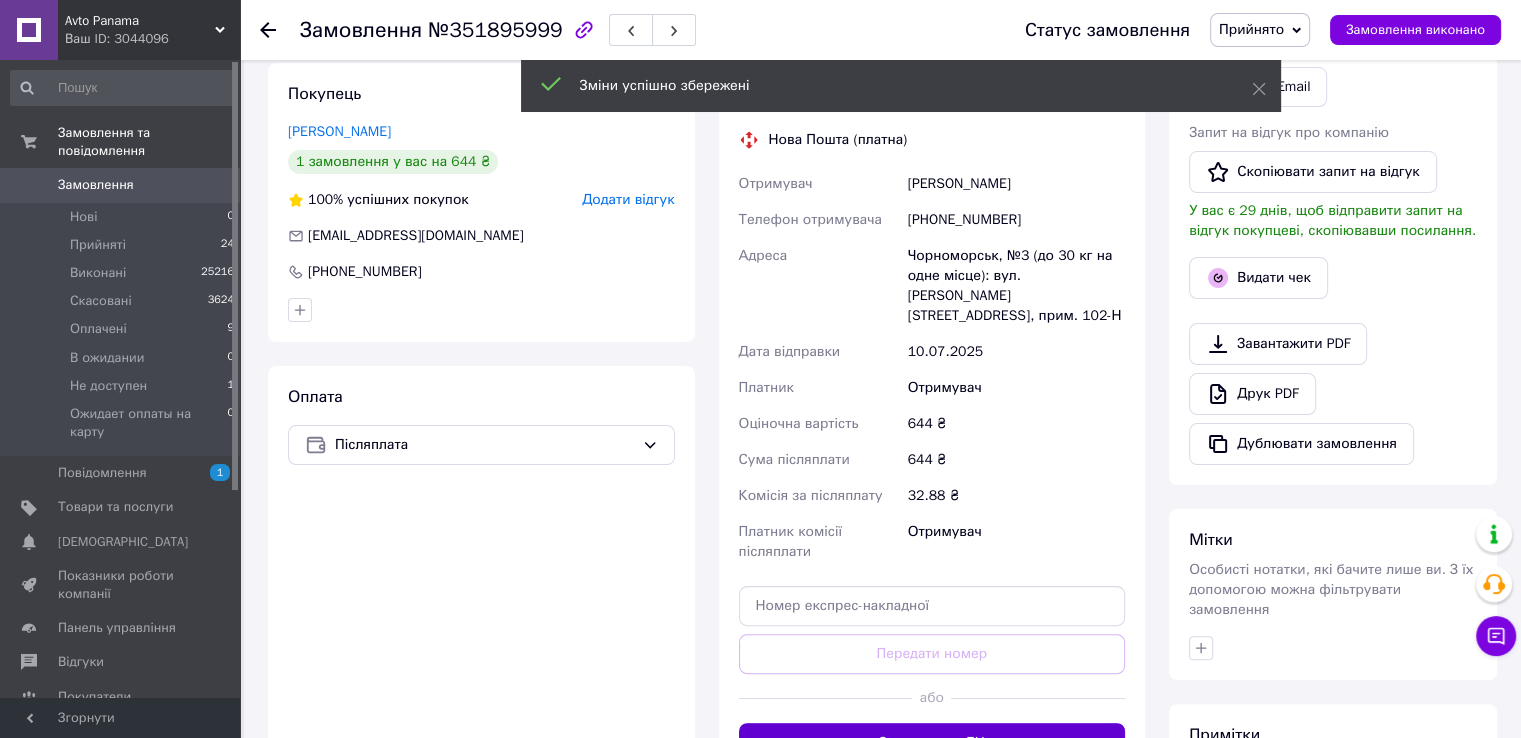 scroll, scrollTop: 533, scrollLeft: 0, axis: vertical 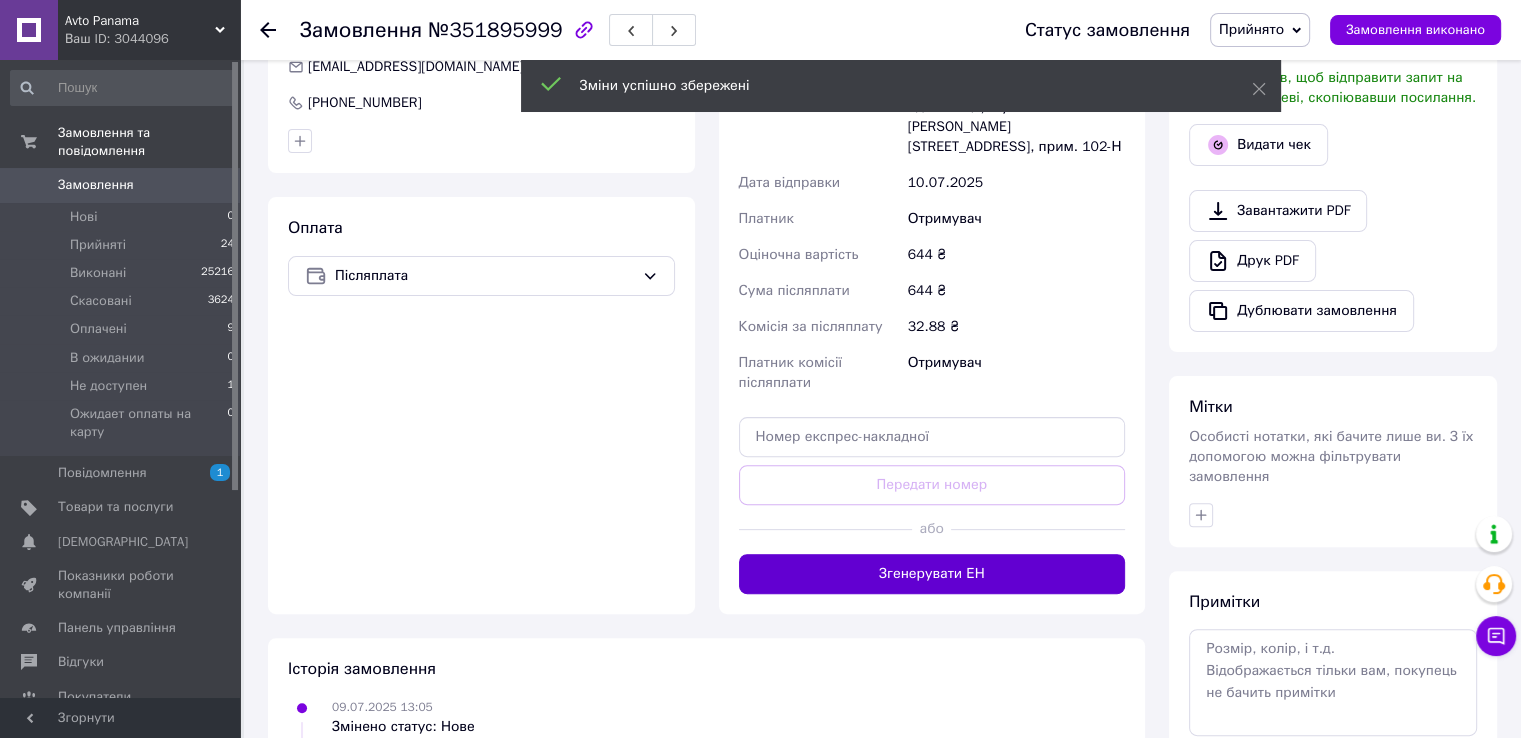 click on "Згенерувати ЕН" at bounding box center (932, 574) 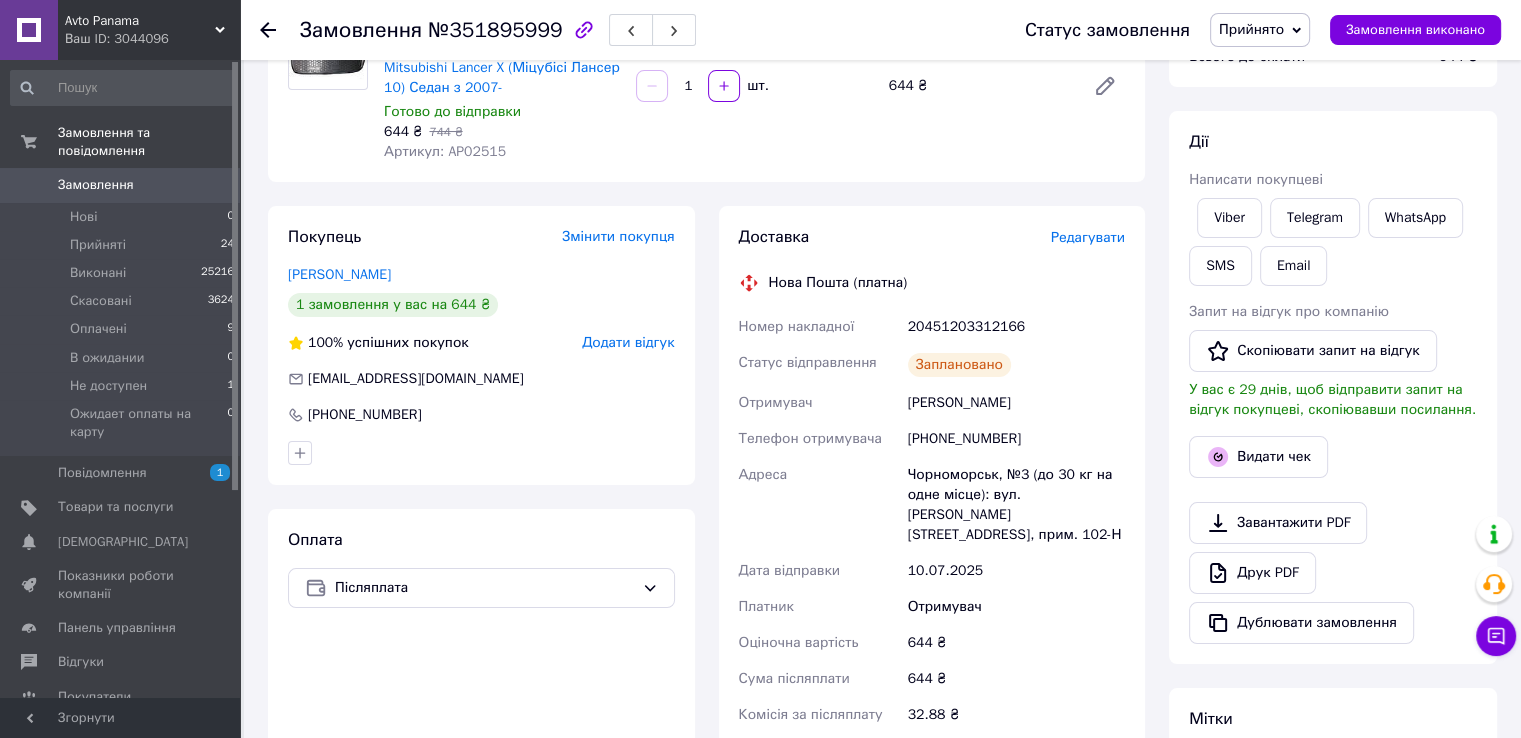 scroll, scrollTop: 0, scrollLeft: 0, axis: both 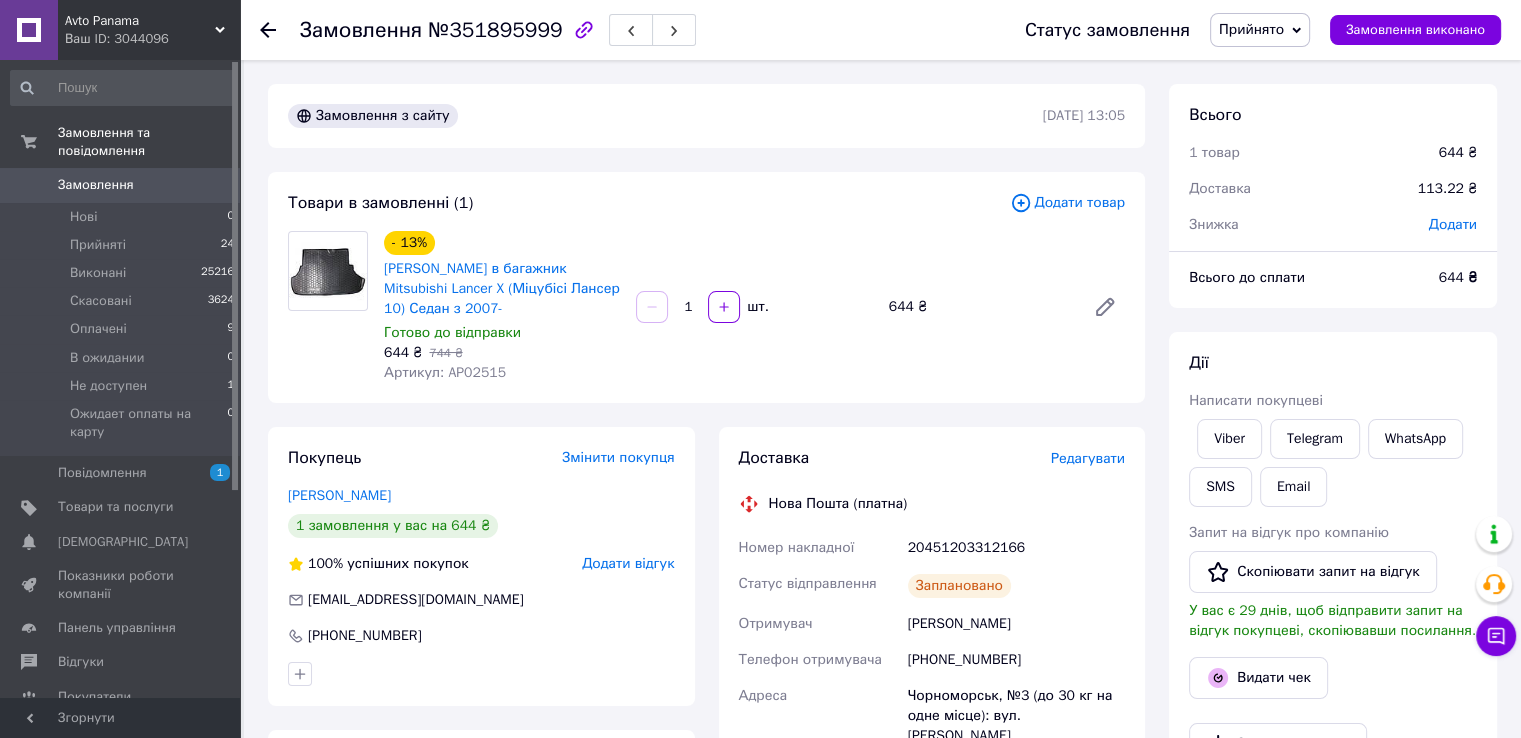 click on "0" at bounding box center [212, 185] 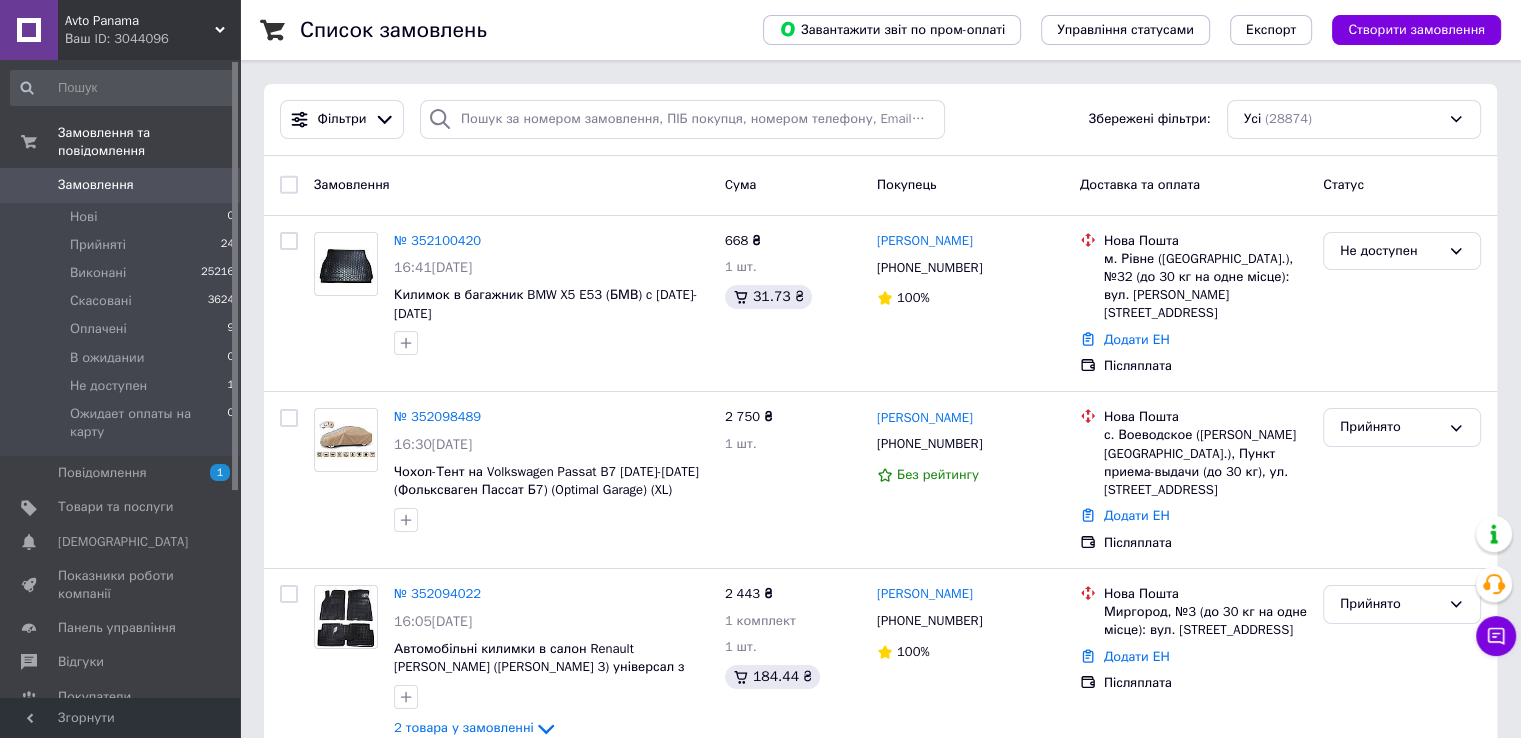 scroll, scrollTop: 3271, scrollLeft: 0, axis: vertical 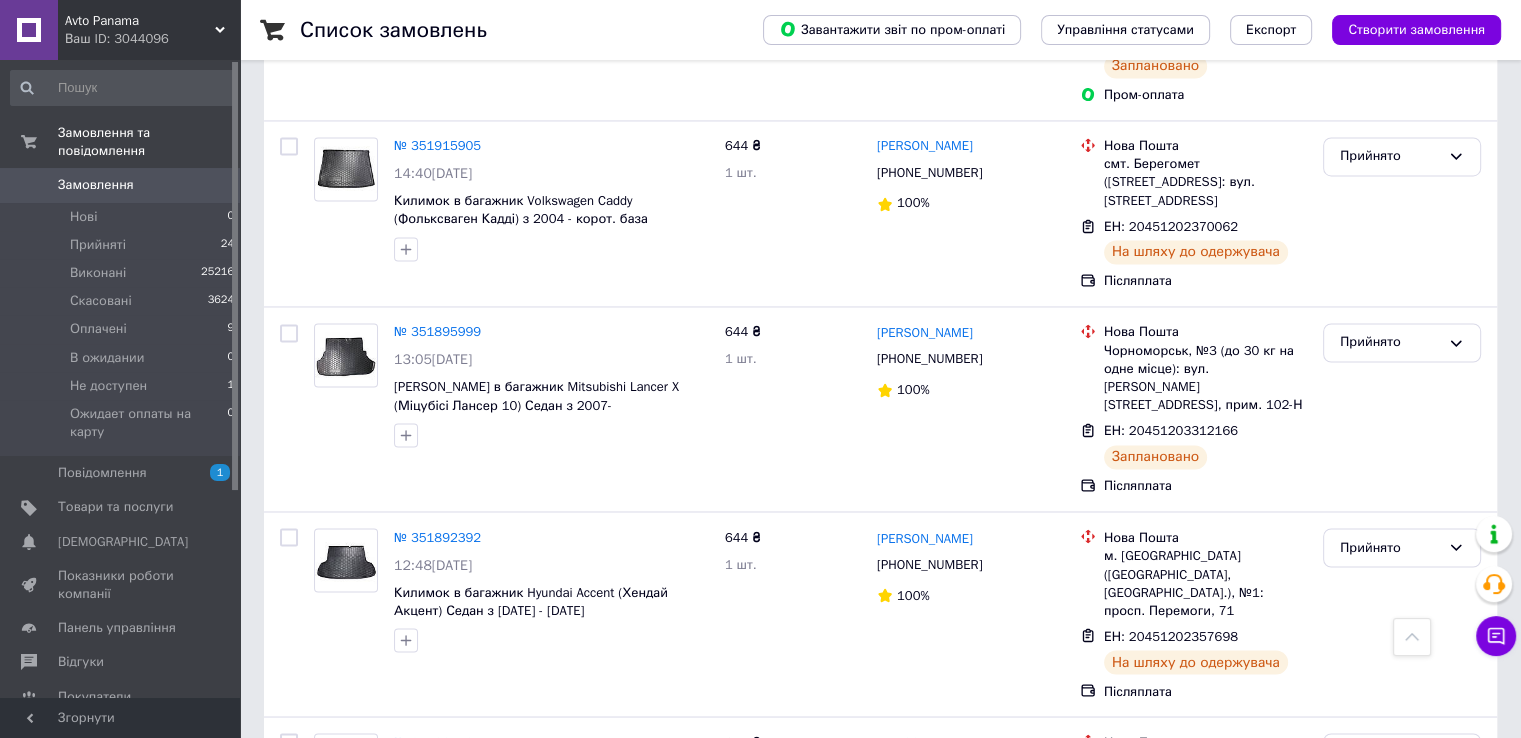 click on "2" at bounding box center [327, 918] 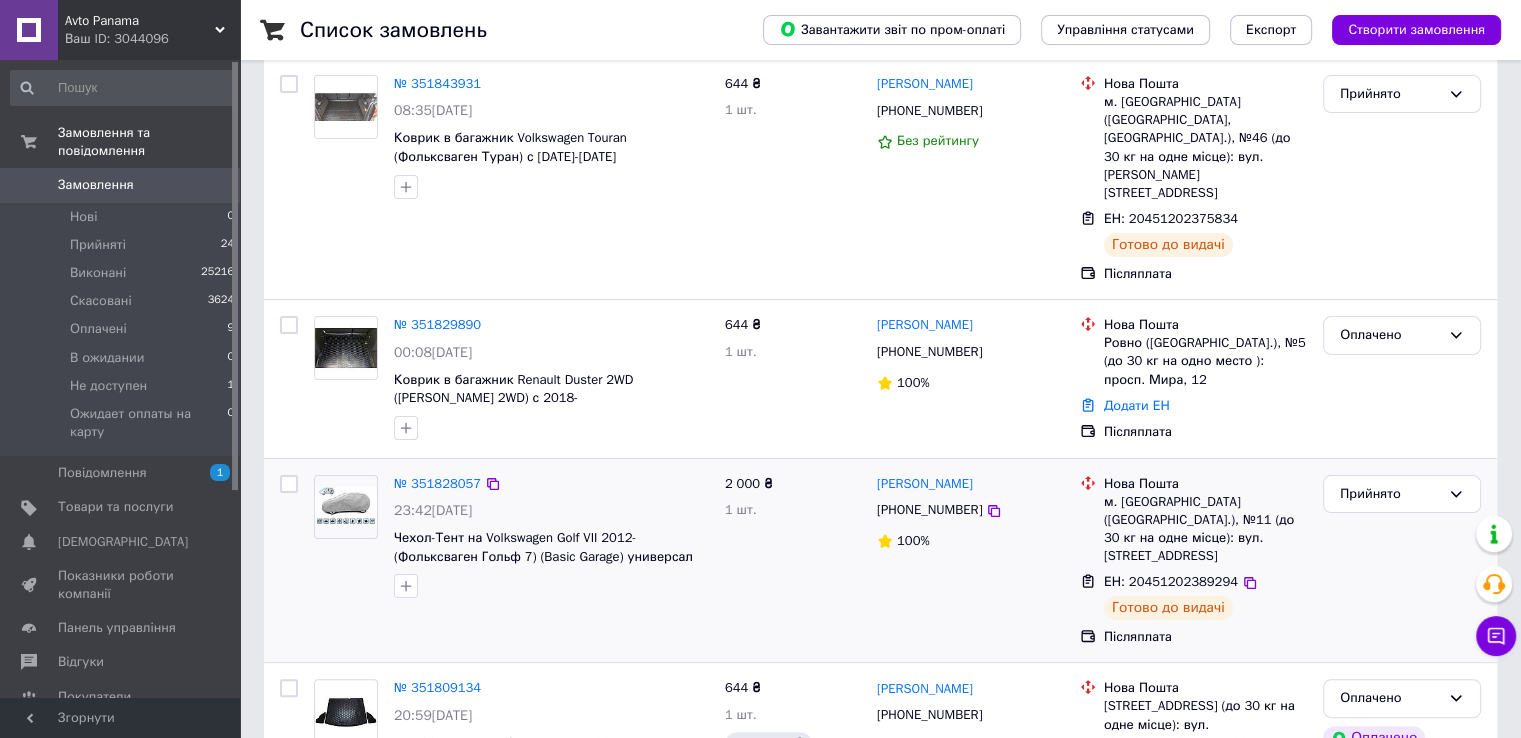scroll, scrollTop: 400, scrollLeft: 0, axis: vertical 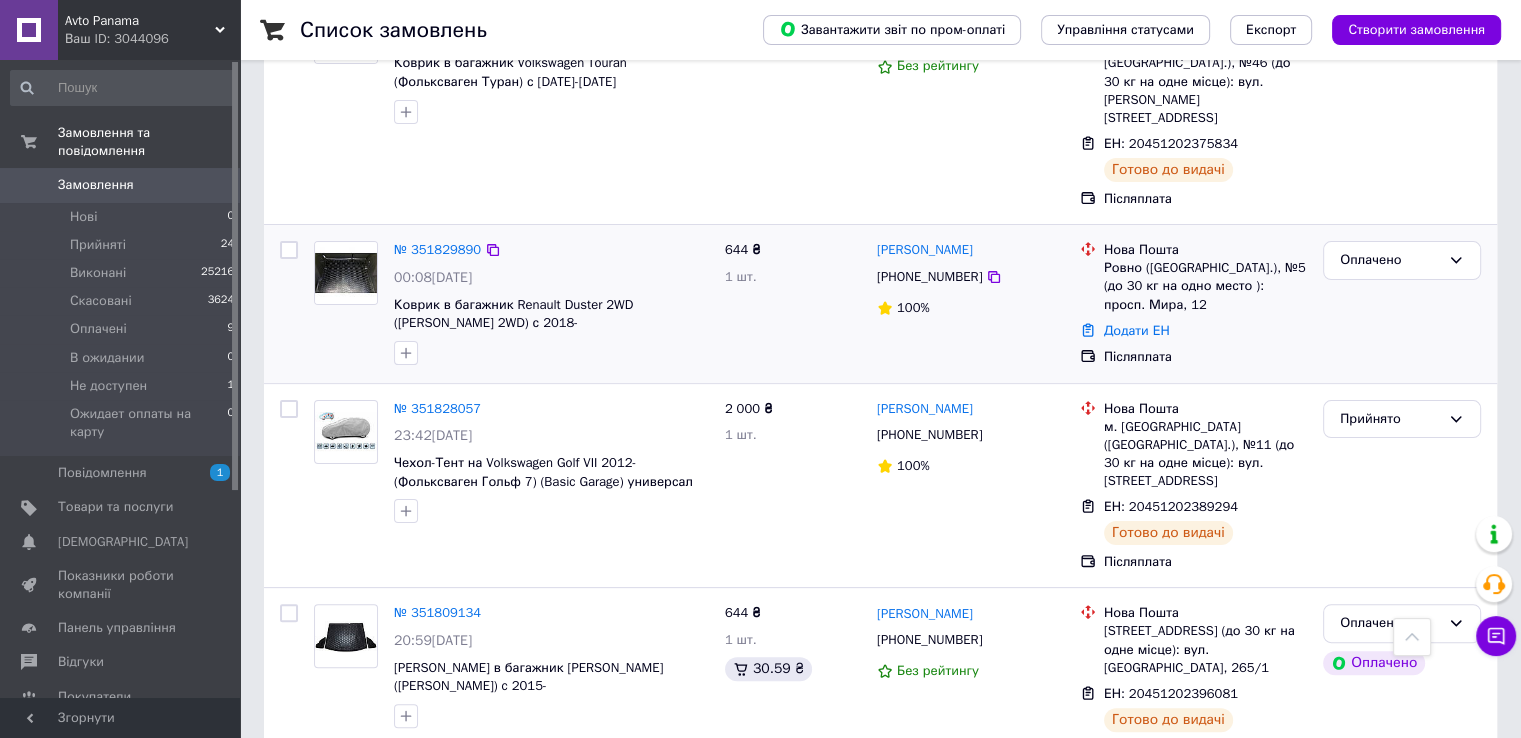 click at bounding box center (346, 273) 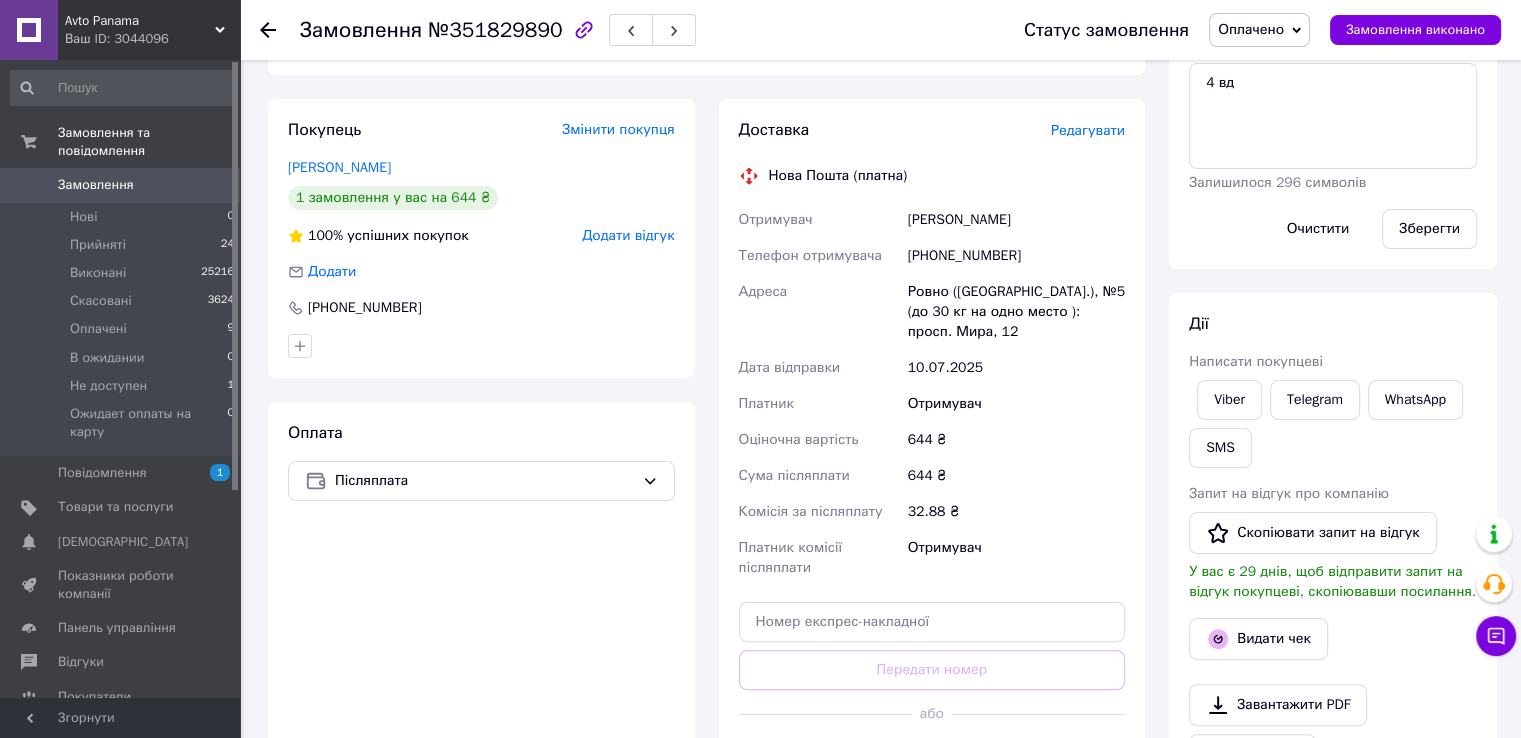 scroll, scrollTop: 466, scrollLeft: 0, axis: vertical 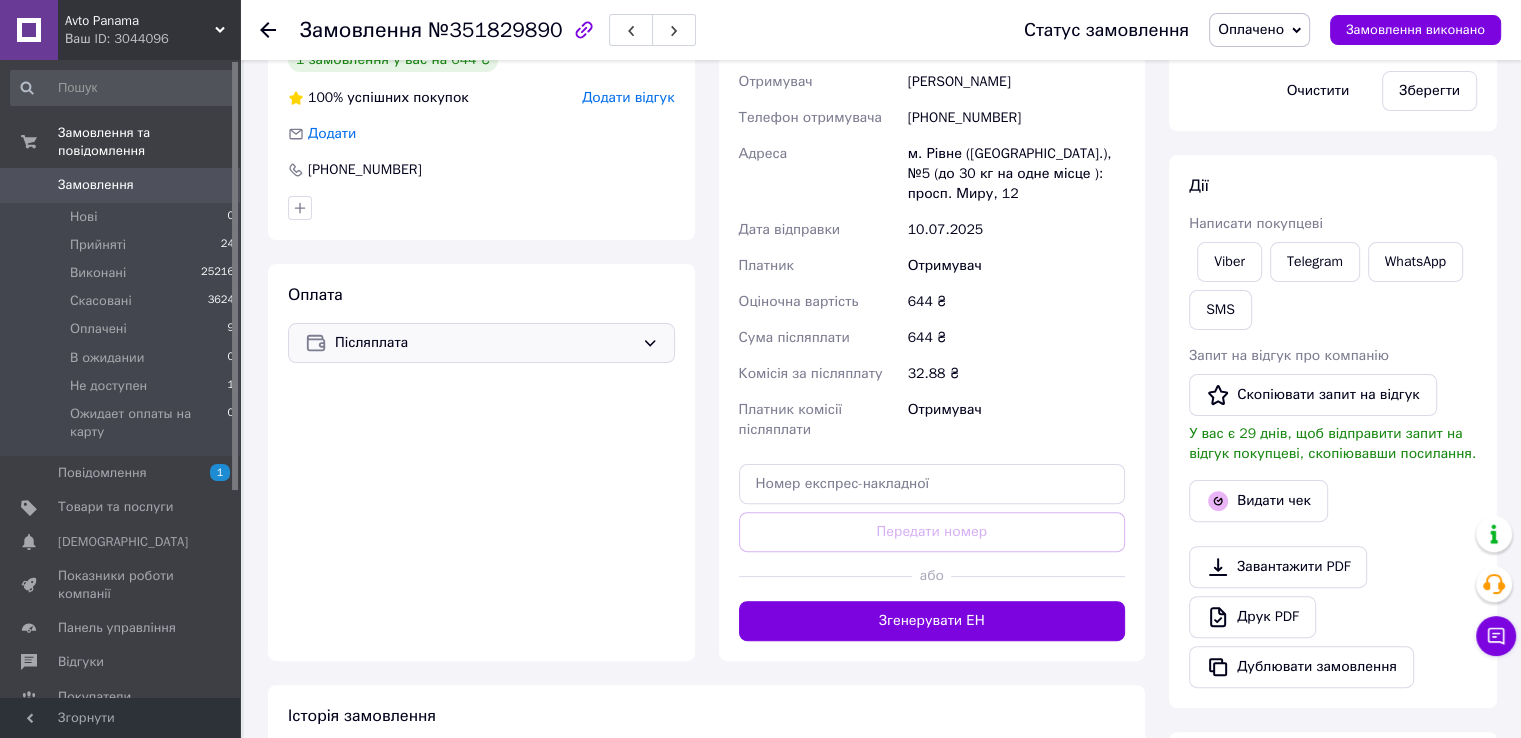 click on "Післяплата" at bounding box center (484, 343) 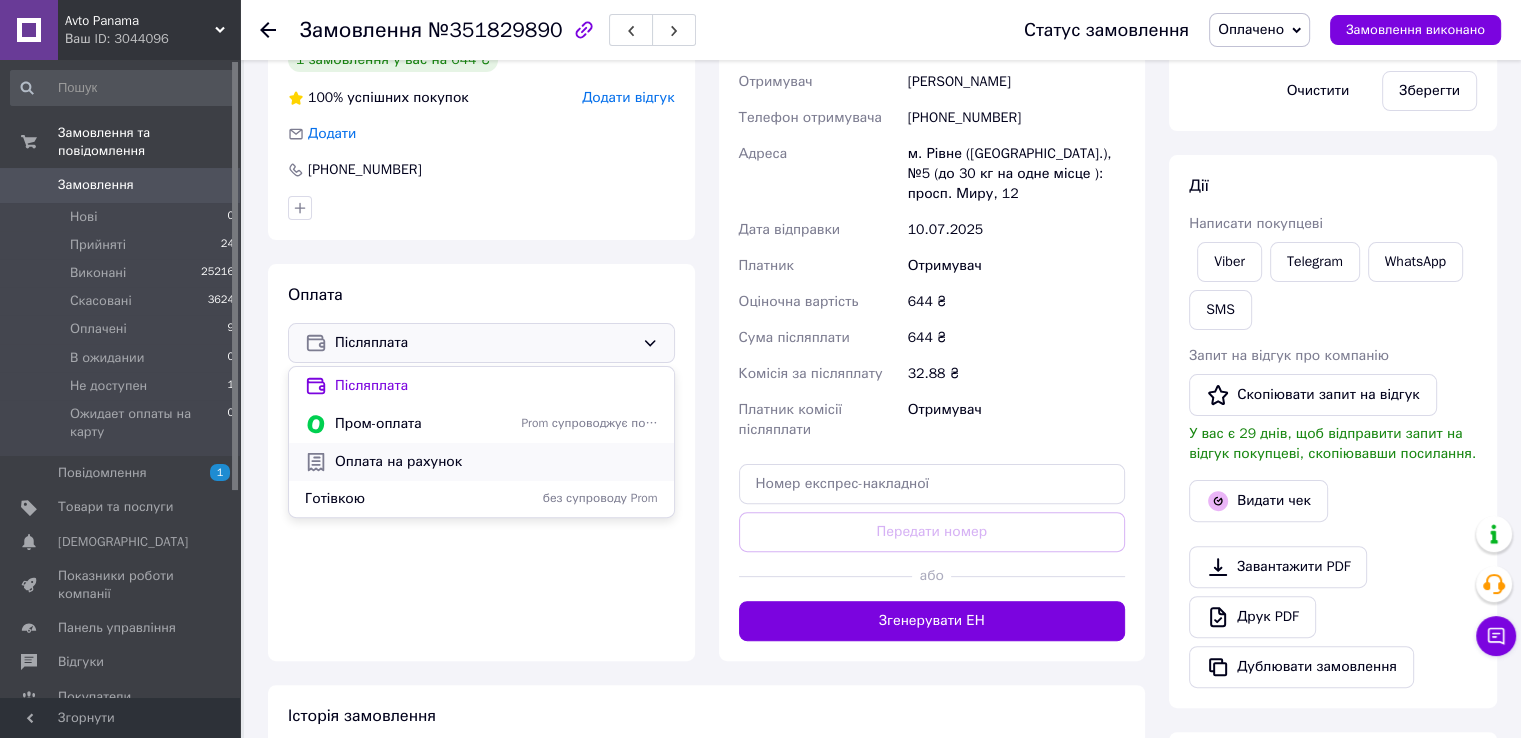 click on "Оплата на рахунок" at bounding box center (496, 462) 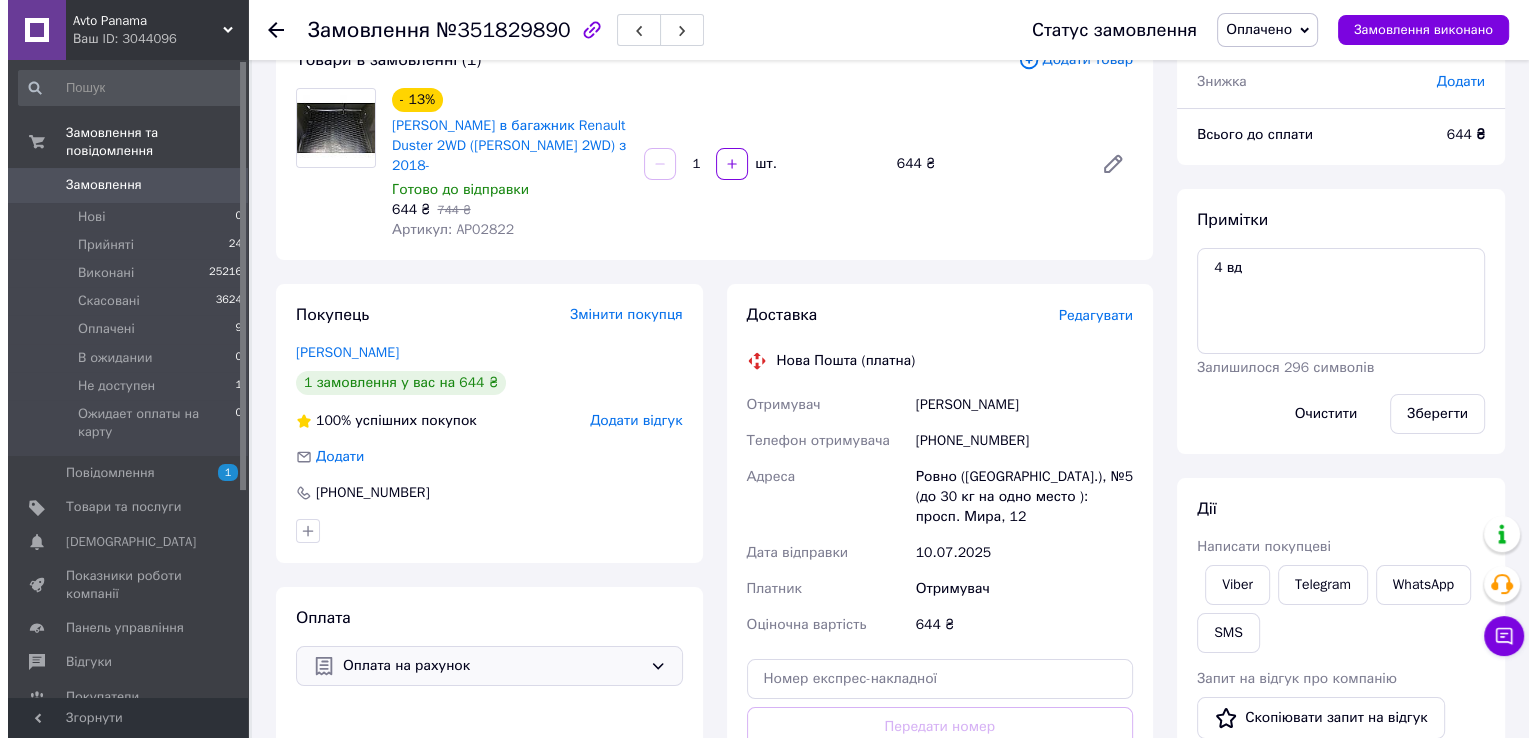 scroll, scrollTop: 266, scrollLeft: 0, axis: vertical 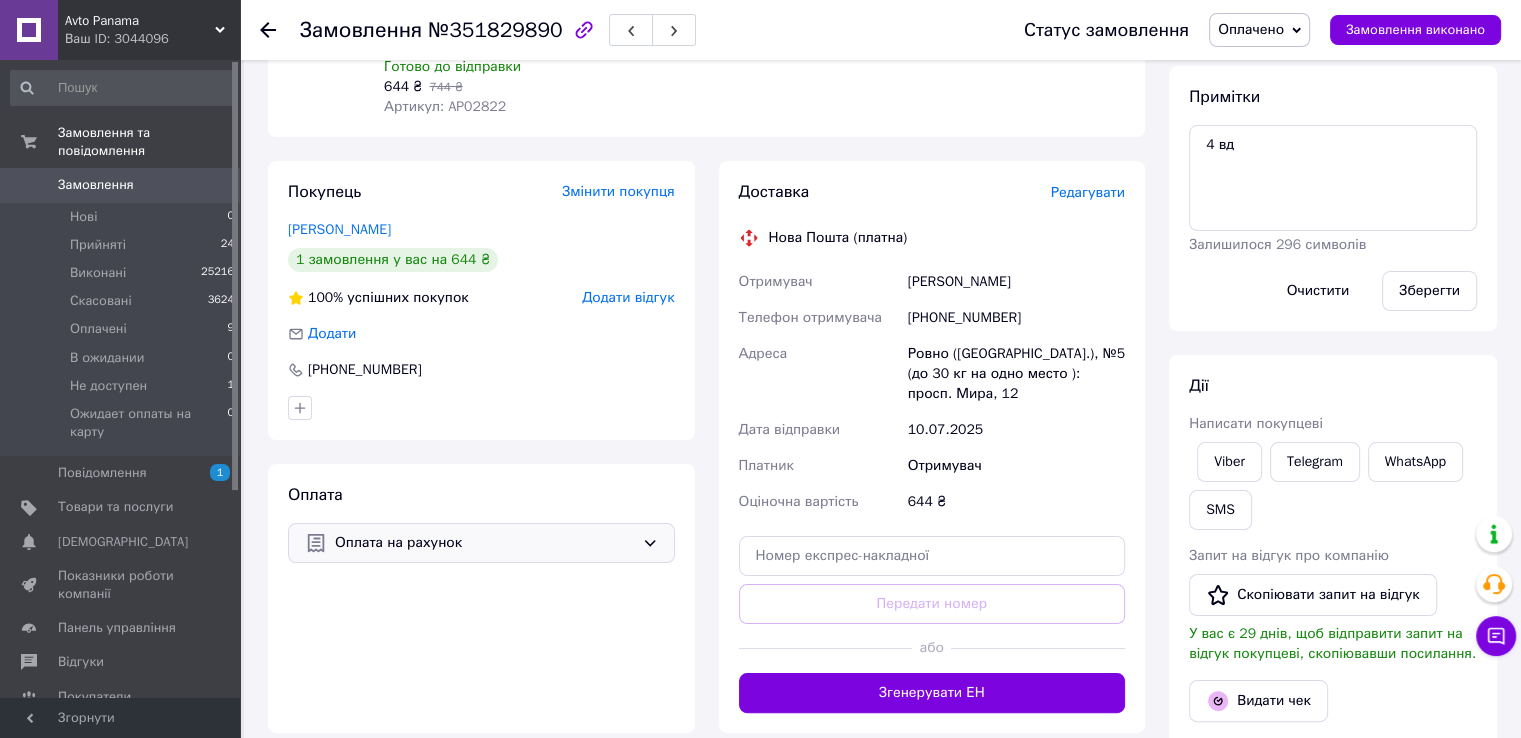 click on "Редагувати" at bounding box center [1088, 192] 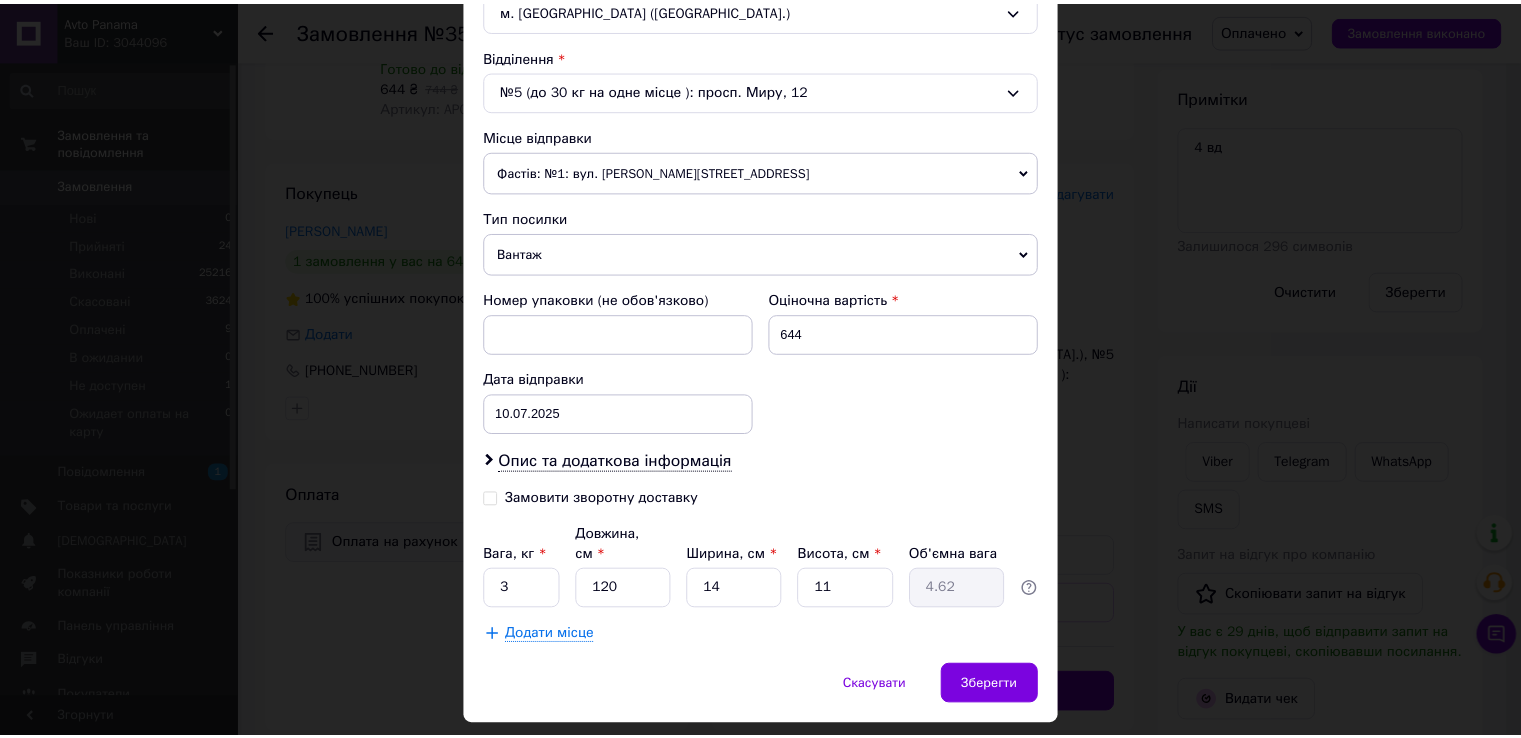 scroll, scrollTop: 620, scrollLeft: 0, axis: vertical 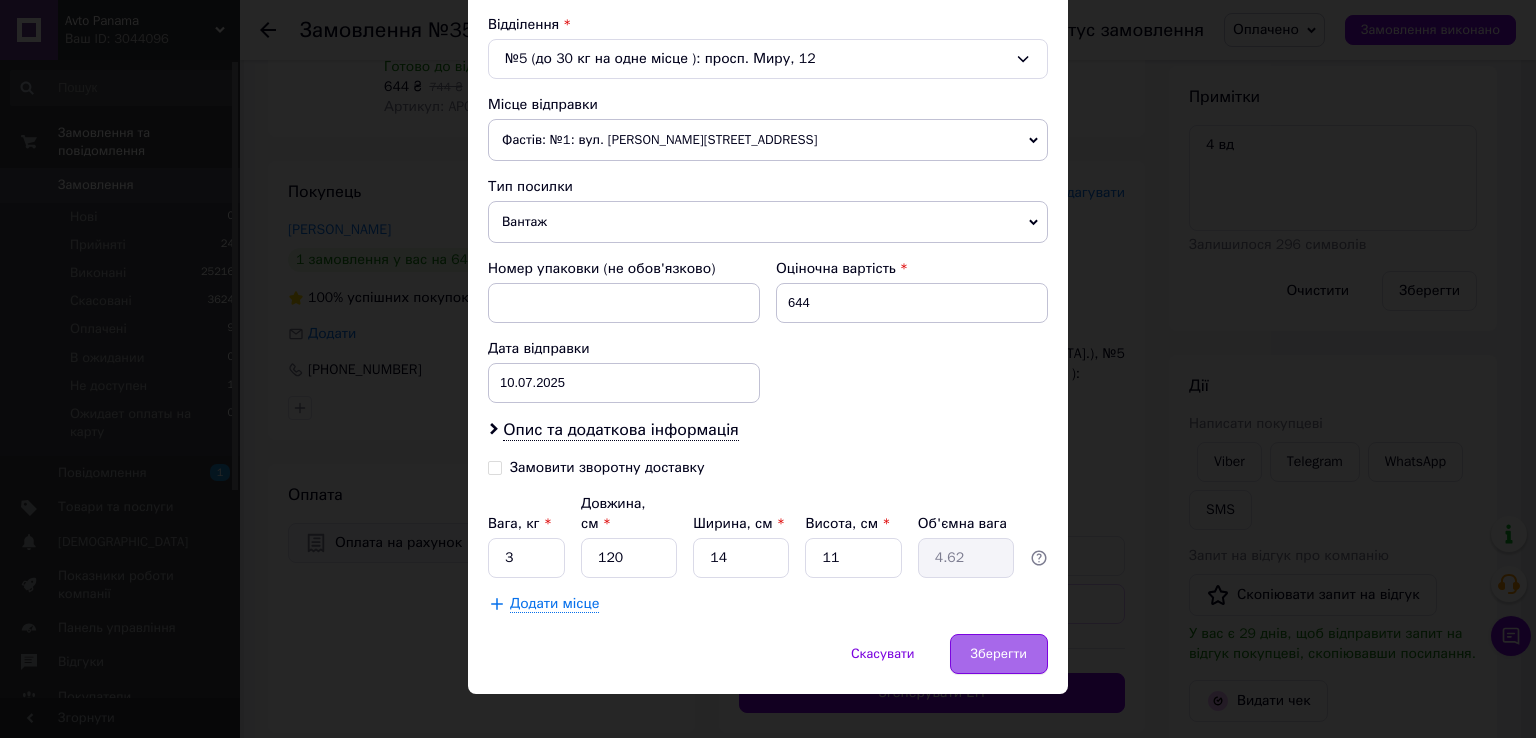 click on "Зберегти" at bounding box center [999, 654] 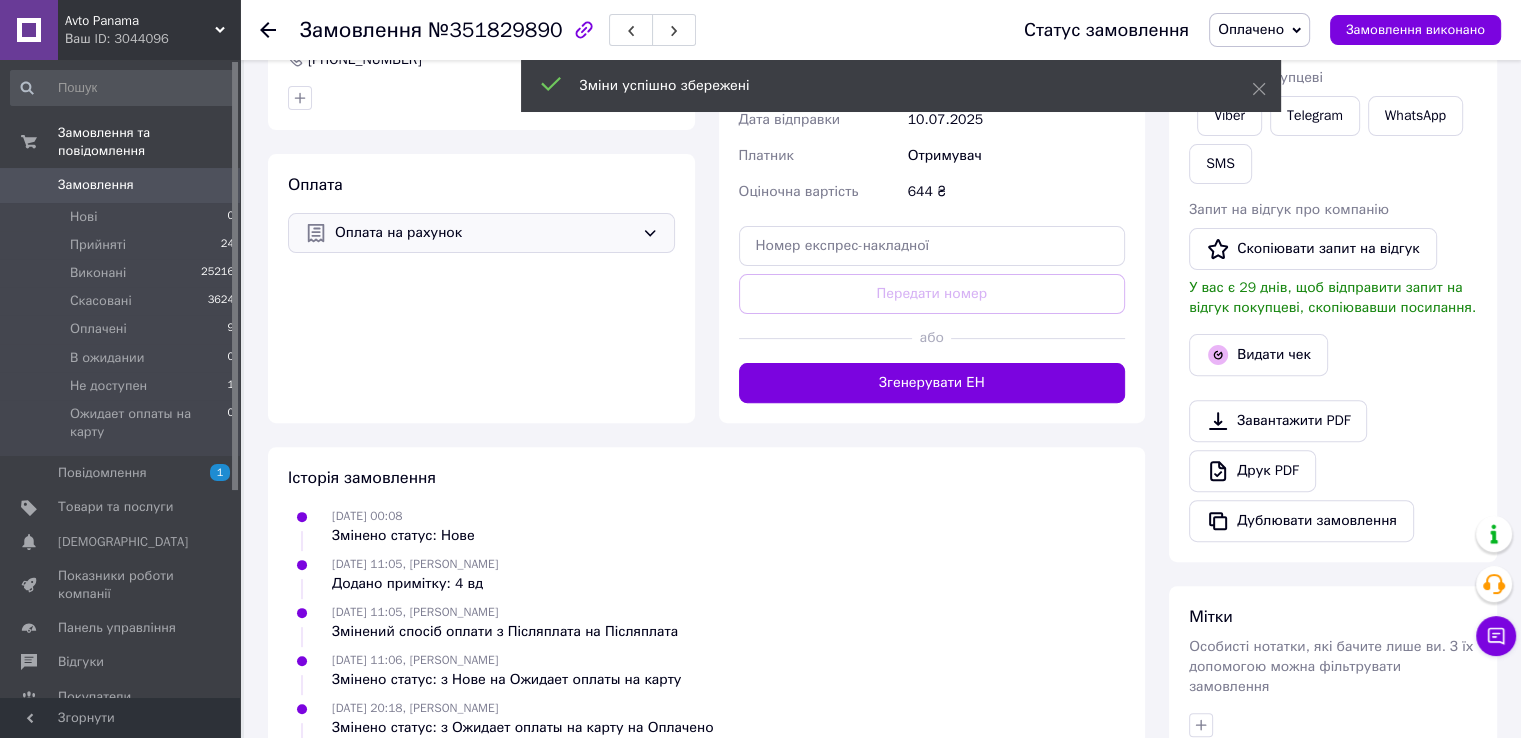 scroll, scrollTop: 600, scrollLeft: 0, axis: vertical 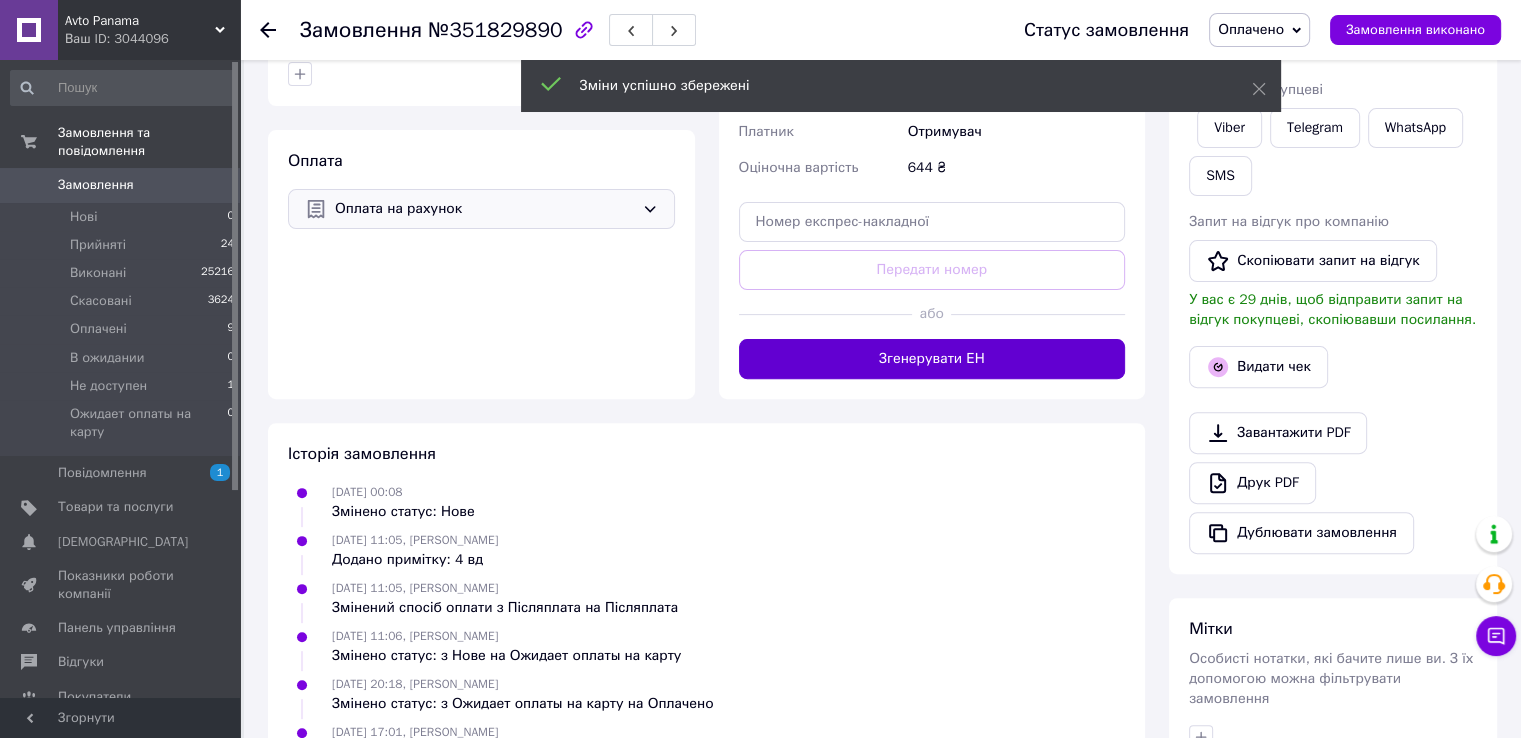 click on "Згенерувати ЕН" at bounding box center [932, 359] 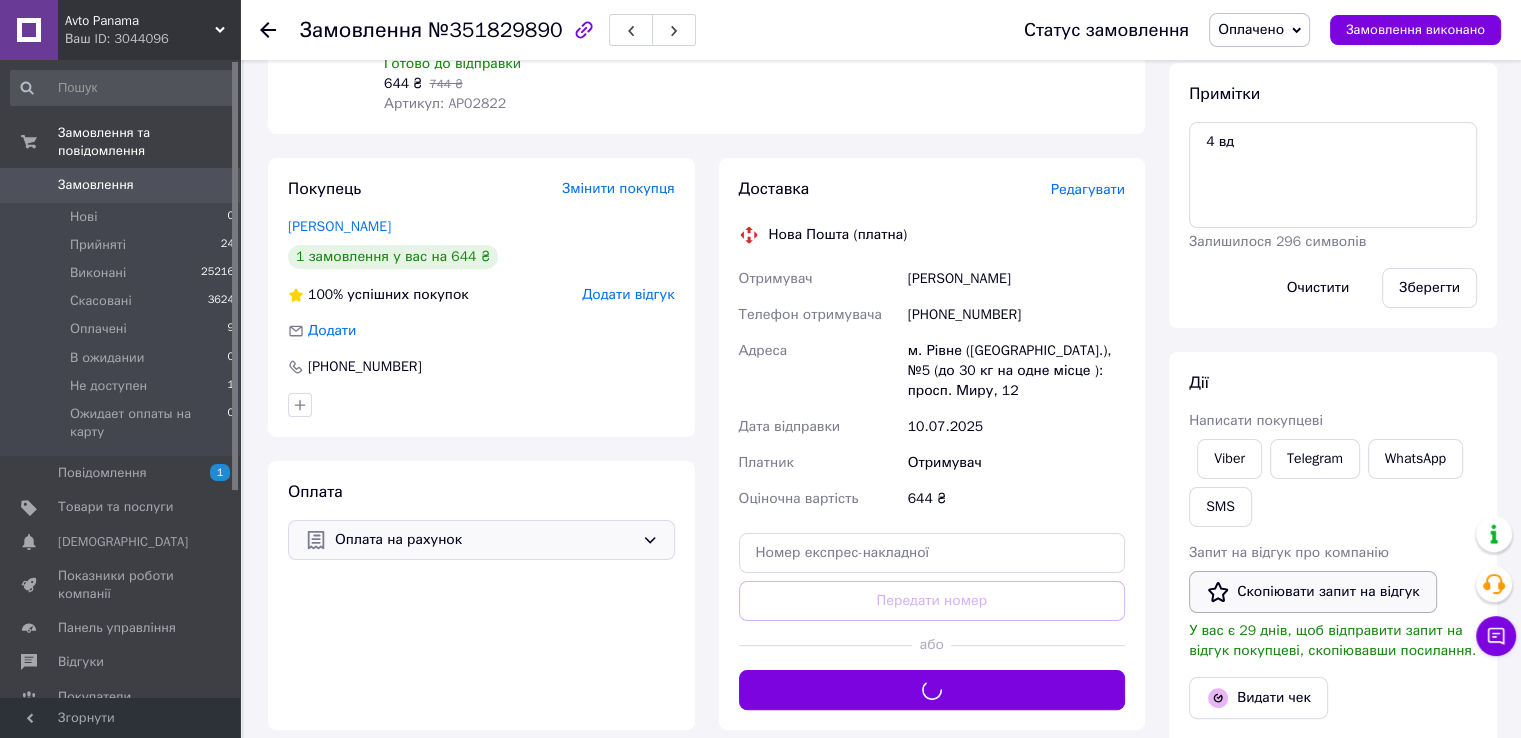 scroll, scrollTop: 266, scrollLeft: 0, axis: vertical 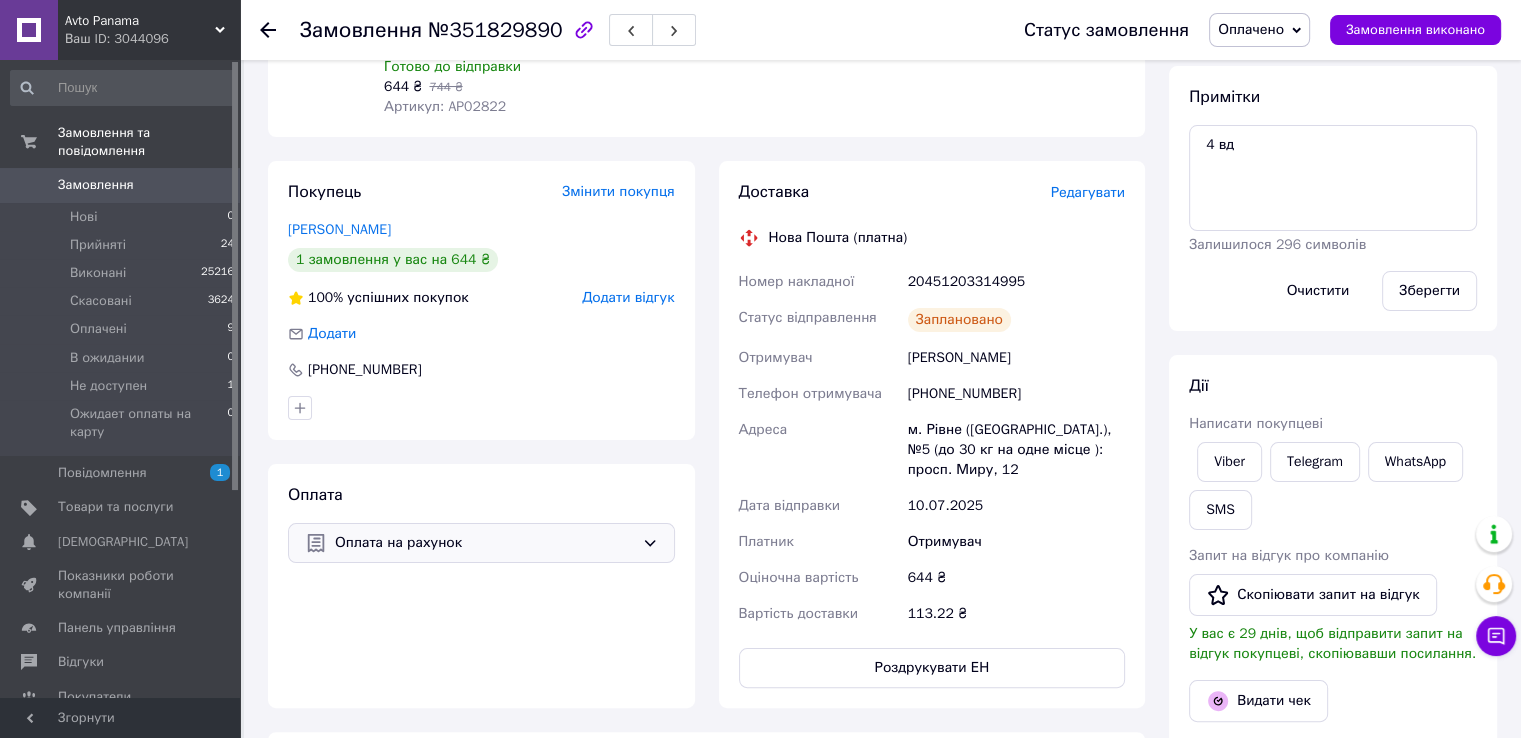 click on "Замовлення" at bounding box center [121, 185] 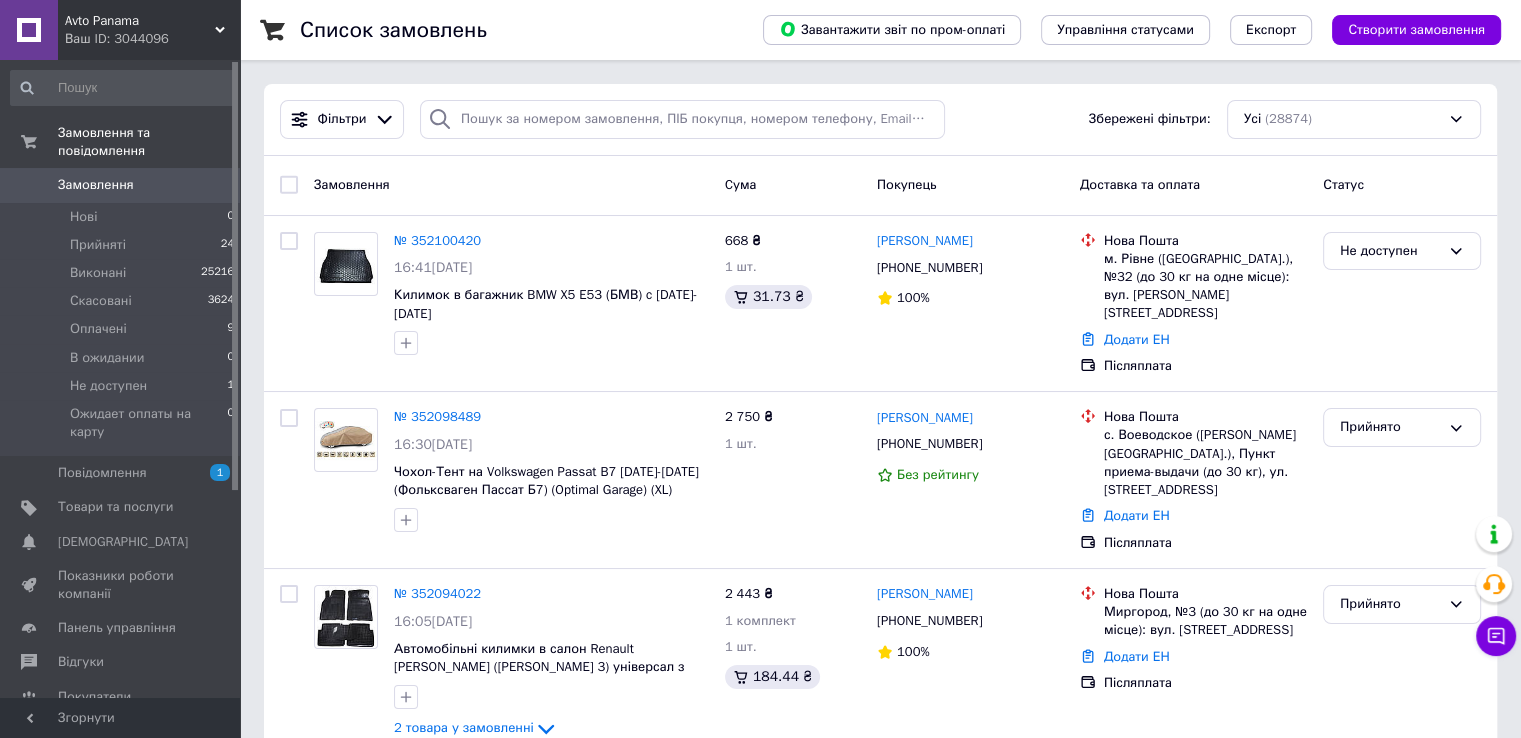 click on "Замовлення 0" at bounding box center (123, 185) 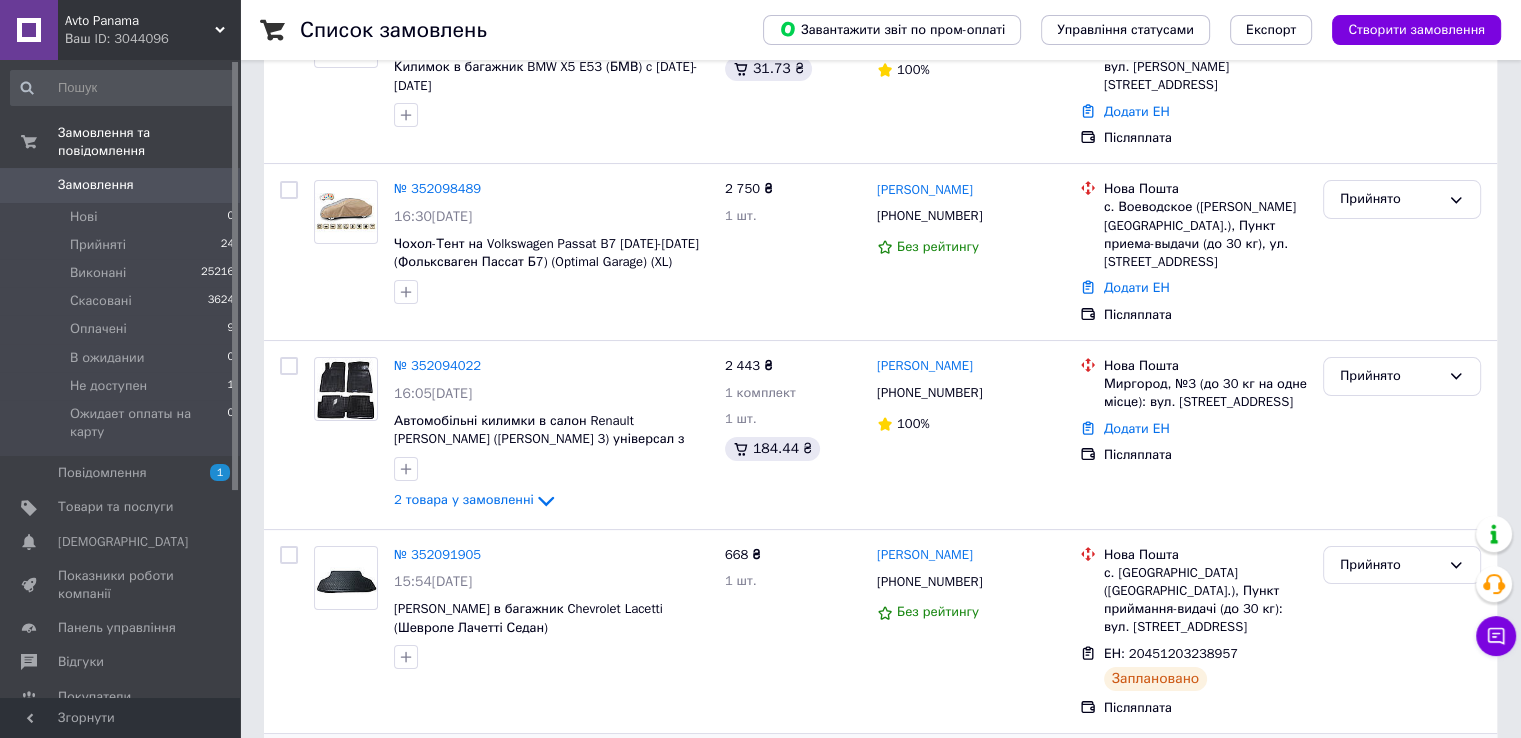 scroll, scrollTop: 466, scrollLeft: 0, axis: vertical 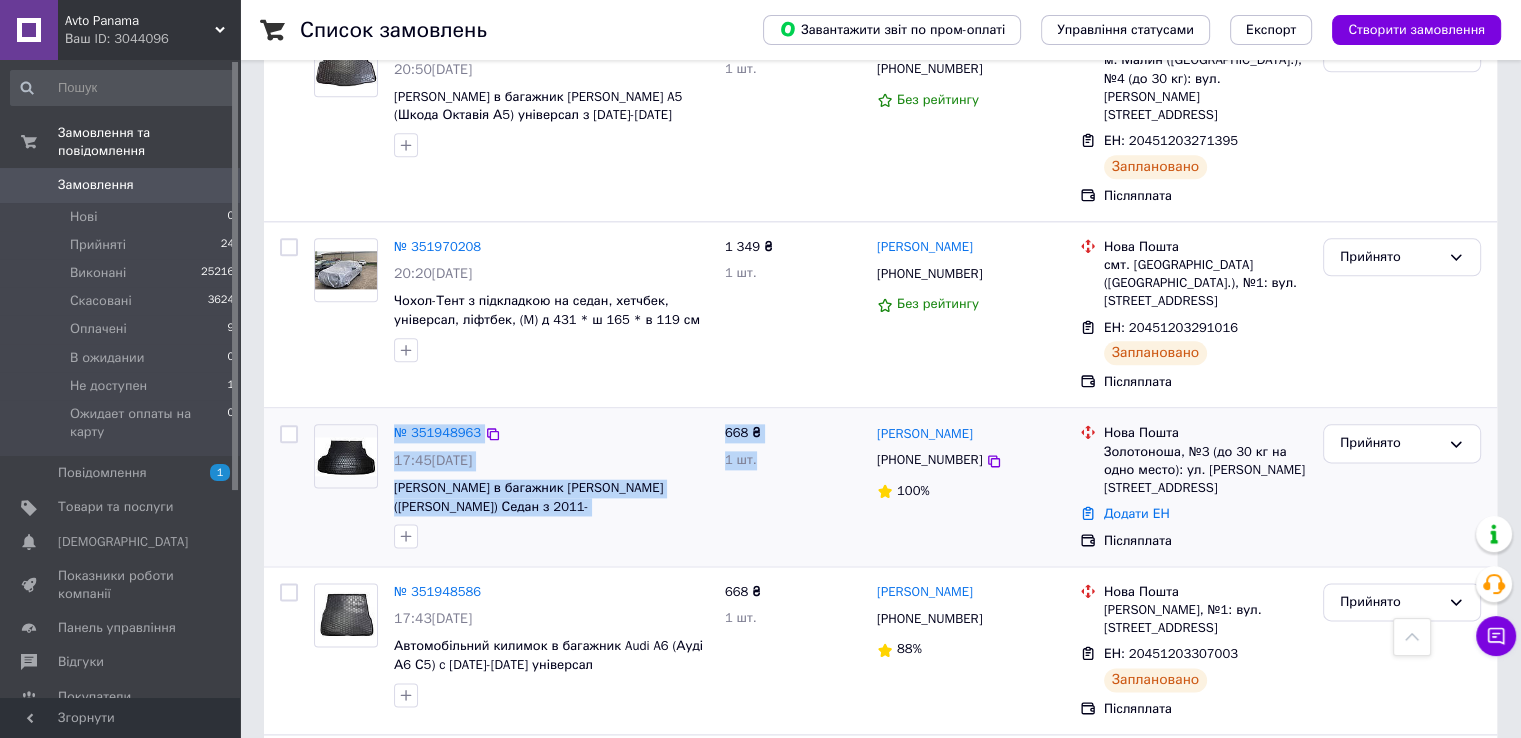 drag, startPoint x: 648, startPoint y: 325, endPoint x: 771, endPoint y: 321, distance: 123.065025 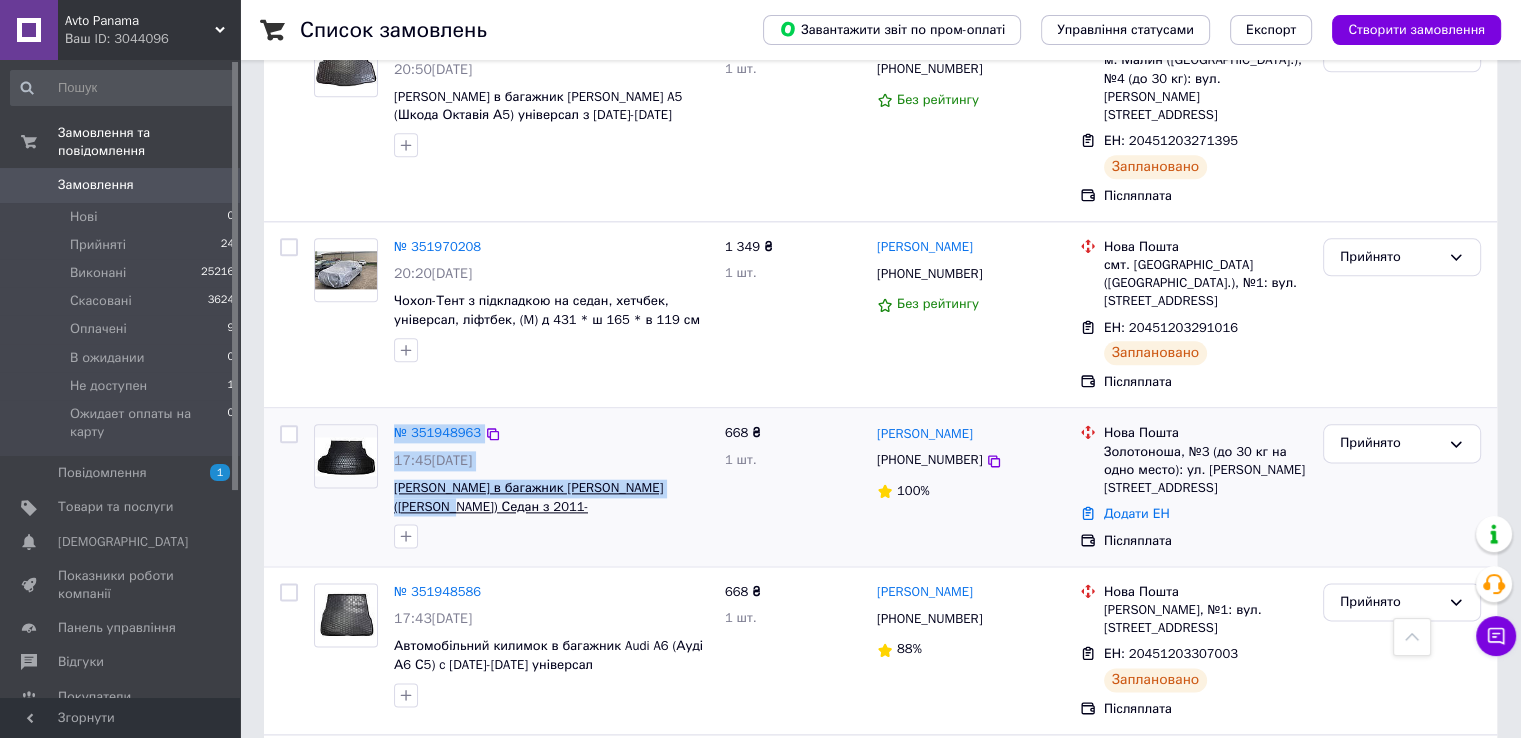 drag, startPoint x: 384, startPoint y: 325, endPoint x: 685, endPoint y: 325, distance: 301 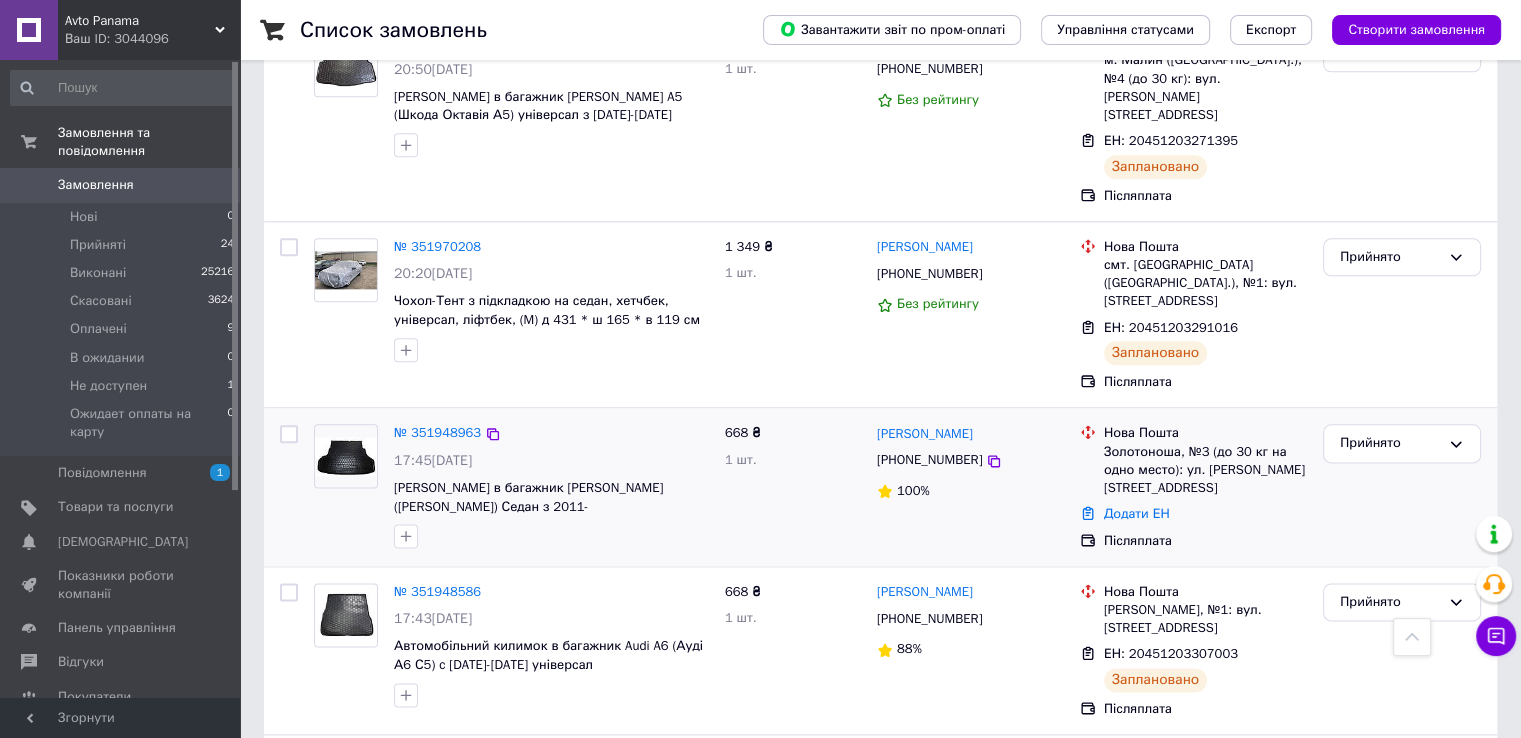 click at bounding box center [551, 536] 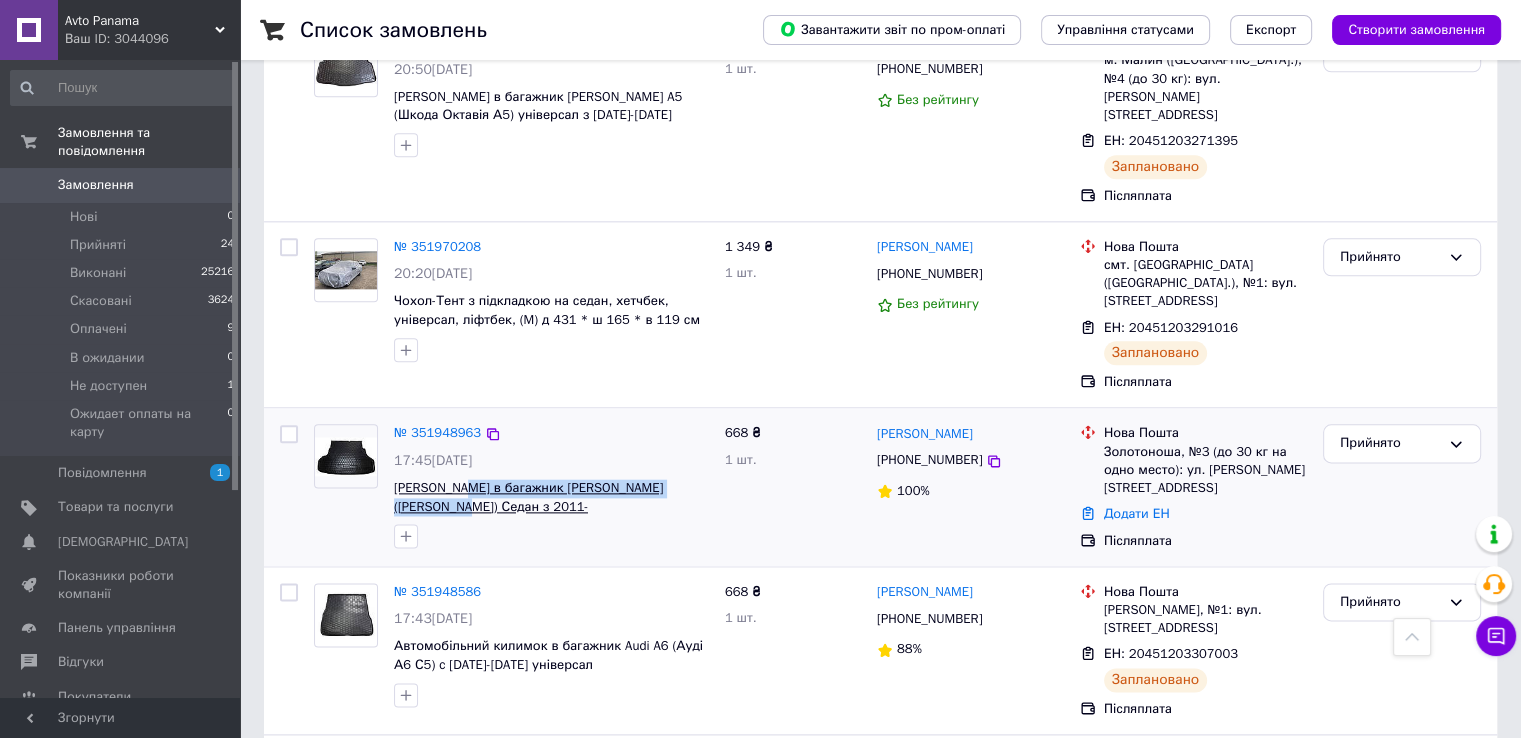drag, startPoint x: 704, startPoint y: 328, endPoint x: 463, endPoint y: 327, distance: 241.00208 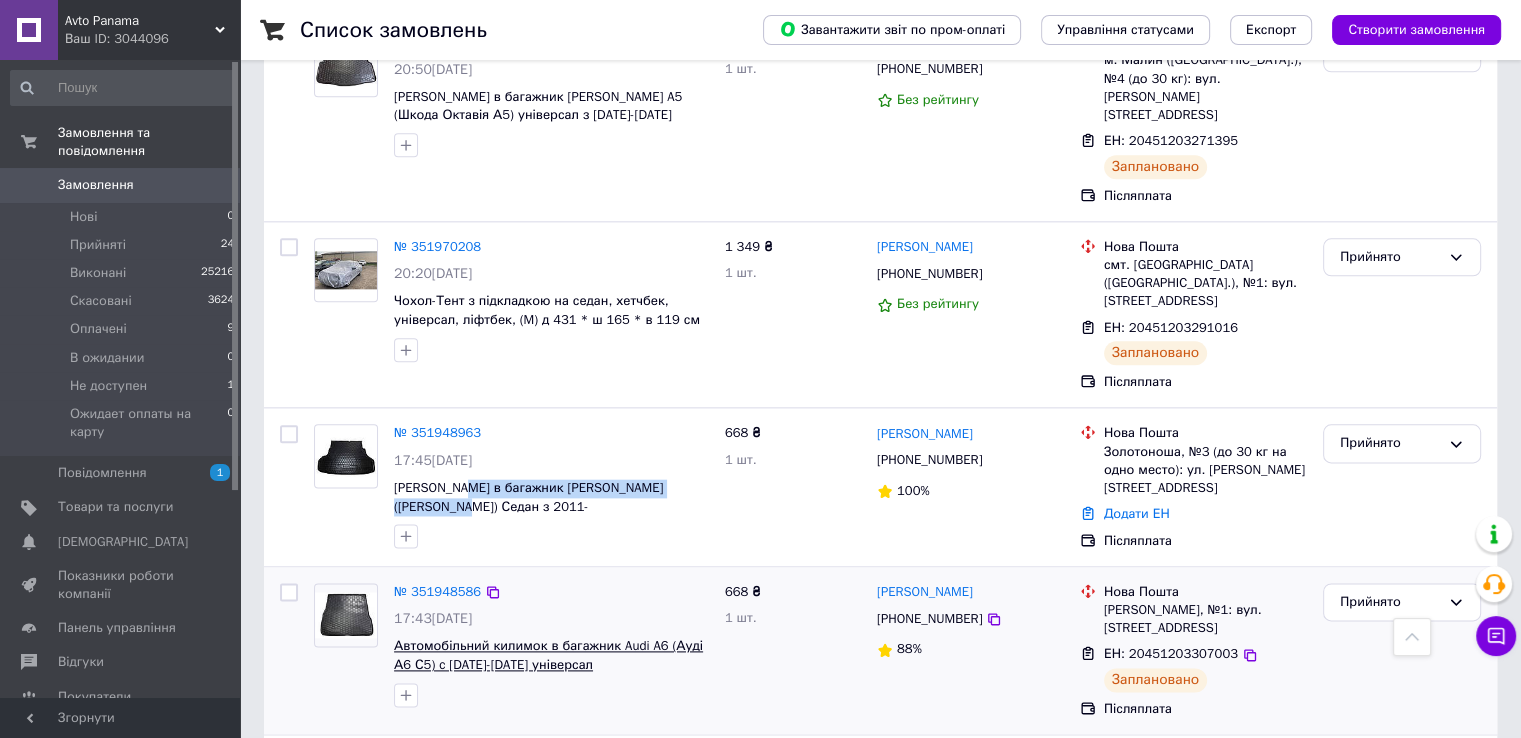 copy on "багажник Kia Rio (Кіа Ріо) Седан з 2011-" 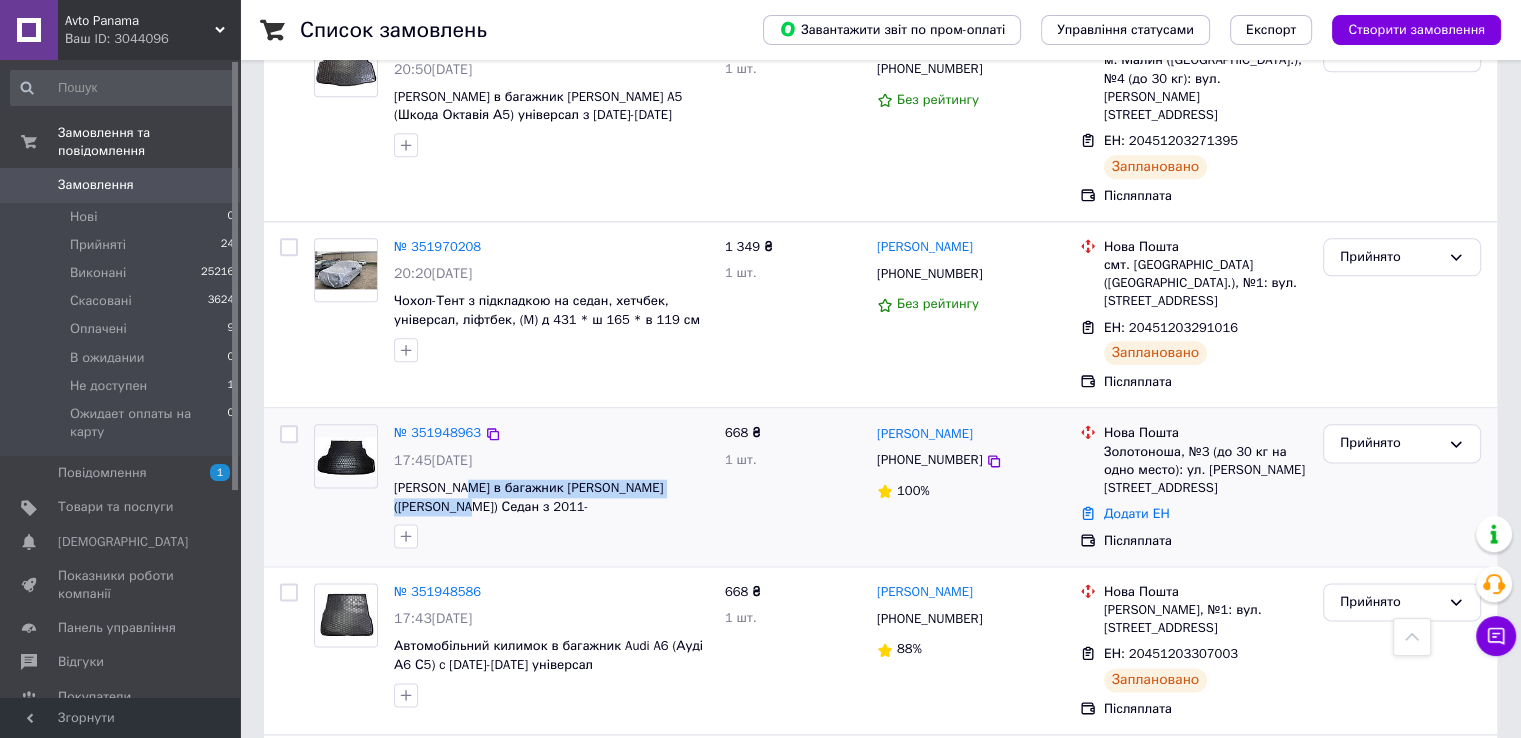 drag, startPoint x: 873, startPoint y: 264, endPoint x: 1067, endPoint y: 274, distance: 194.25757 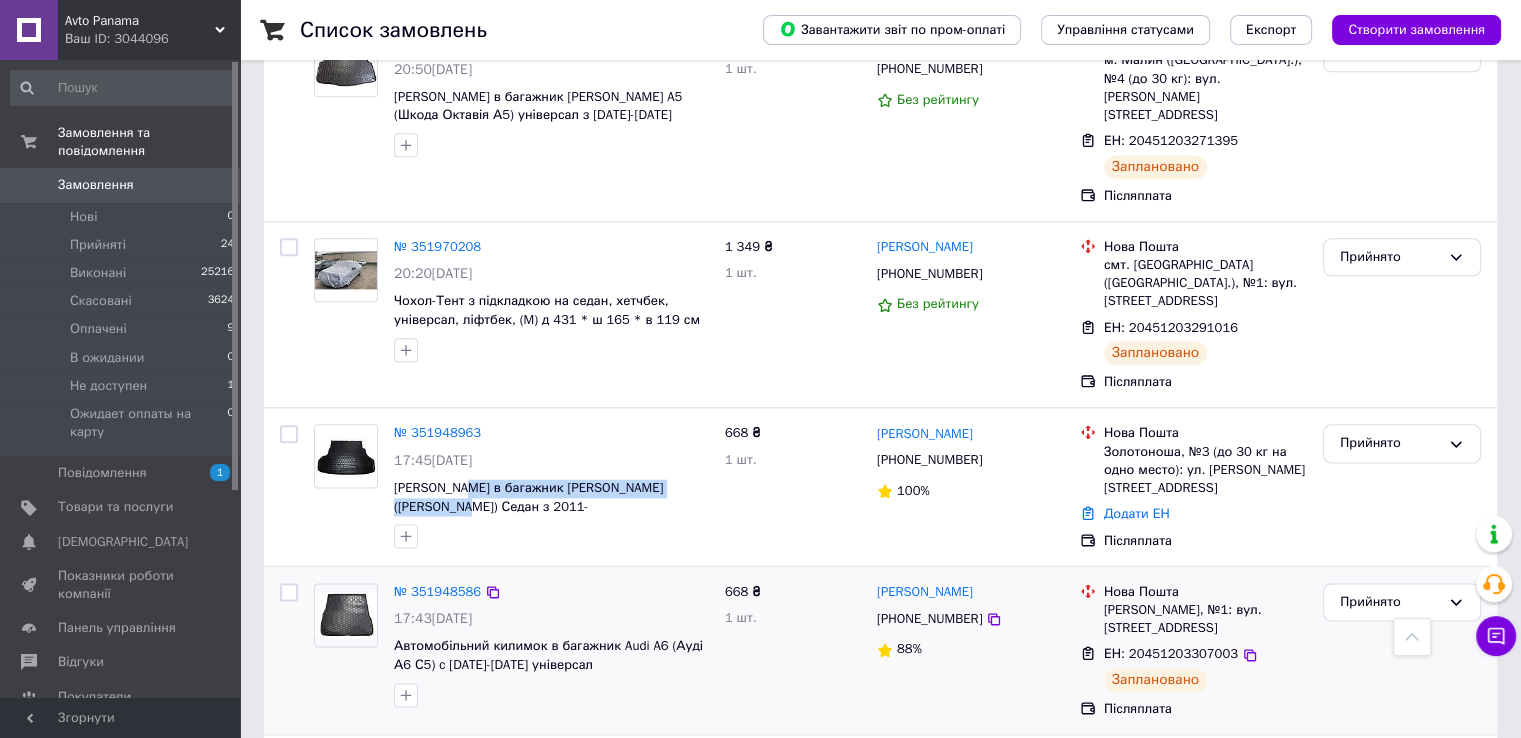copy on "[PERSON_NAME]" 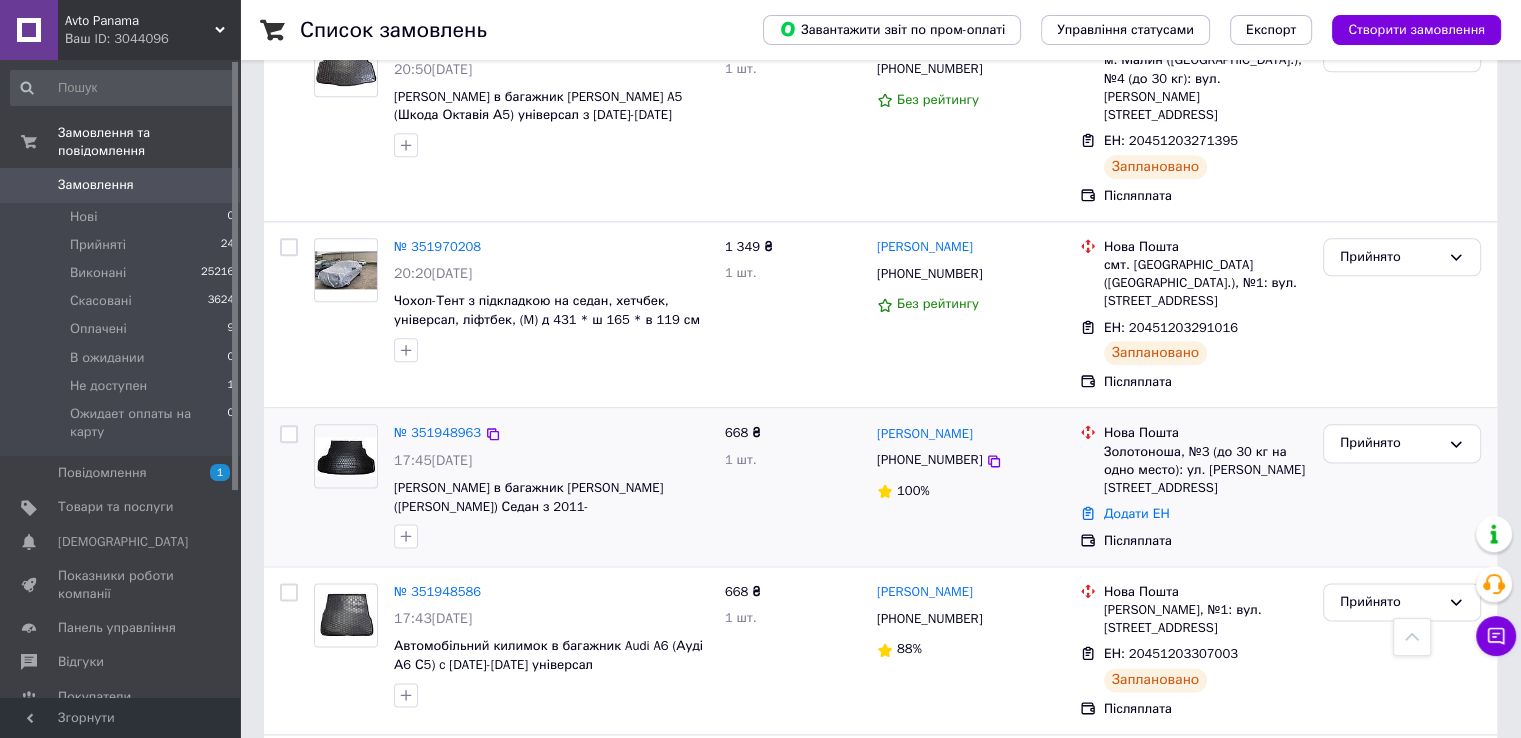 drag, startPoint x: 980, startPoint y: 293, endPoint x: 967, endPoint y: 288, distance: 13.928389 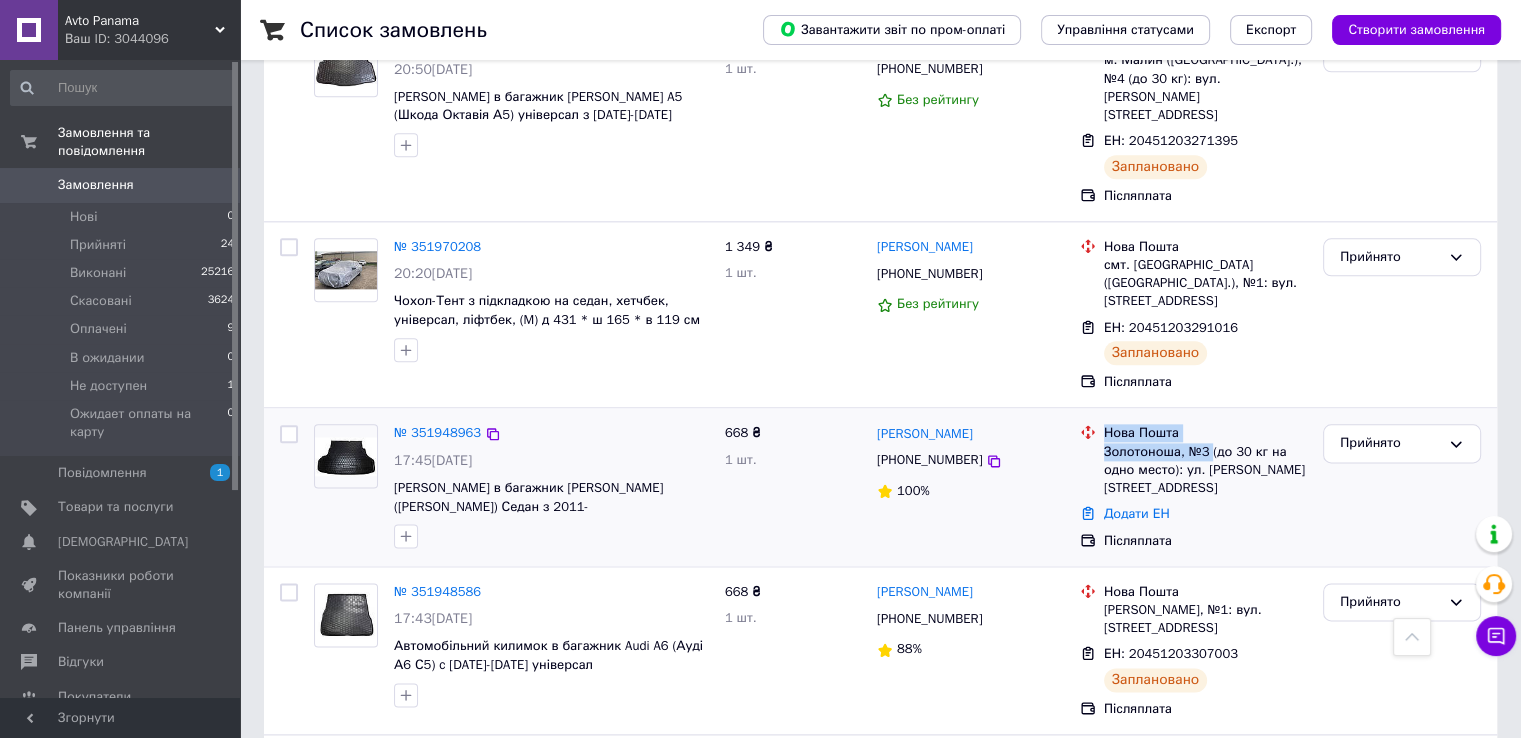 drag, startPoint x: 1092, startPoint y: 282, endPoint x: 1209, endPoint y: 284, distance: 117.01709 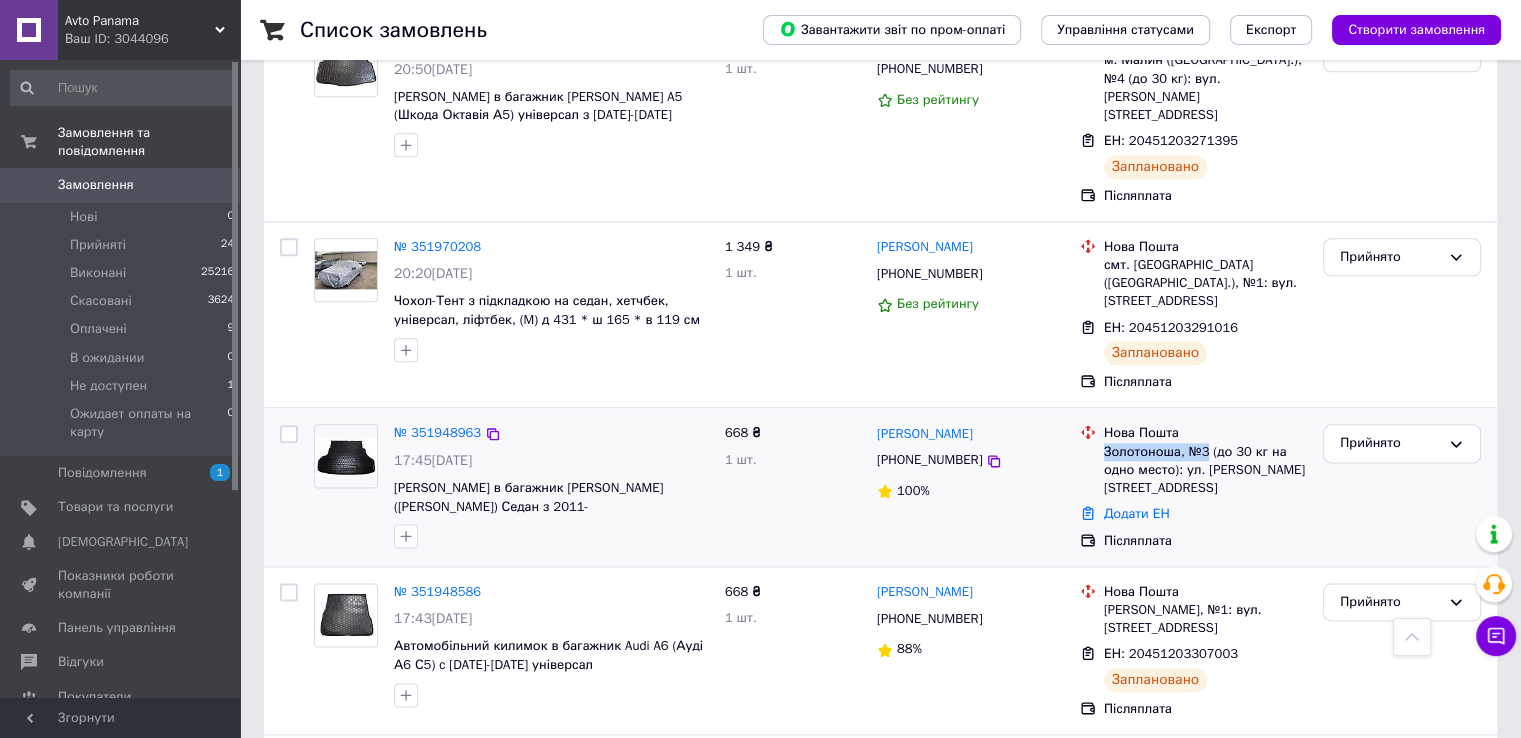 drag, startPoint x: 1106, startPoint y: 285, endPoint x: 1207, endPoint y: 288, distance: 101.04455 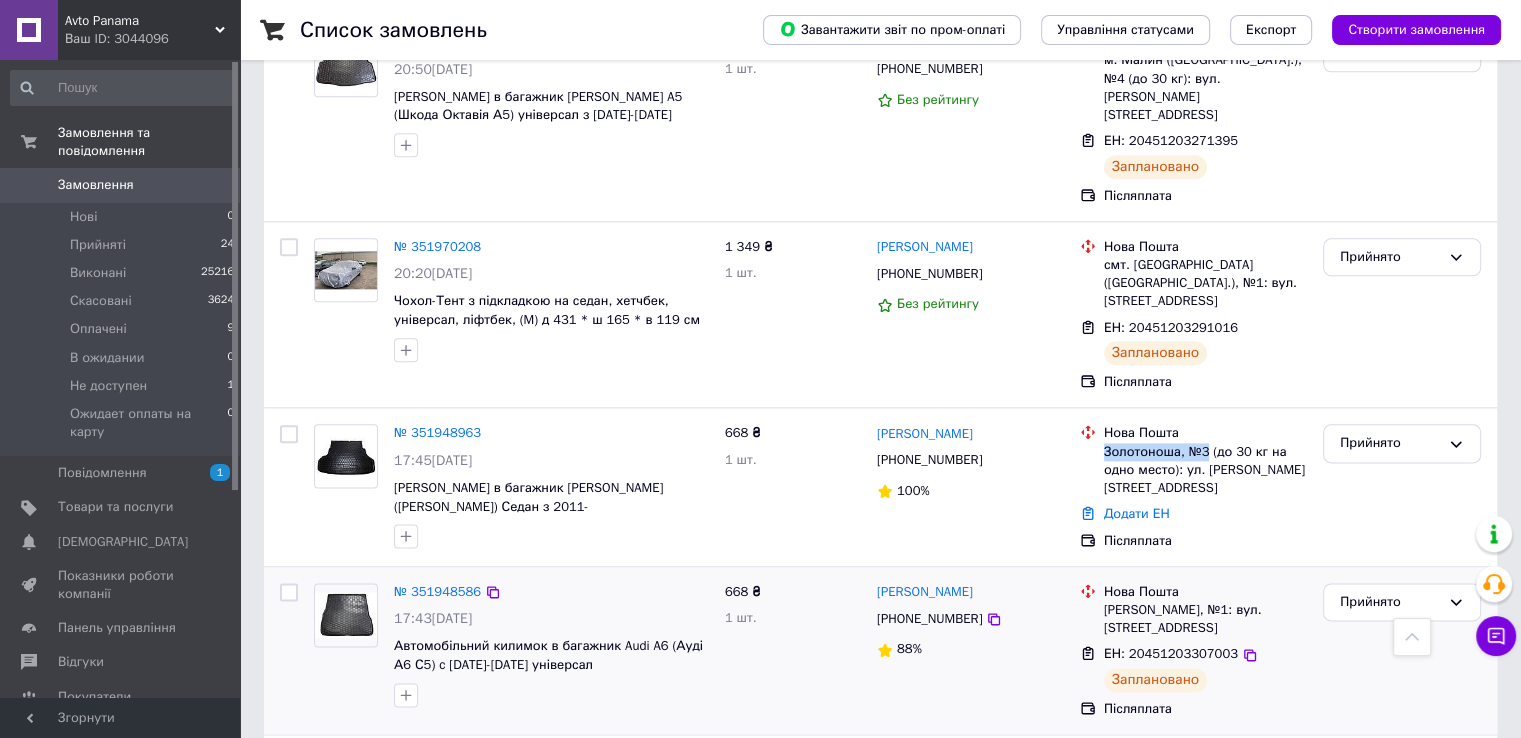 copy on "Золотоноша, №3" 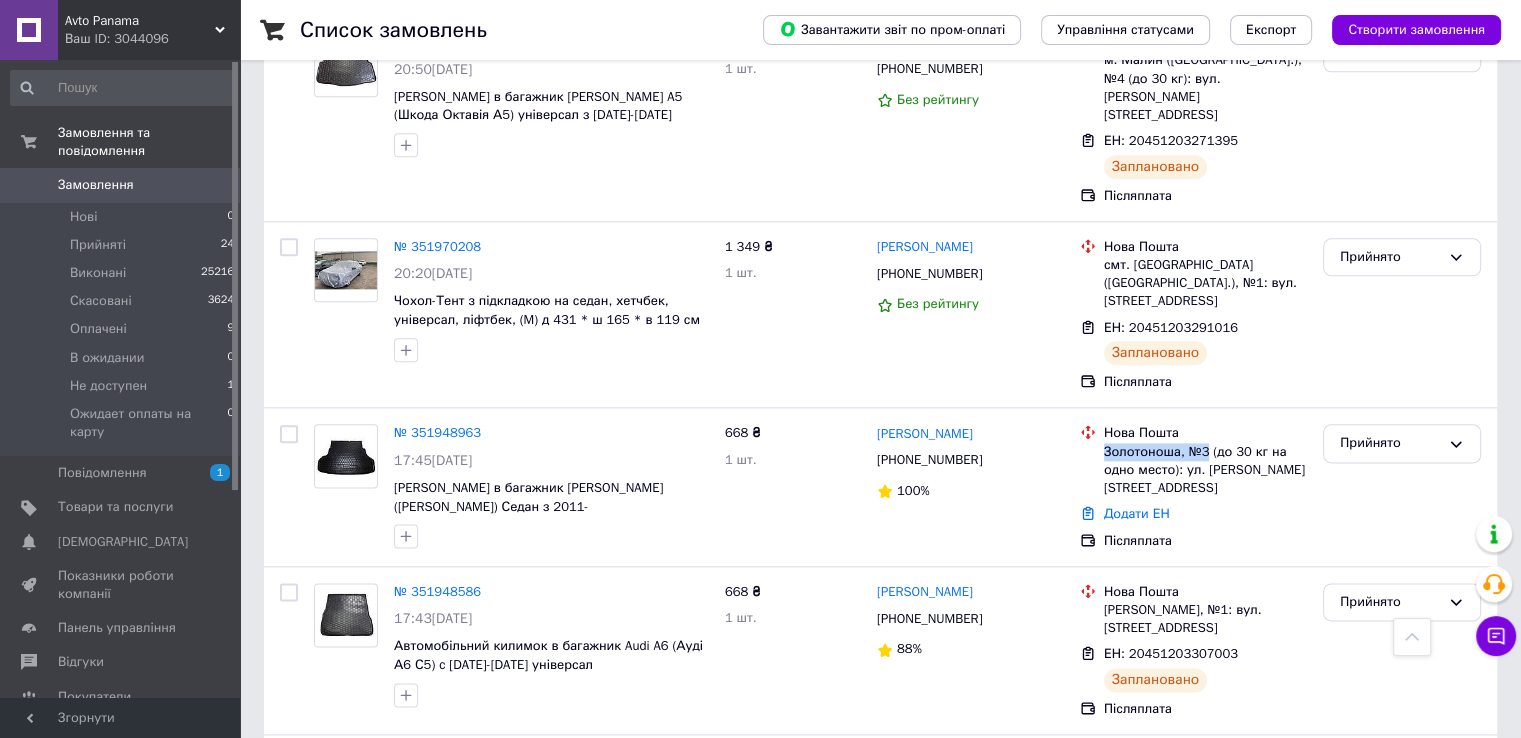 click on "Замовлення 0" at bounding box center (123, 185) 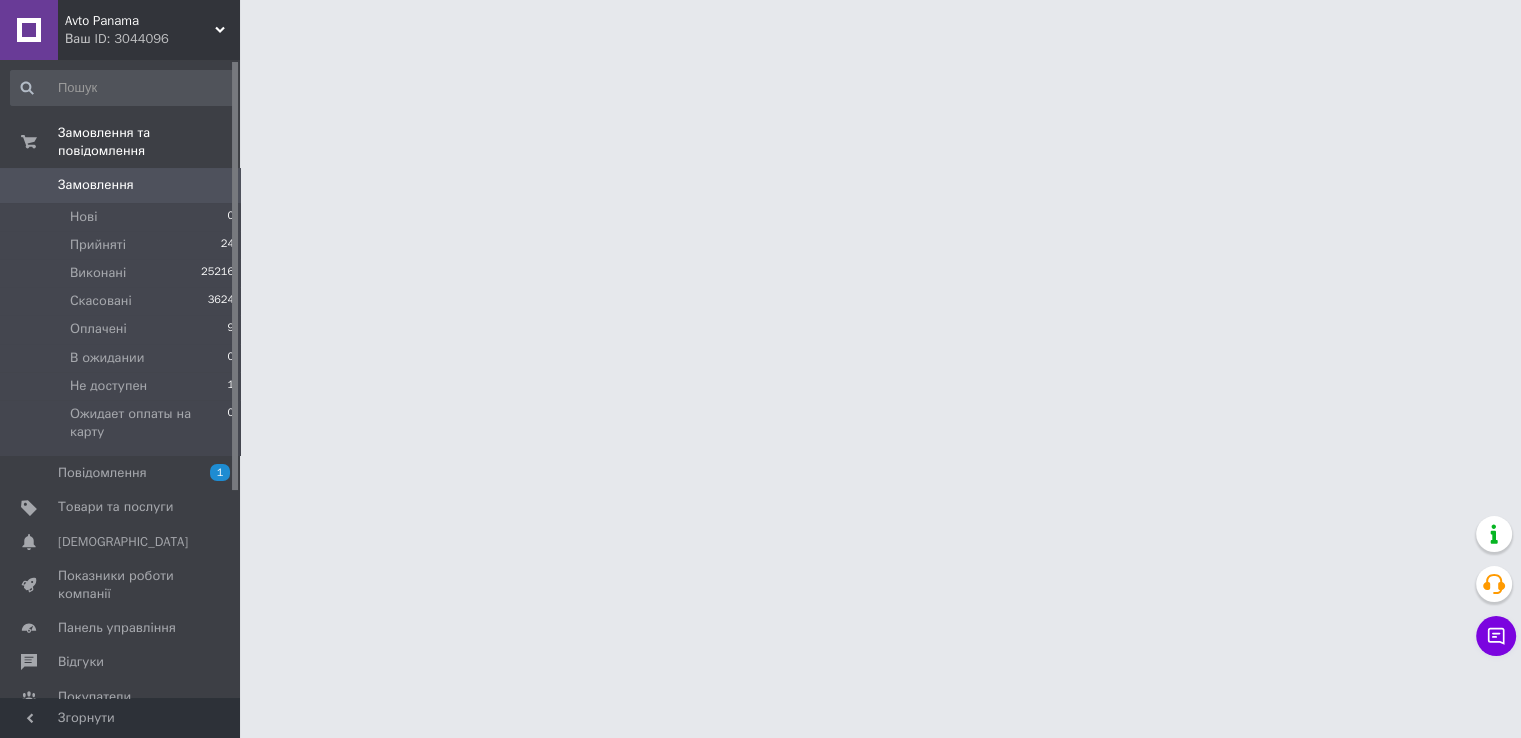 scroll, scrollTop: 0, scrollLeft: 0, axis: both 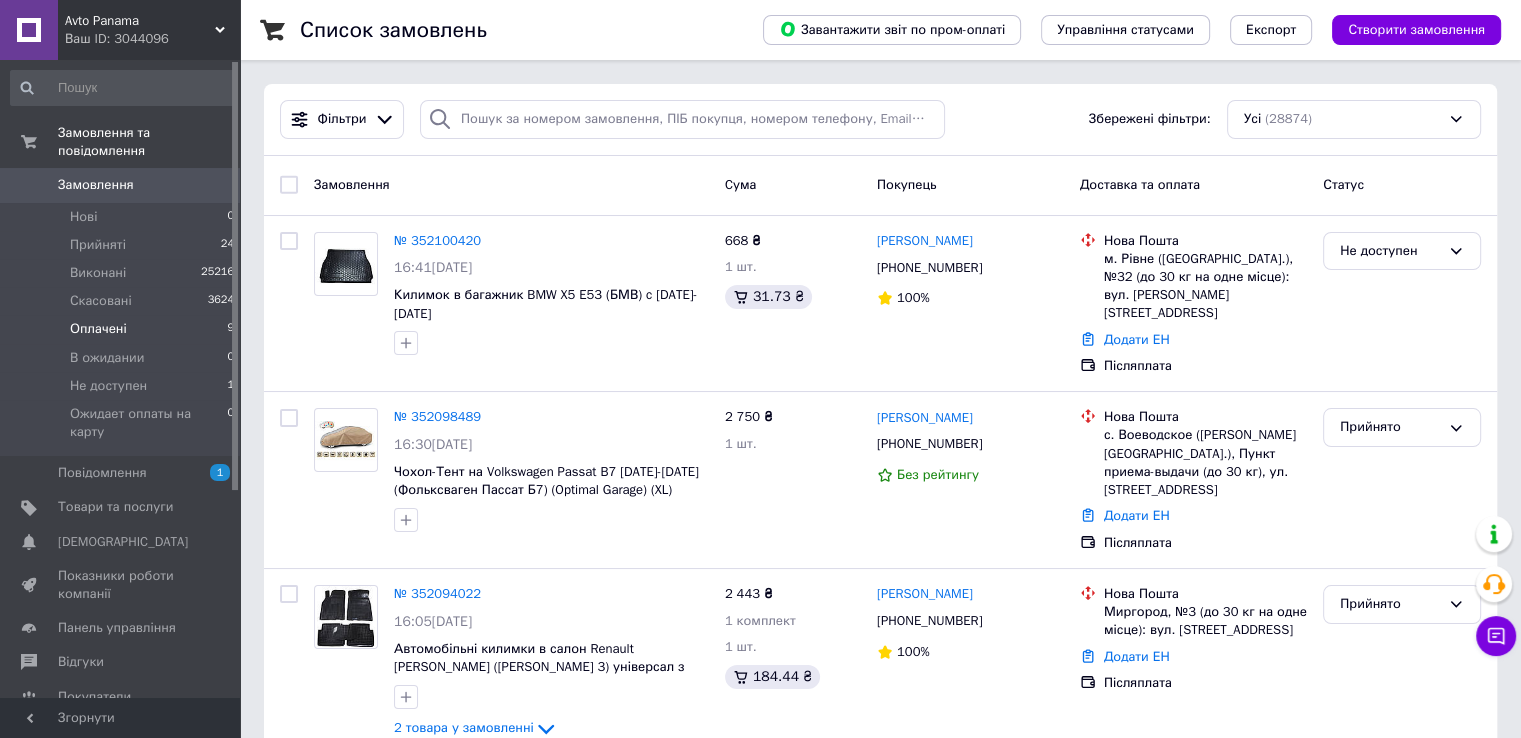click on "Оплачені 9" at bounding box center (123, 329) 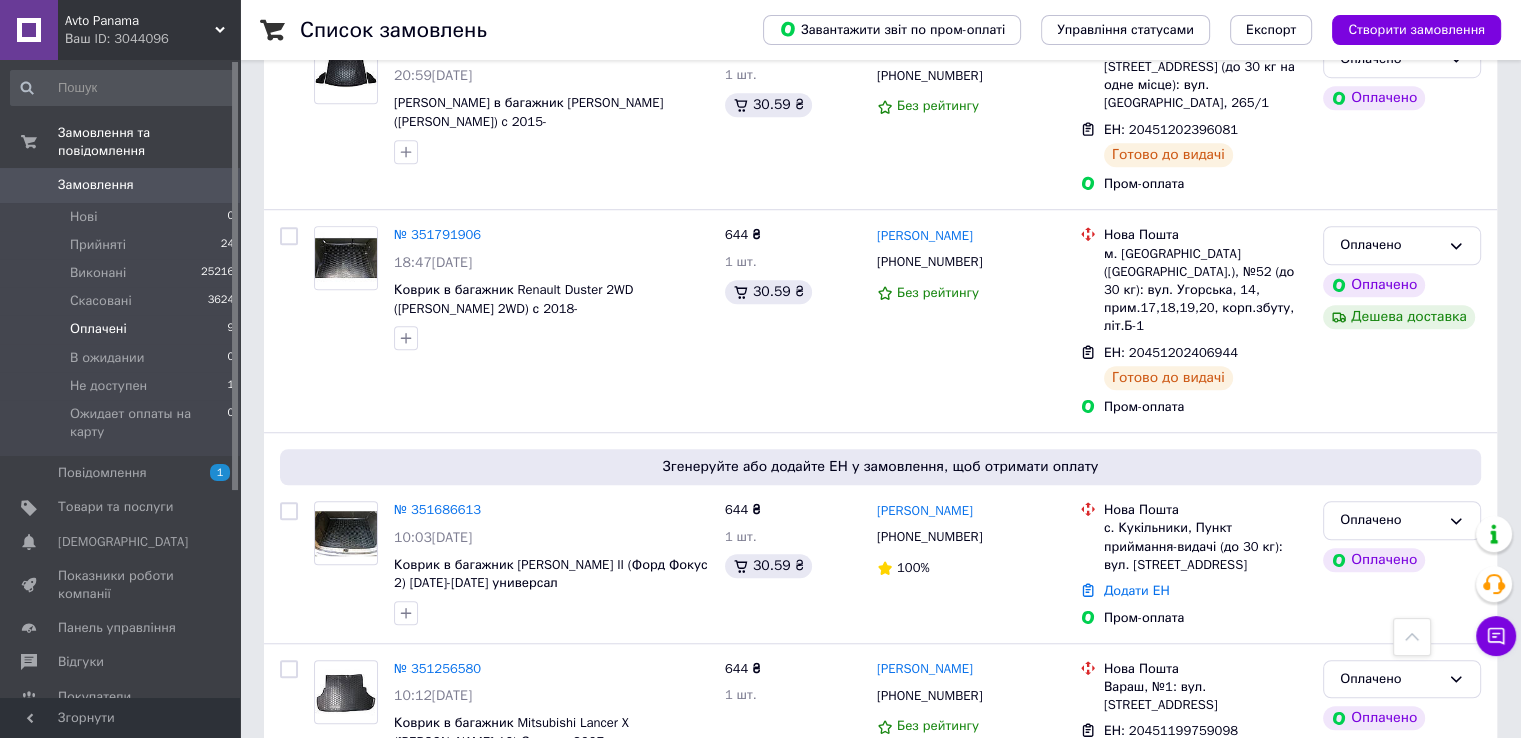 scroll, scrollTop: 1425, scrollLeft: 0, axis: vertical 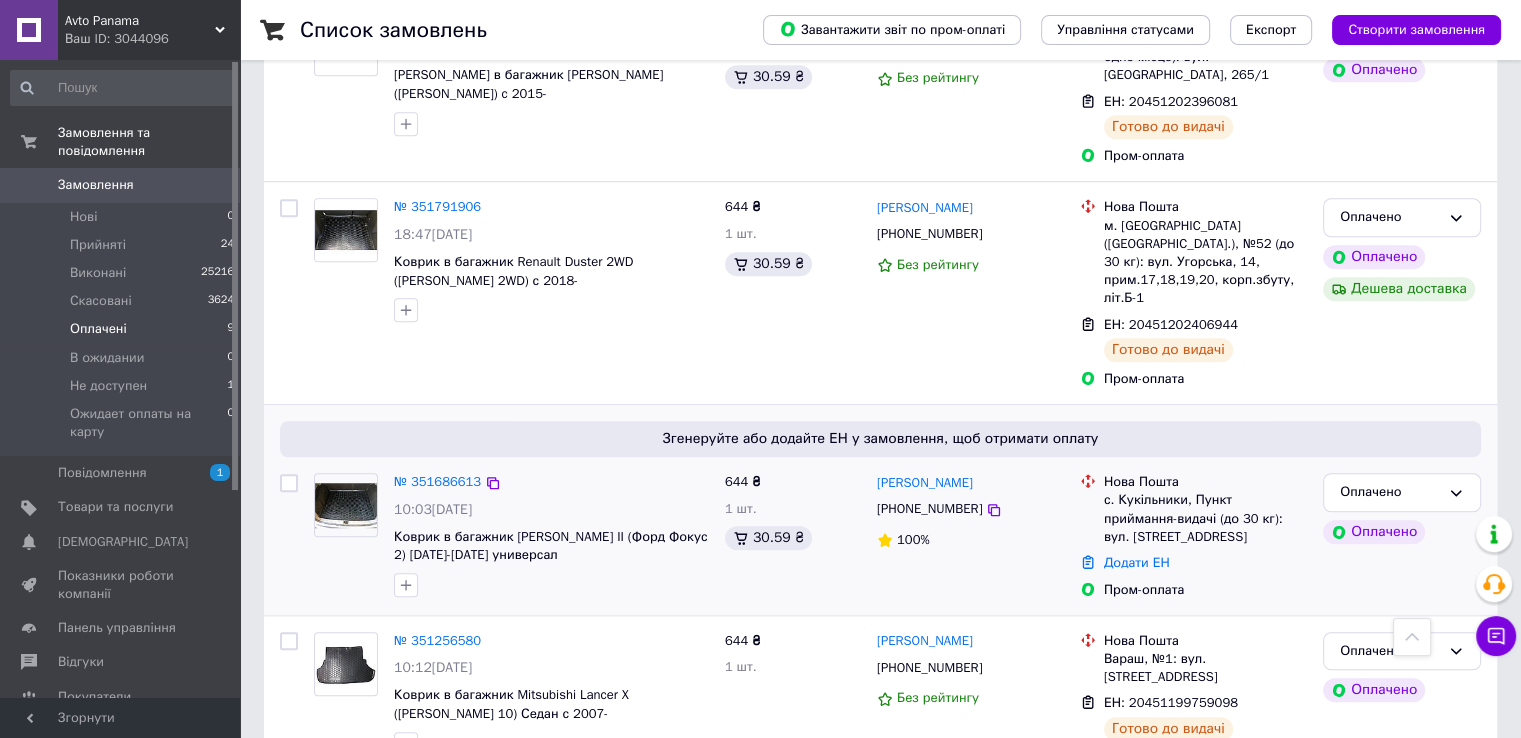 click at bounding box center [346, 505] 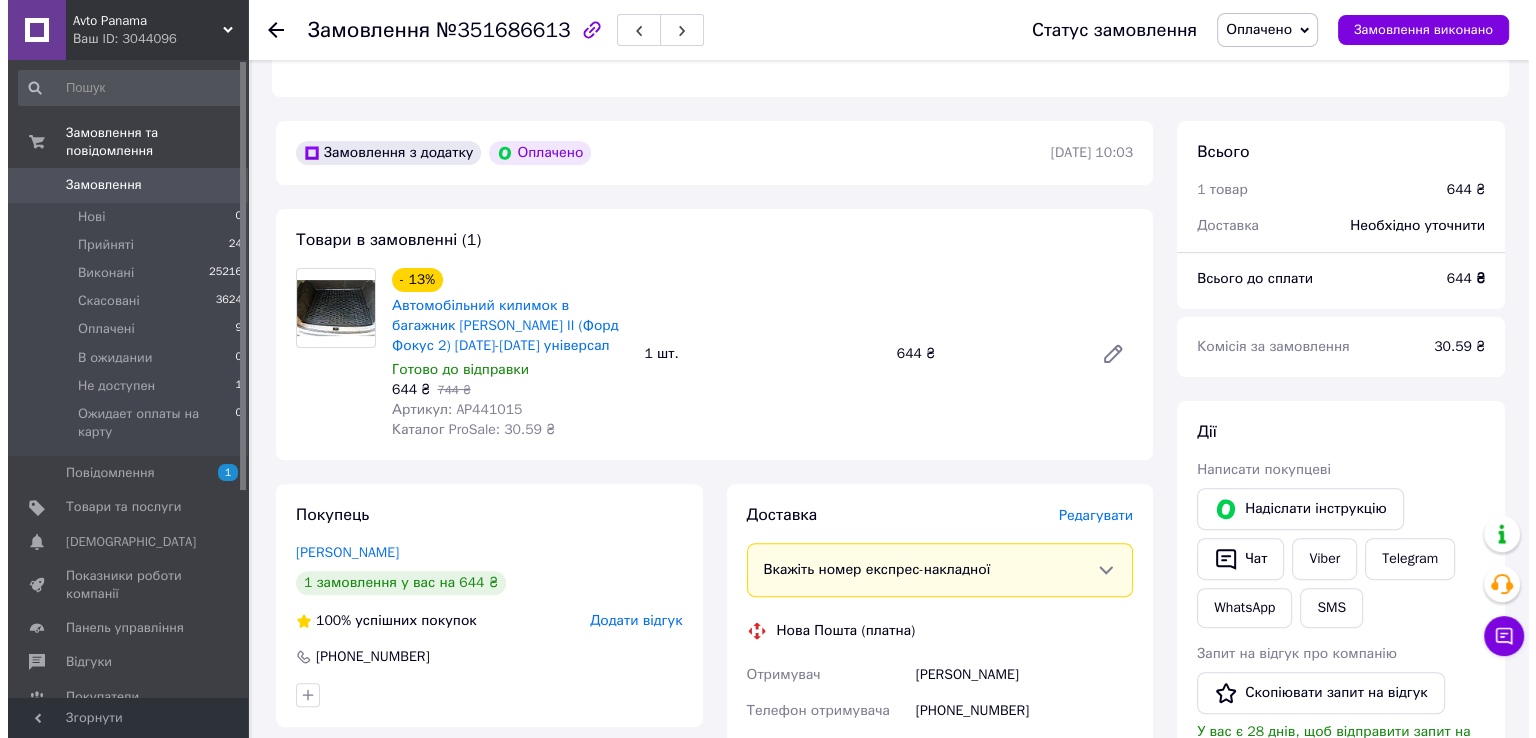 scroll, scrollTop: 533, scrollLeft: 0, axis: vertical 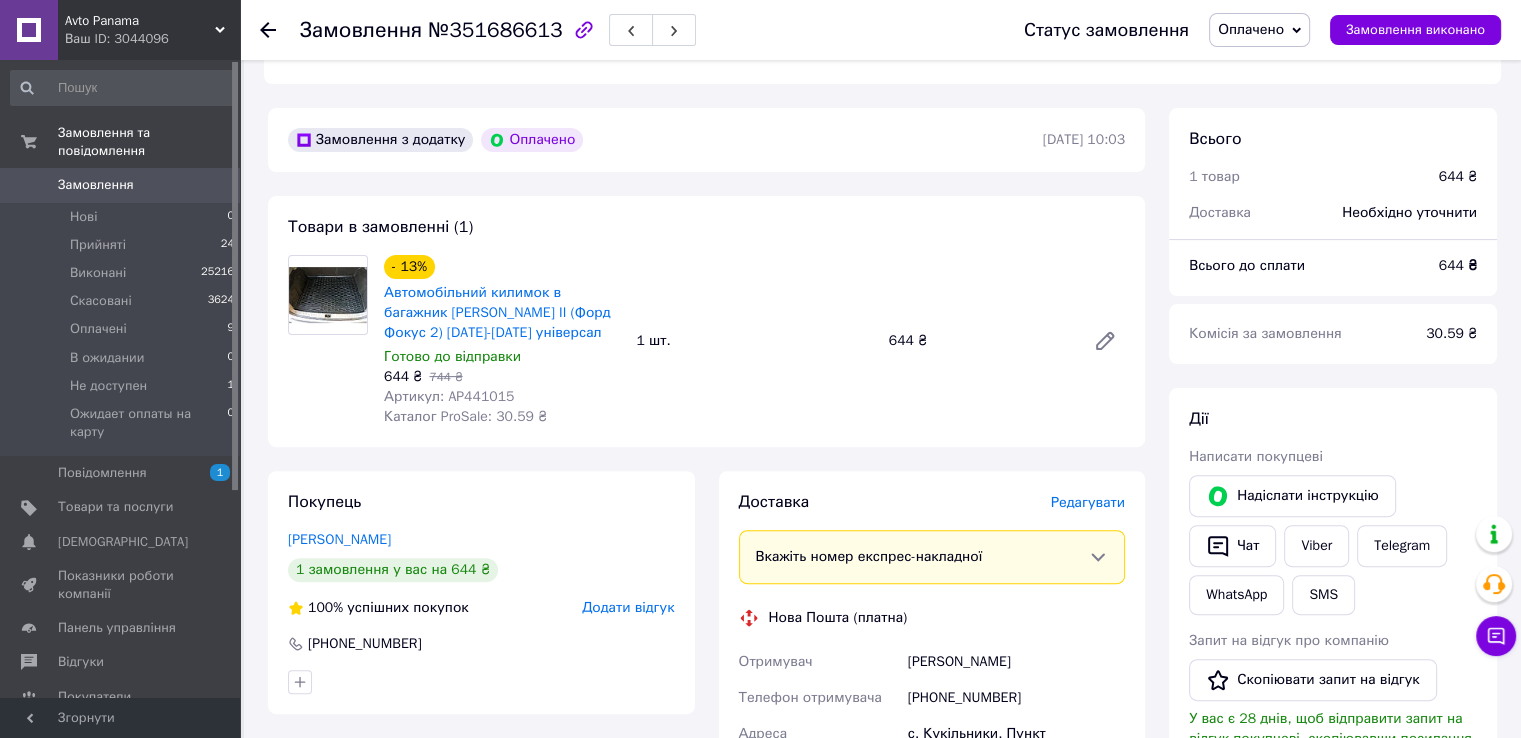 click on "Редагувати" at bounding box center [1088, 502] 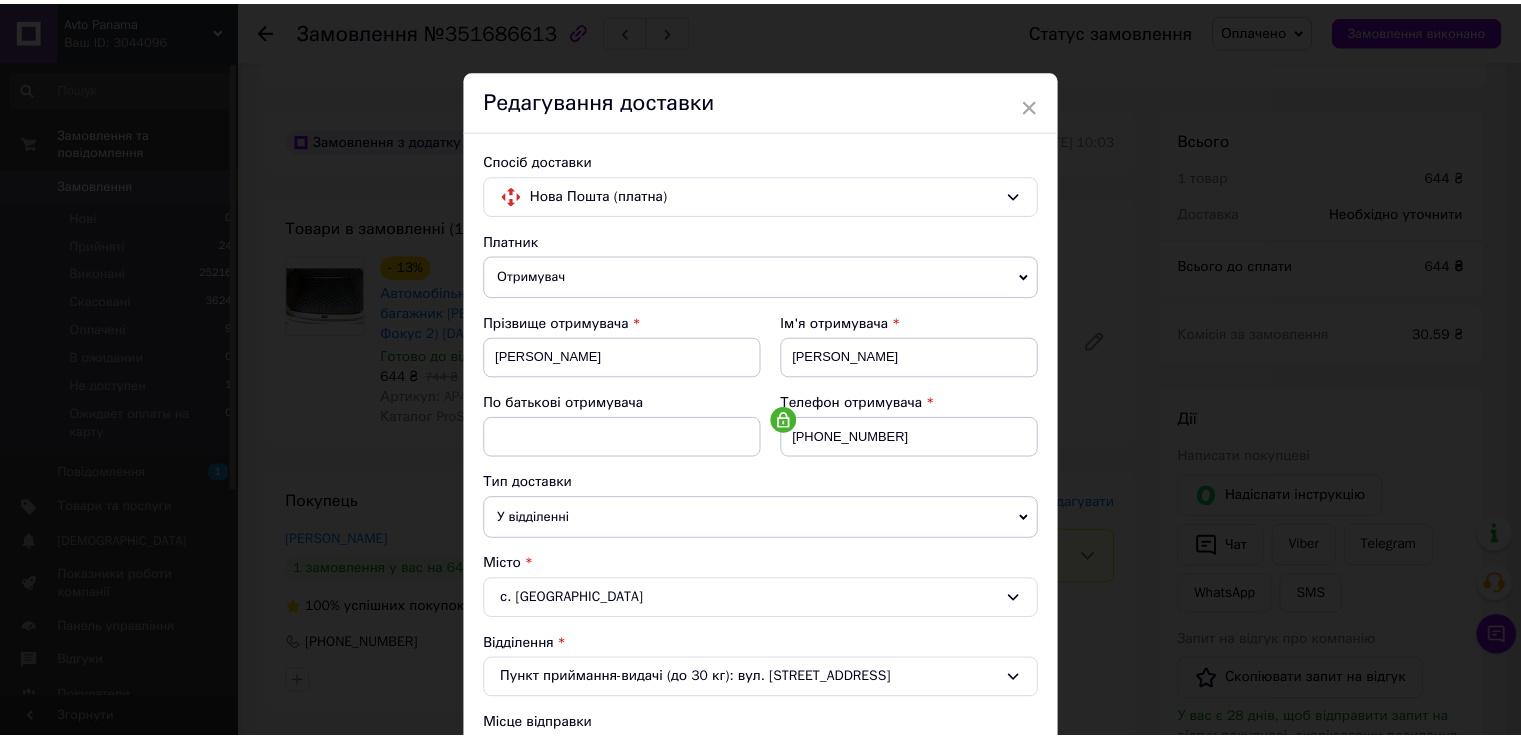 scroll, scrollTop: 584, scrollLeft: 0, axis: vertical 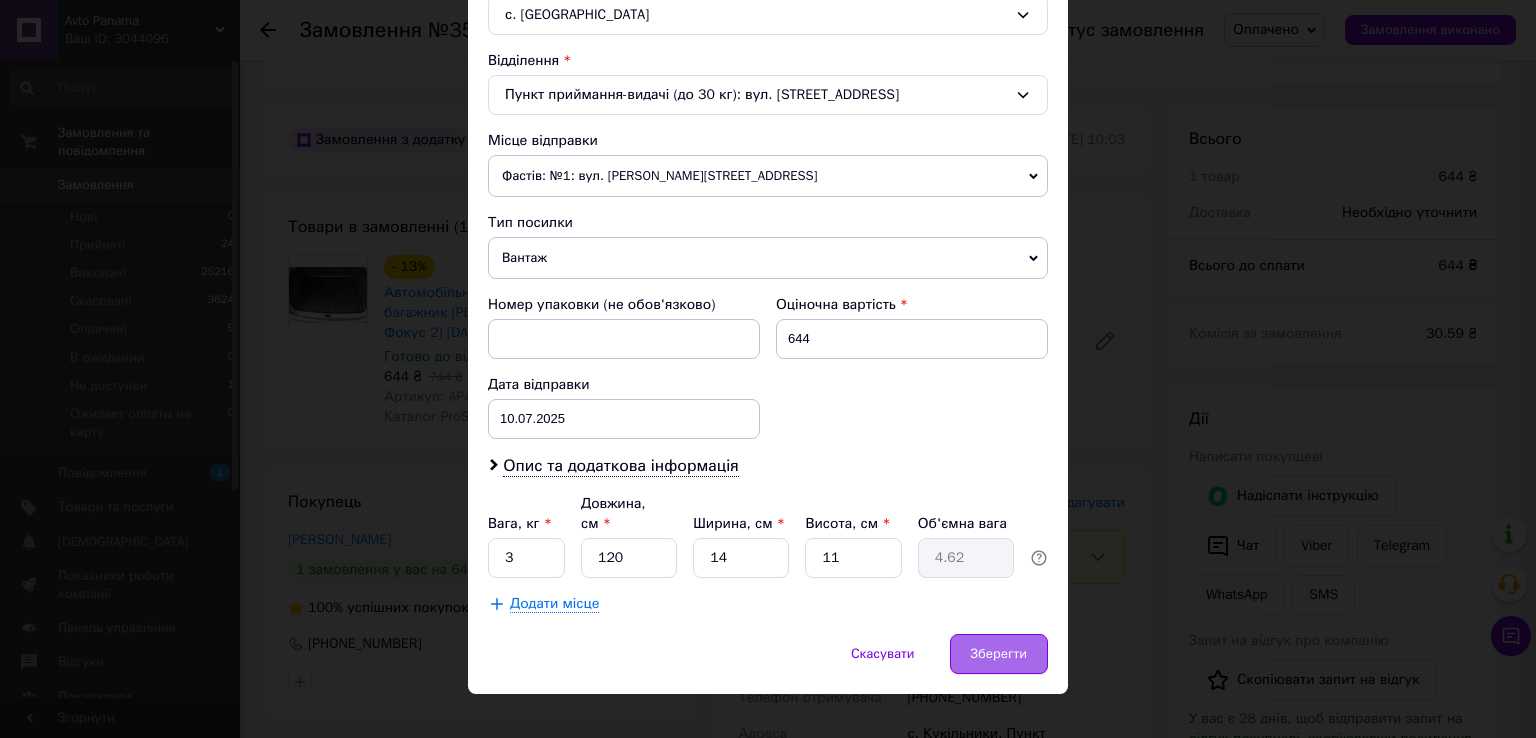 click on "Зберегти" at bounding box center [999, 654] 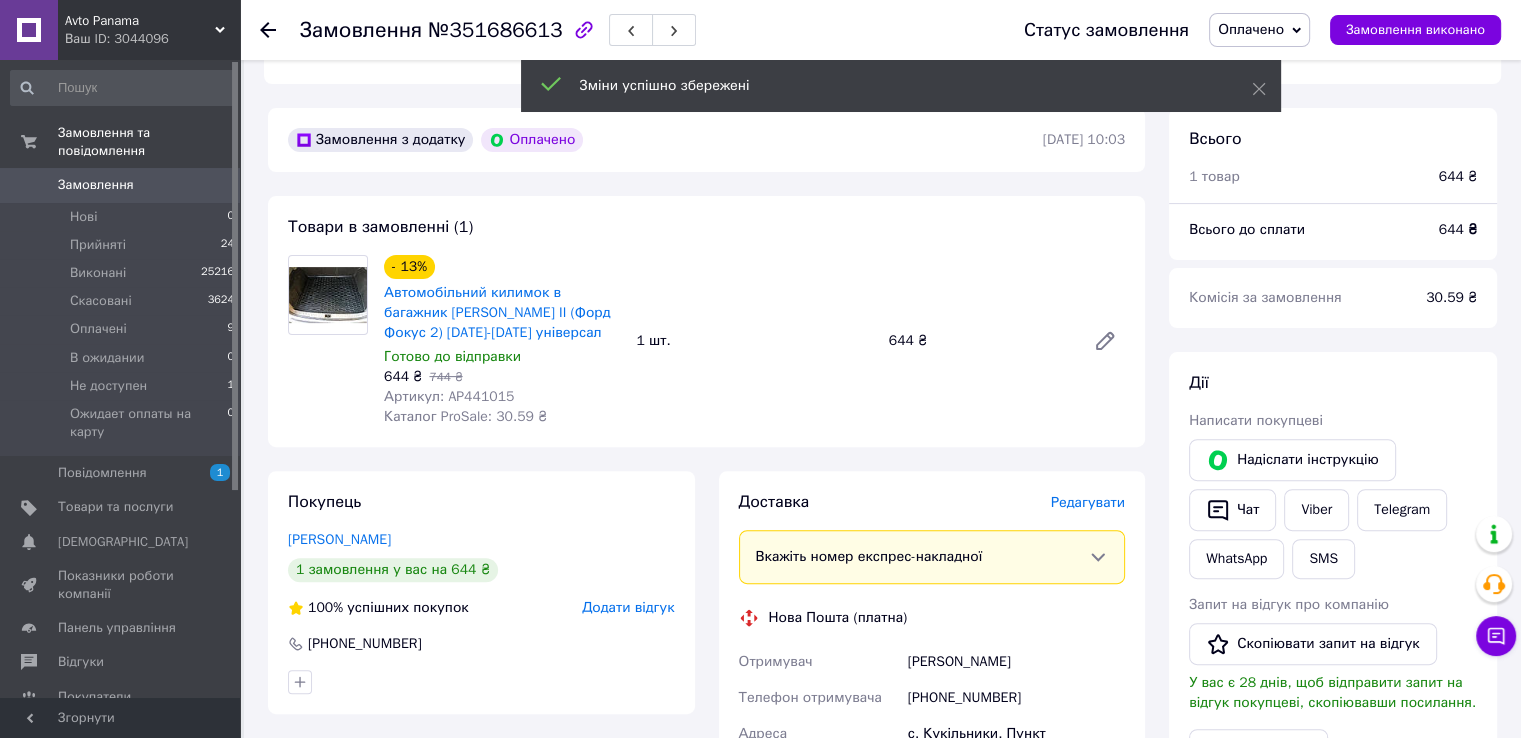 scroll, scrollTop: 1000, scrollLeft: 0, axis: vertical 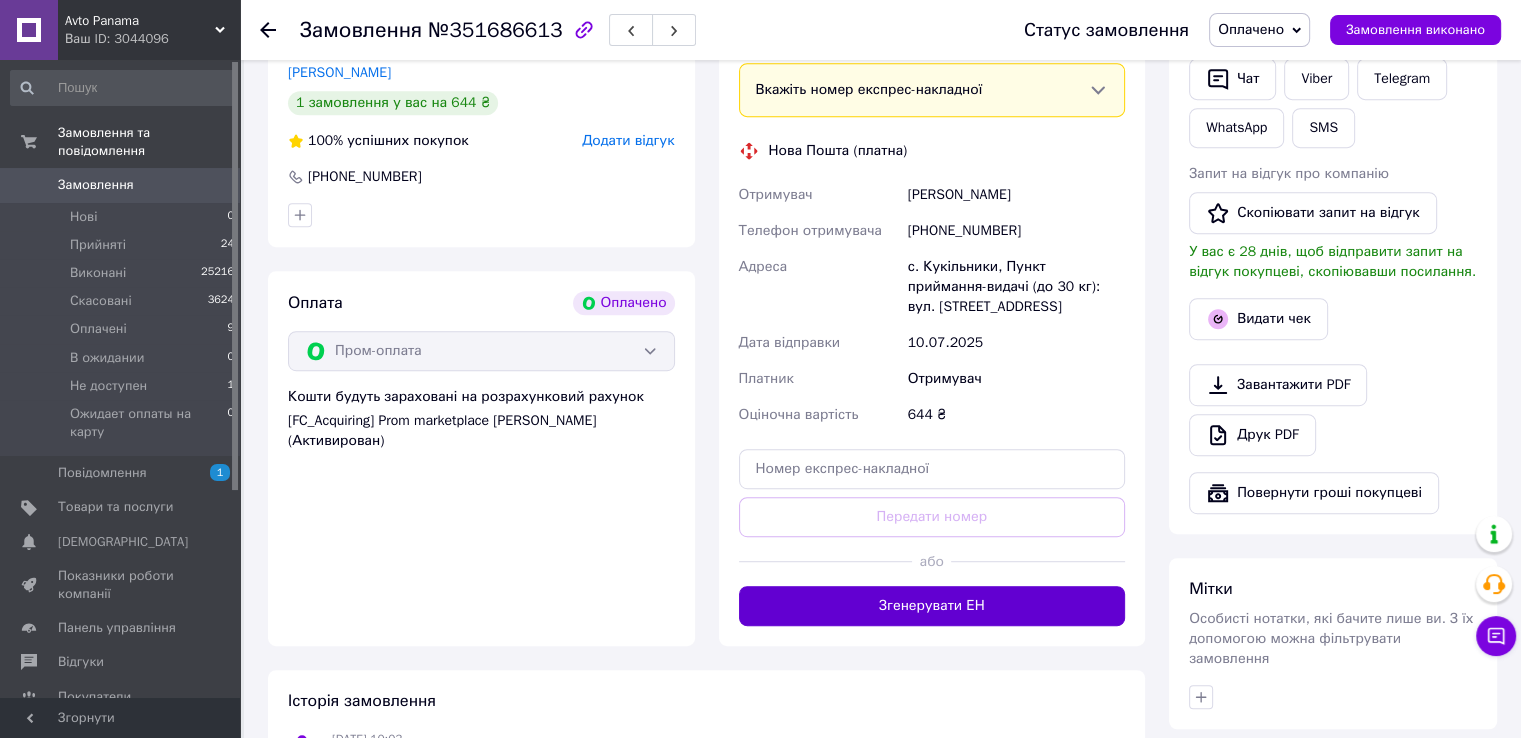 click on "Згенерувати ЕН" at bounding box center (932, 606) 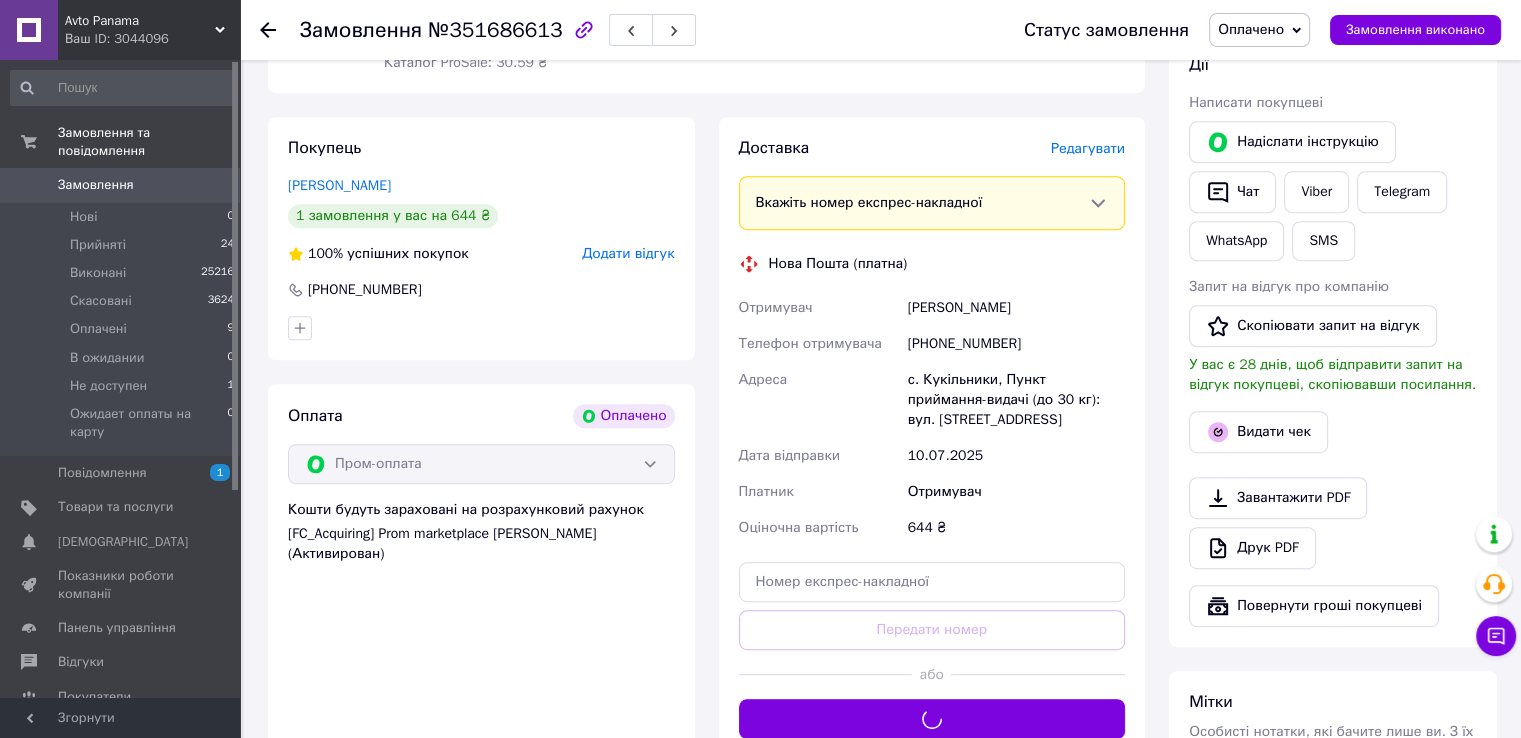 scroll, scrollTop: 733, scrollLeft: 0, axis: vertical 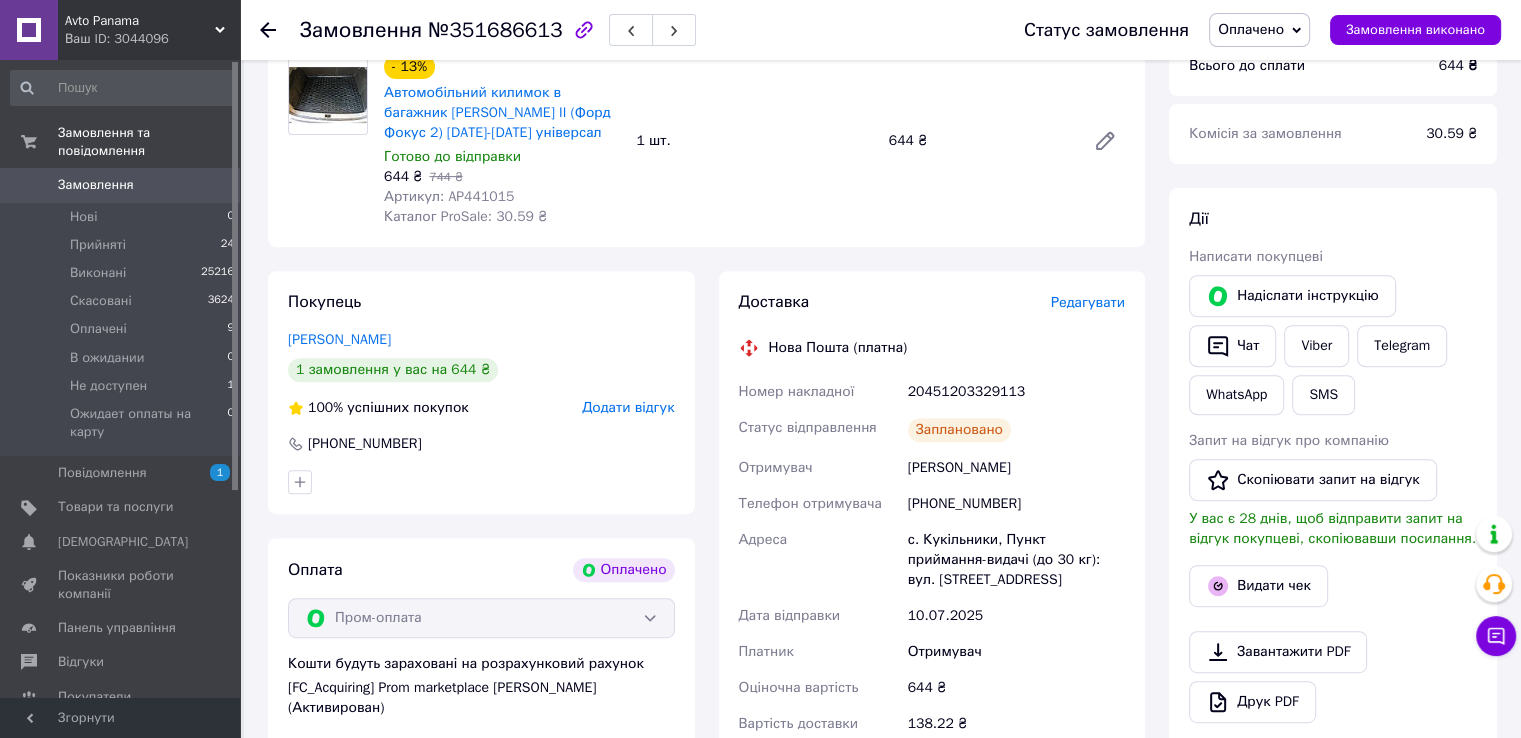 click on "Замовлення" at bounding box center (121, 185) 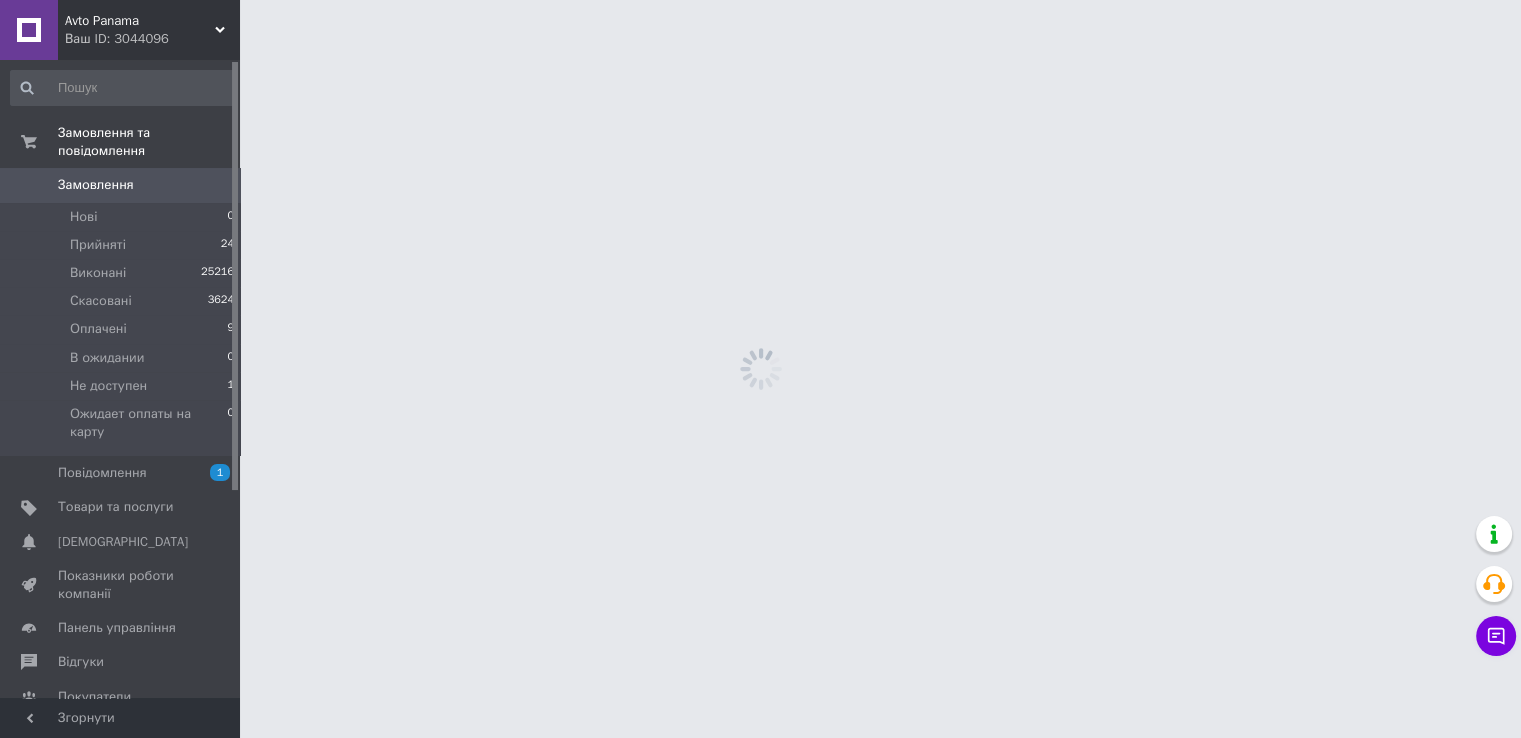 scroll, scrollTop: 0, scrollLeft: 0, axis: both 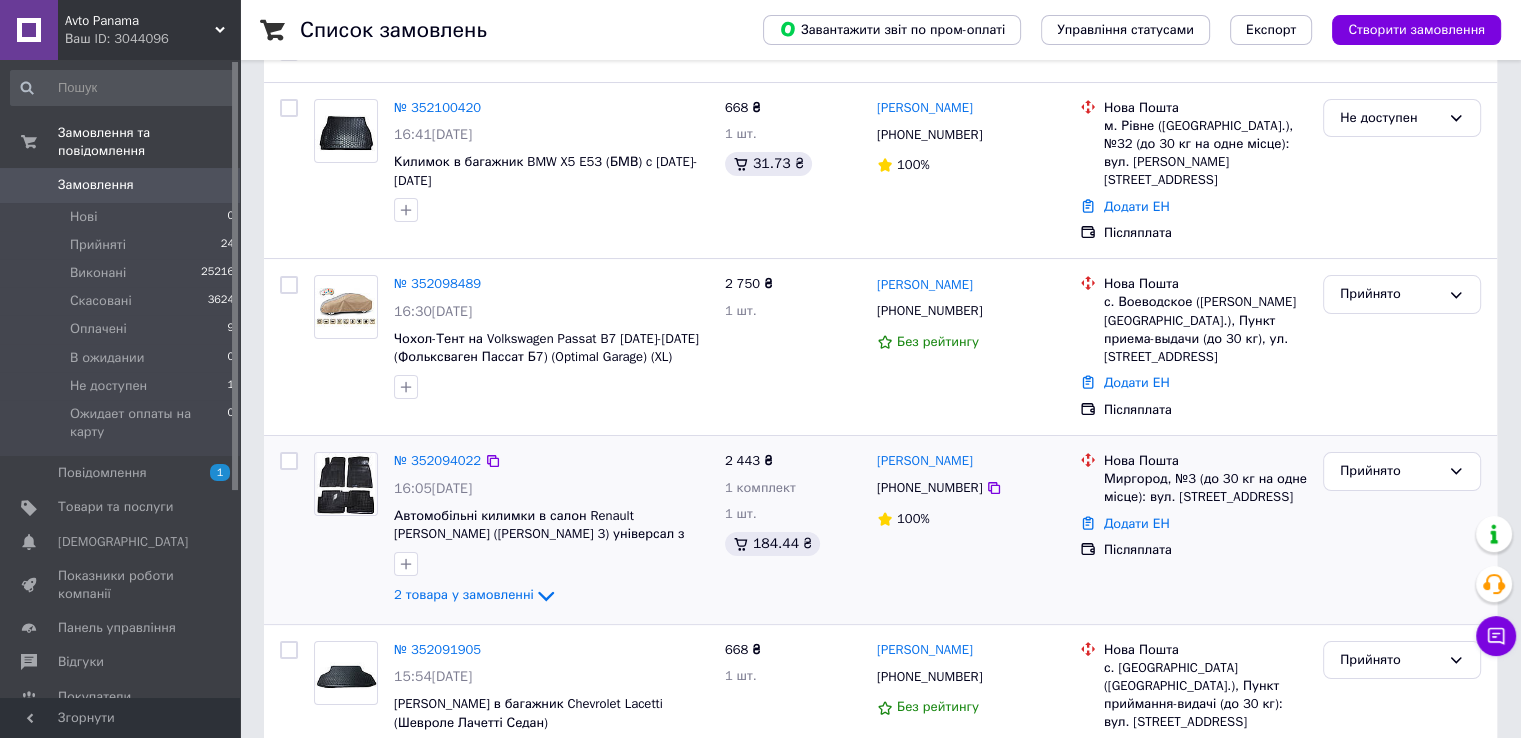 click at bounding box center [346, 484] 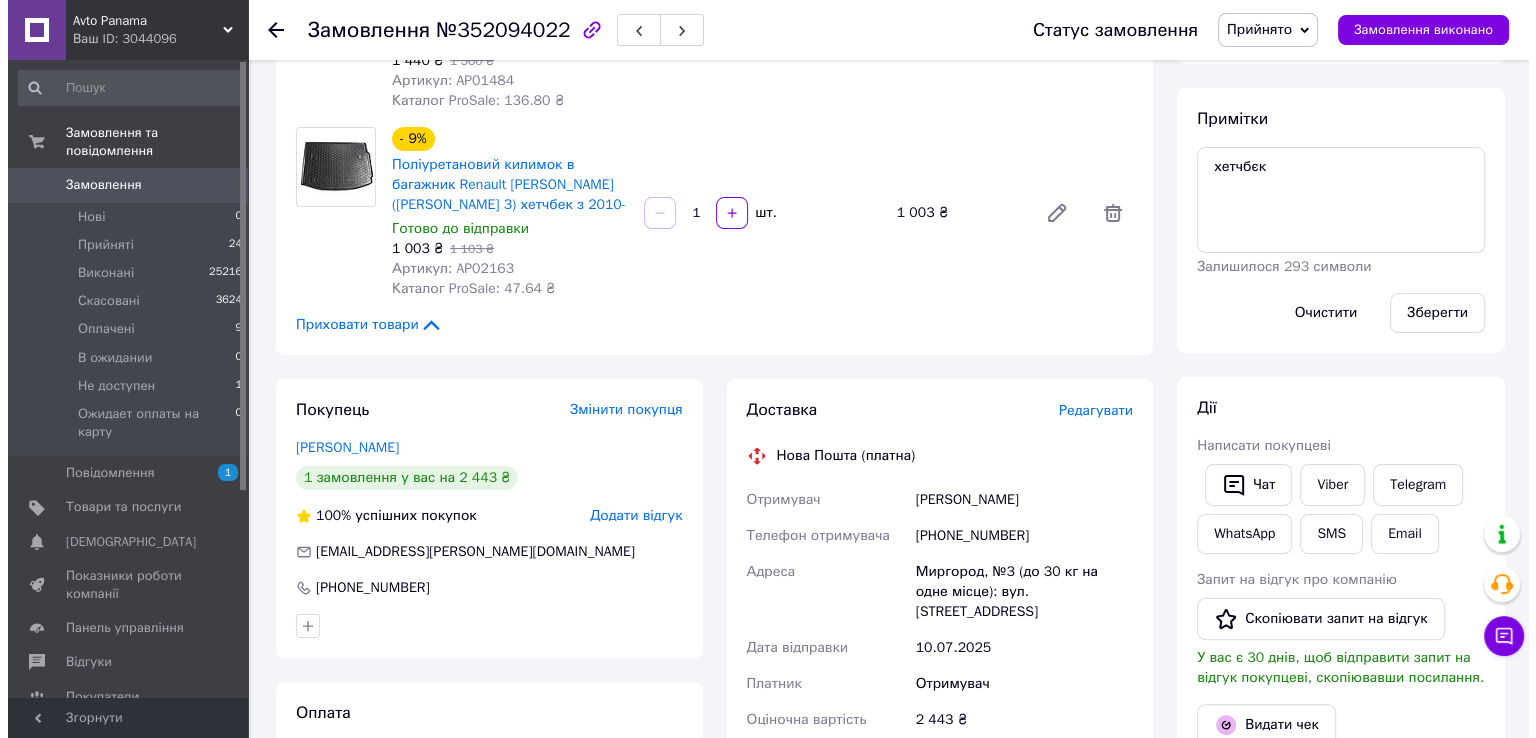 scroll, scrollTop: 333, scrollLeft: 0, axis: vertical 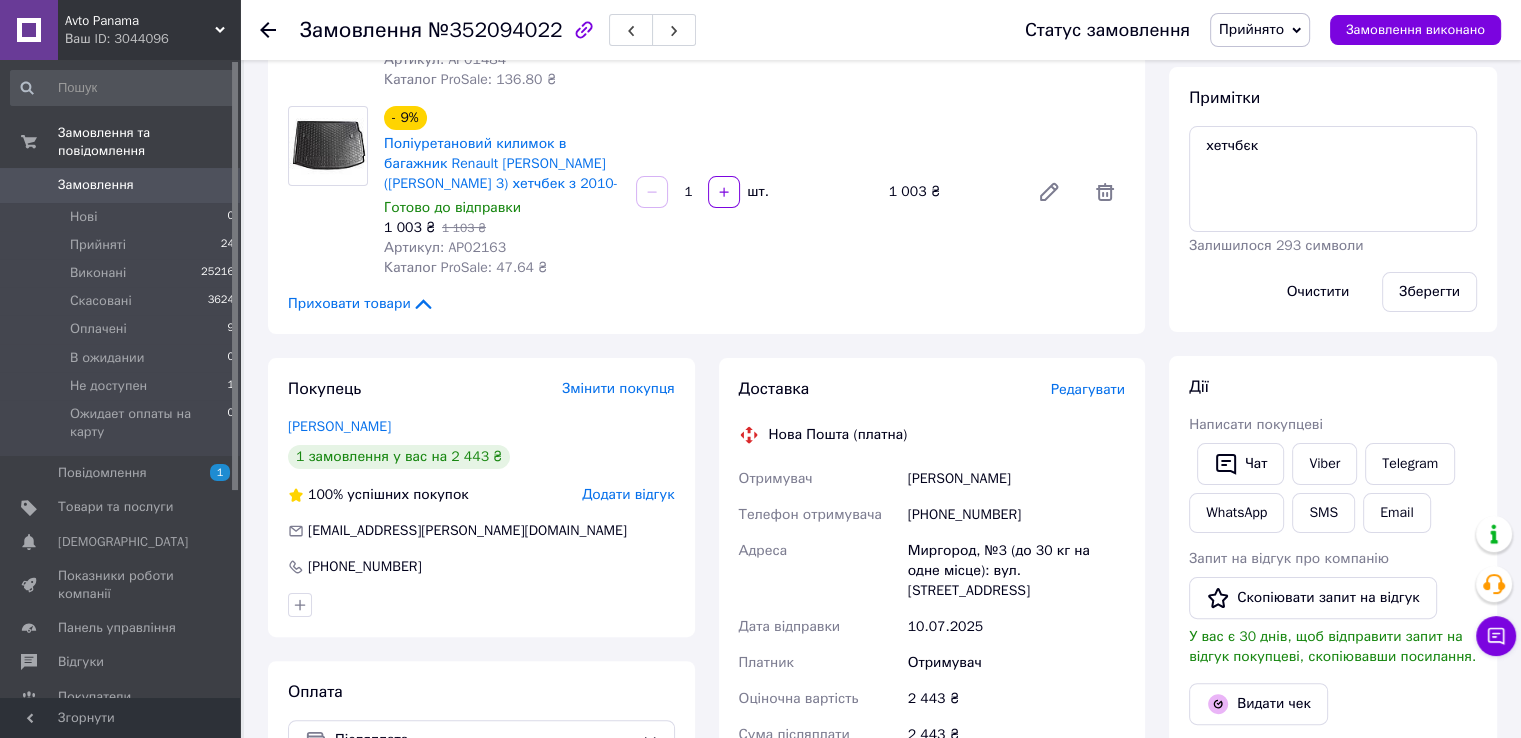 click on "Редагувати" at bounding box center (1088, 389) 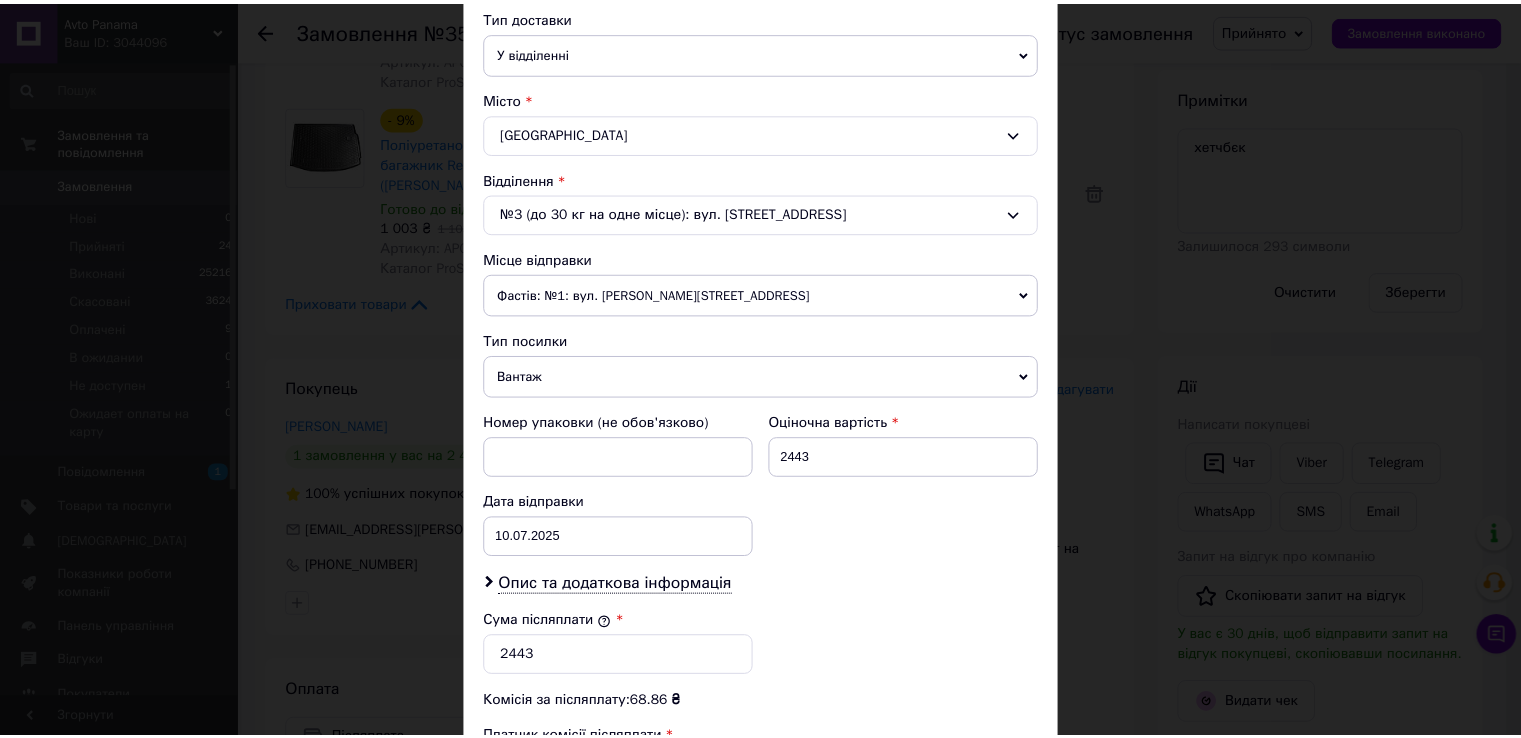 scroll, scrollTop: 782, scrollLeft: 0, axis: vertical 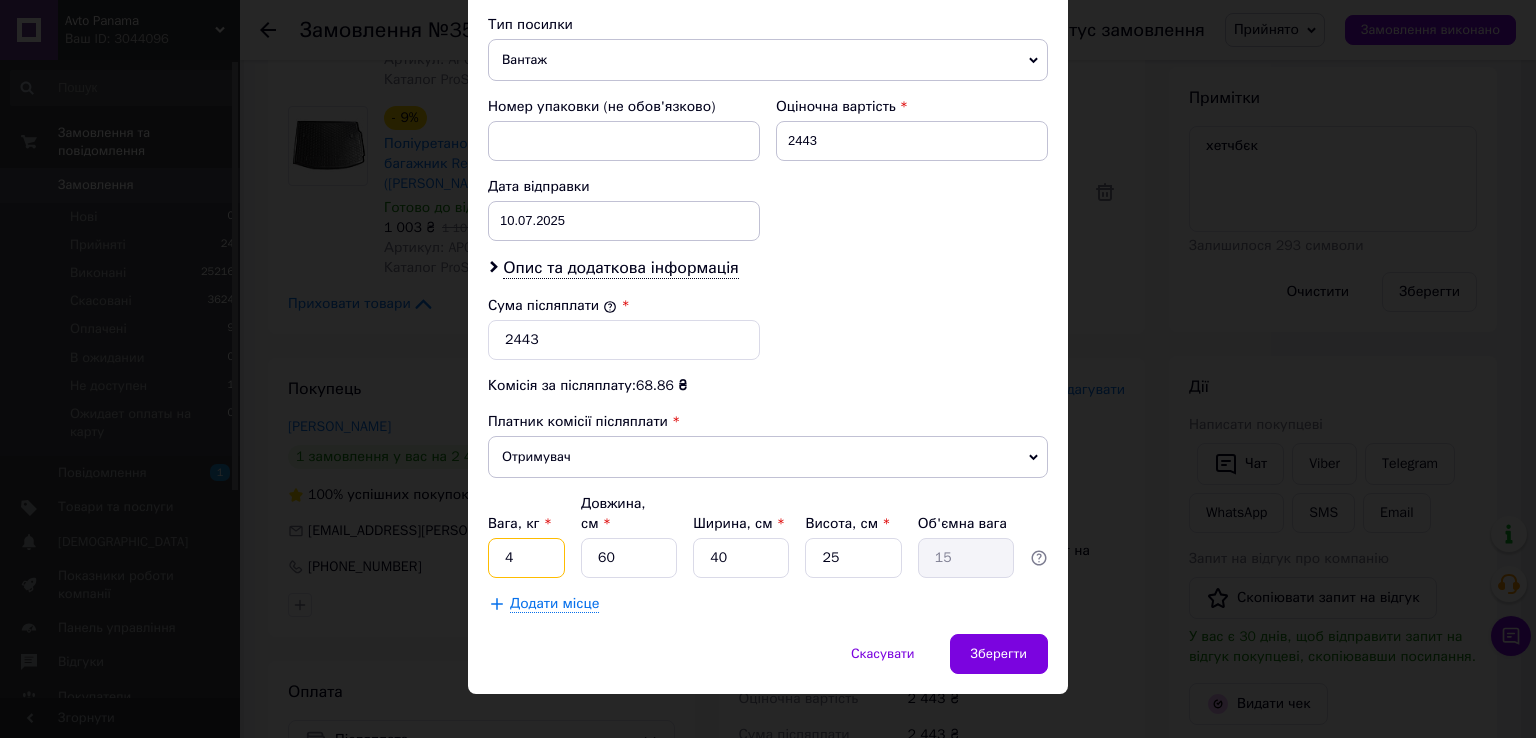click on "4" at bounding box center (526, 558) 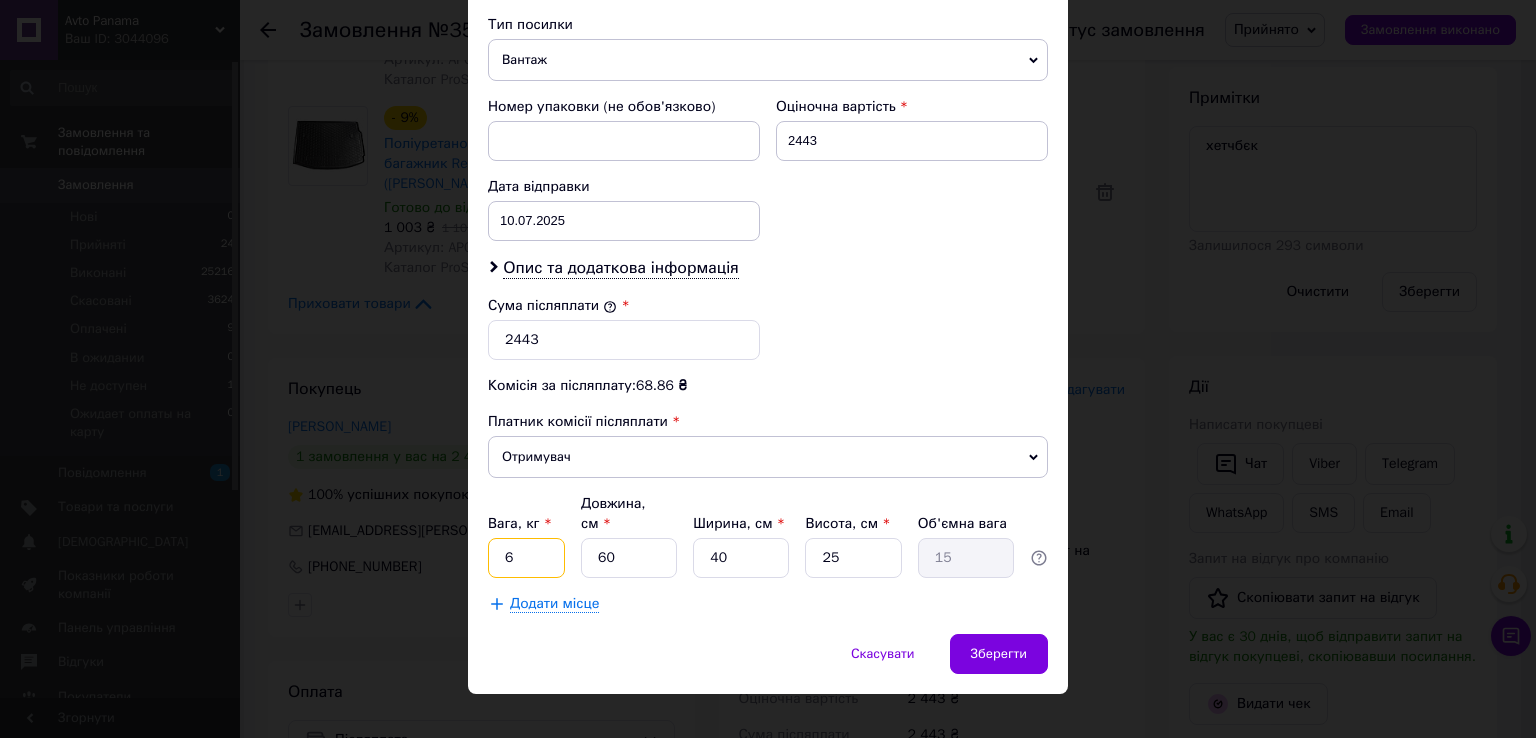 type on "6" 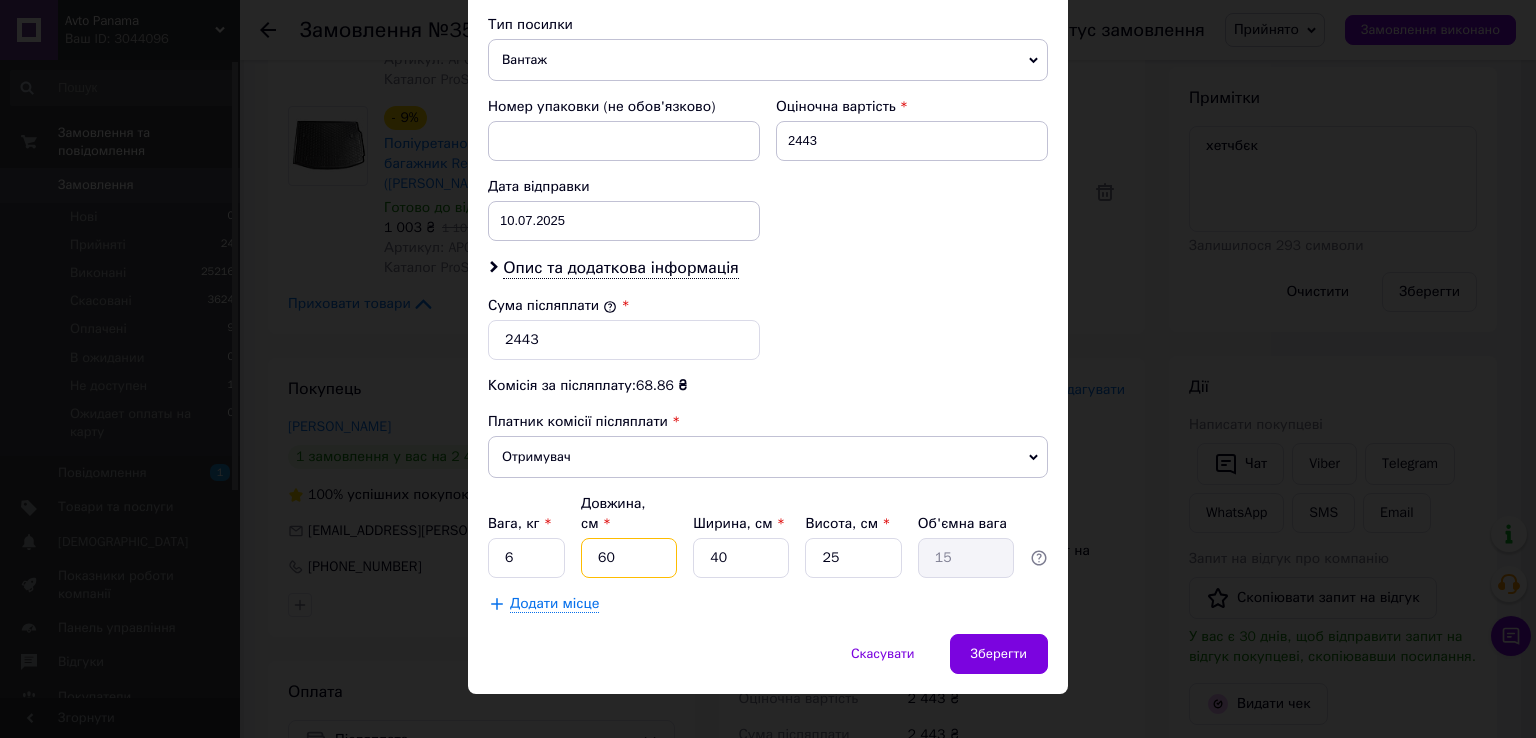type on "9" 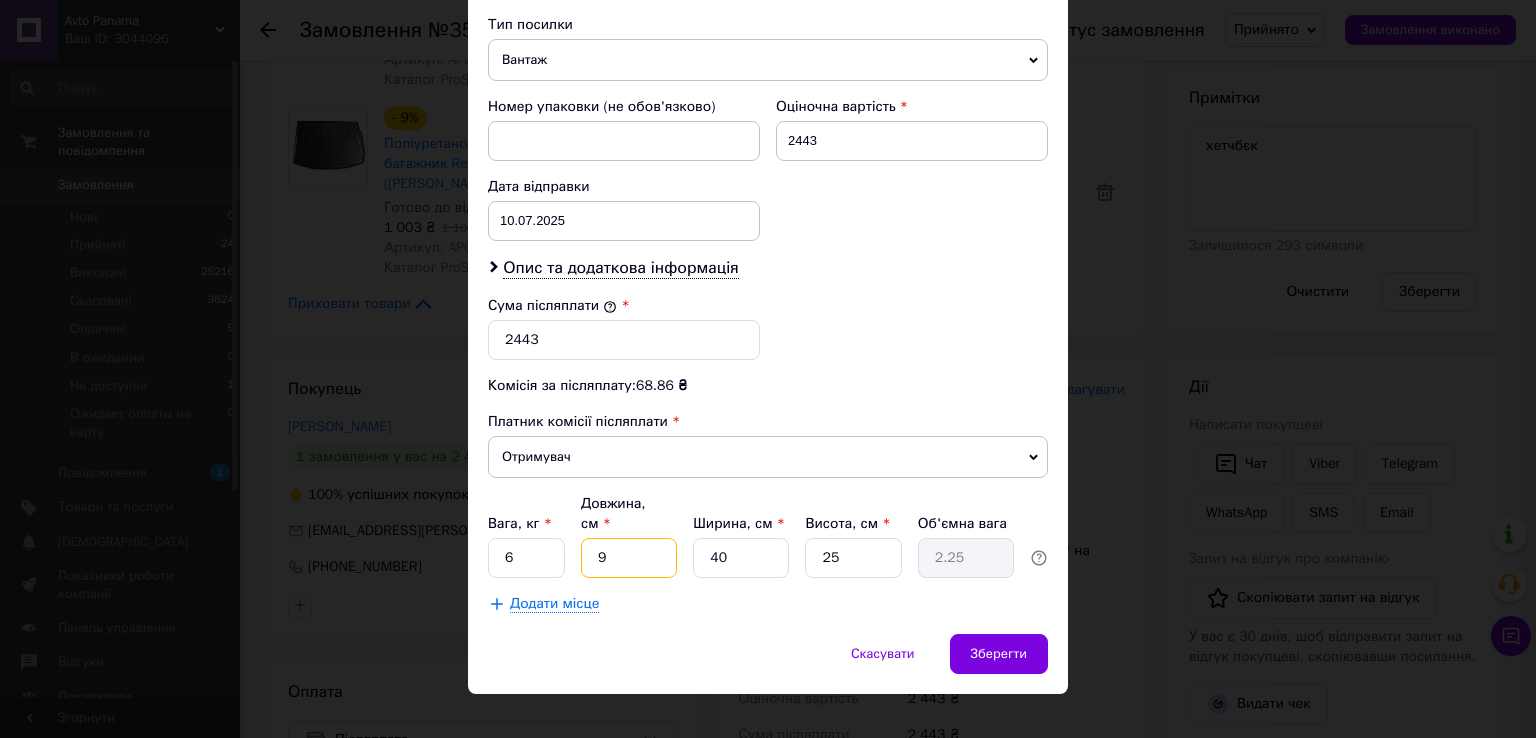 type on "90" 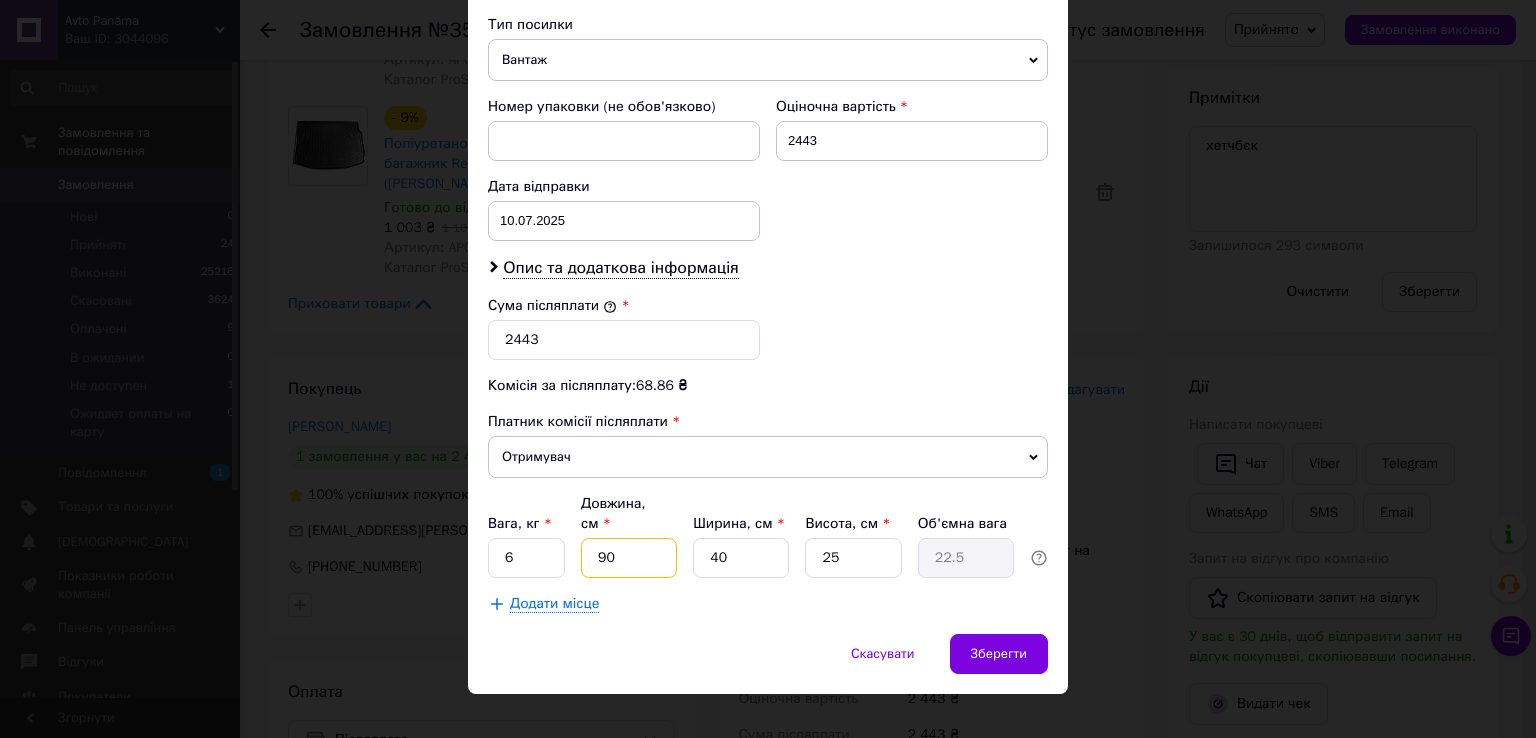type on "90" 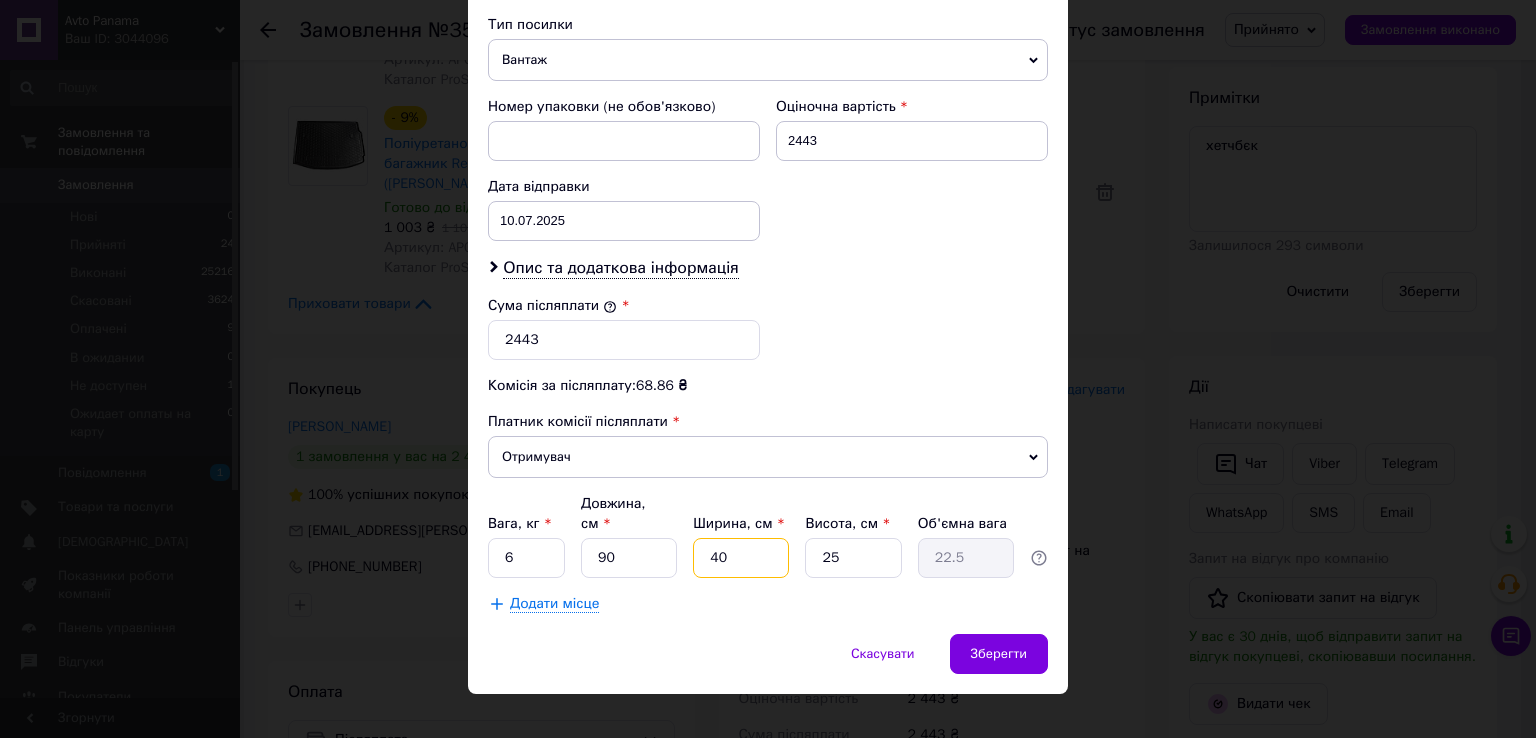 type on "2" 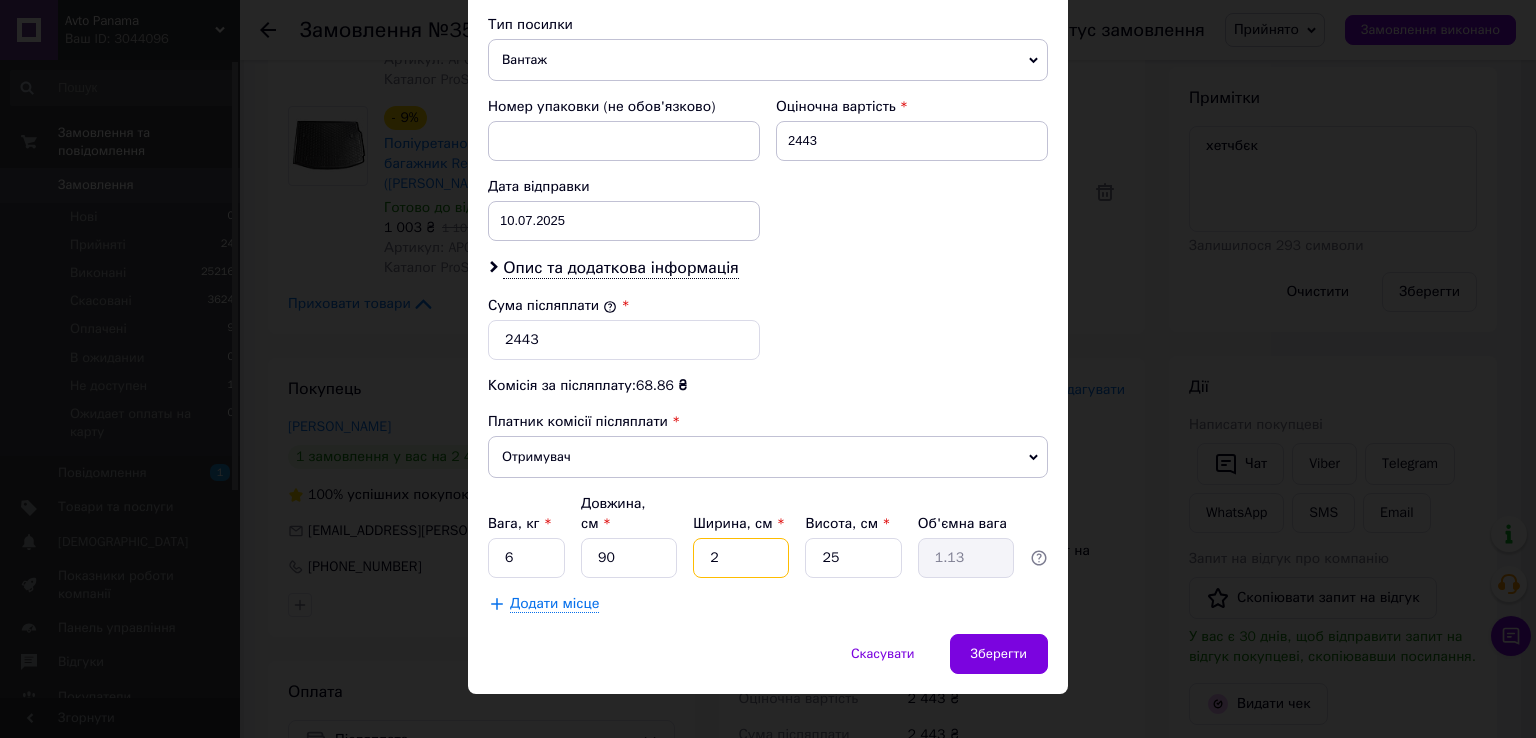 type on "20" 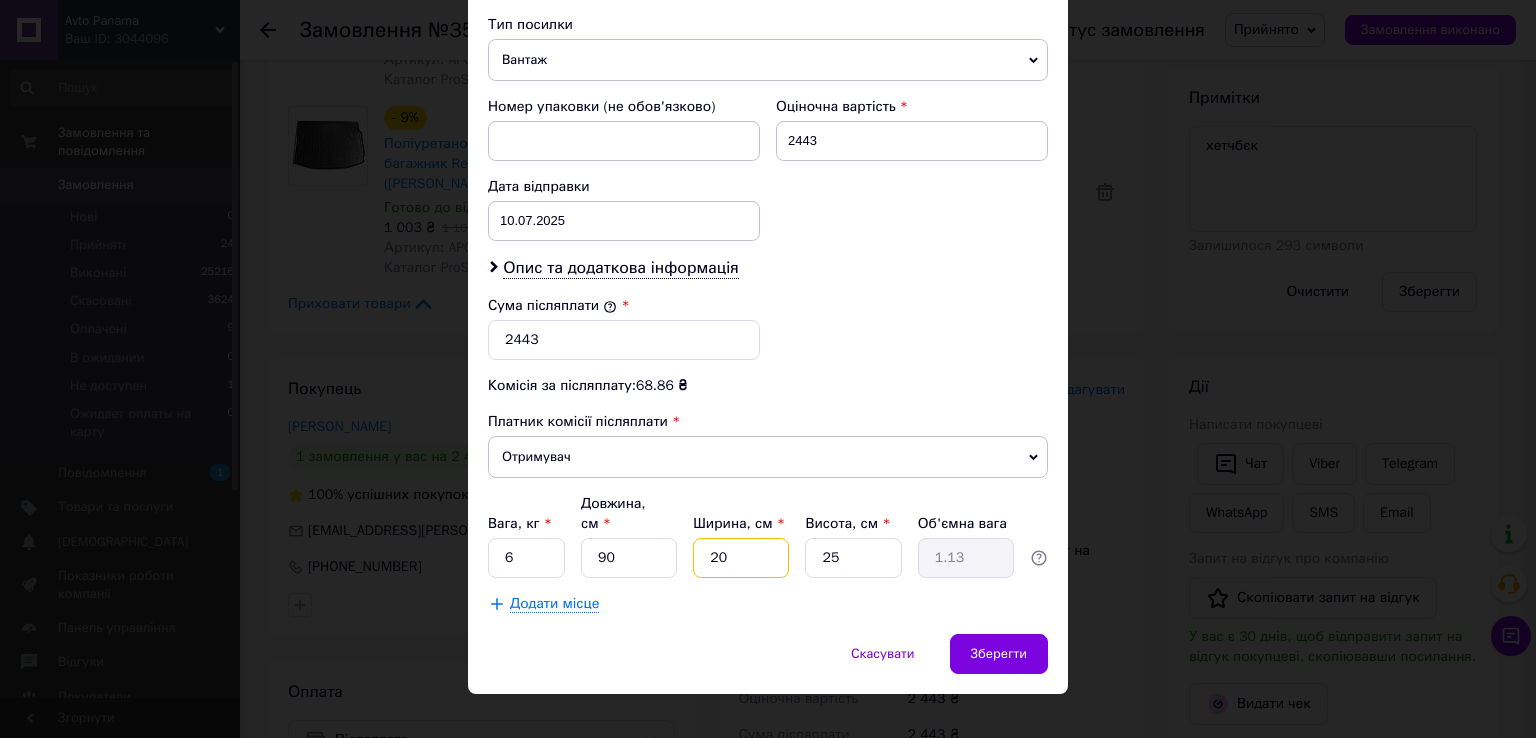 type on "11.25" 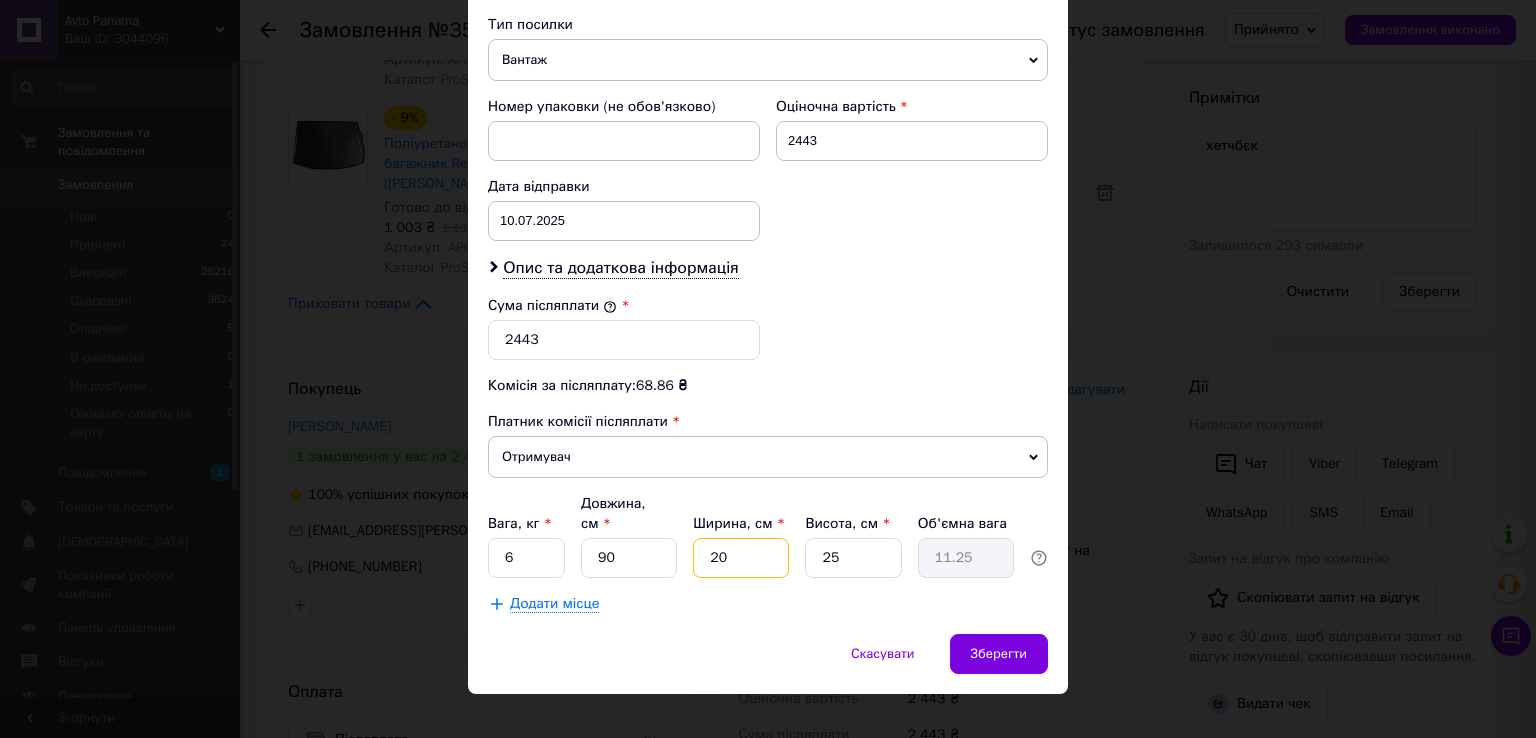 type on "20" 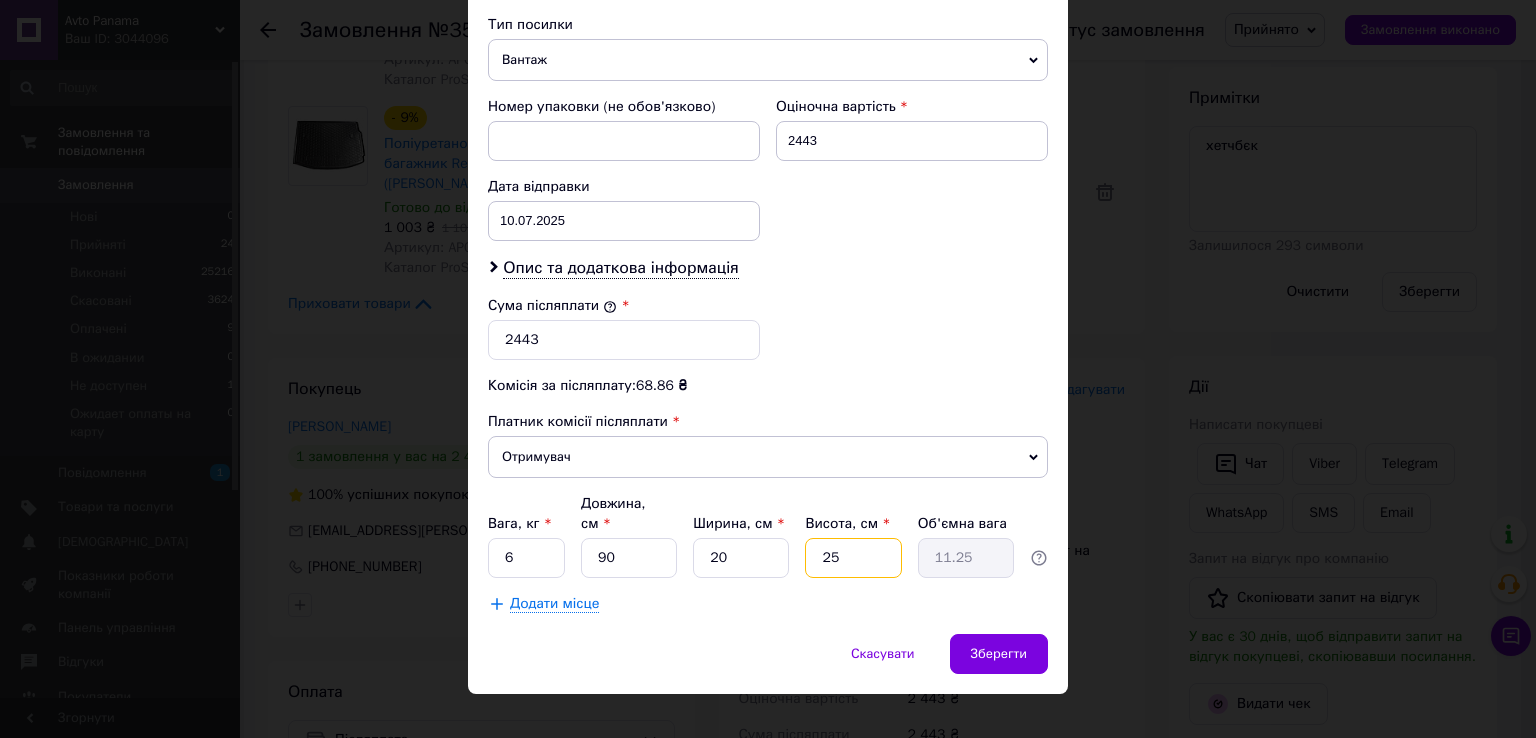 type on "1" 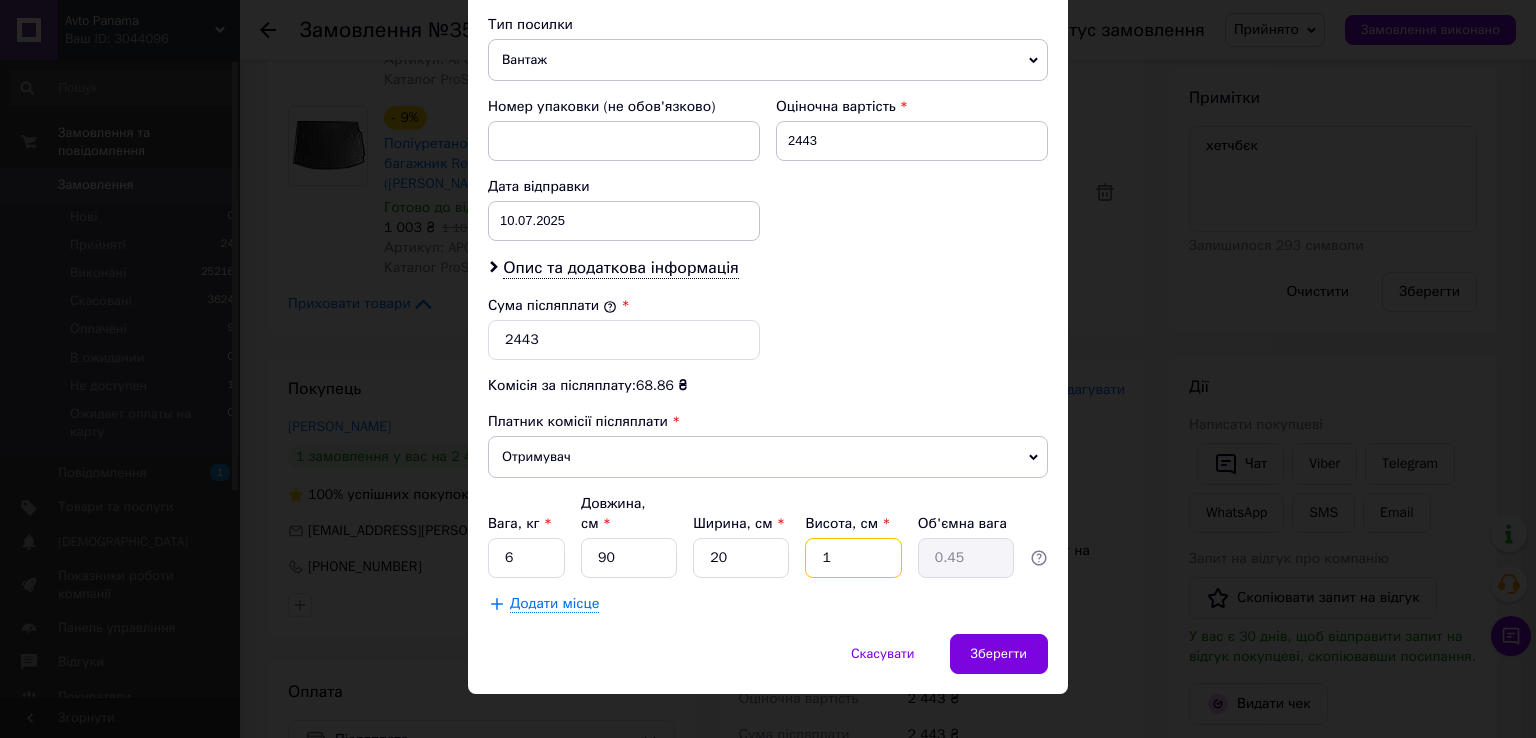 type on "15" 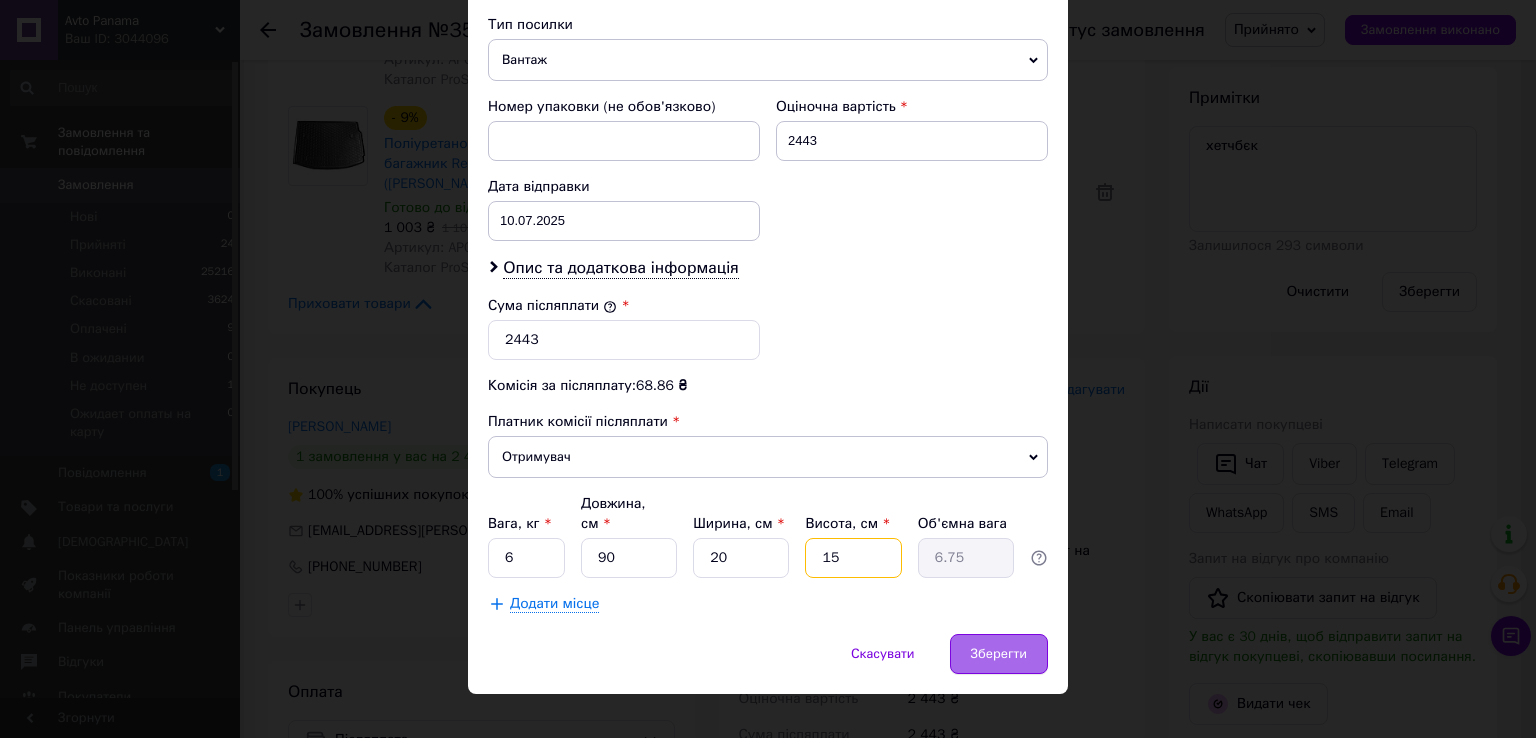 type on "15" 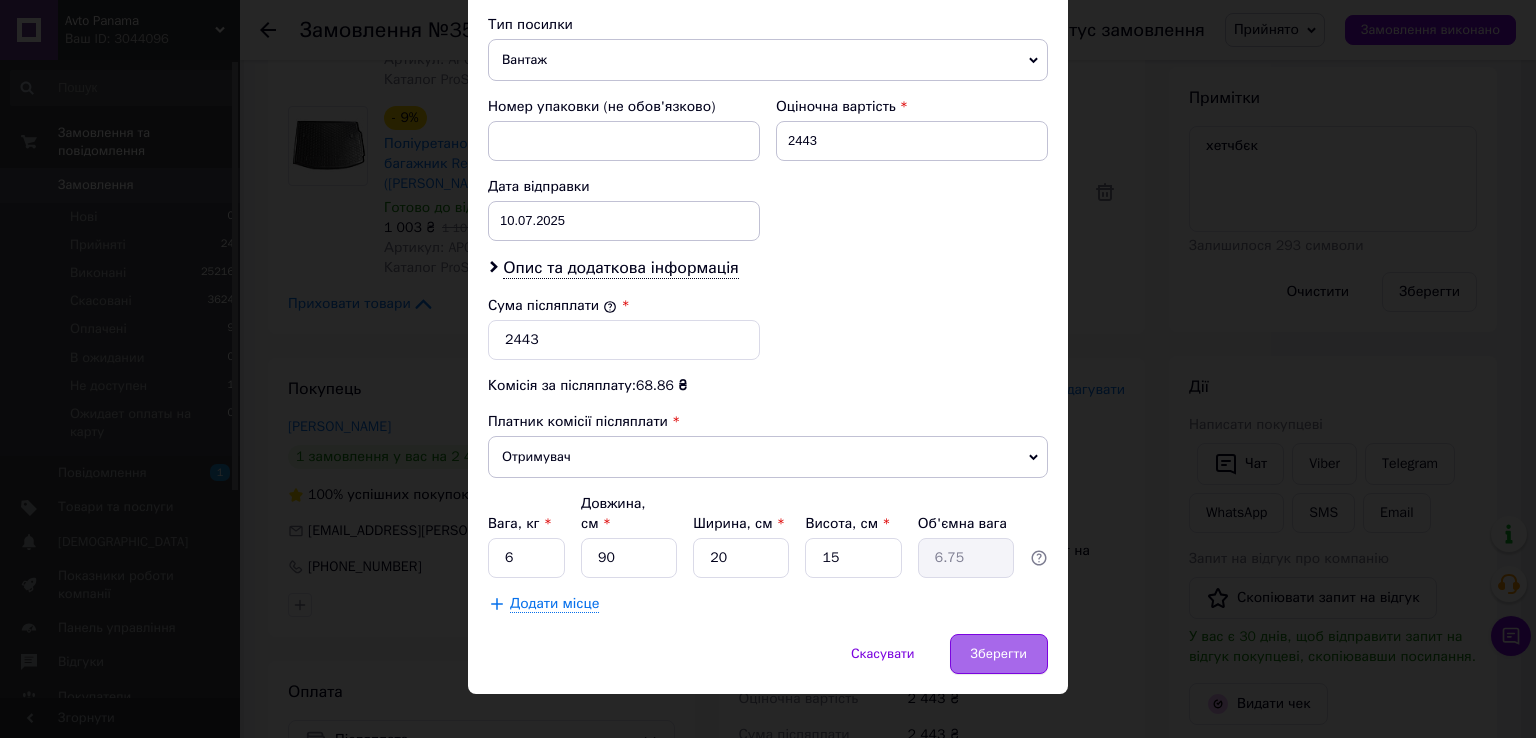 click on "Зберегти" at bounding box center [999, 654] 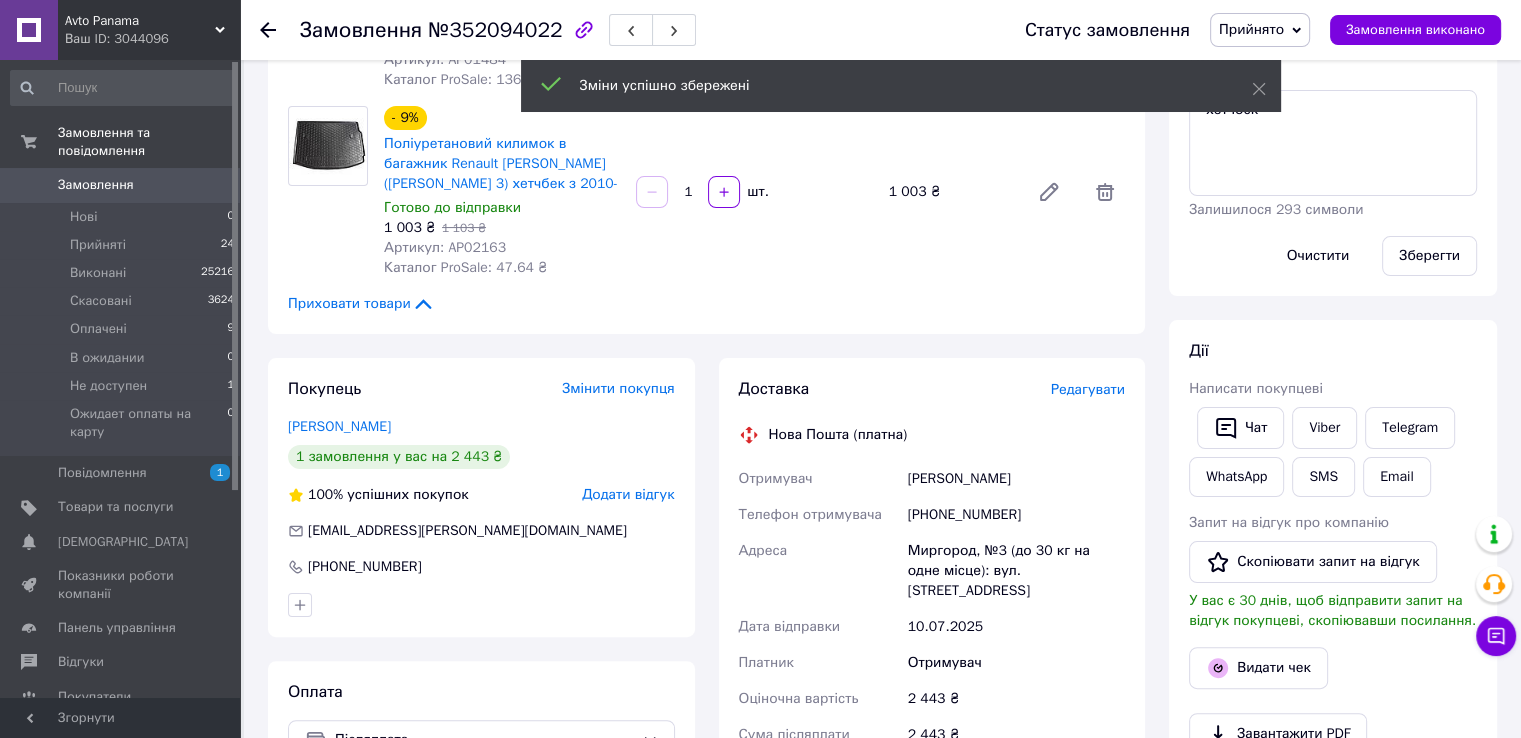 scroll, scrollTop: 4, scrollLeft: 0, axis: vertical 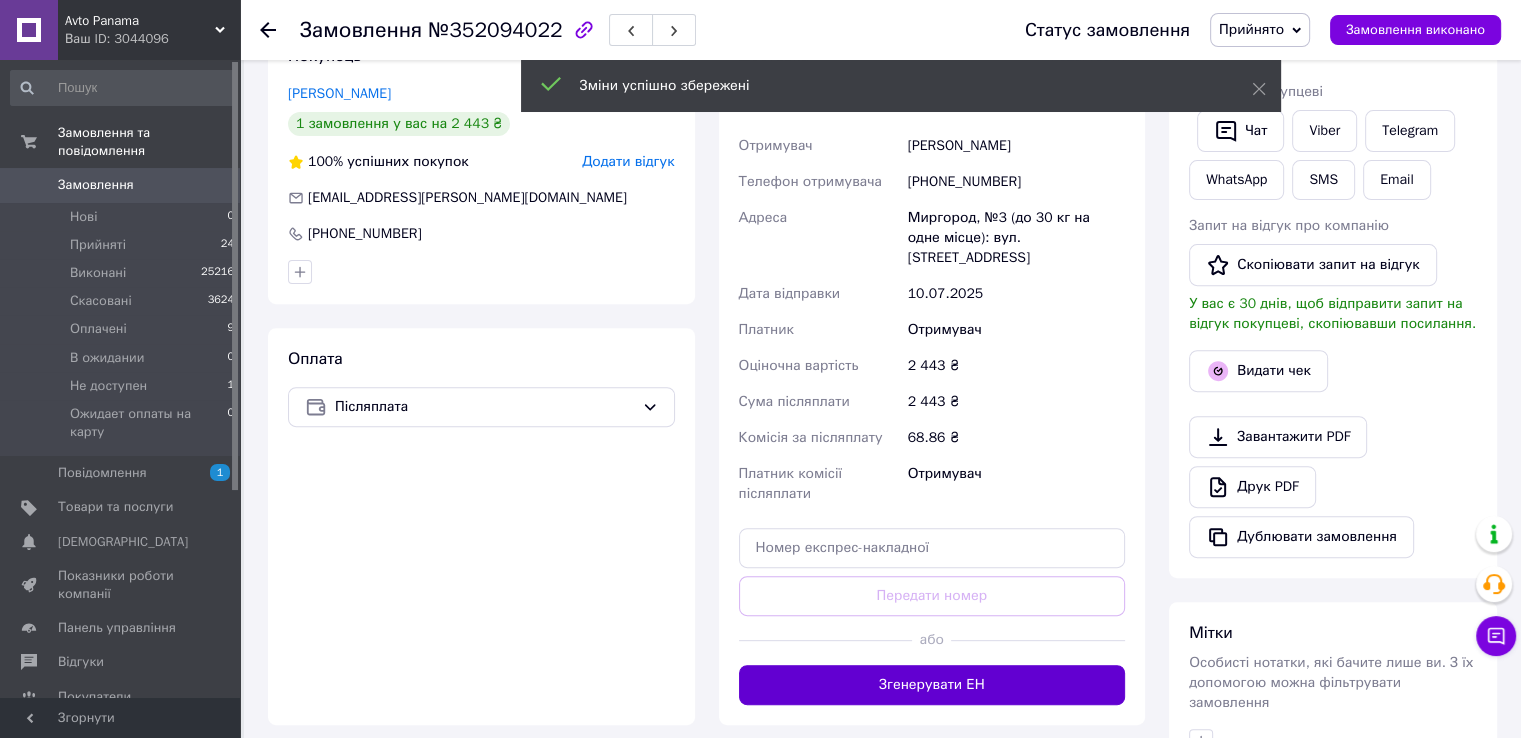 click on "Згенерувати ЕН" at bounding box center [932, 685] 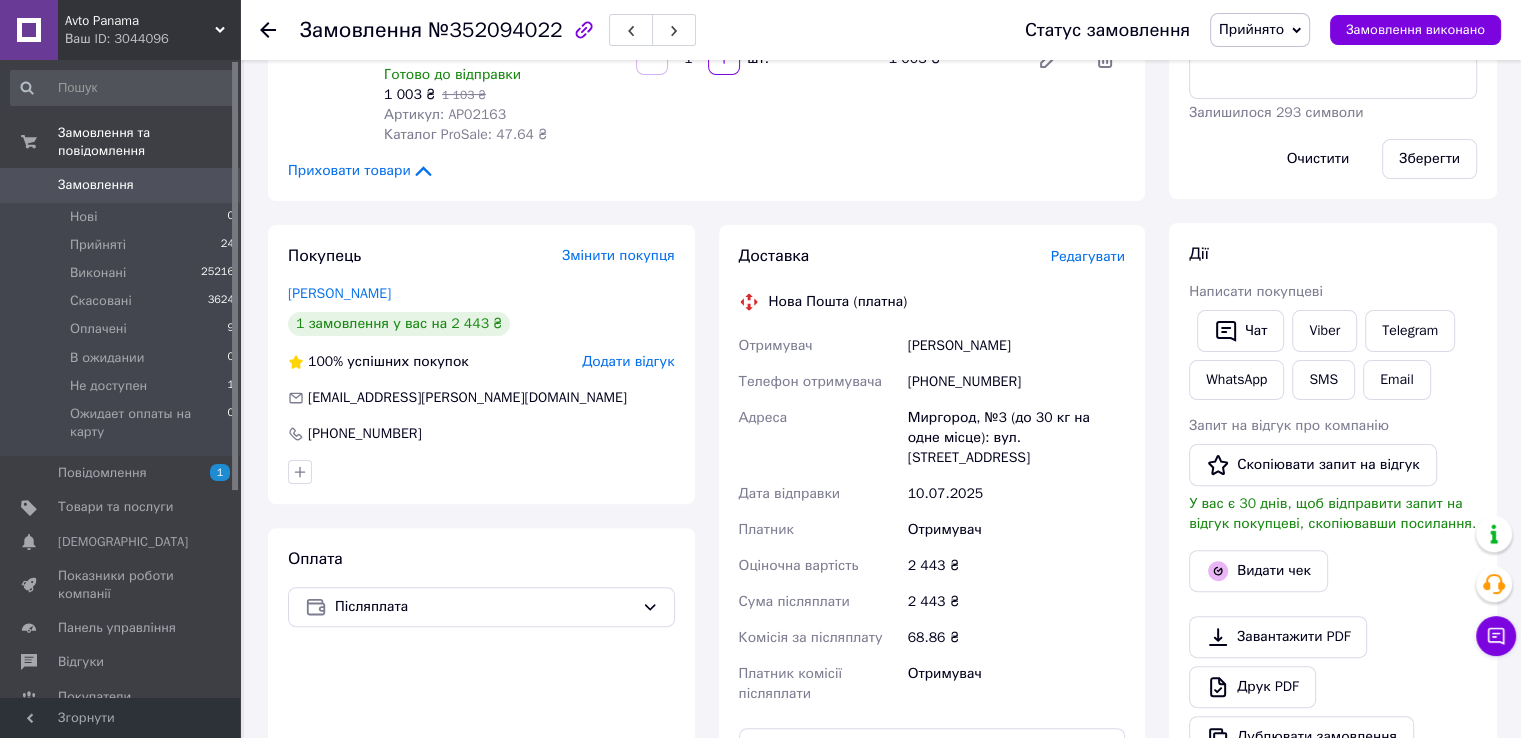 scroll, scrollTop: 200, scrollLeft: 0, axis: vertical 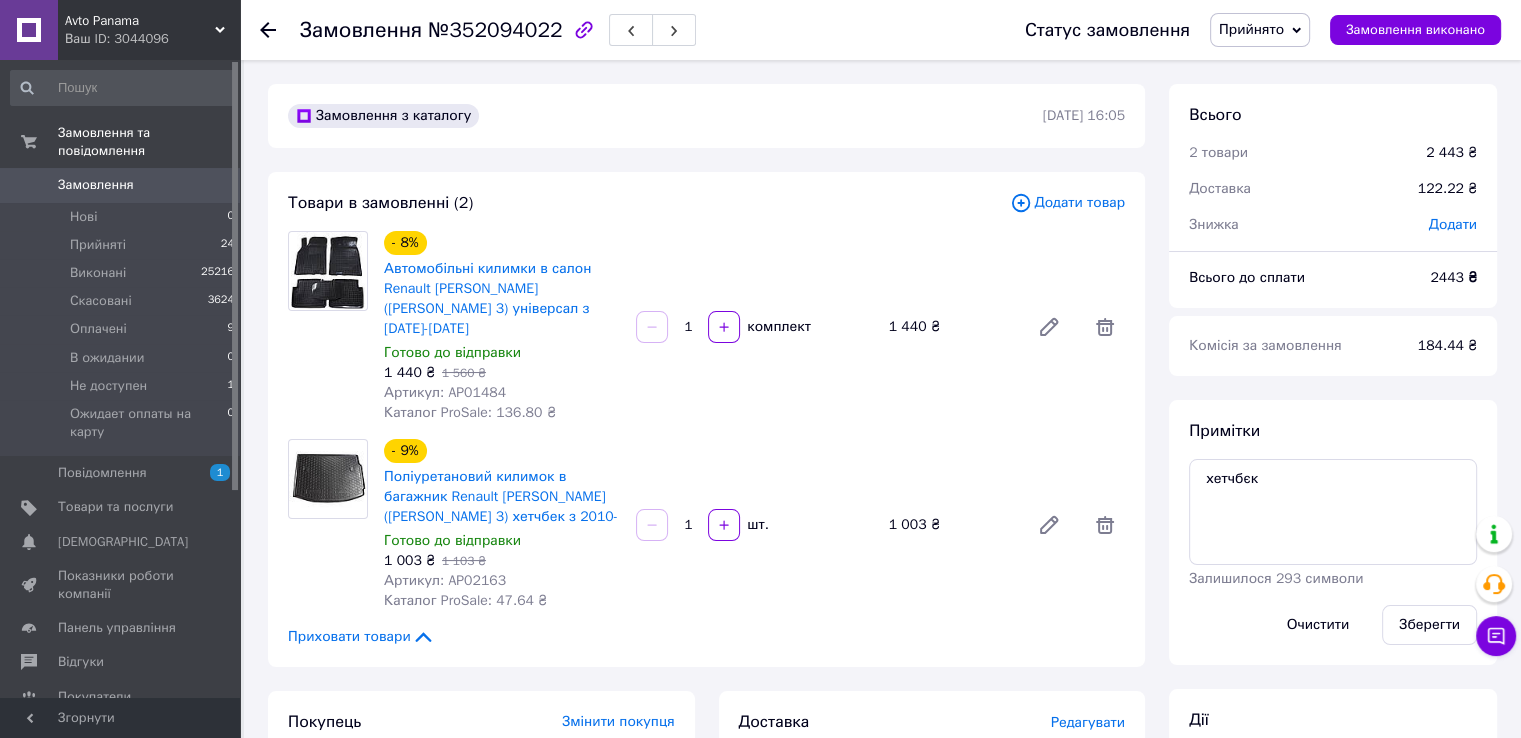 click on "Замовлення" at bounding box center [121, 185] 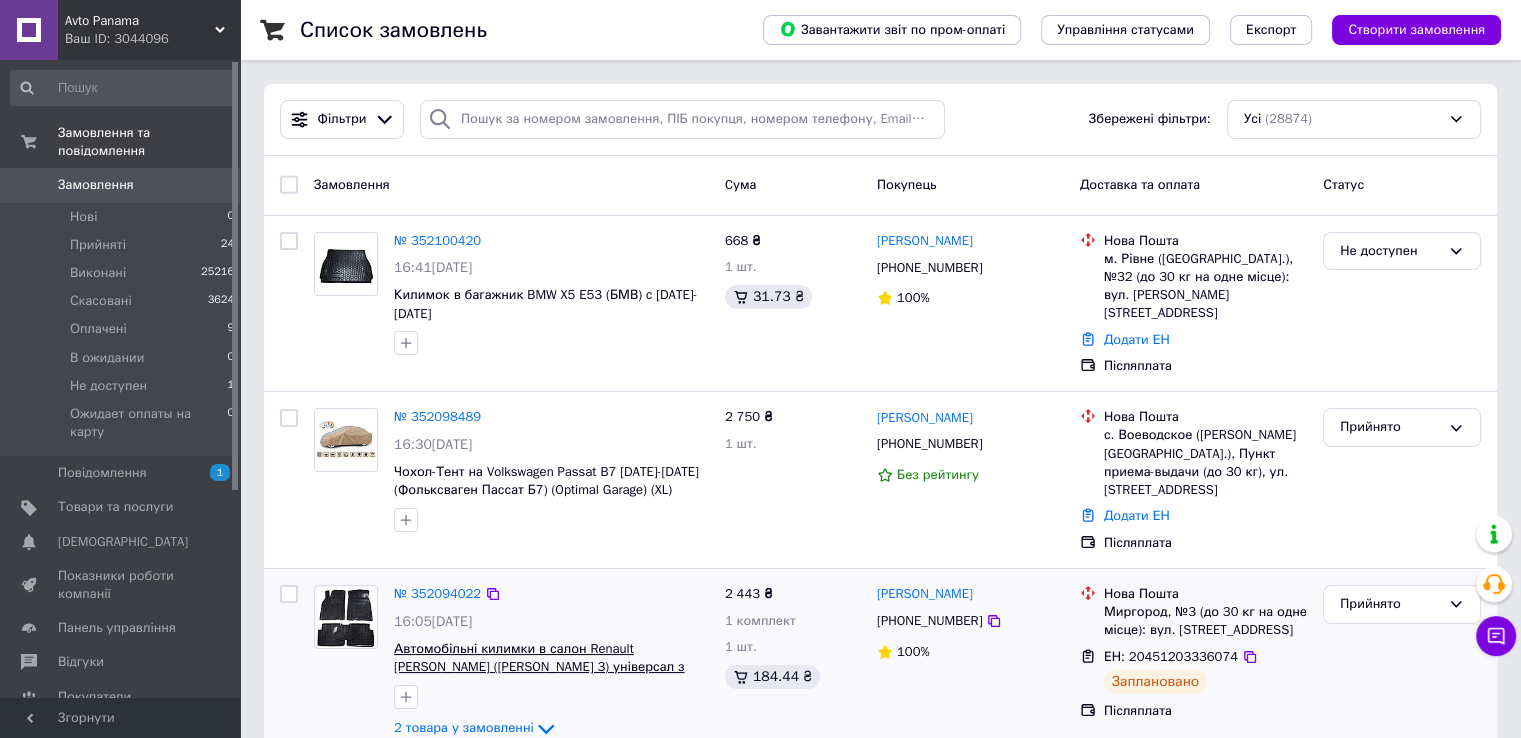 scroll, scrollTop: 200, scrollLeft: 0, axis: vertical 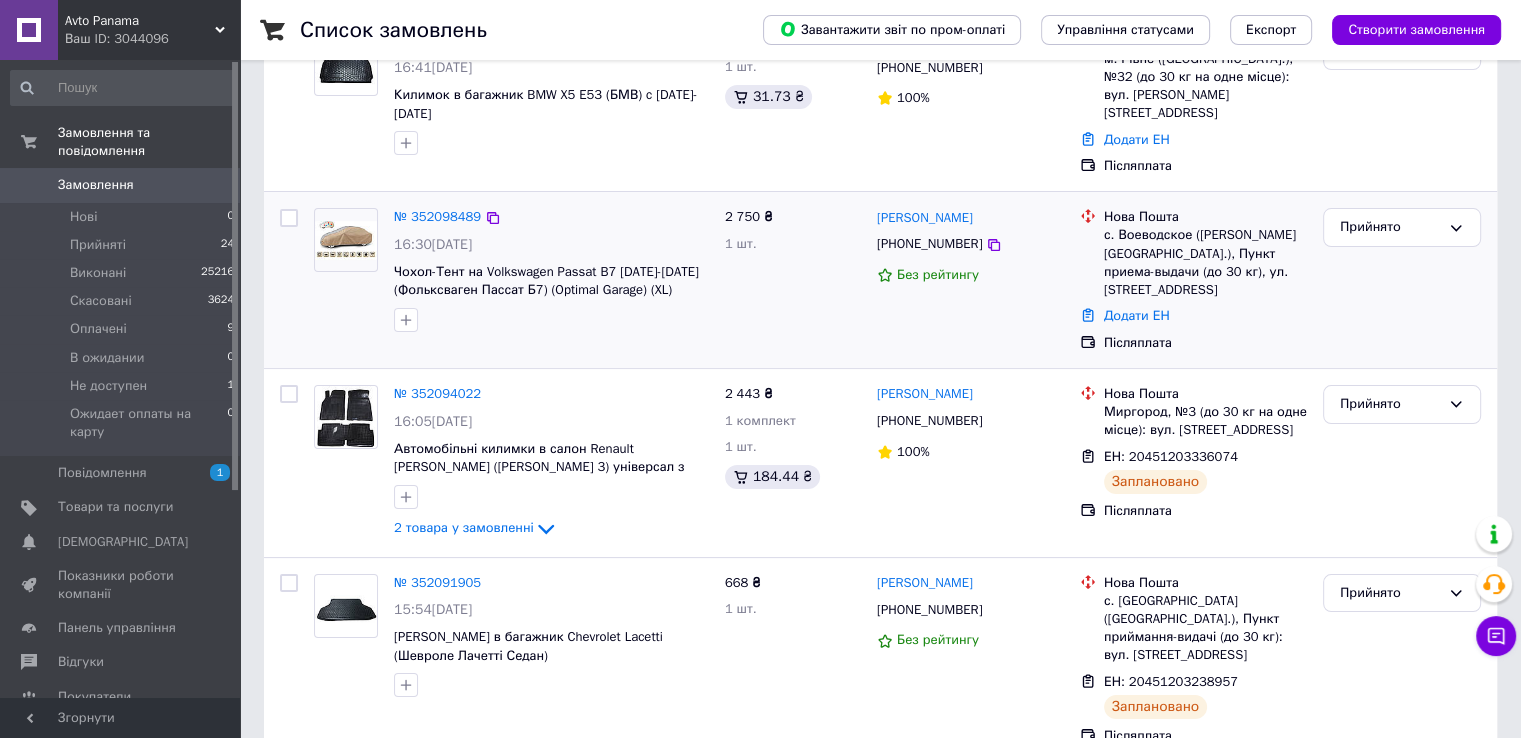 click at bounding box center (346, 240) 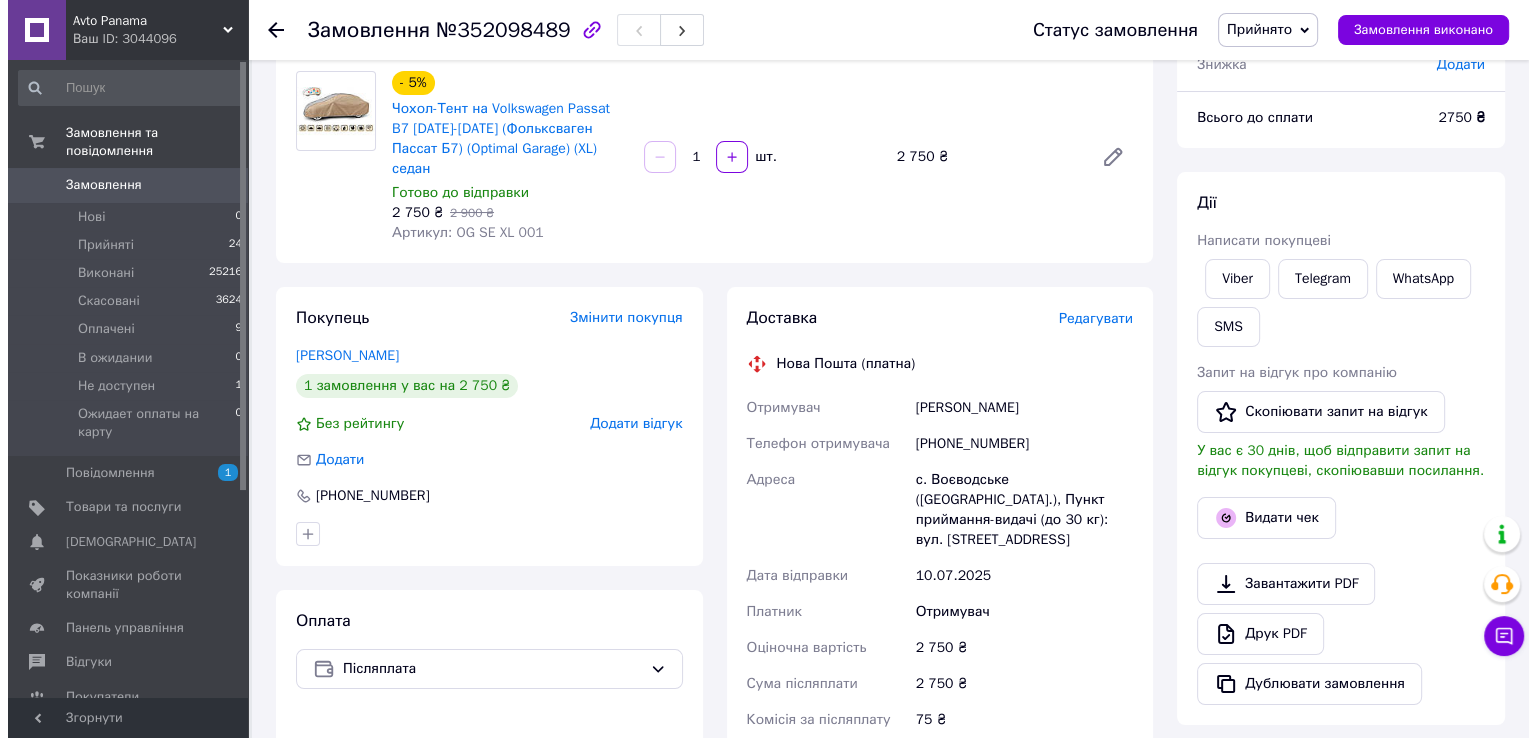 scroll, scrollTop: 266, scrollLeft: 0, axis: vertical 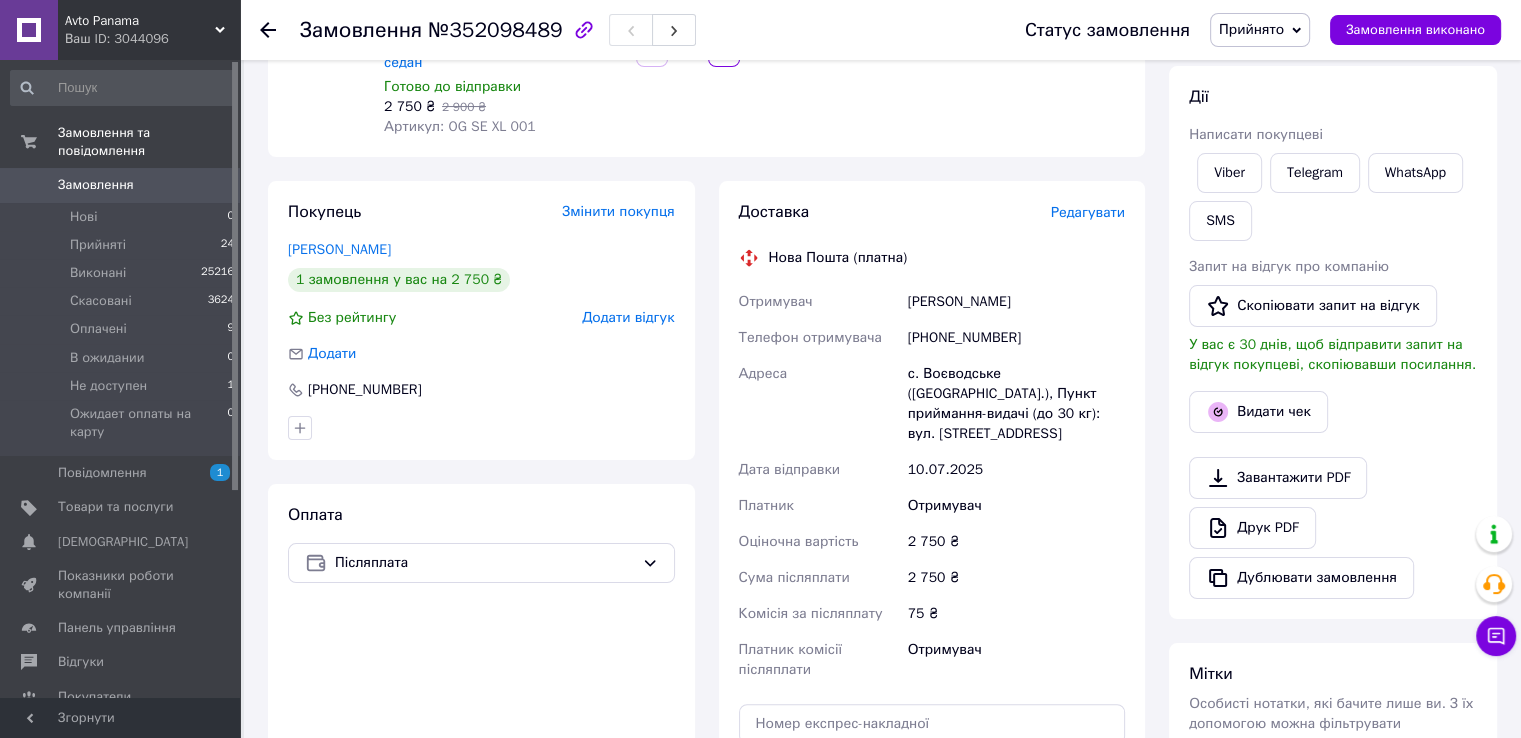 click on "Редагувати" at bounding box center [1088, 212] 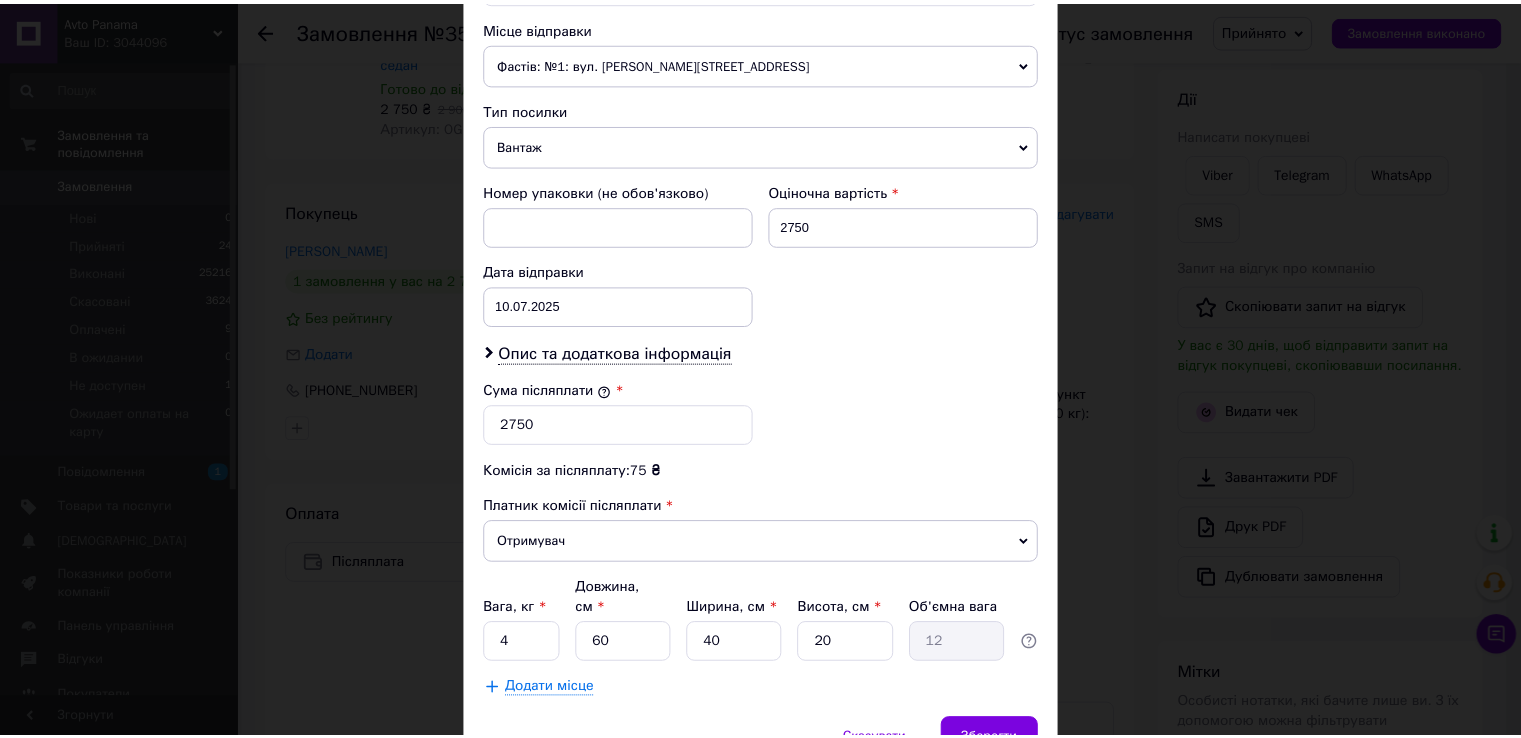 scroll, scrollTop: 782, scrollLeft: 0, axis: vertical 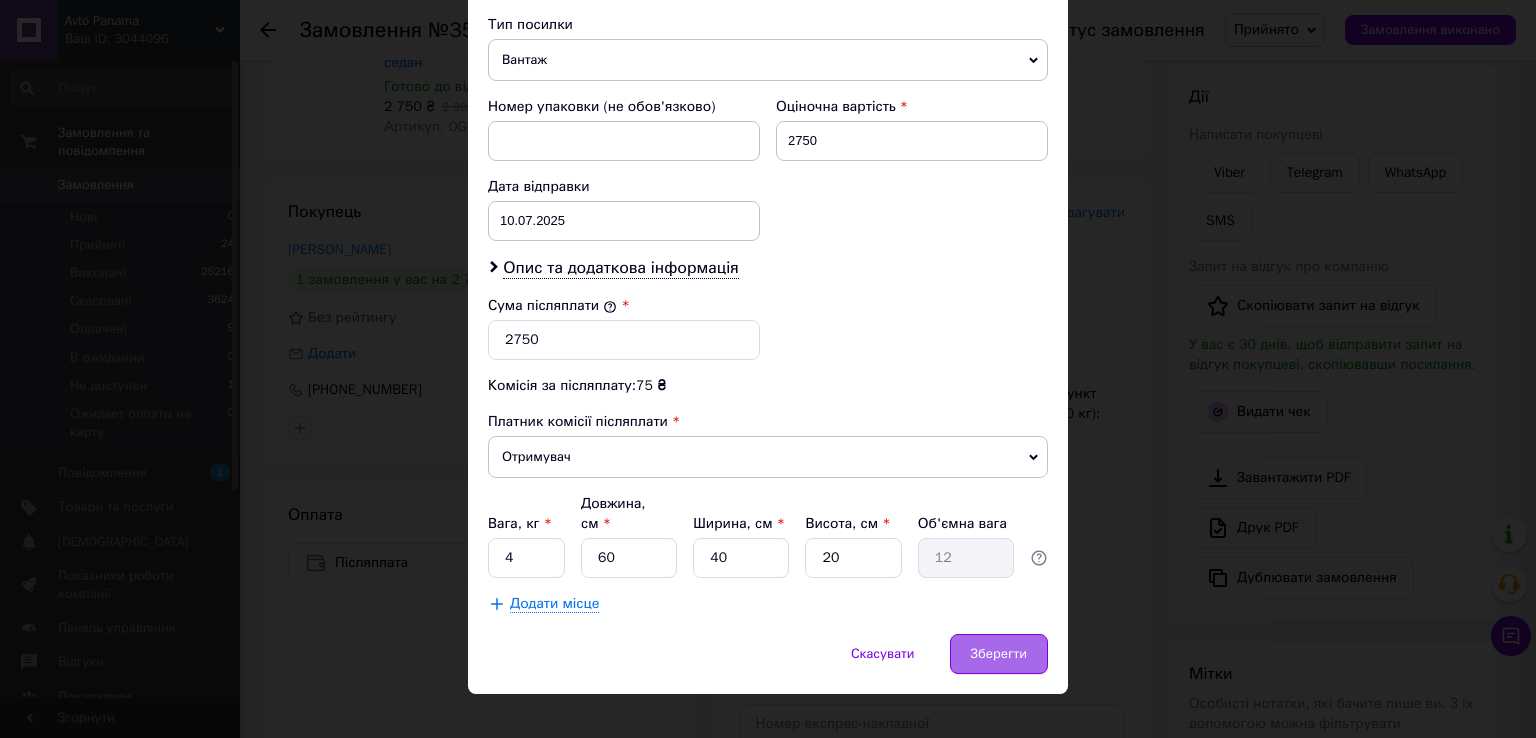 click on "Зберегти" at bounding box center (999, 654) 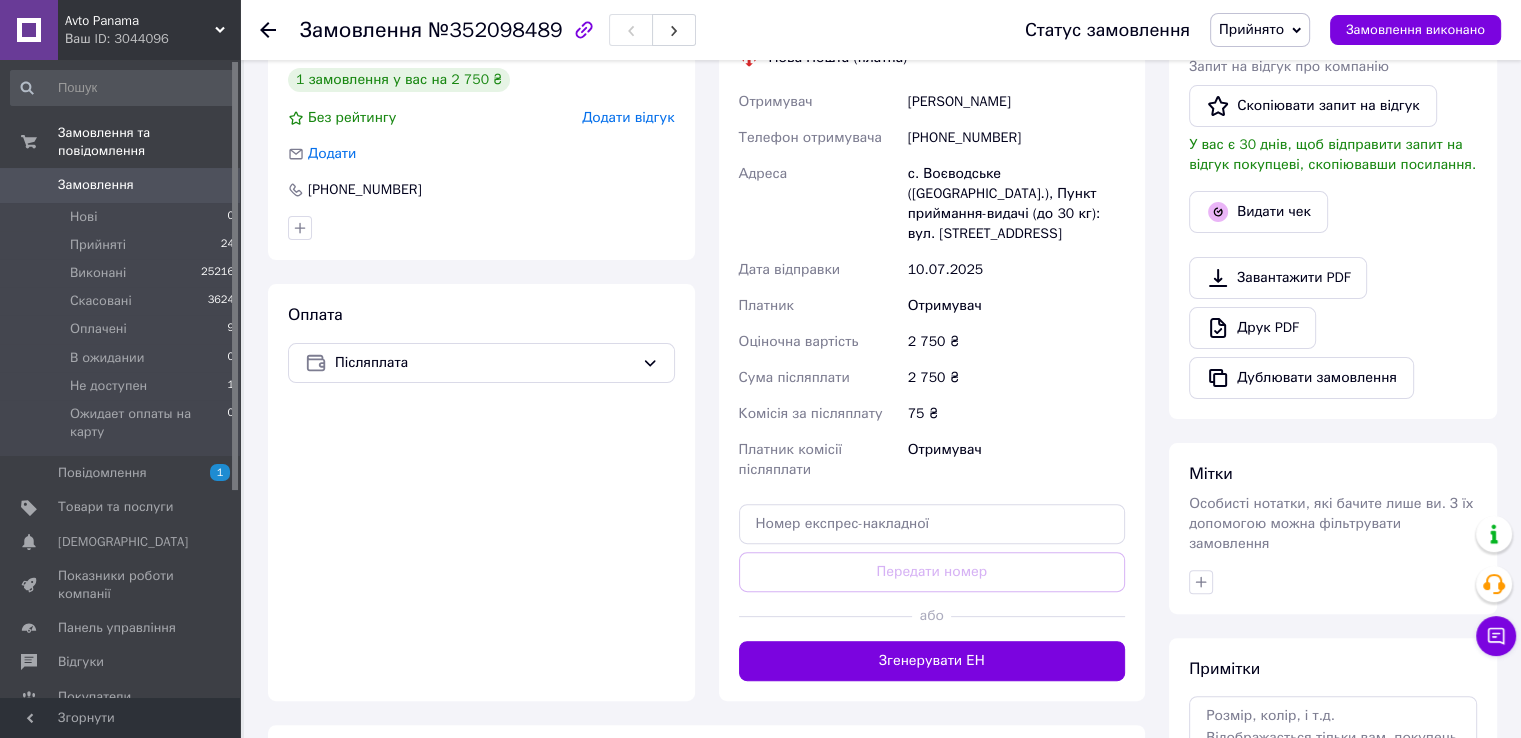 scroll, scrollTop: 533, scrollLeft: 0, axis: vertical 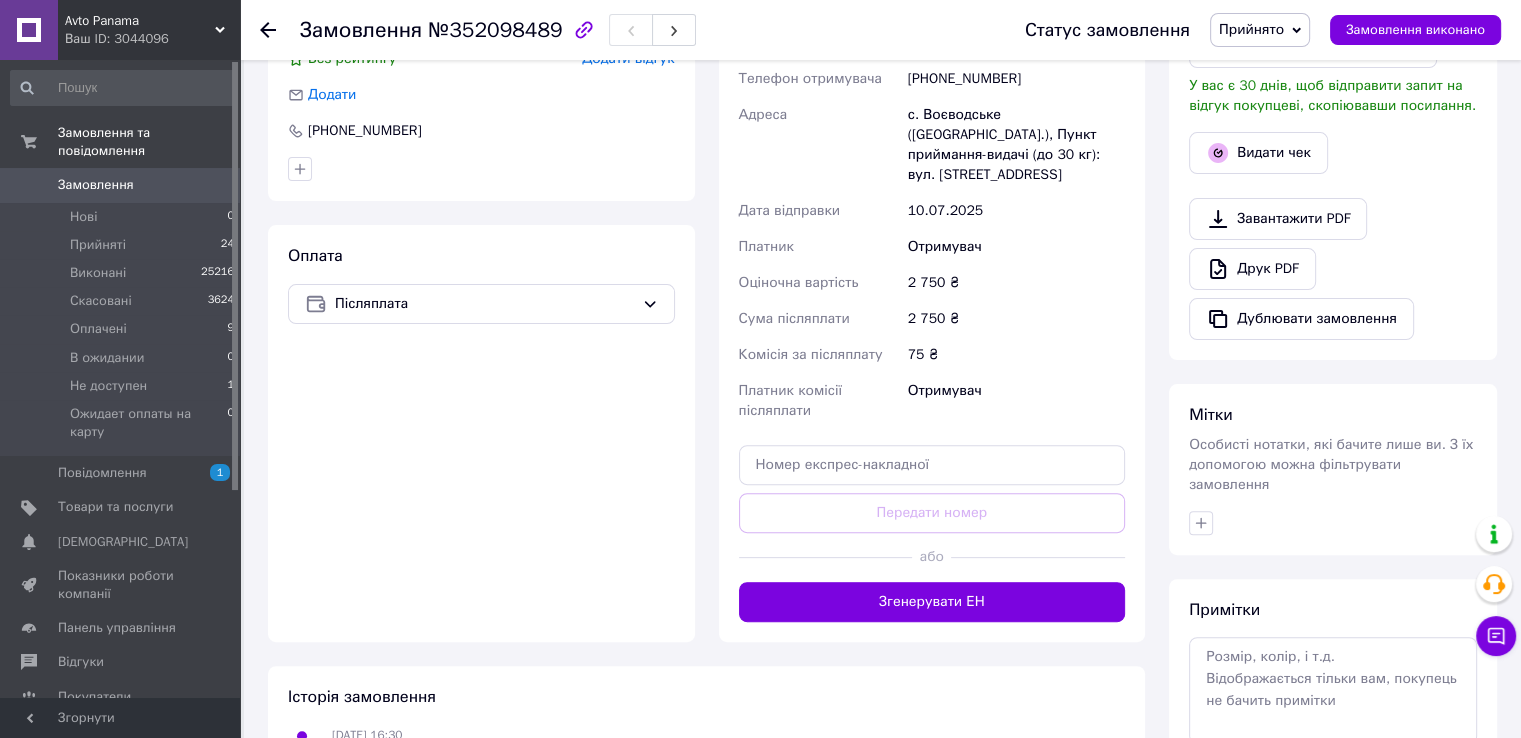 click on "Замовлення з сайту [DATE] 16:30 Товари в замовленні (1) Додати товар - 5% Чохол-Тент на Volkswagen Passat B7 [DATE]-[DATE] (Фольксваген Пассат Б7) (Optimal Garage) (XL) седан Готово до відправки 2 750 ₴   2 900 ₴ Артикул: OG SE XL 001 1   шт. 2 750 ₴ Покупець Змінити покупця [PERSON_NAME] 1 замовлення у вас на 2 750 ₴ Без рейтингу   Додати відгук Додати [PHONE_NUMBER] Оплата Післяплата Доставка Редагувати Нова Пошта (платна) Отримувач [PERSON_NAME] Телефон отримувача [PHONE_NUMBER] [GEOGRAPHIC_DATA] с. Воєводське ([GEOGRAPHIC_DATA].), Пункт приймання-видачі (до 30 кг): вул. Набережна, 82/1 Дата відправки [DATE] Платник Отримувач < >" at bounding box center (706, 294) 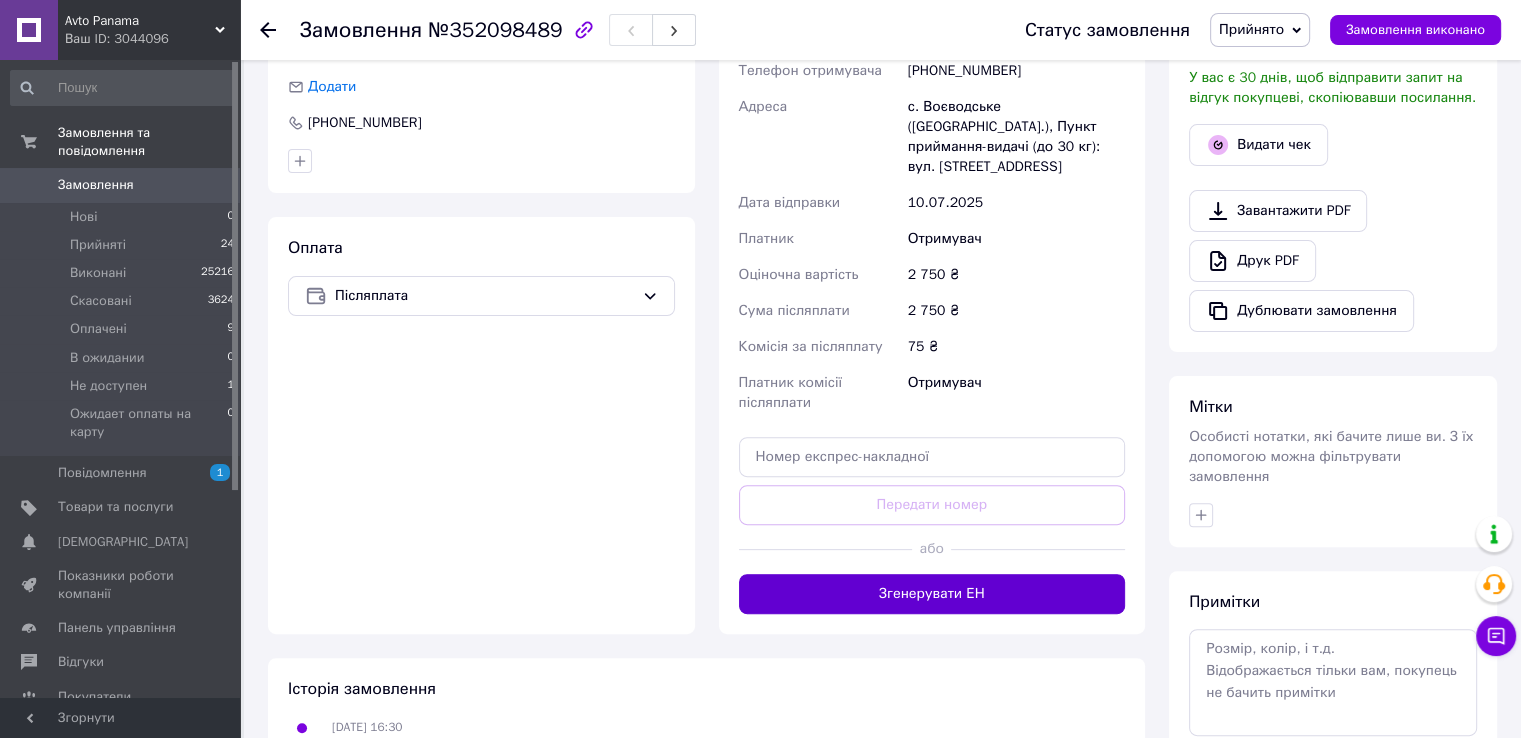 click on "Згенерувати ЕН" at bounding box center (932, 594) 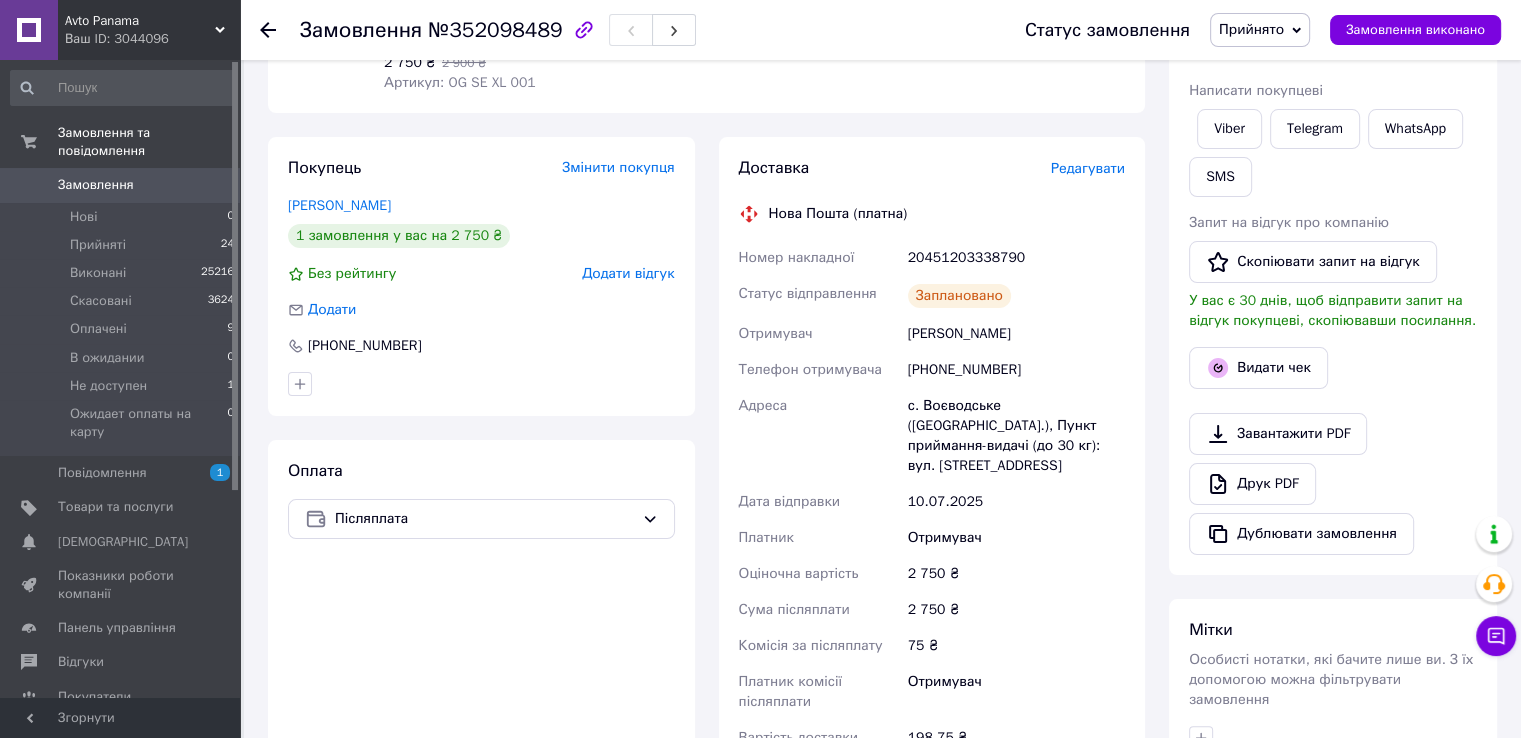 scroll, scrollTop: 333, scrollLeft: 0, axis: vertical 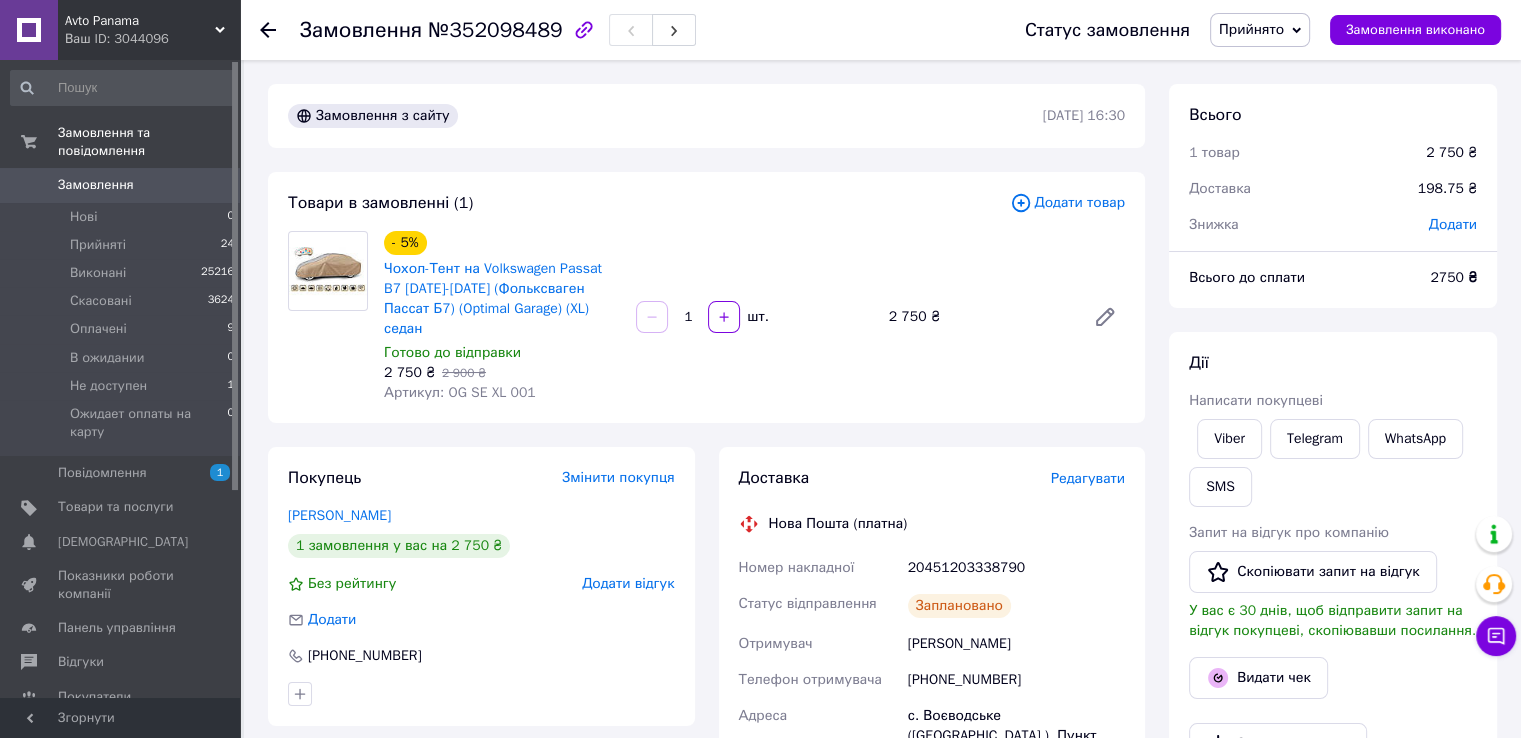 click on "Замовлення" at bounding box center [121, 185] 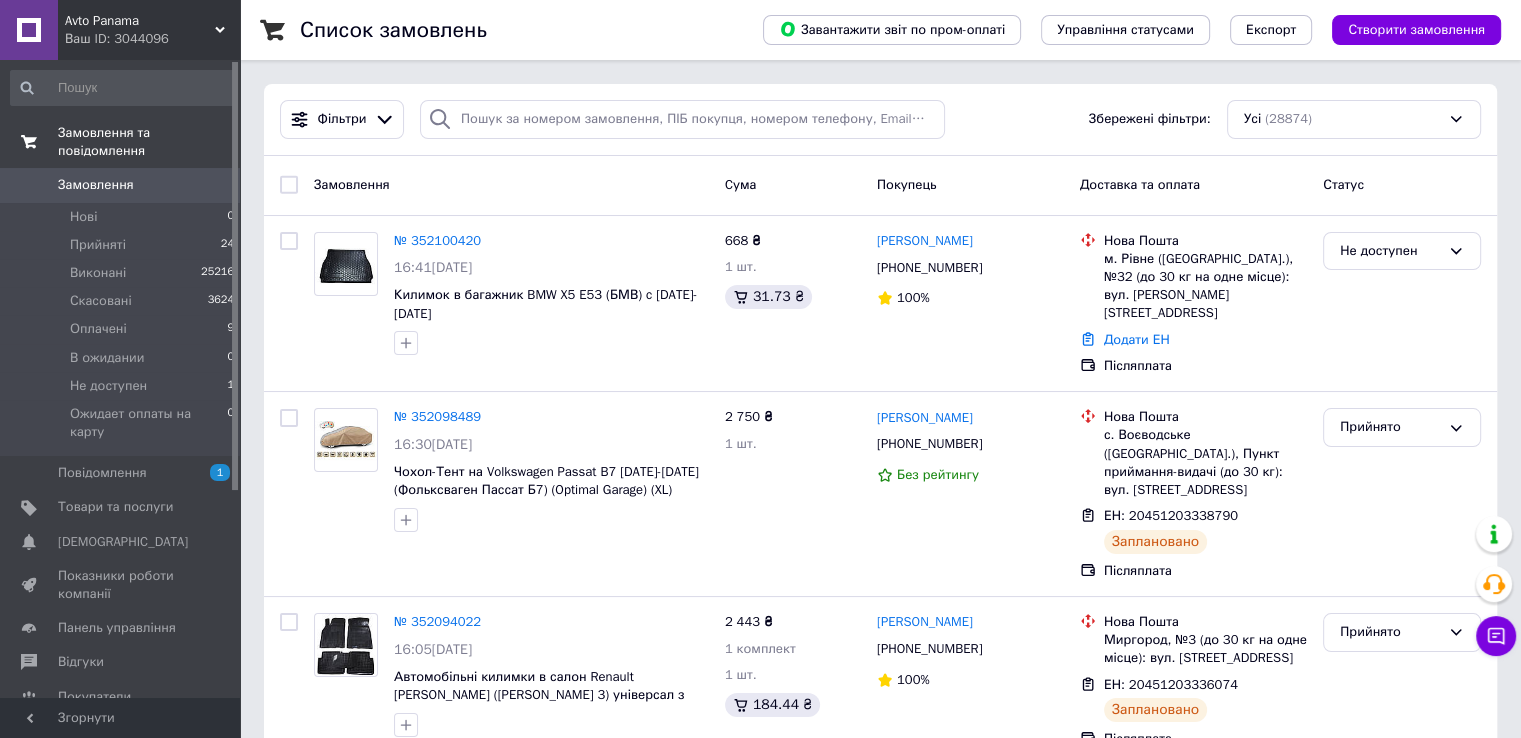 click on "Замовлення та повідомлення" at bounding box center (123, 142) 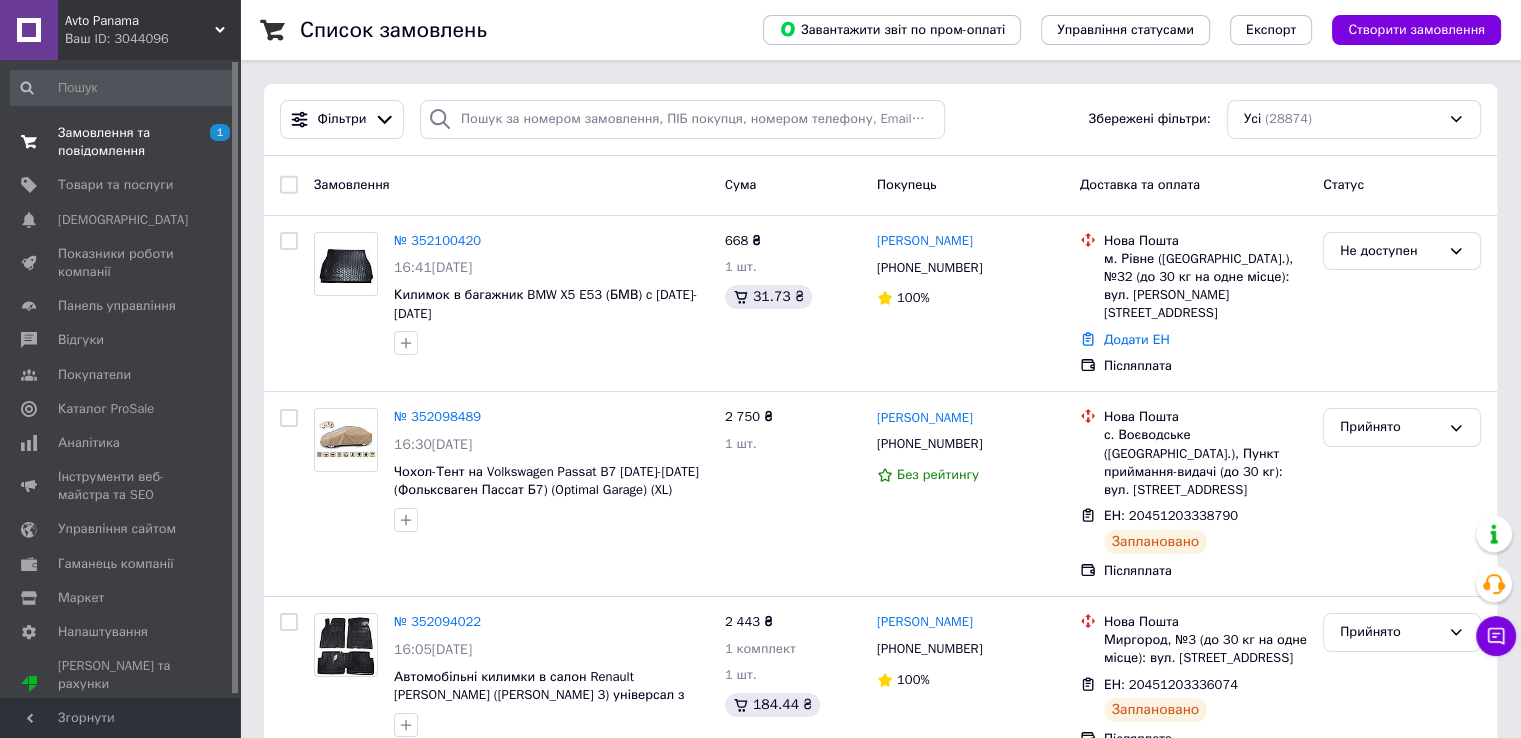 click on "Замовлення та повідомлення" at bounding box center (121, 142) 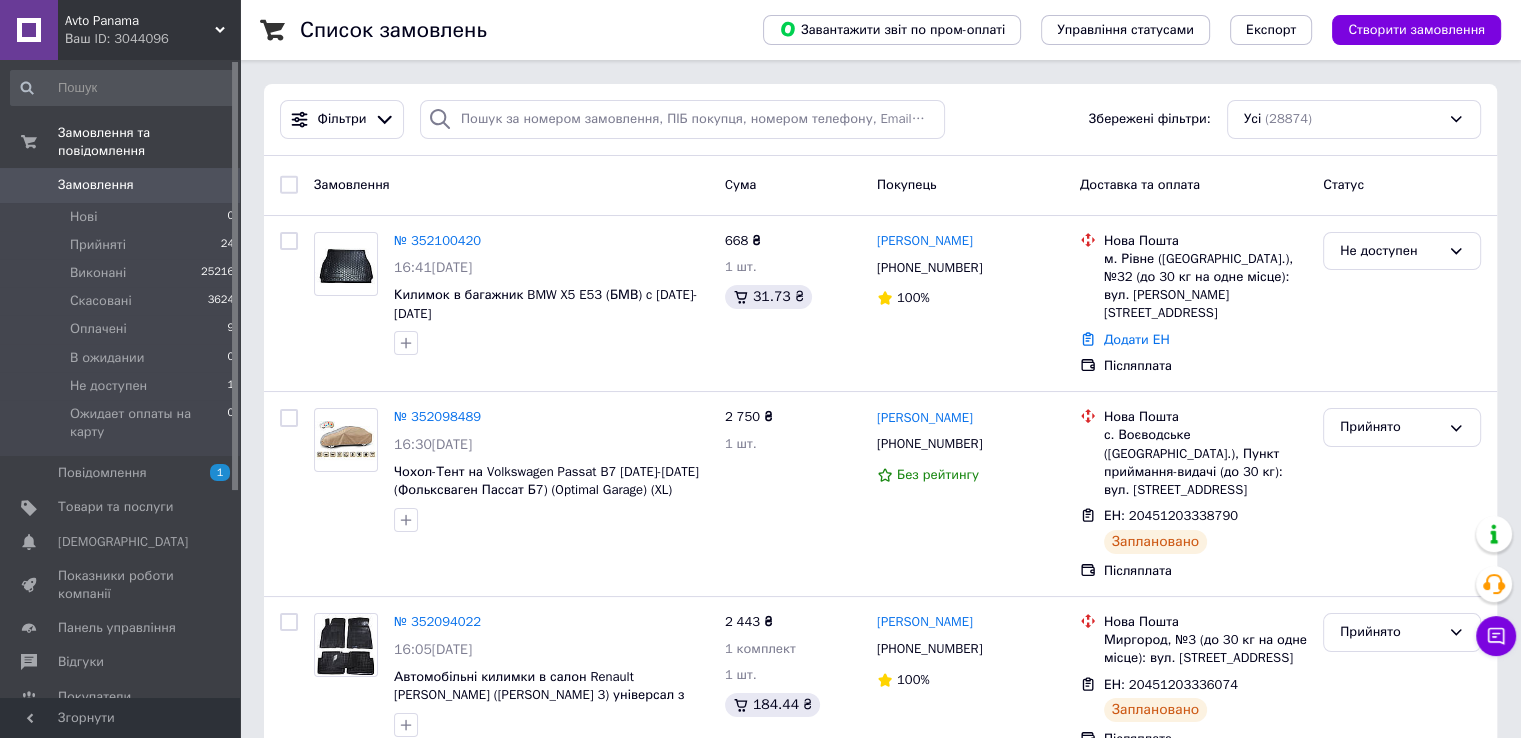 click on "Замовлення" at bounding box center [121, 185] 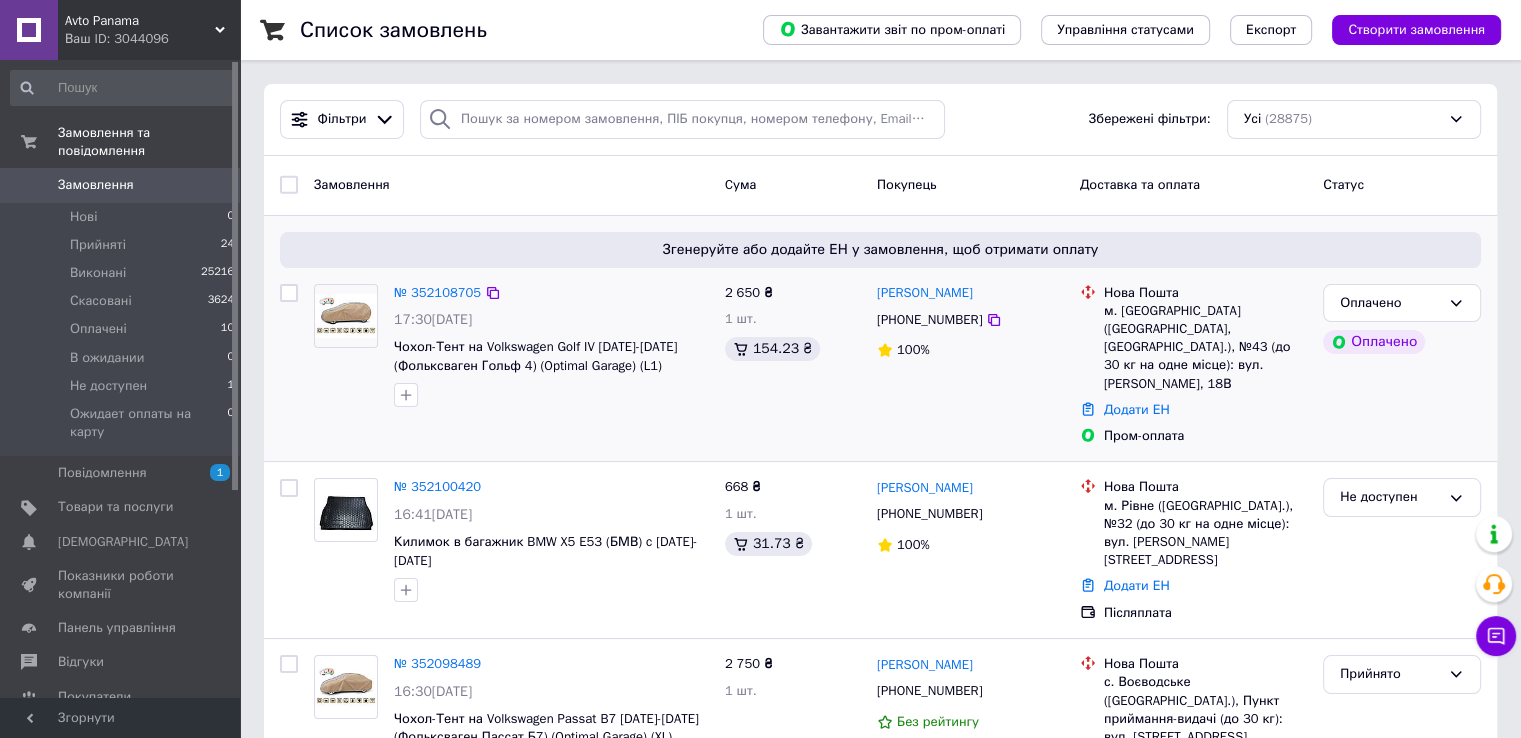click at bounding box center (346, 316) 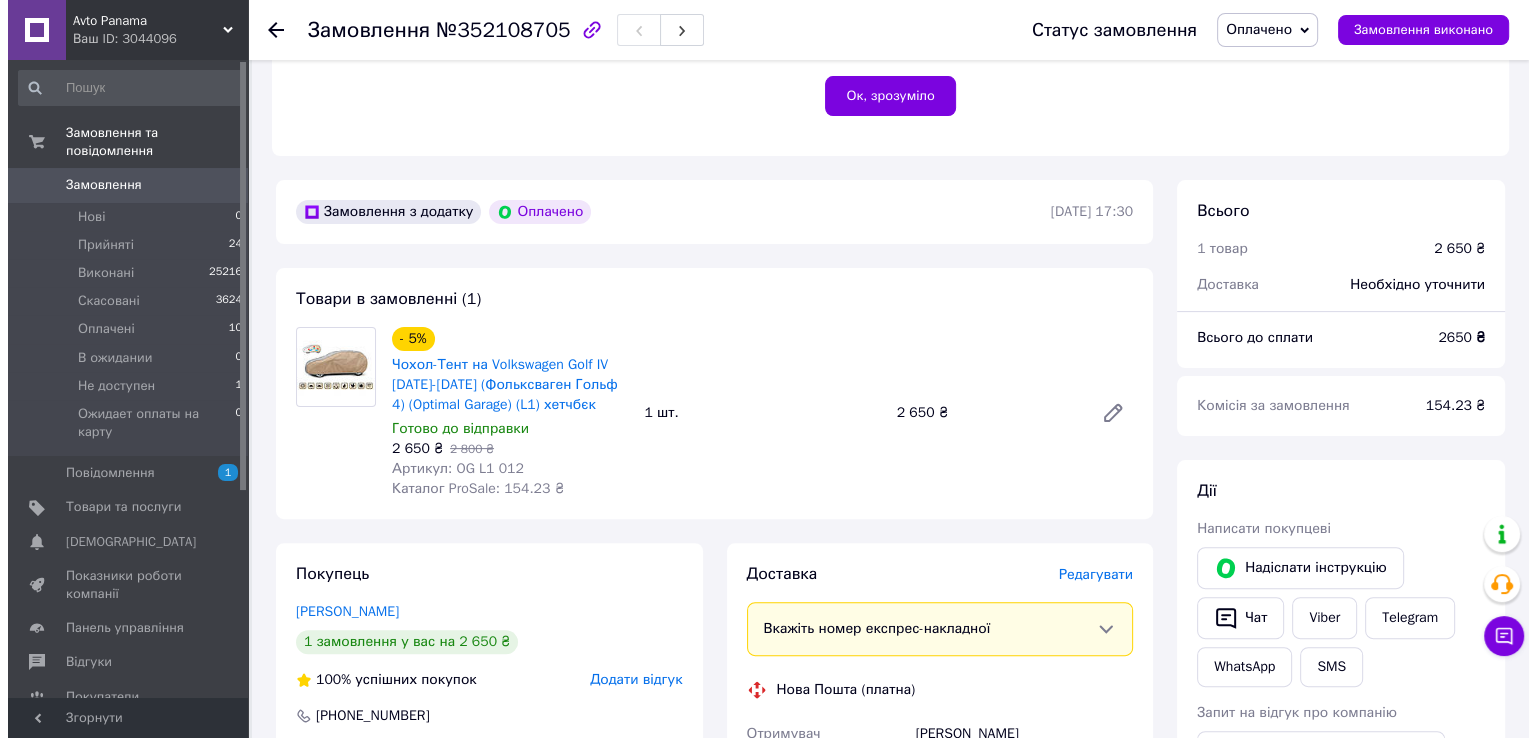 scroll, scrollTop: 666, scrollLeft: 0, axis: vertical 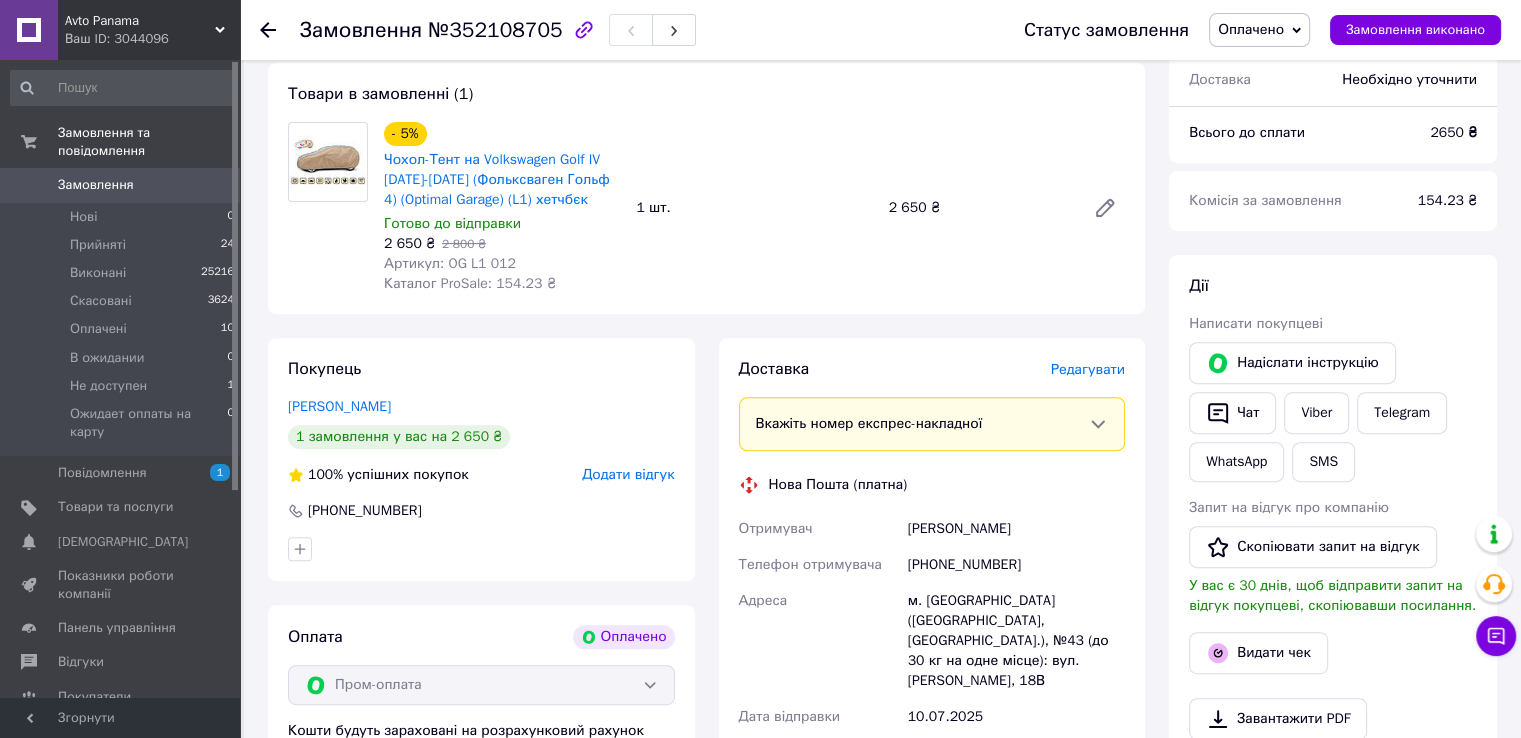 click on "Редагувати" at bounding box center (1088, 369) 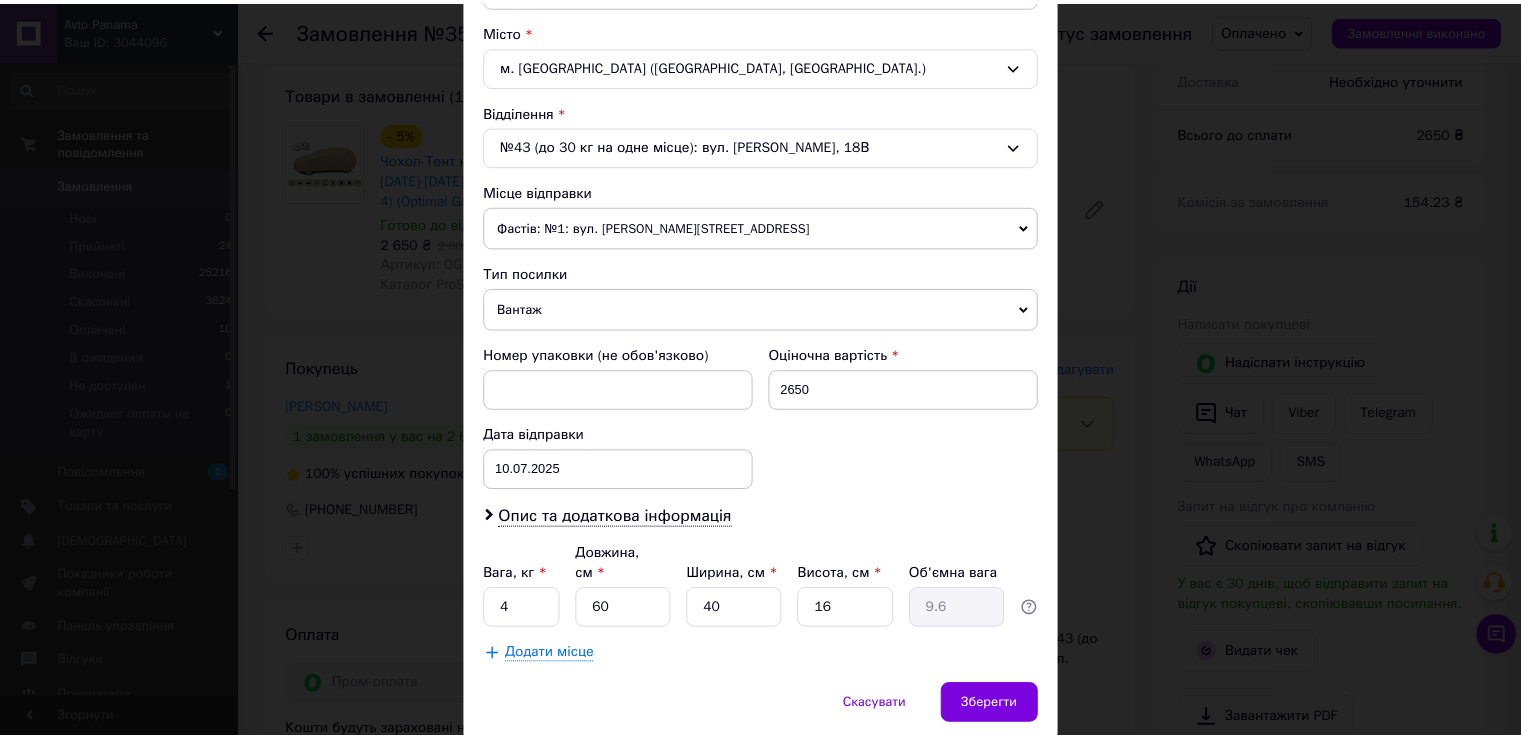 scroll, scrollTop: 584, scrollLeft: 0, axis: vertical 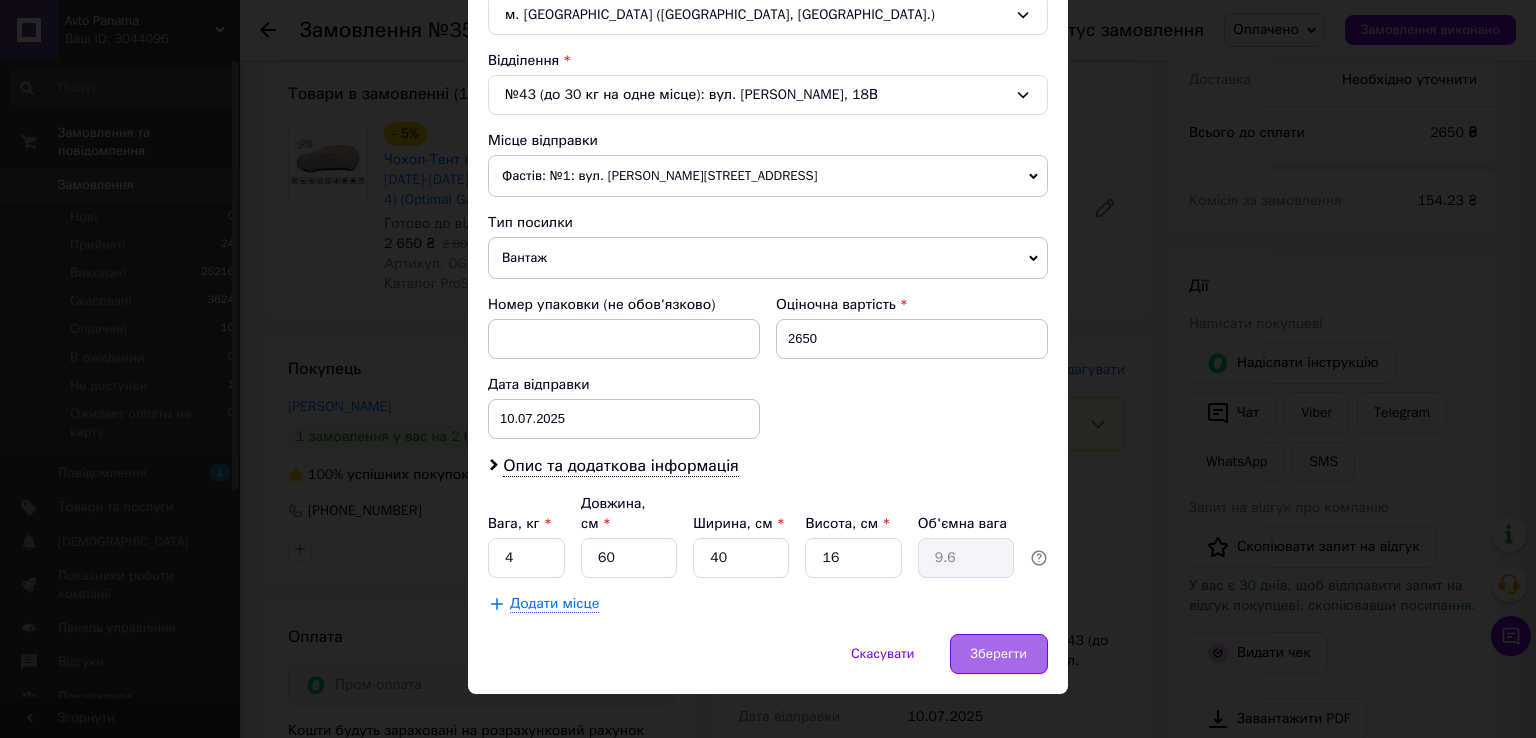 click on "Зберегти" at bounding box center [999, 654] 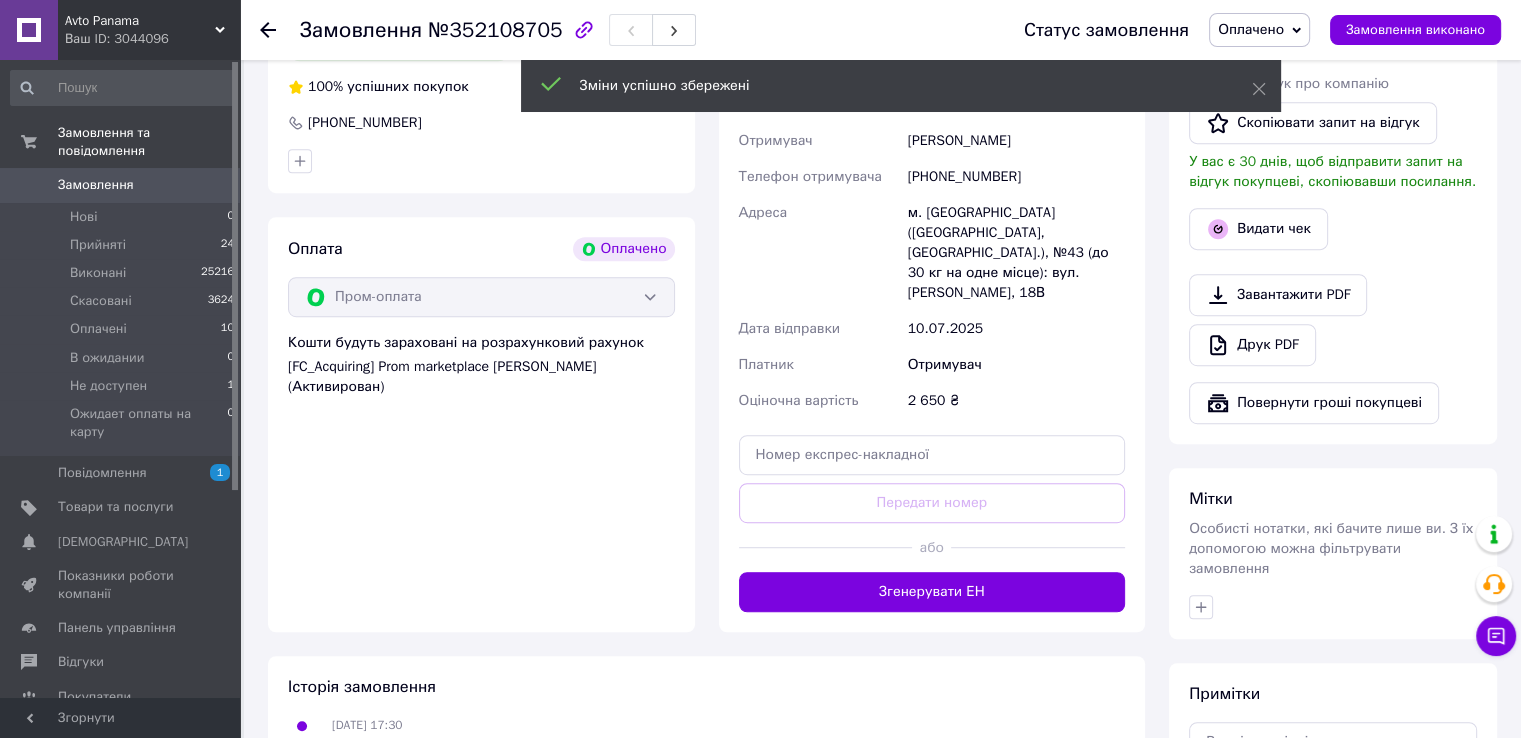 scroll, scrollTop: 1066, scrollLeft: 0, axis: vertical 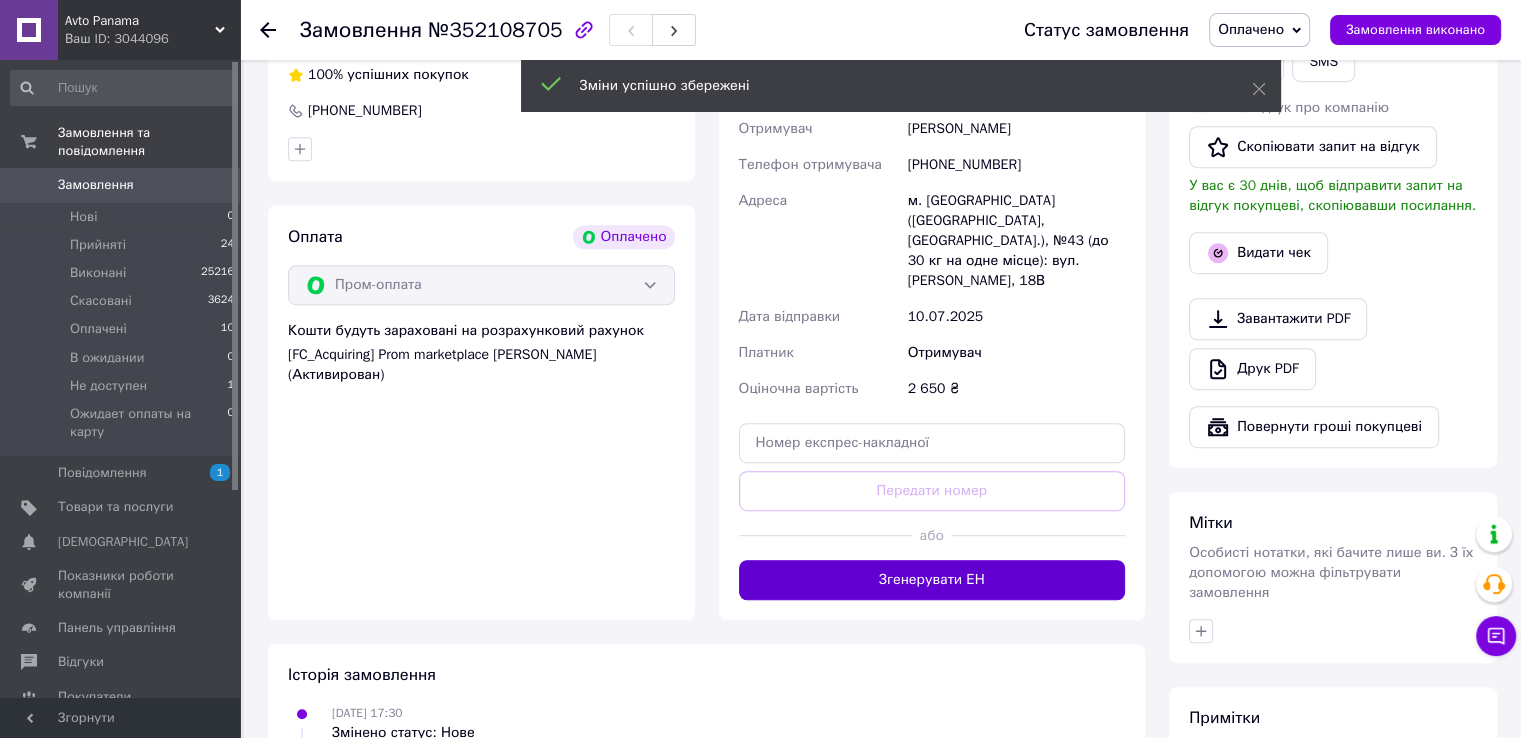 click on "Згенерувати ЕН" at bounding box center [932, 580] 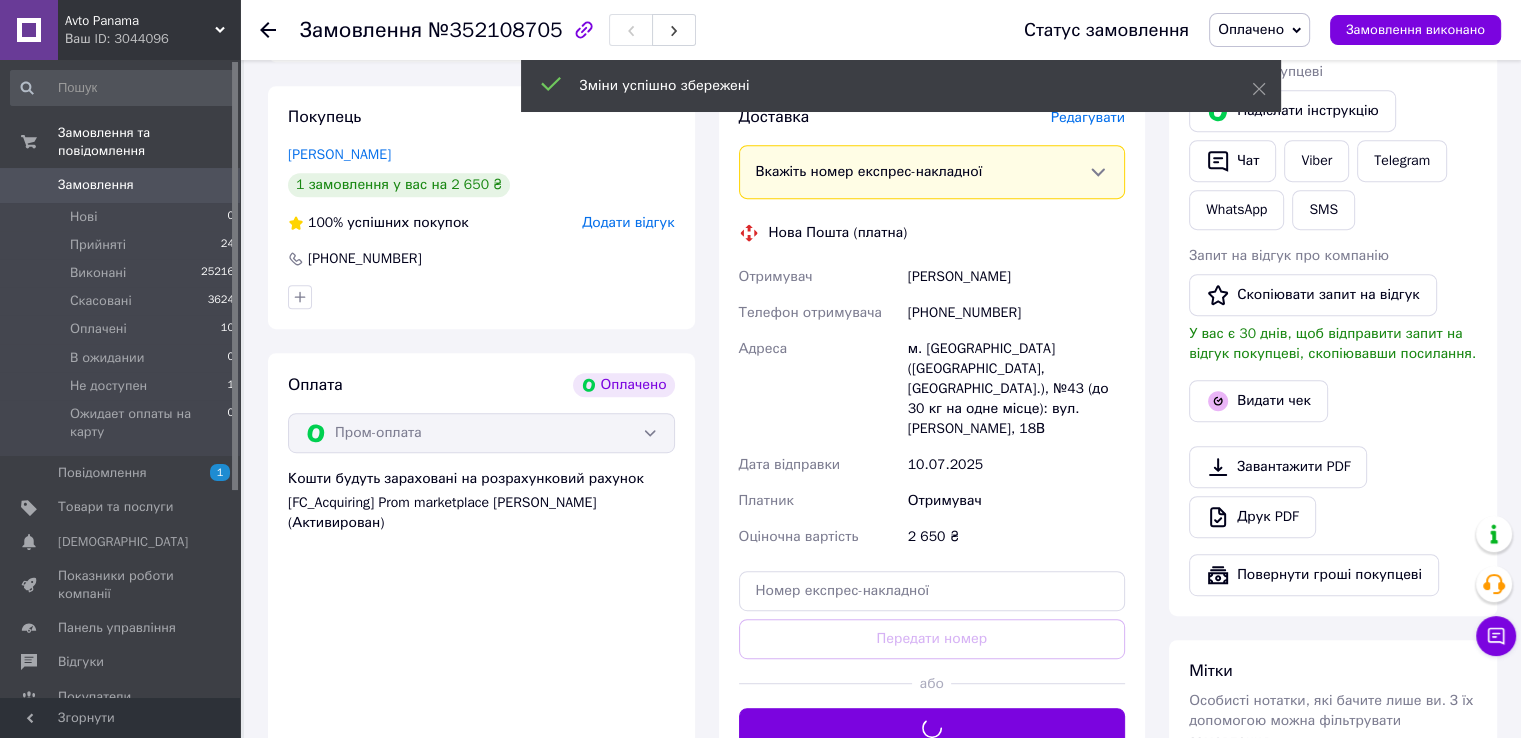 scroll, scrollTop: 666, scrollLeft: 0, axis: vertical 